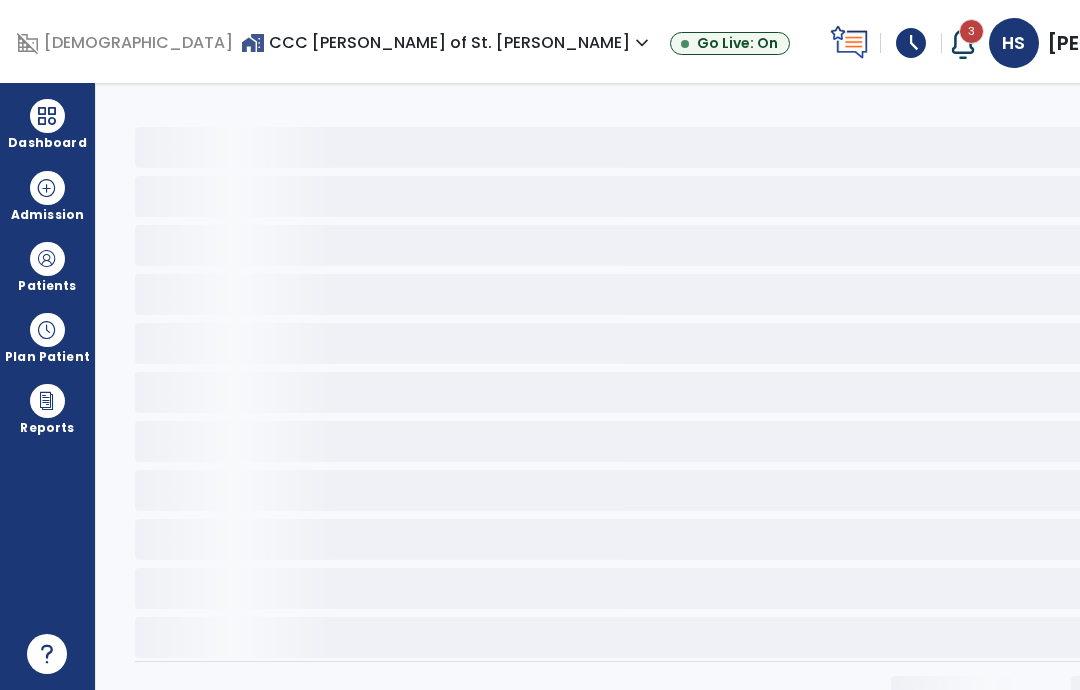 scroll, scrollTop: 0, scrollLeft: 0, axis: both 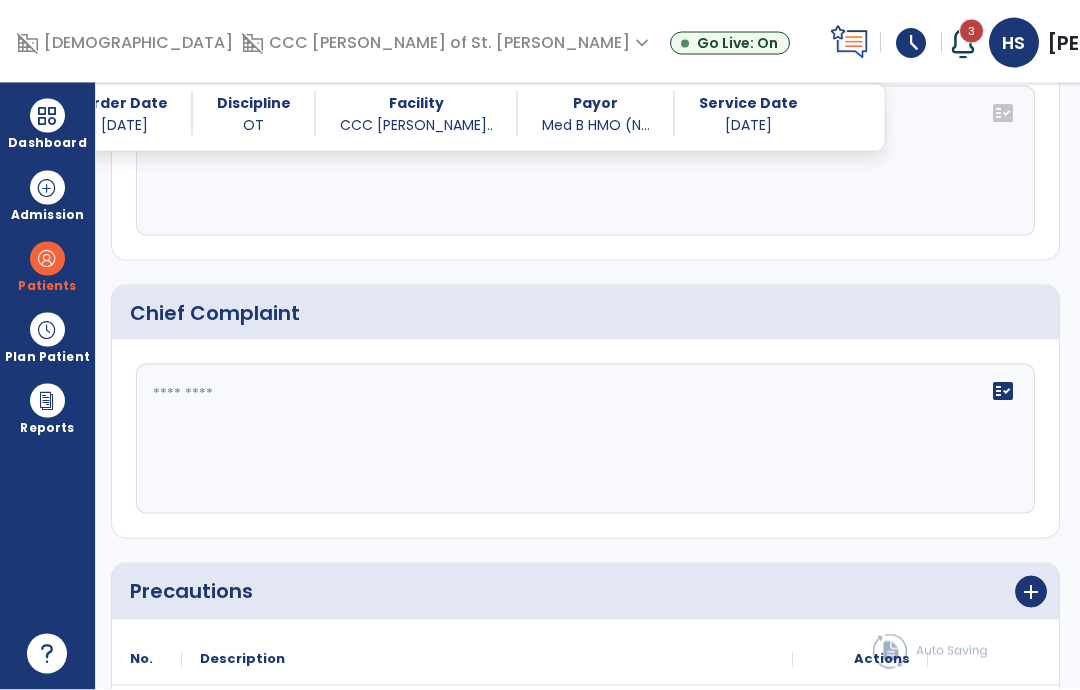 click on "fact_check" 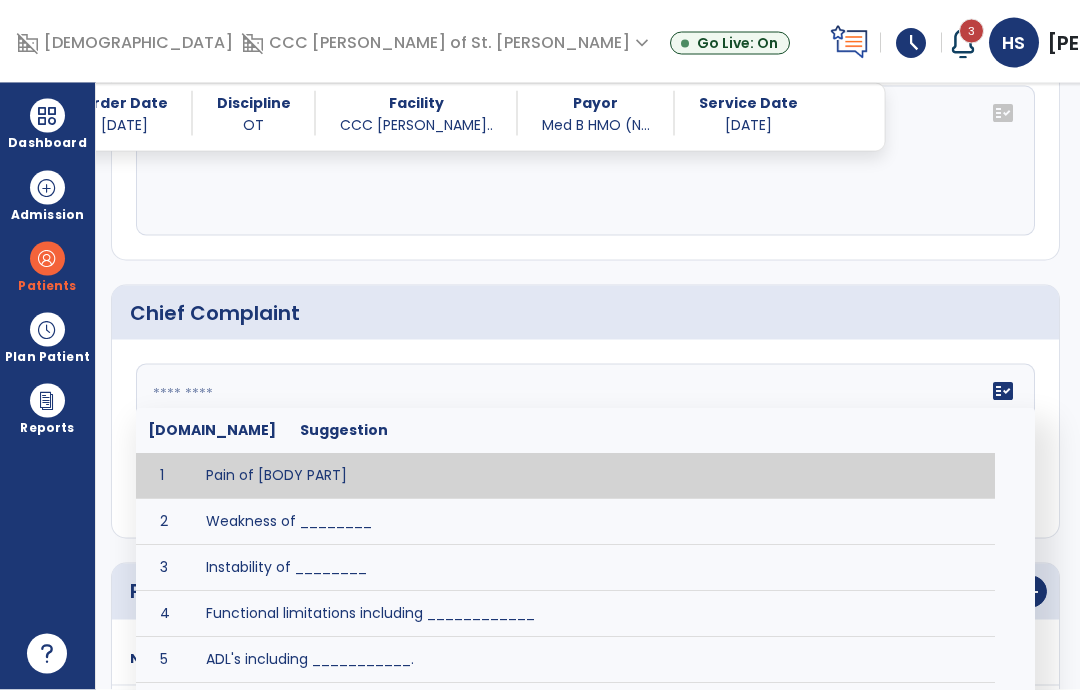 scroll, scrollTop: 80, scrollLeft: 0, axis: vertical 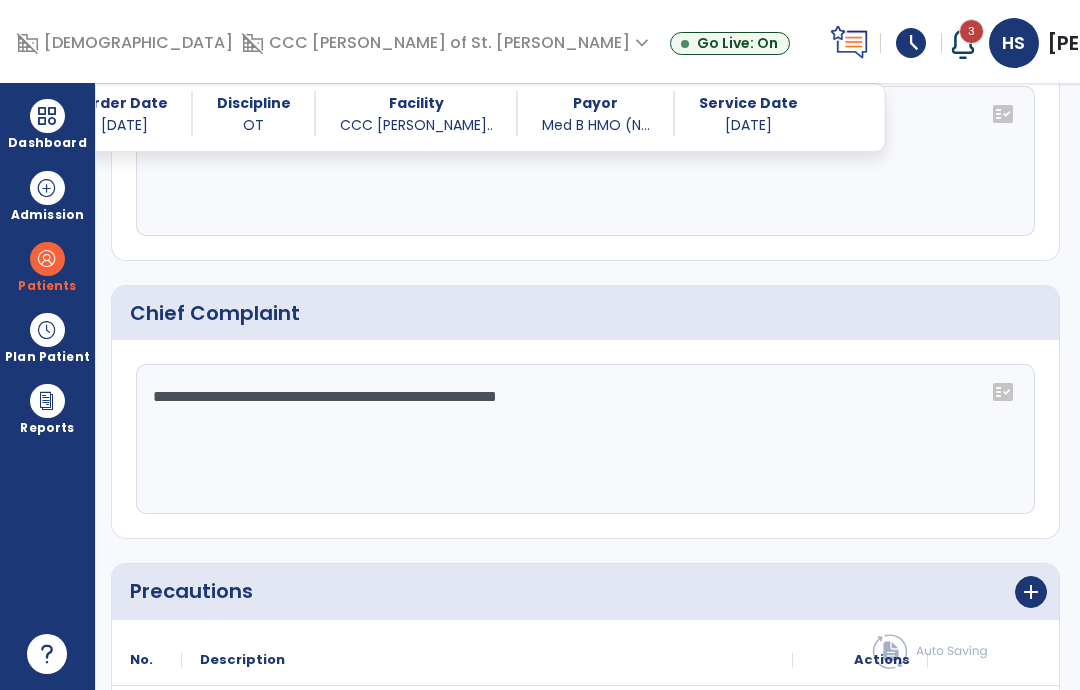 click on "**********" 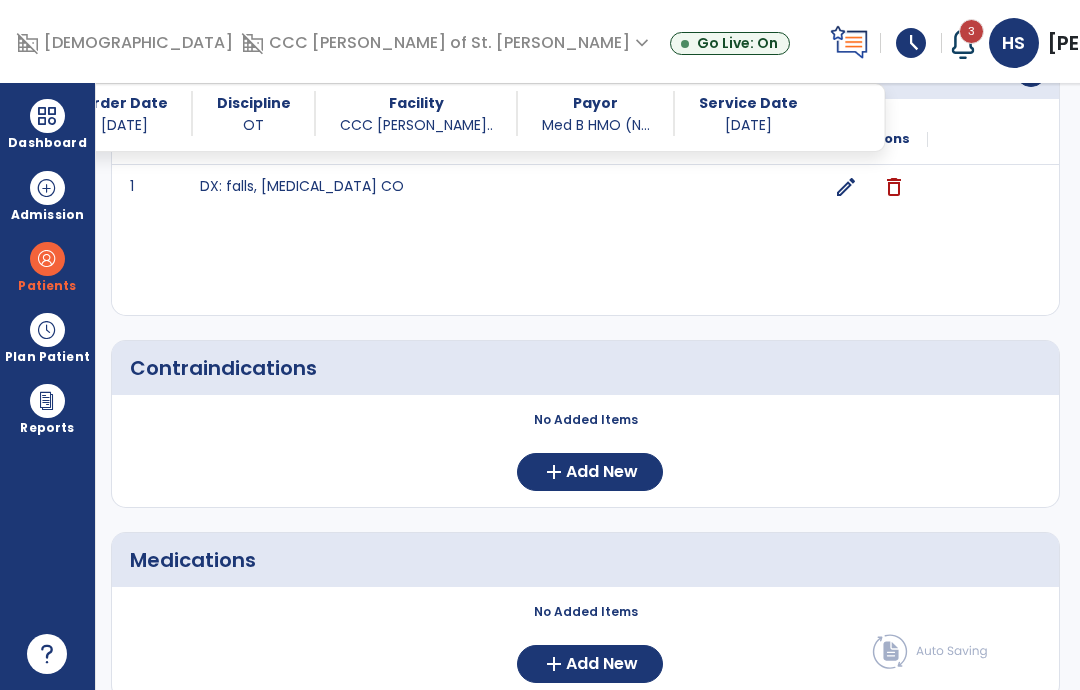 scroll, scrollTop: 1952, scrollLeft: 0, axis: vertical 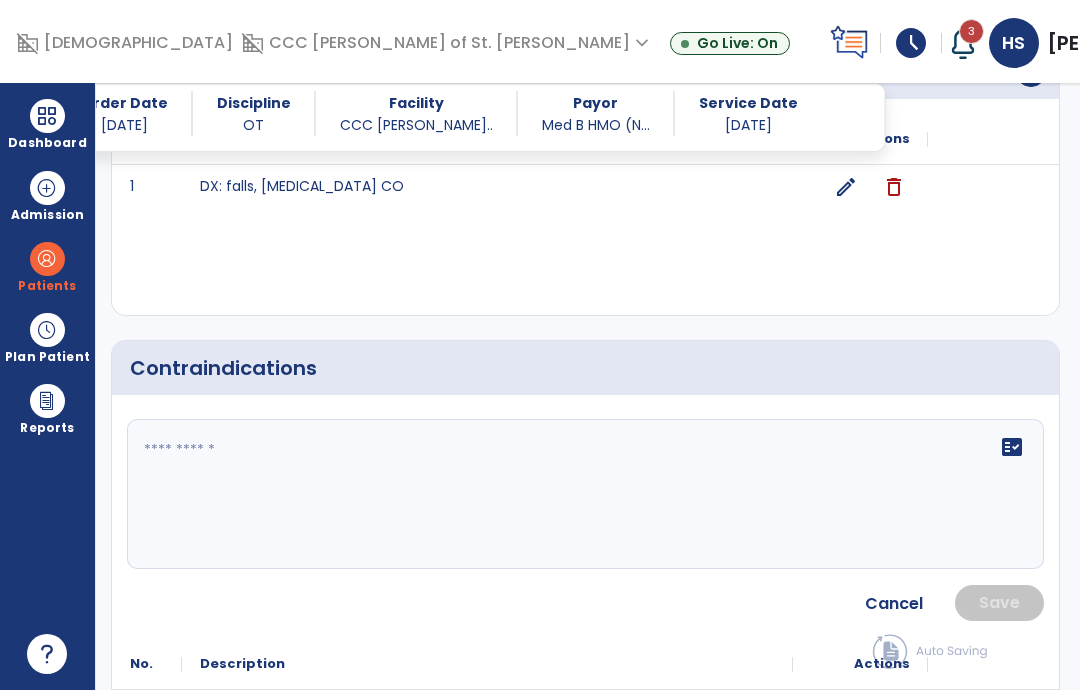 click on "fact_check" 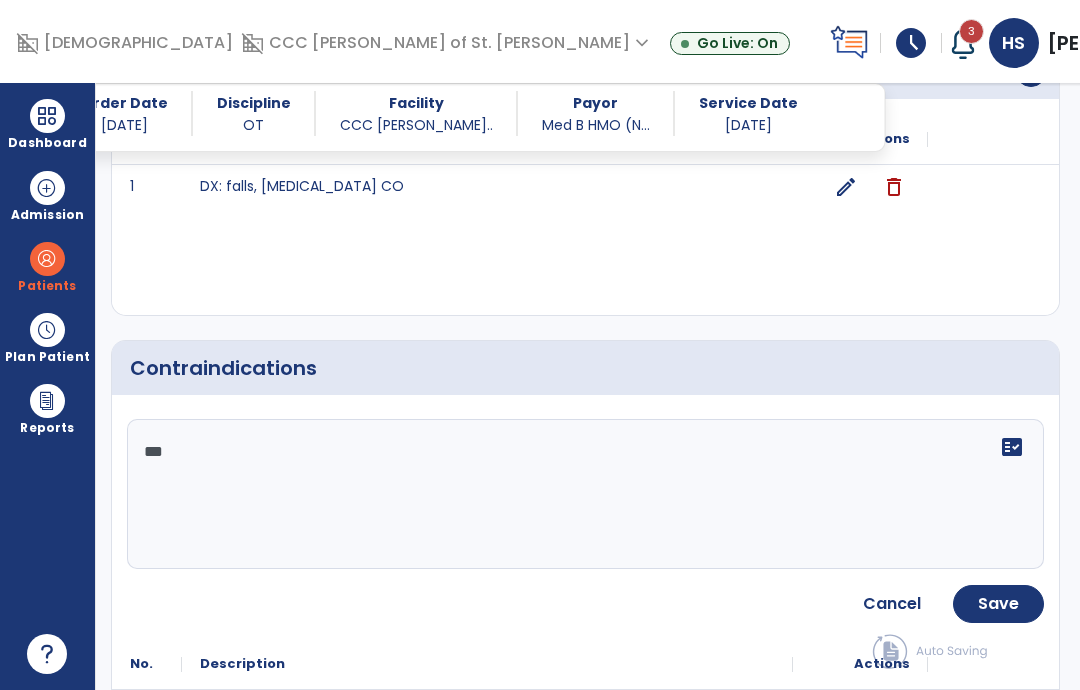 type on "****" 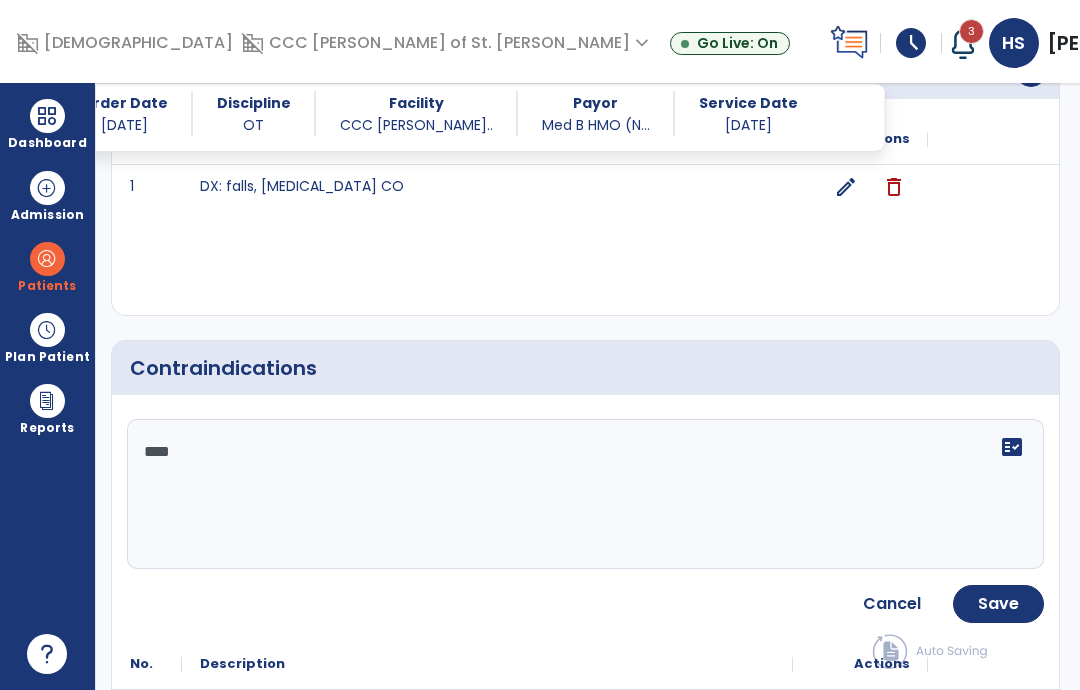 click on "Save" 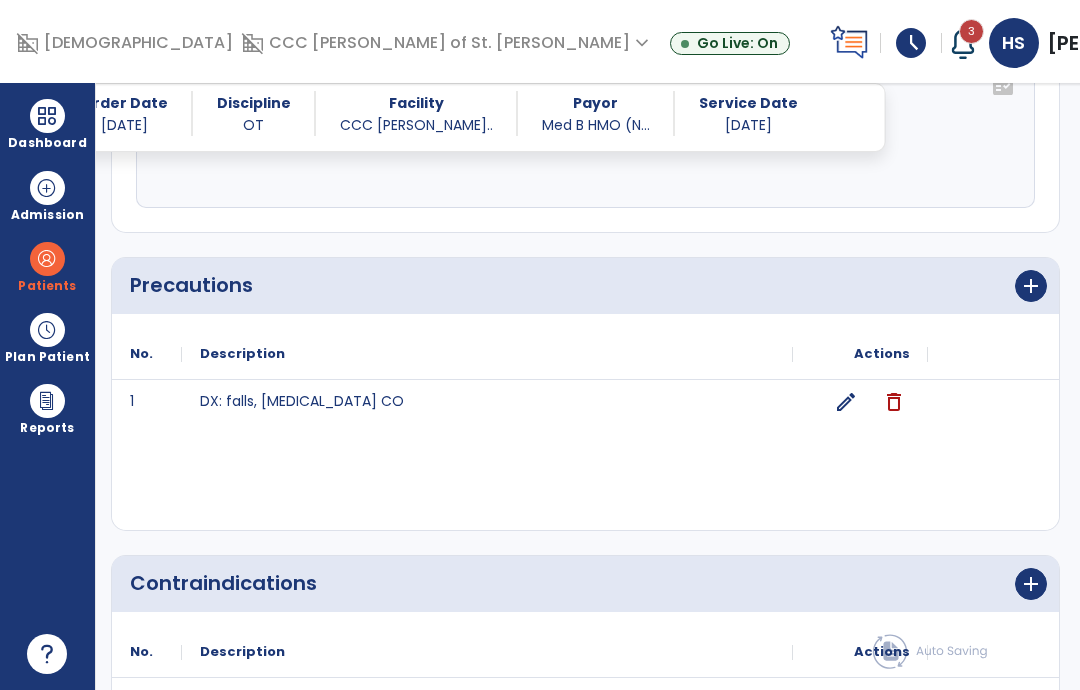 scroll, scrollTop: 1740, scrollLeft: 0, axis: vertical 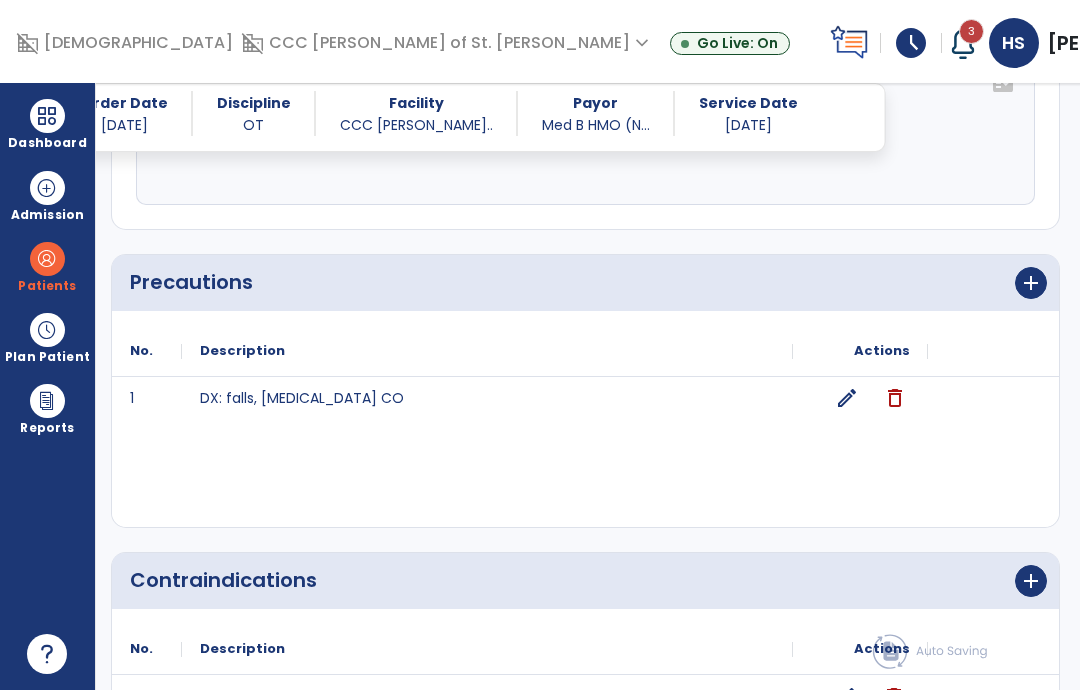 click on "edit" 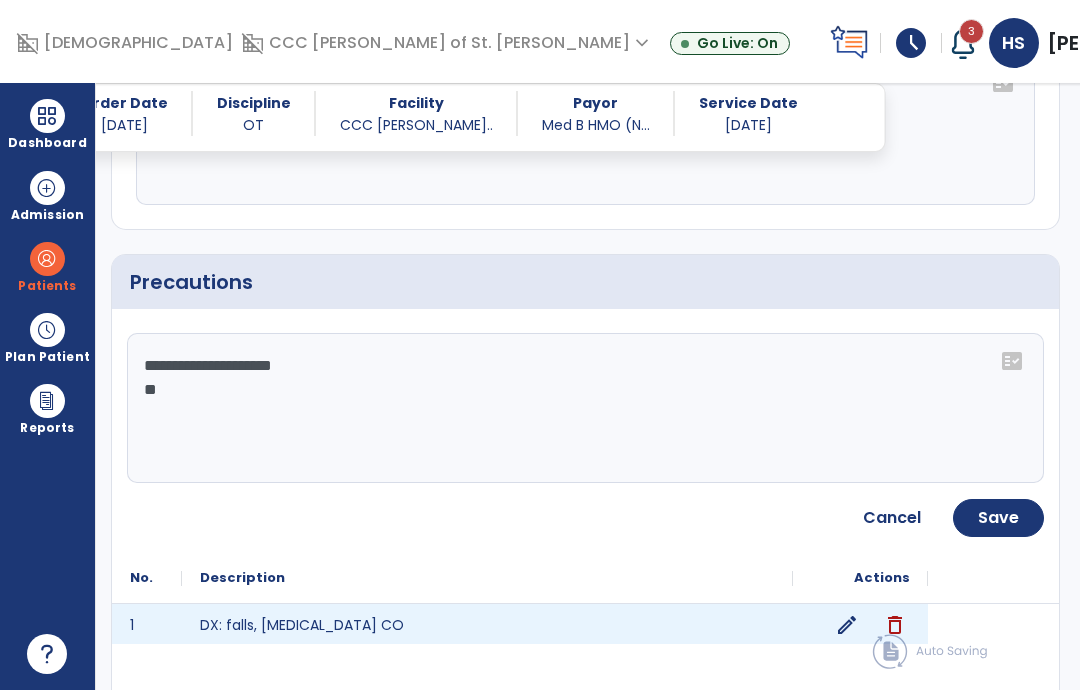 click on "**********" 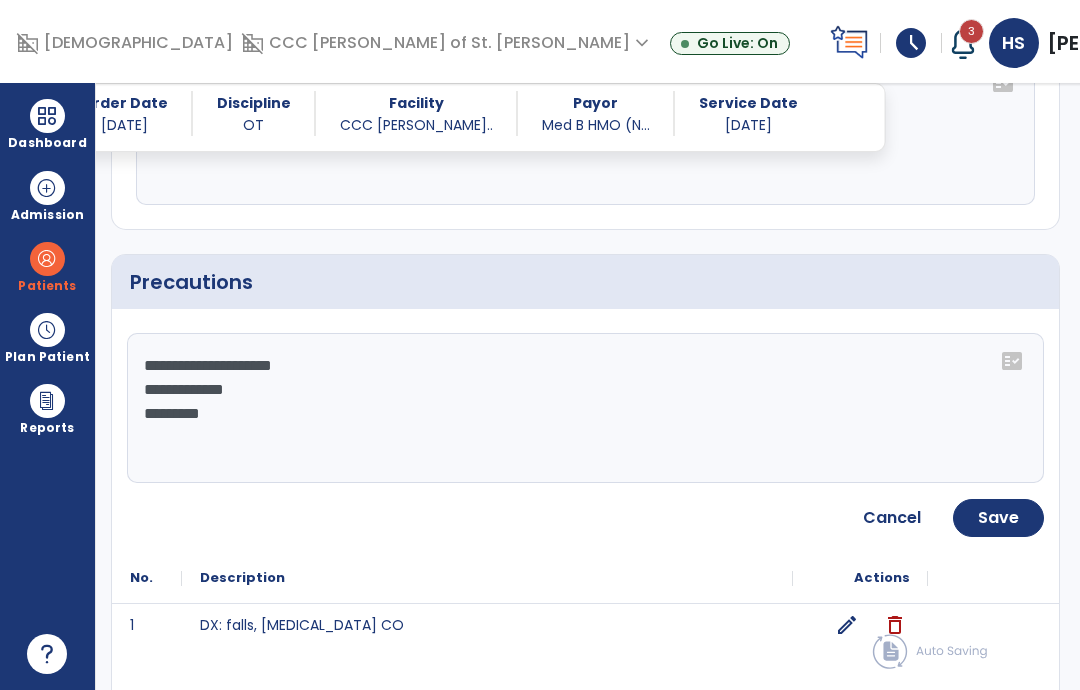 type on "**********" 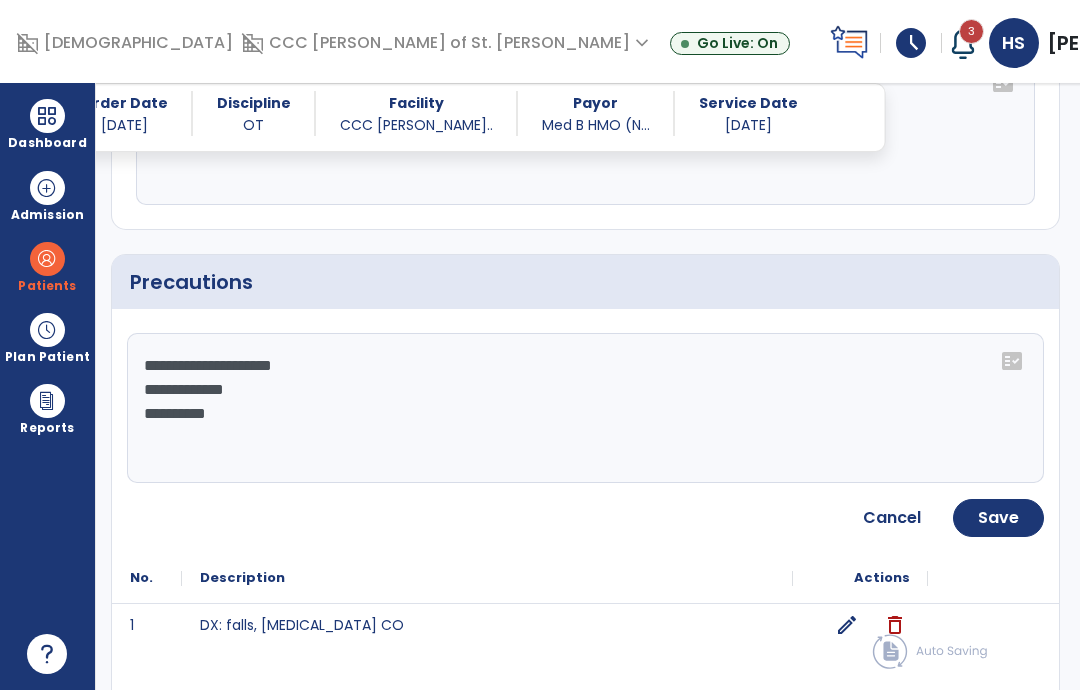 click on "Save" 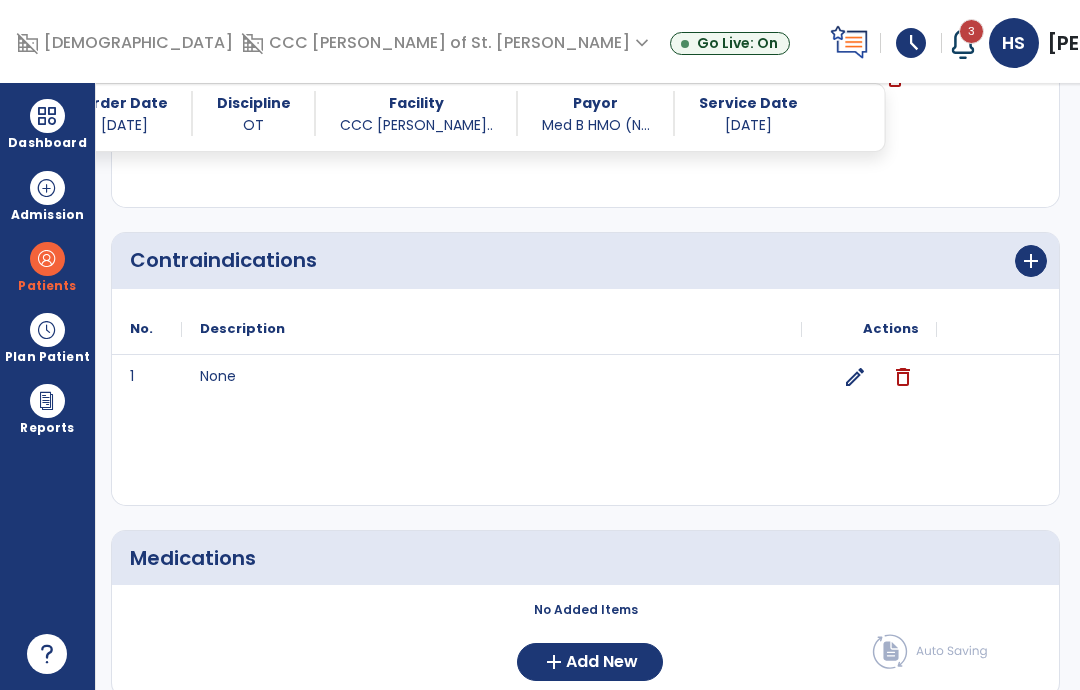 scroll, scrollTop: 2058, scrollLeft: 0, axis: vertical 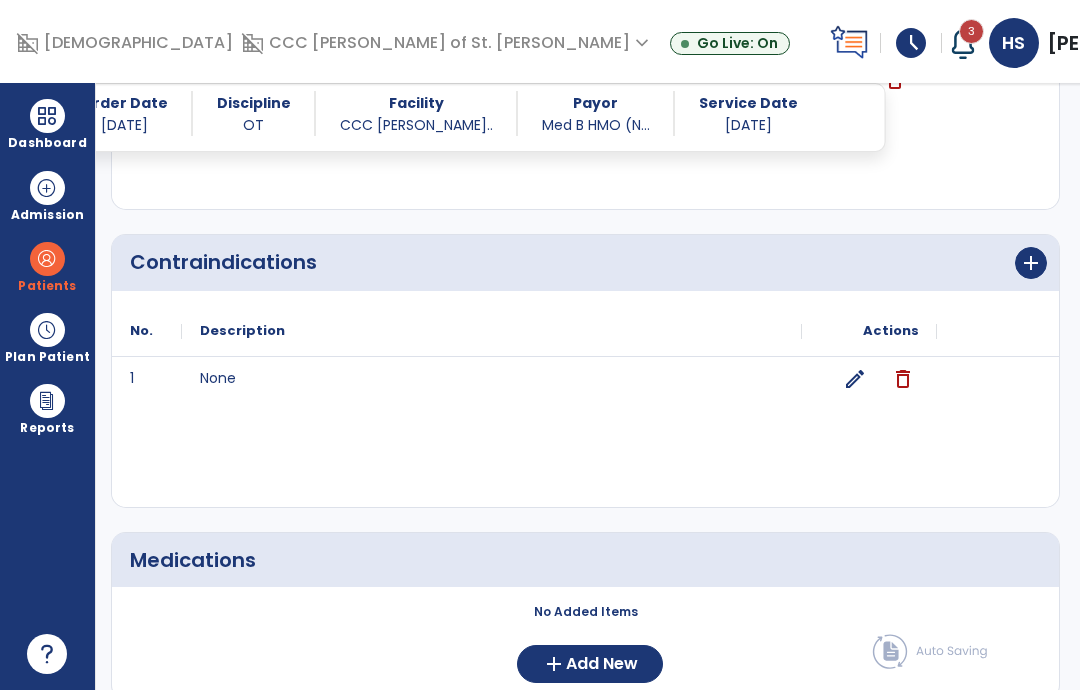 click on "Add New" 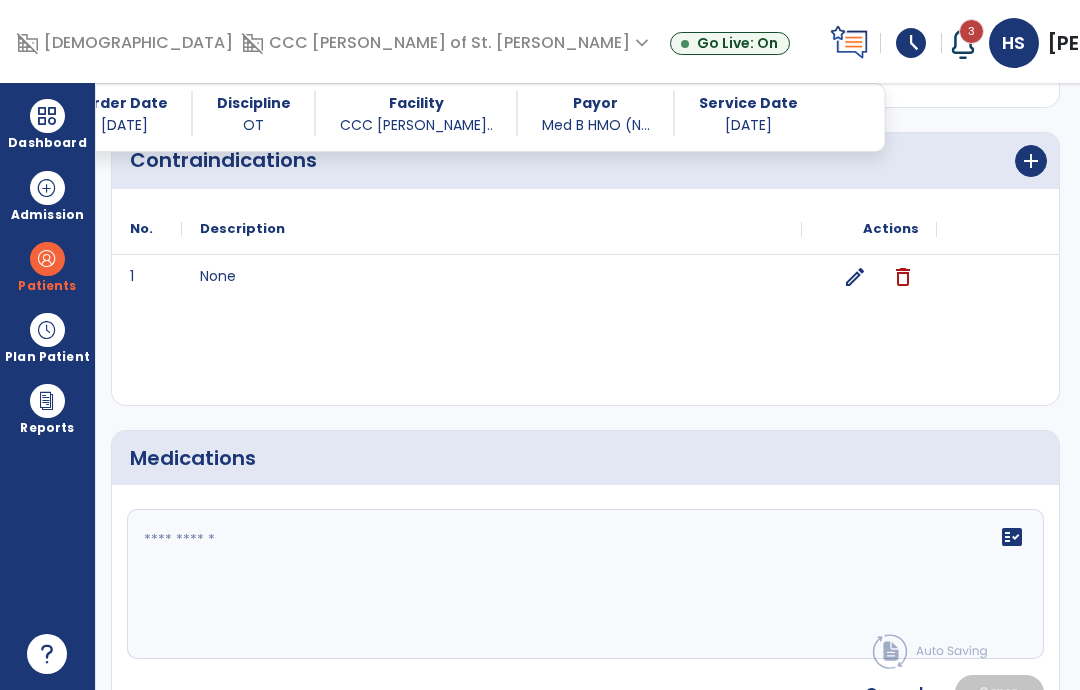 scroll, scrollTop: 2158, scrollLeft: 0, axis: vertical 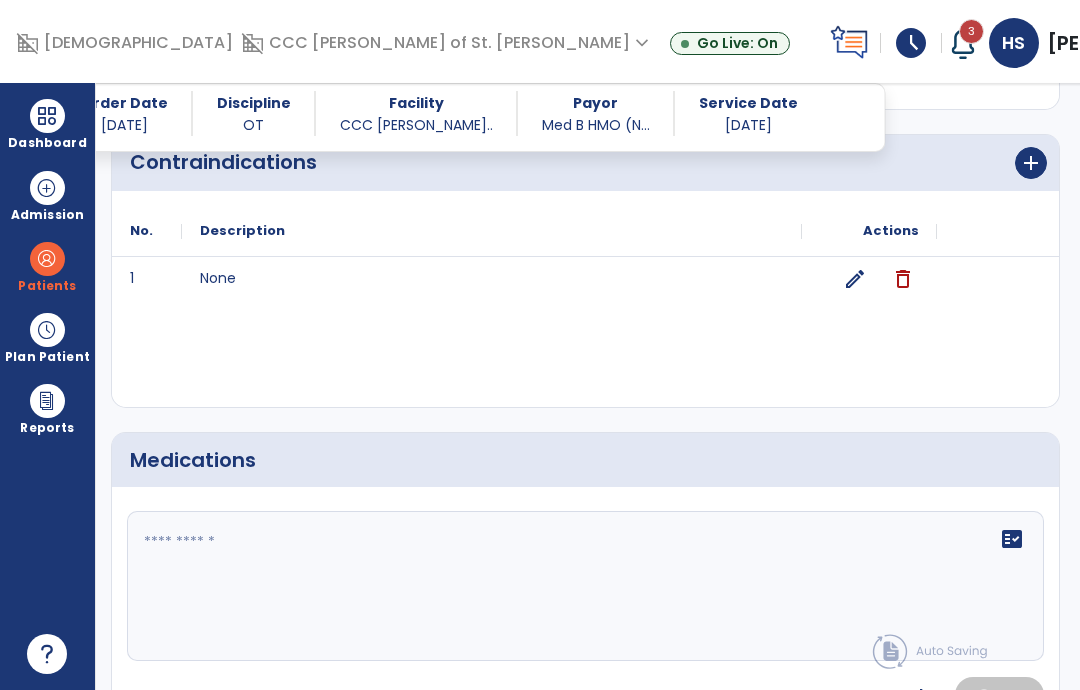 click 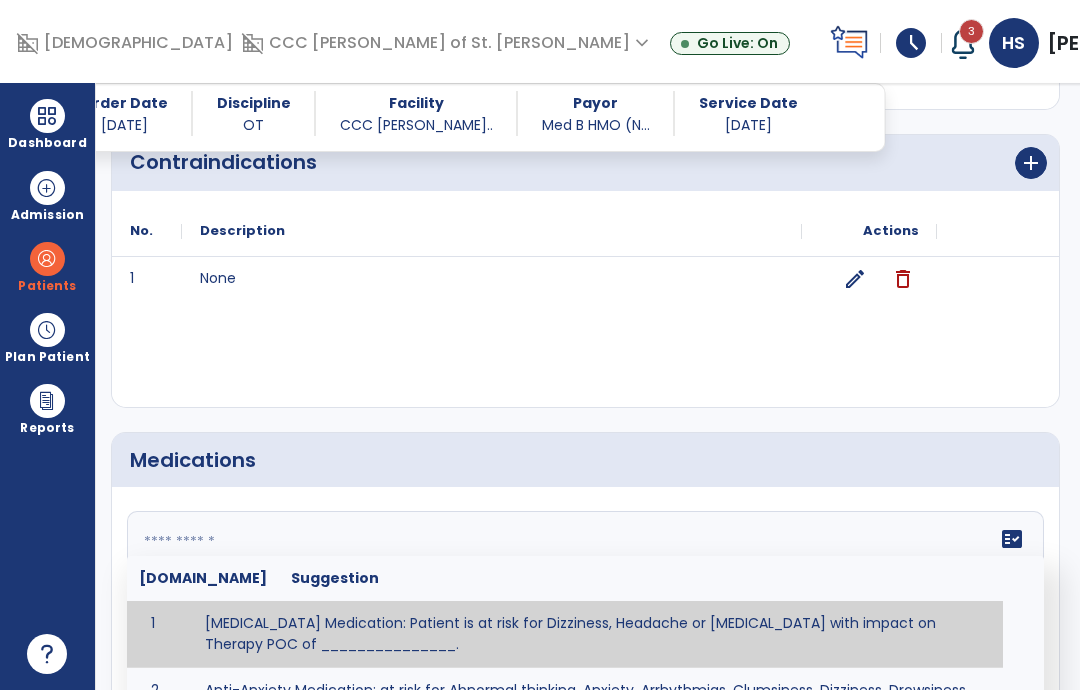 click 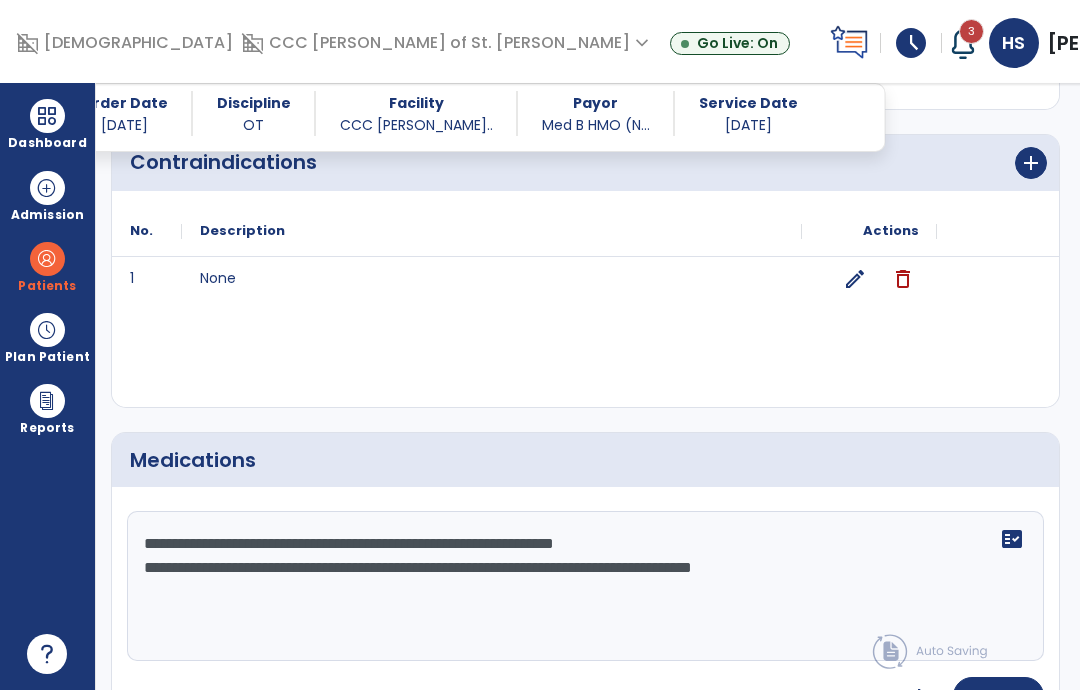 type on "**********" 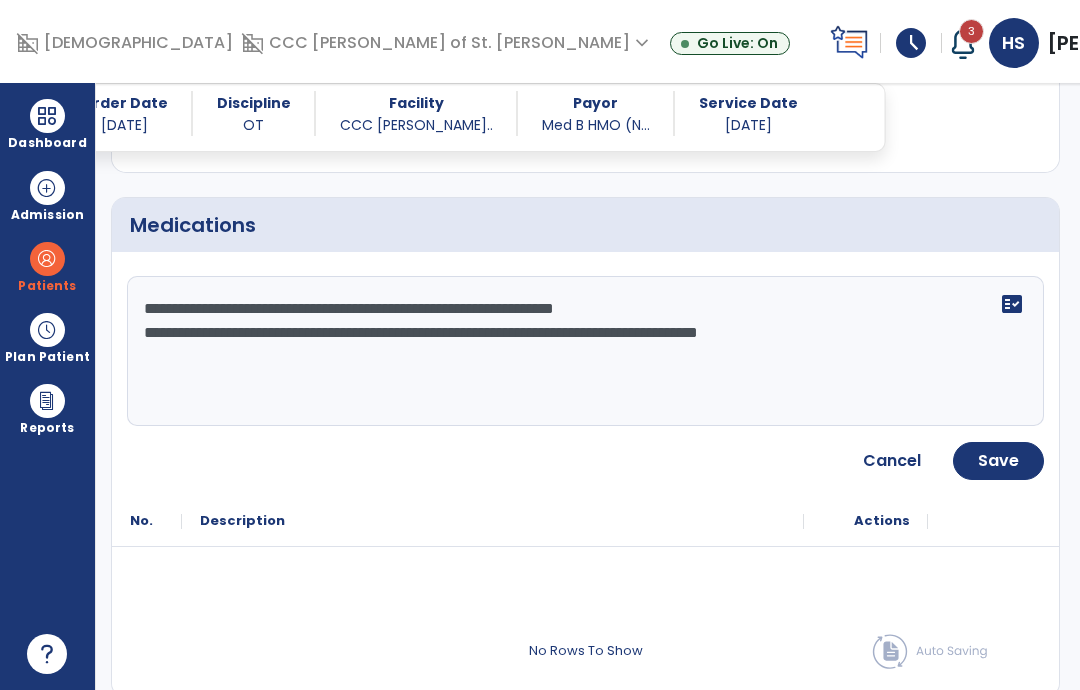 scroll, scrollTop: 2391, scrollLeft: 0, axis: vertical 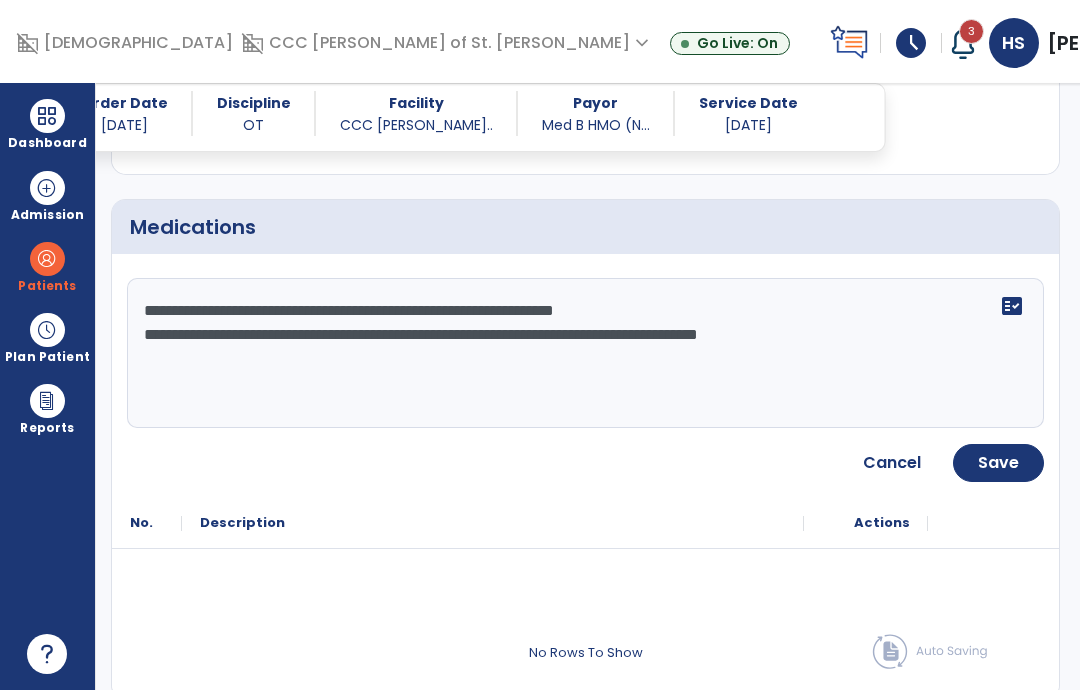 click on "Save" 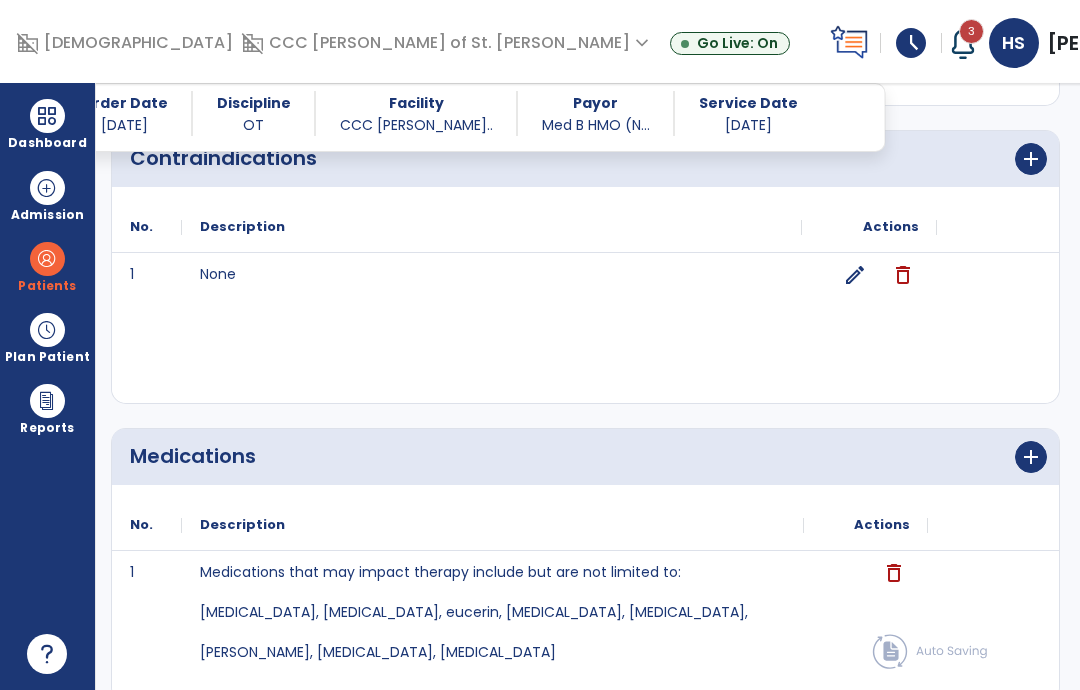 scroll, scrollTop: 2162, scrollLeft: 0, axis: vertical 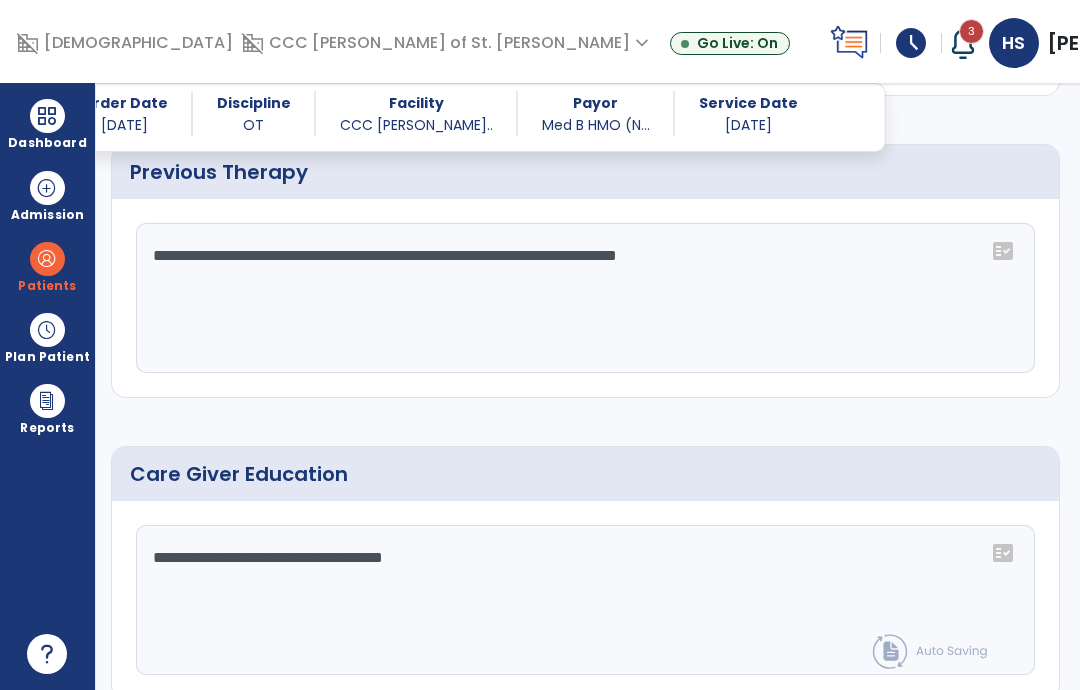 click on "Continue" 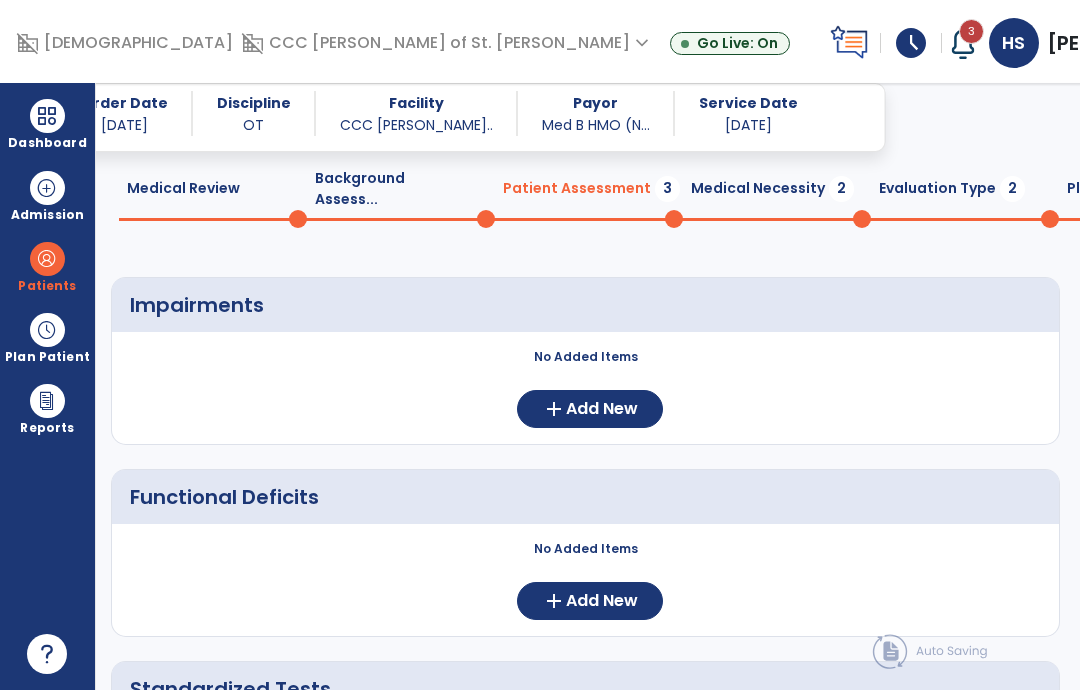 scroll, scrollTop: 69, scrollLeft: 0, axis: vertical 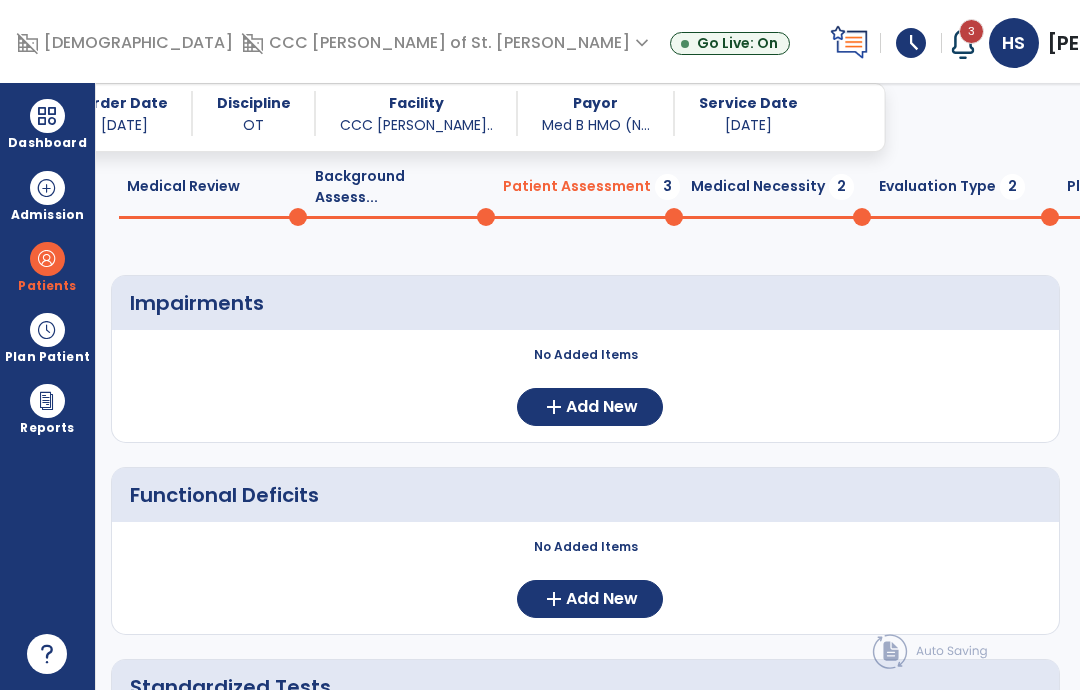 click on "Add New" 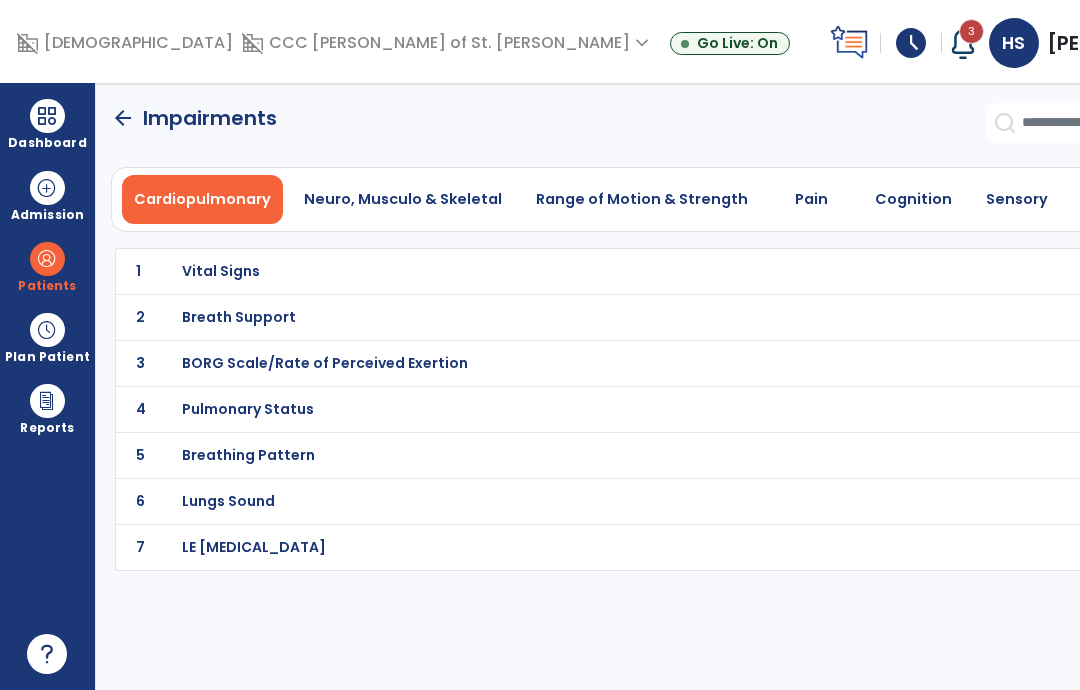 scroll, scrollTop: 0, scrollLeft: 0, axis: both 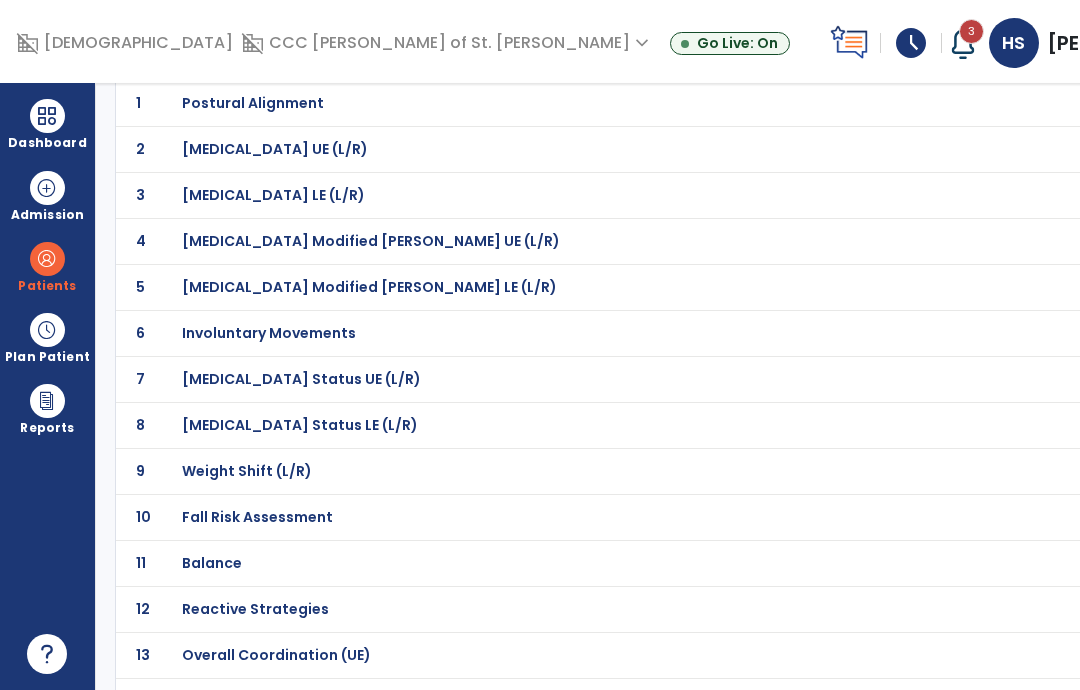 click on "Fall Risk Assessment" at bounding box center [639, 103] 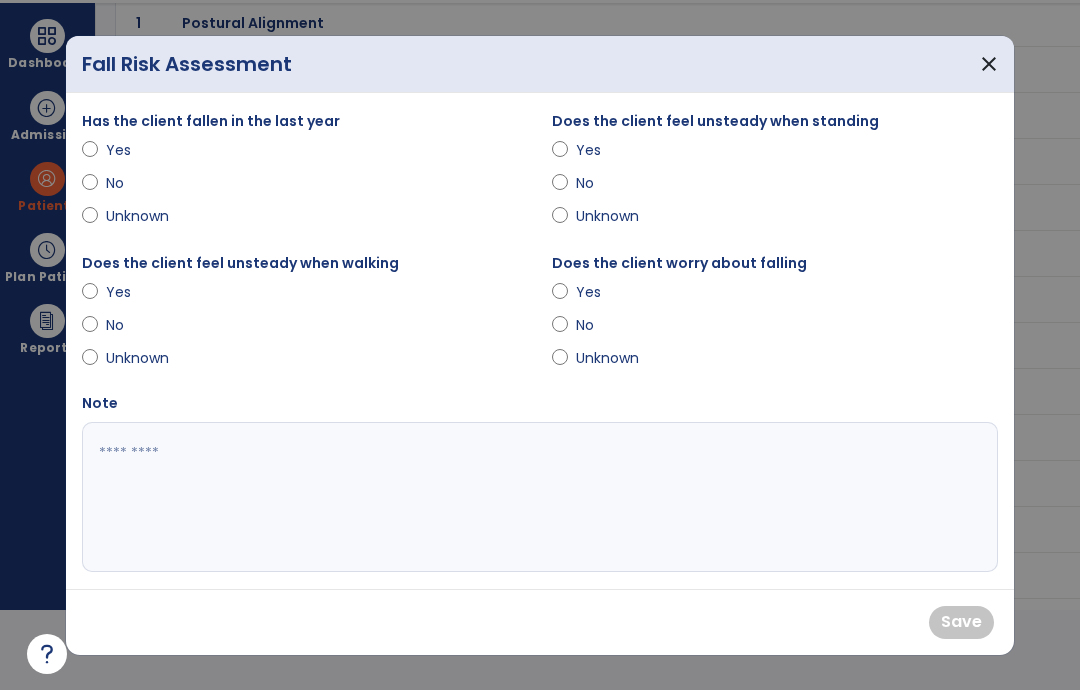 click on "Yes" at bounding box center (141, 150) 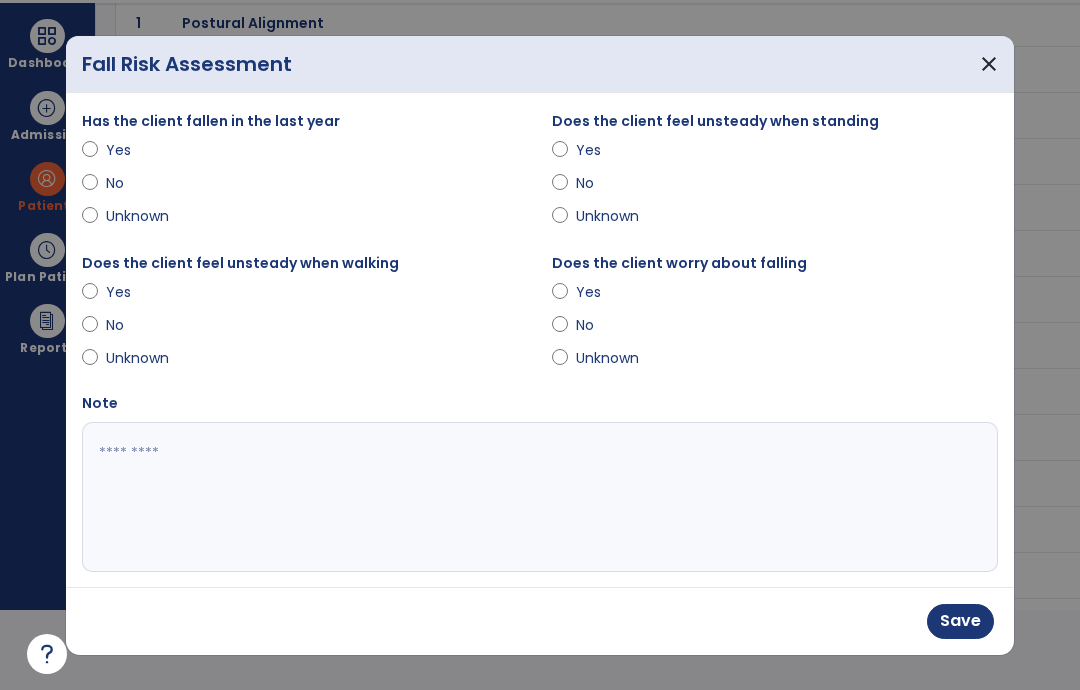 click on "Unknown" at bounding box center [611, 216] 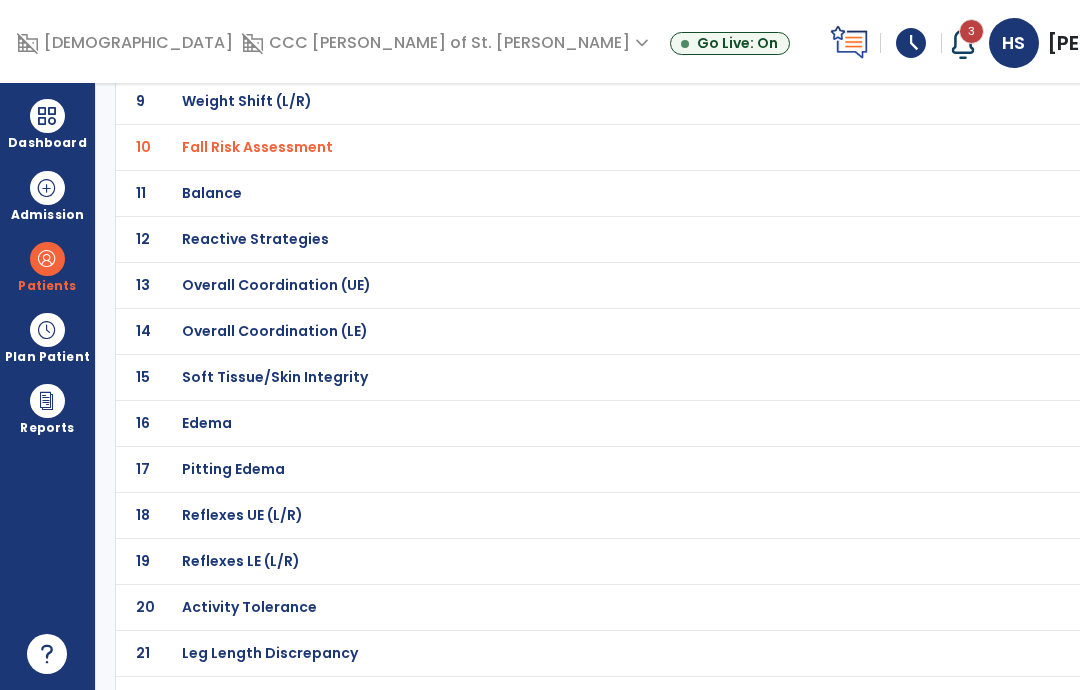 scroll, scrollTop: 537, scrollLeft: 0, axis: vertical 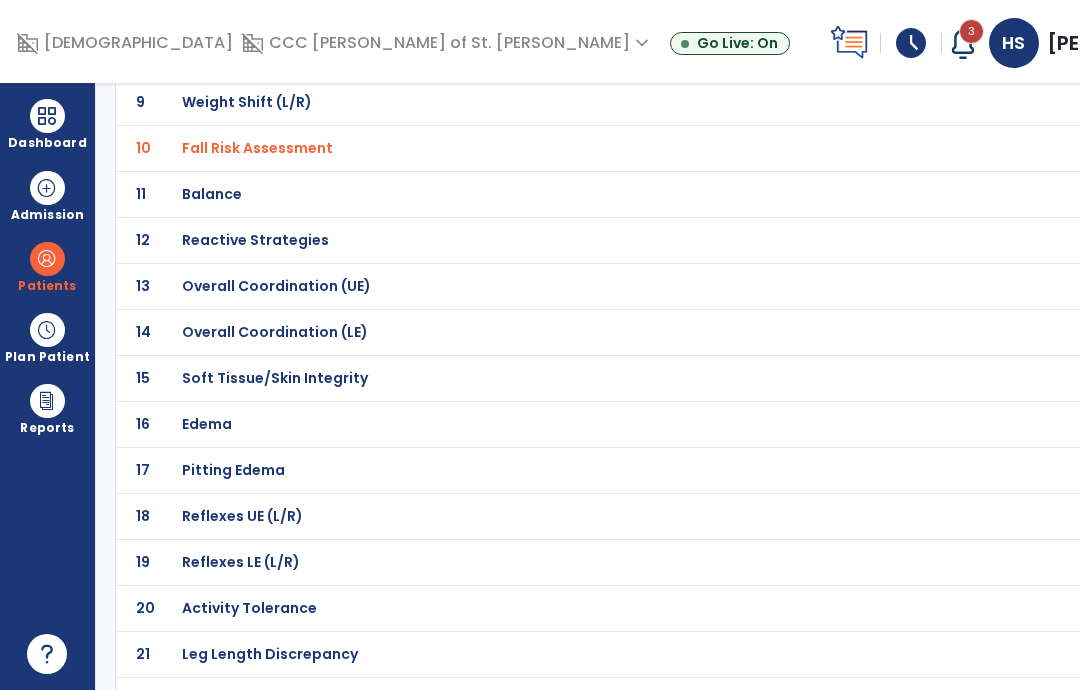 click on "Activity Tolerance" at bounding box center (639, -266) 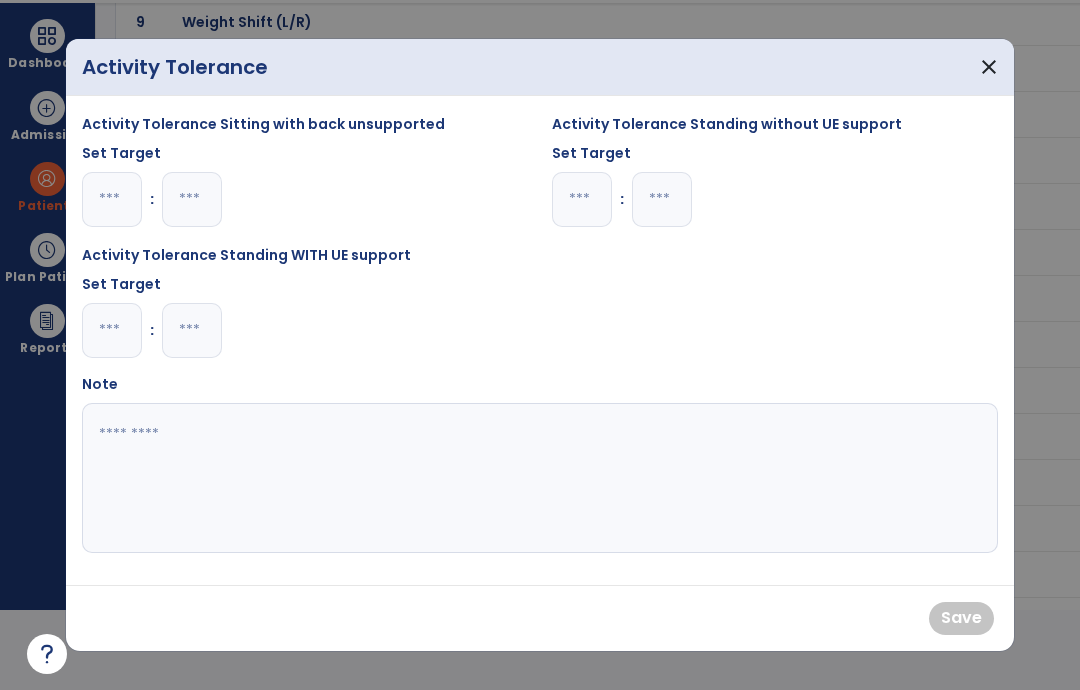 scroll, scrollTop: 0, scrollLeft: 0, axis: both 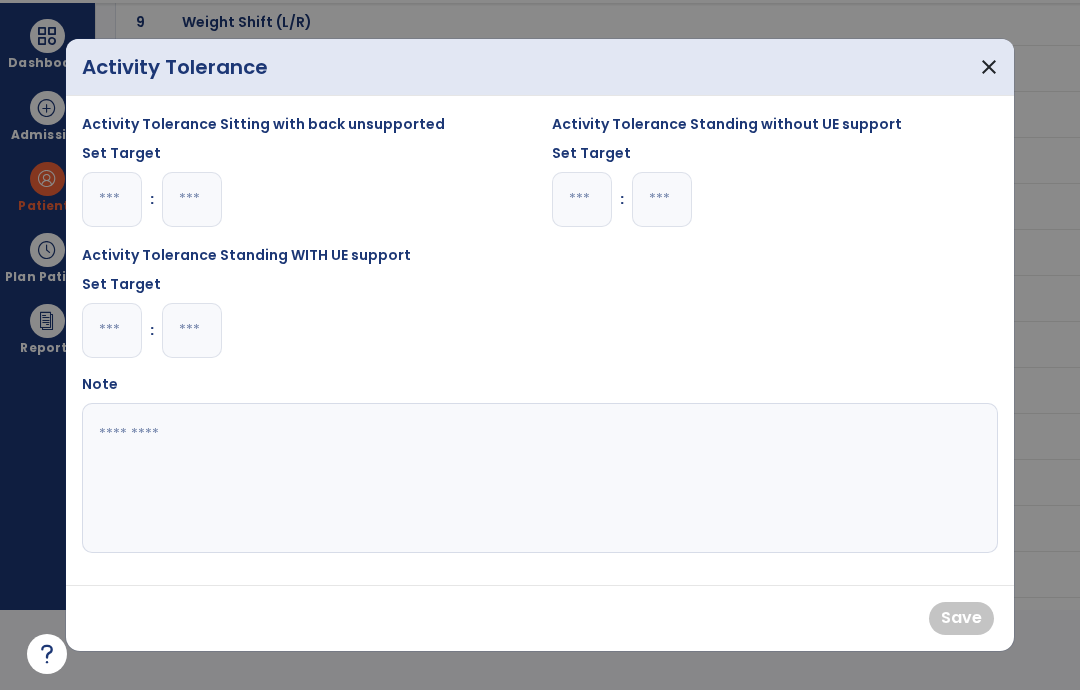 click at bounding box center [112, 199] 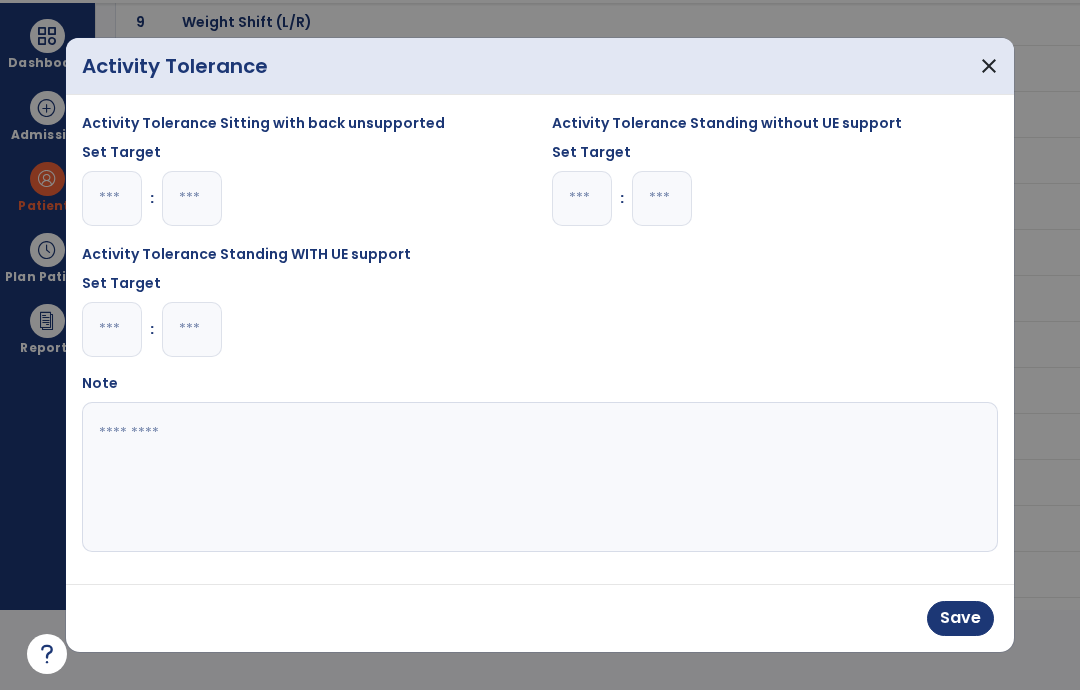 type on "*" 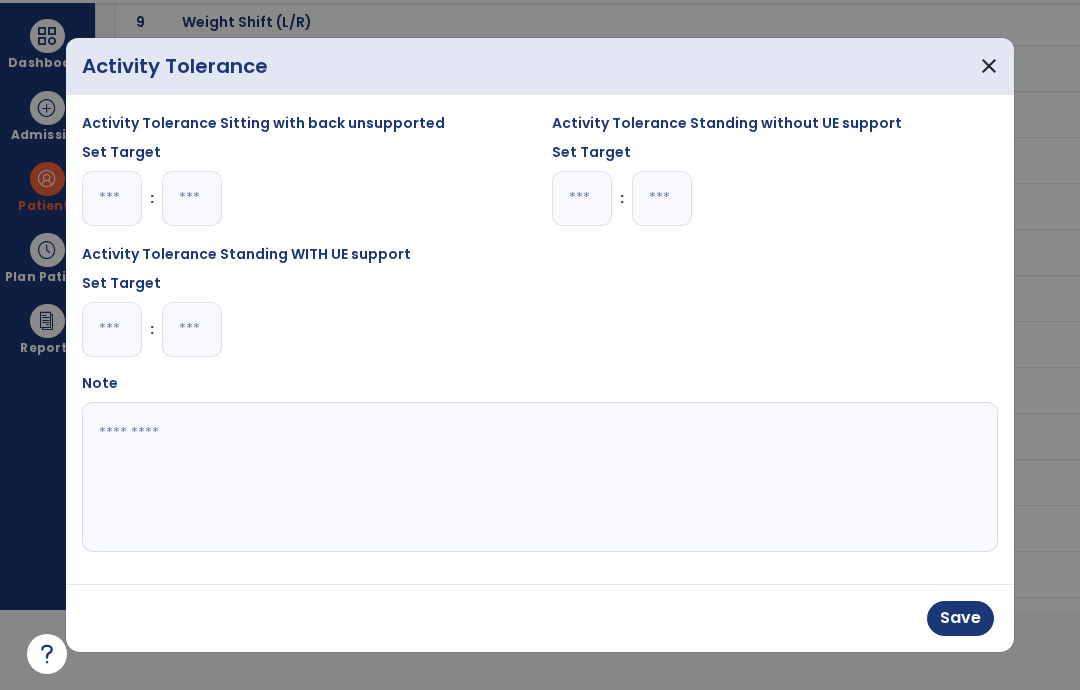 type on "*" 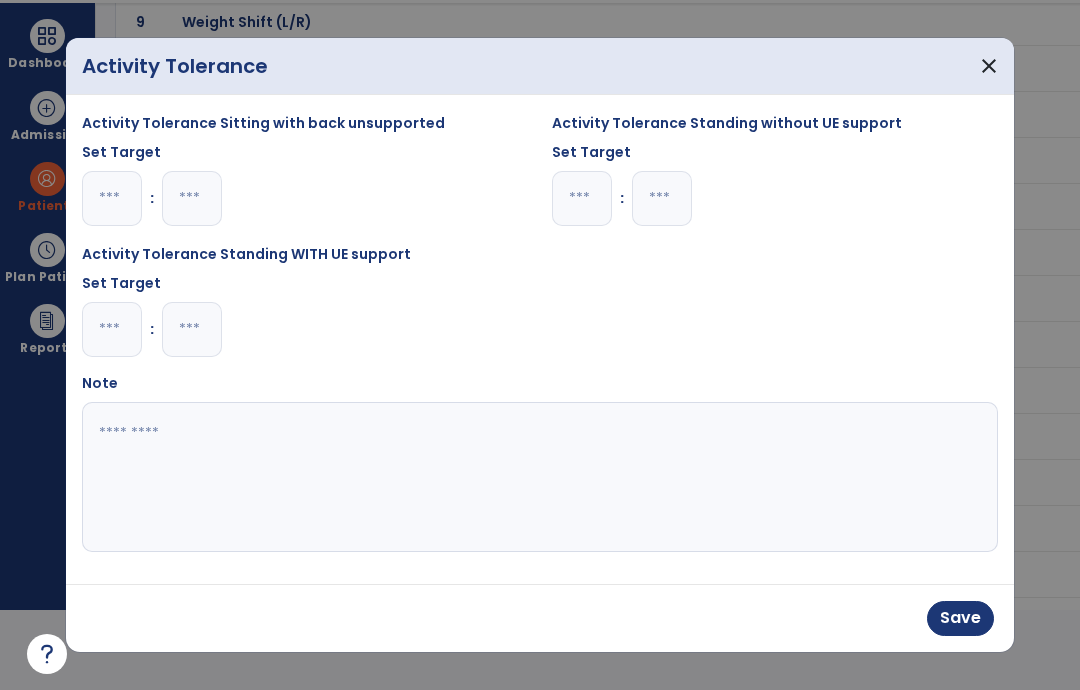 click at bounding box center (192, 329) 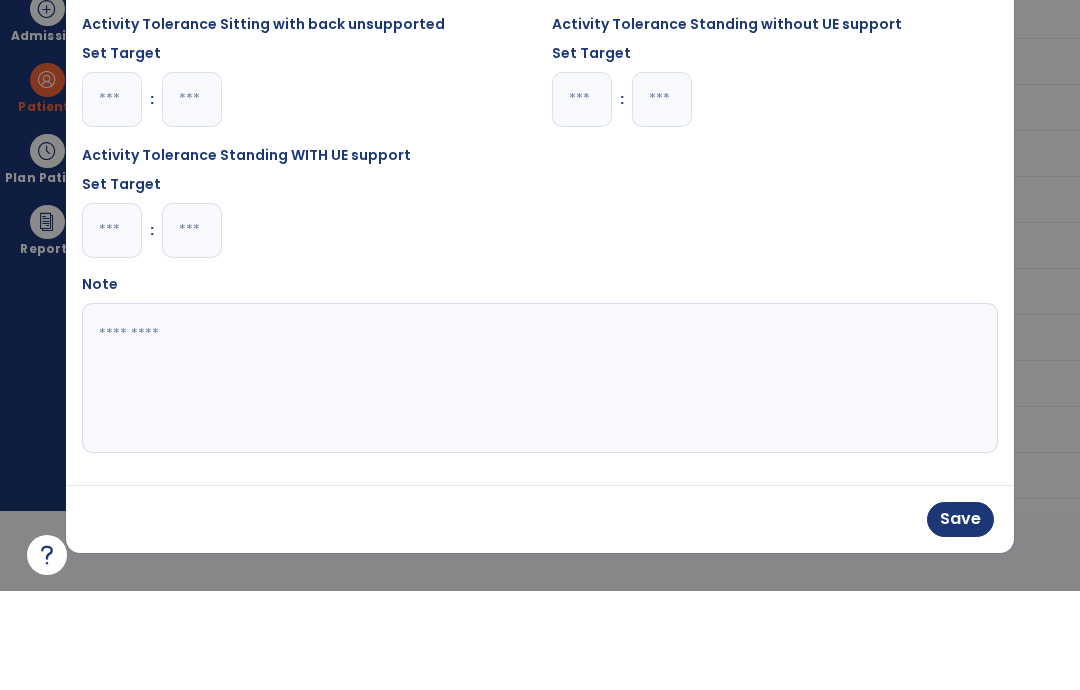 click on "Save" at bounding box center [960, 618] 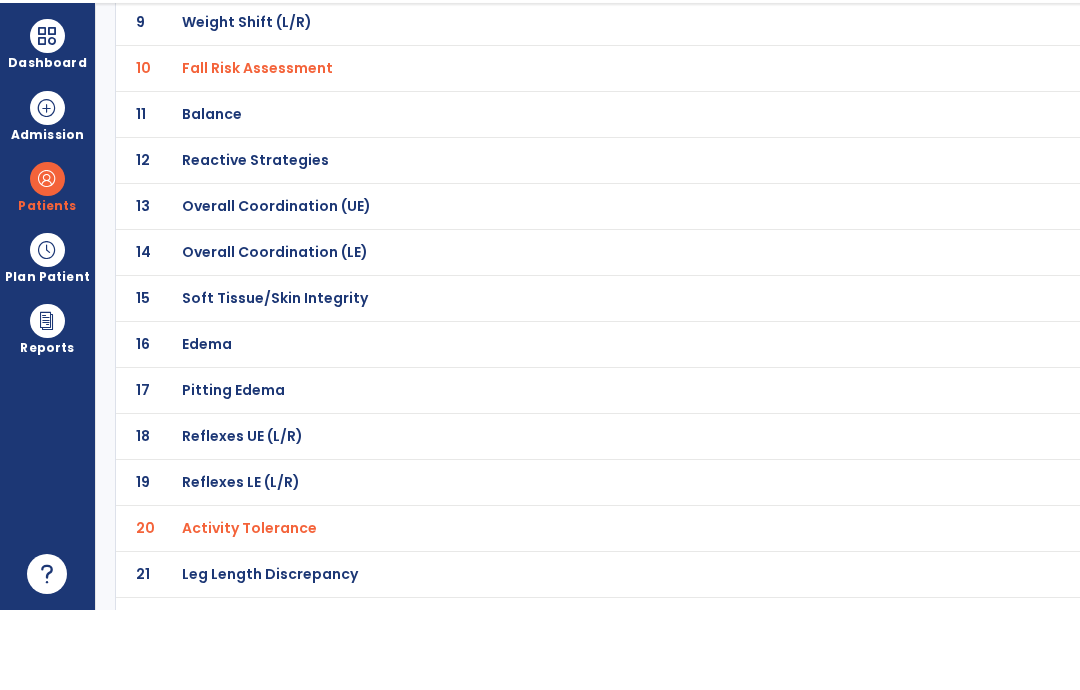 scroll, scrollTop: 80, scrollLeft: 0, axis: vertical 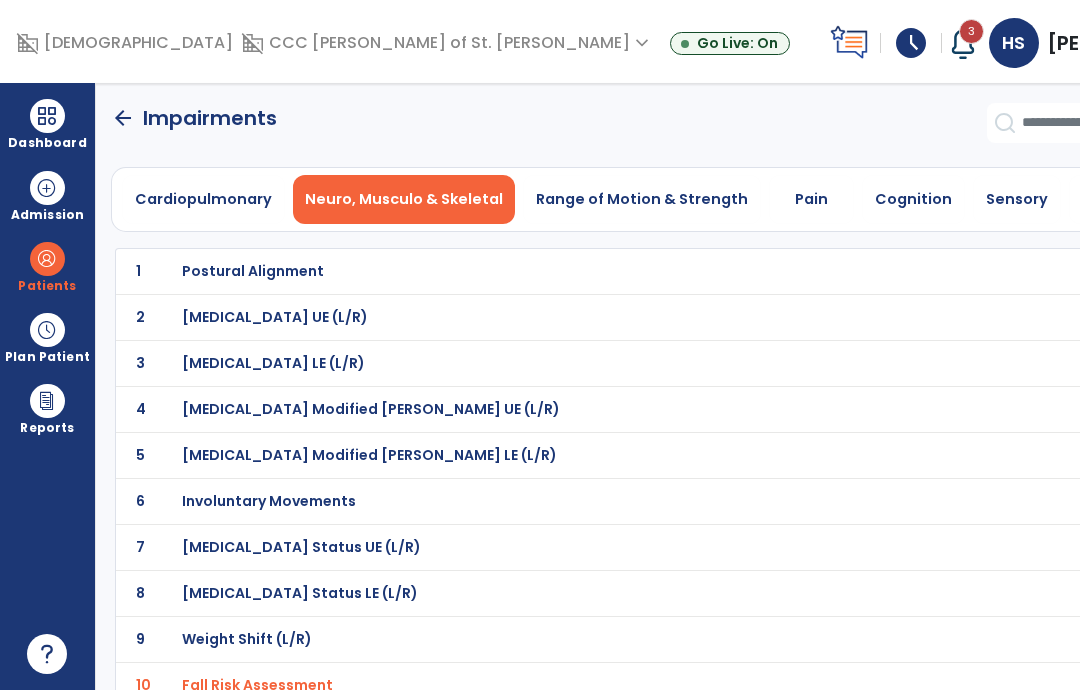click on "Range of Motion & Strength" at bounding box center [642, 199] 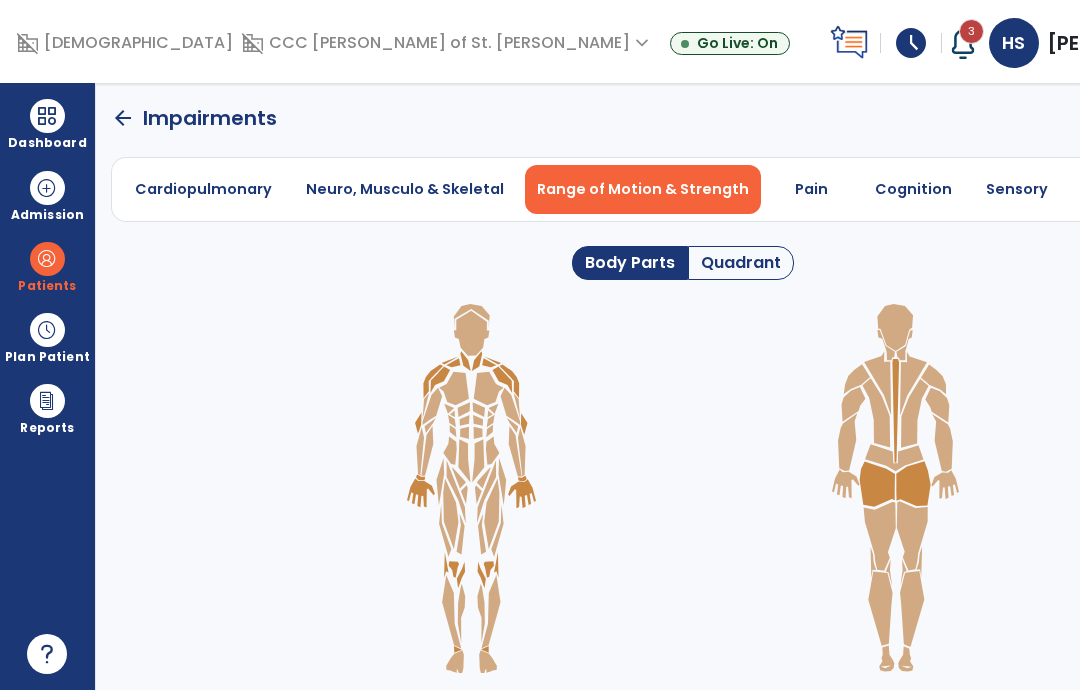 click 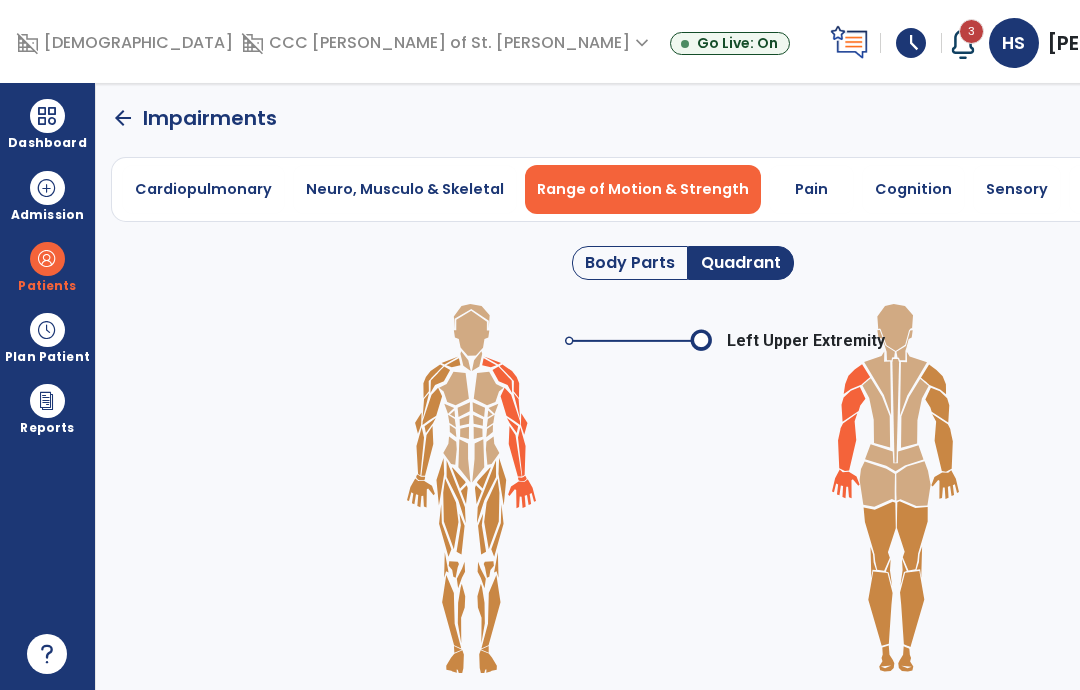 click 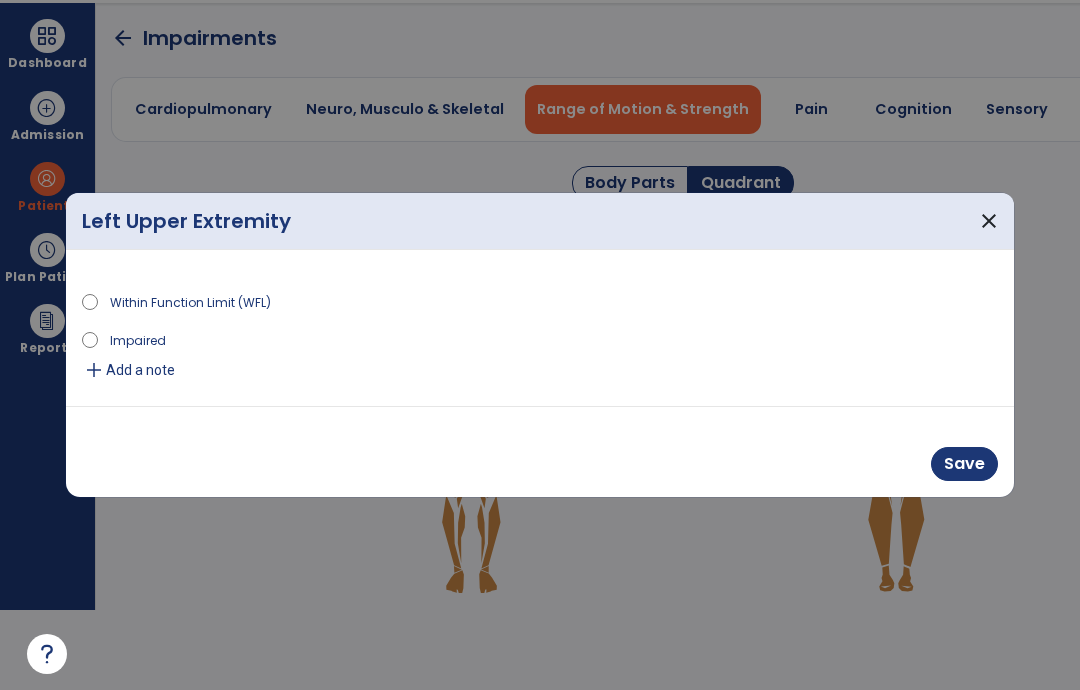 click on "Save" at bounding box center (964, 464) 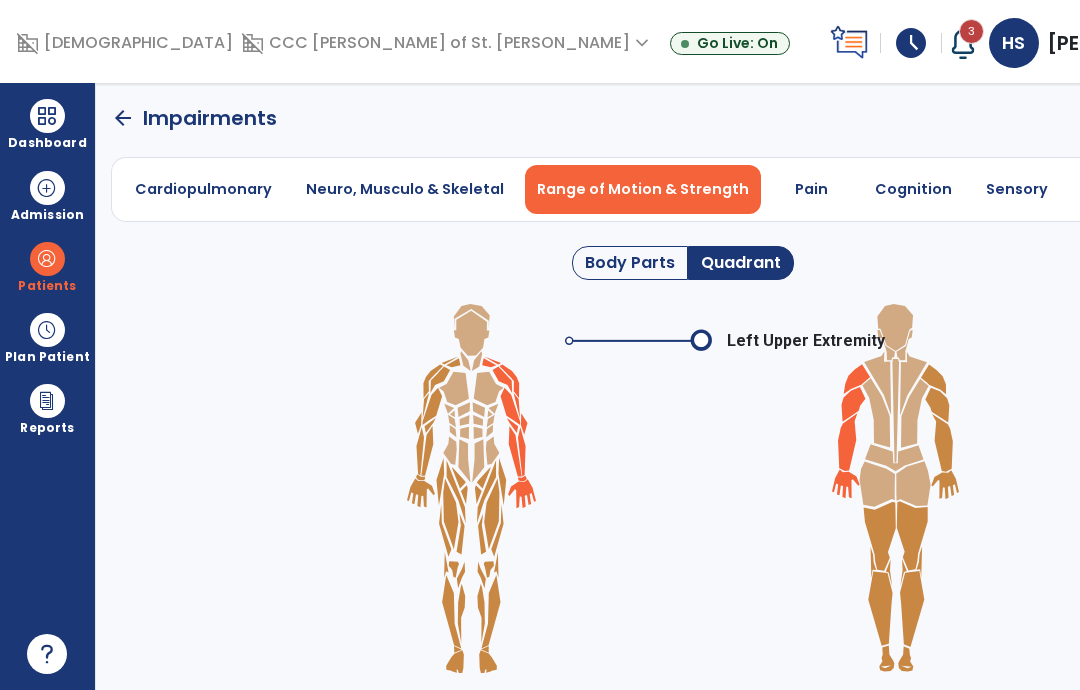 click 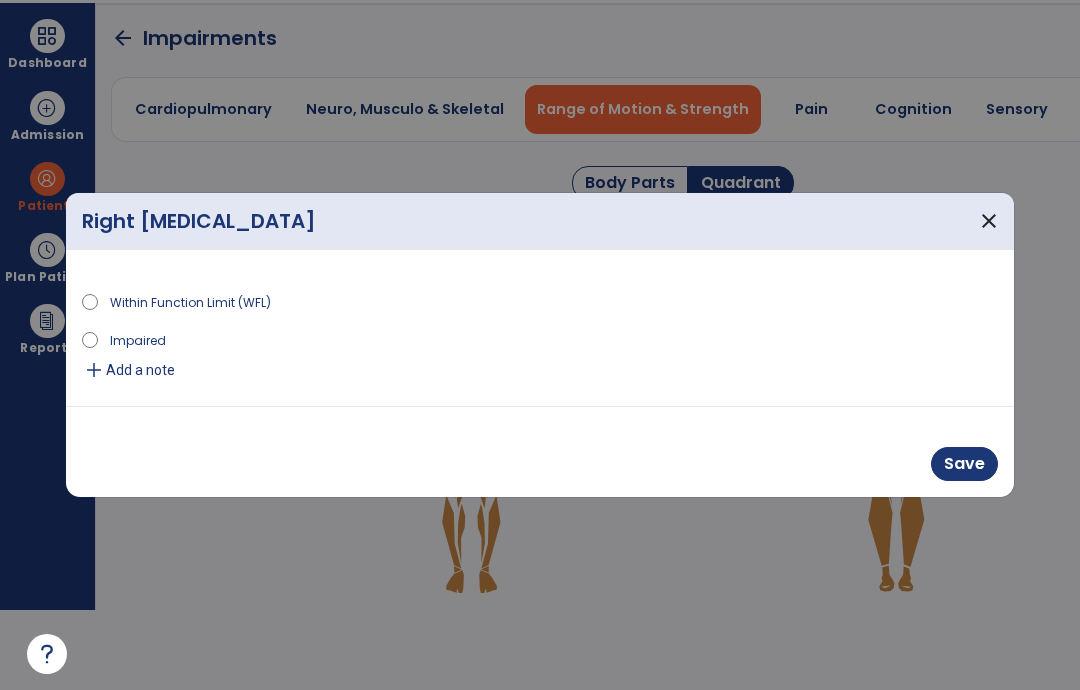 scroll, scrollTop: 0, scrollLeft: 0, axis: both 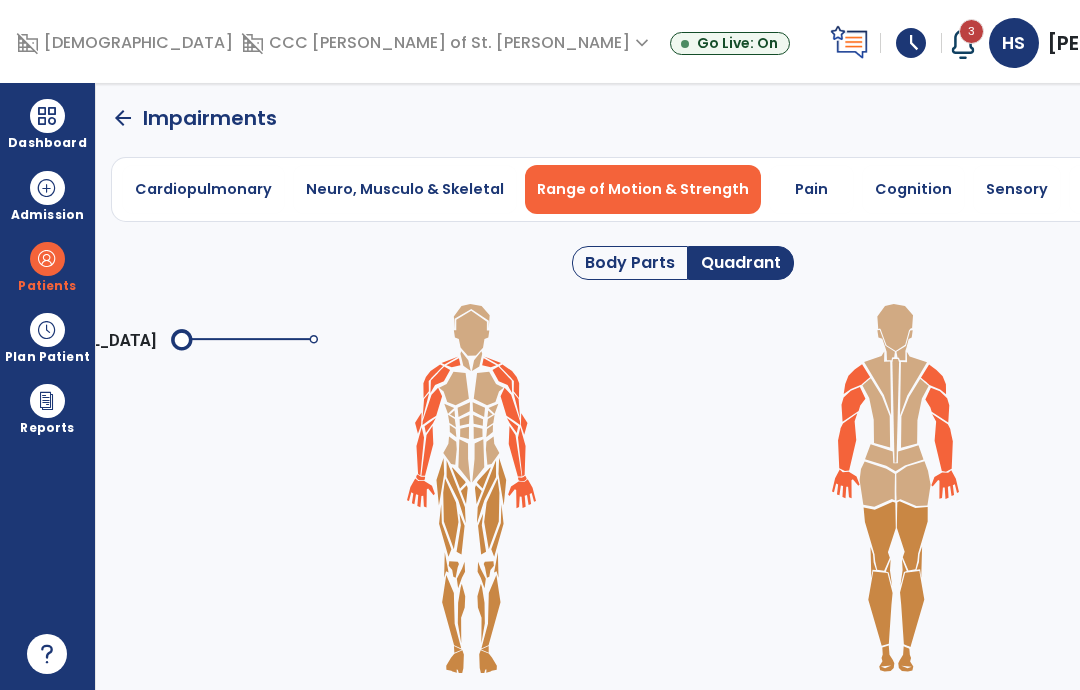 click on "Cognition" at bounding box center (913, 189) 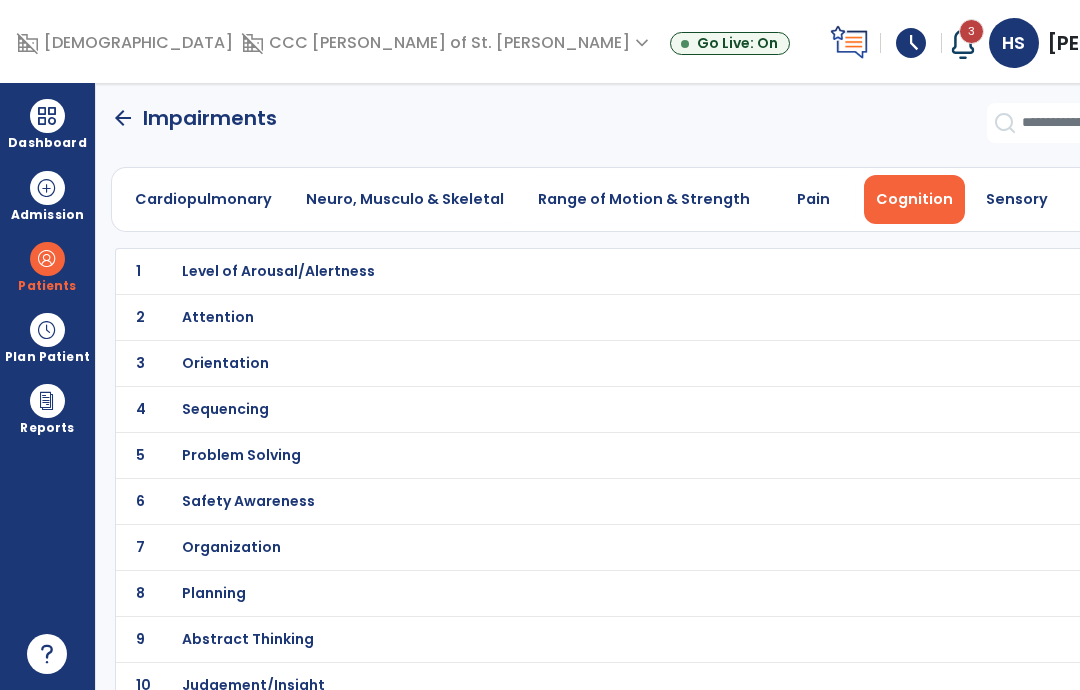 click on "Level of Arousal/Alertness" at bounding box center [639, 271] 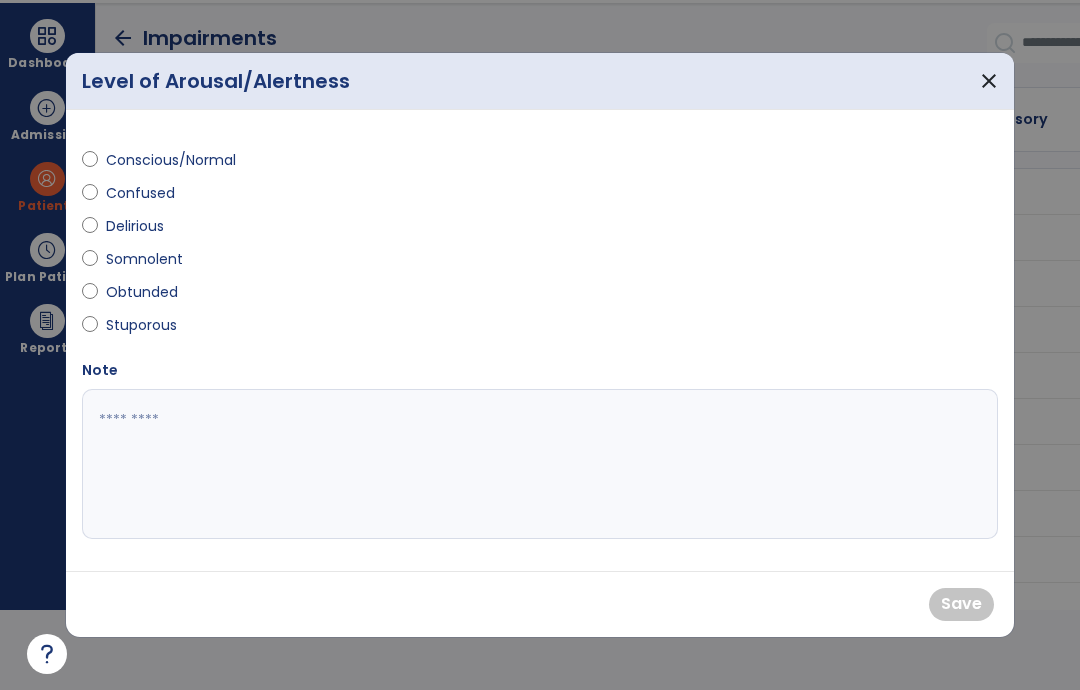 scroll, scrollTop: 0, scrollLeft: 0, axis: both 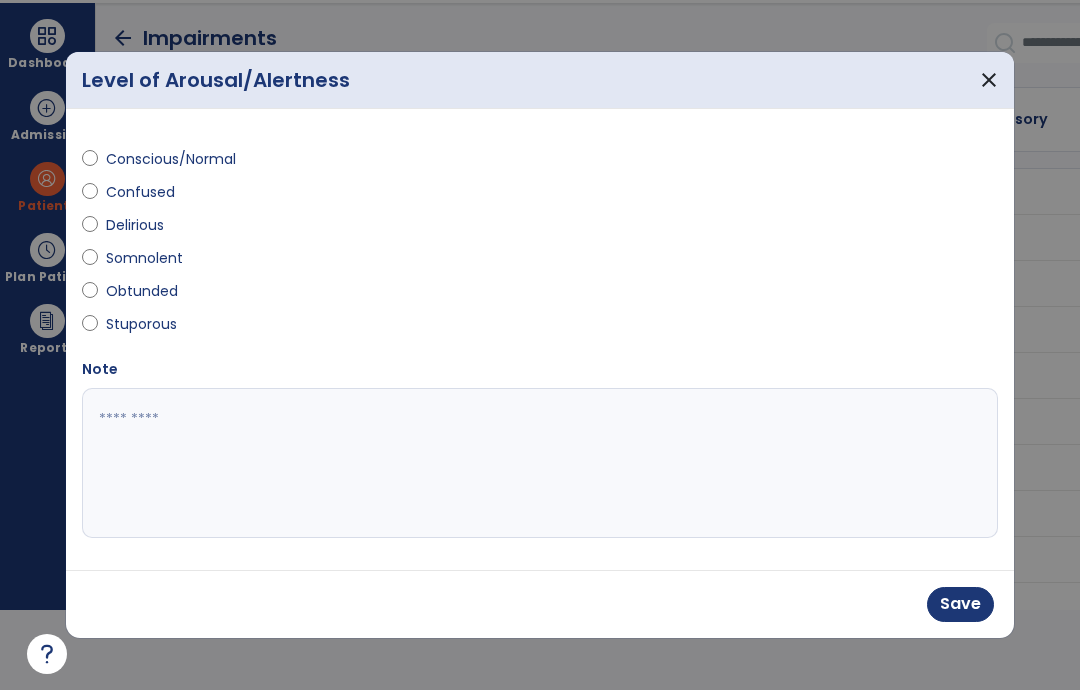 click on "Save" at bounding box center [960, 604] 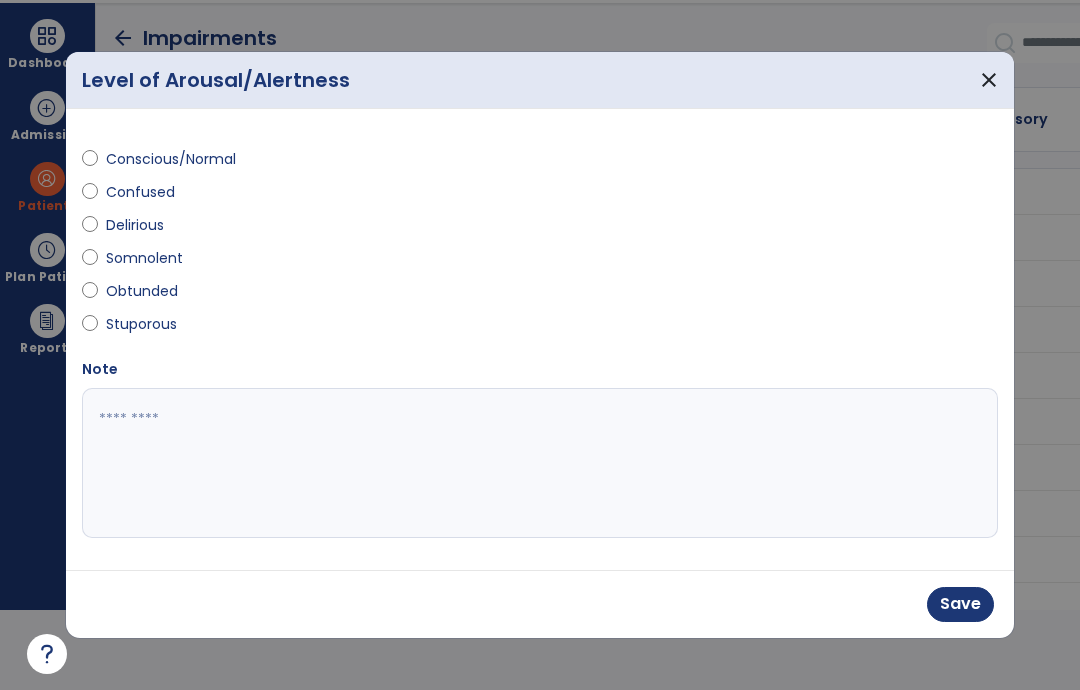 scroll, scrollTop: 80, scrollLeft: 0, axis: vertical 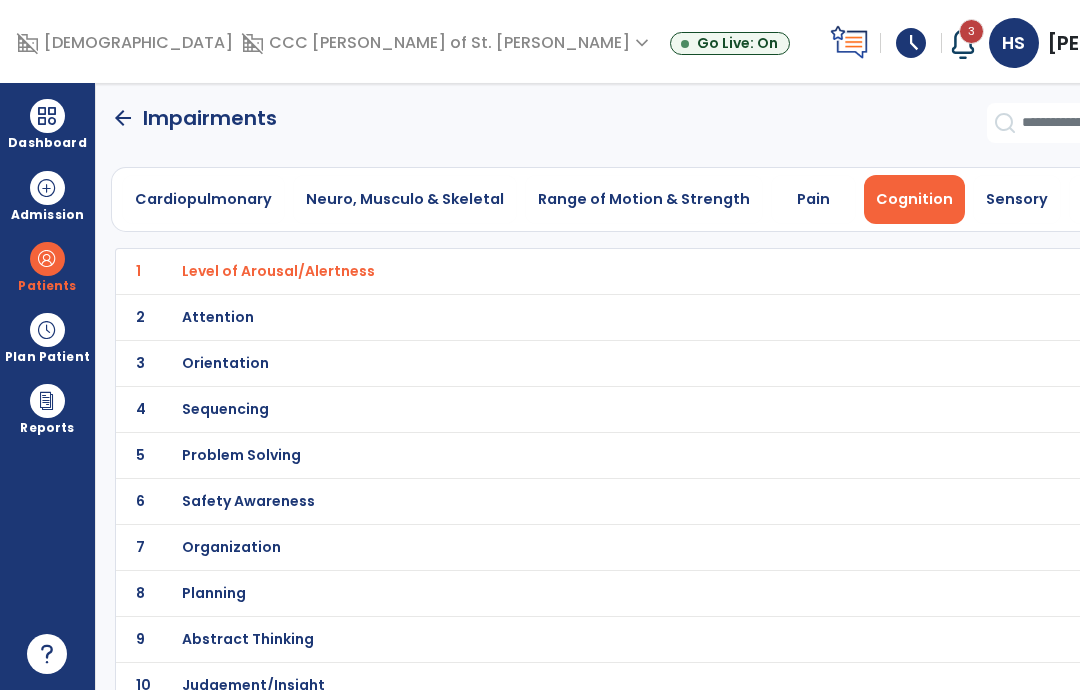 click on "arrow_back" 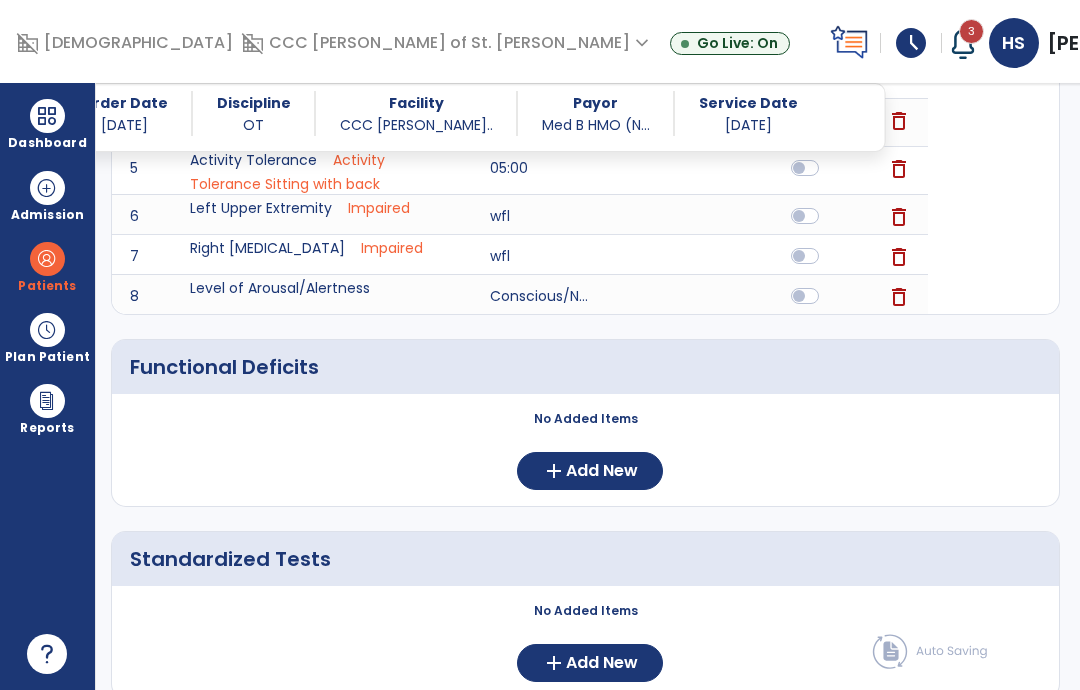 scroll, scrollTop: 504, scrollLeft: 0, axis: vertical 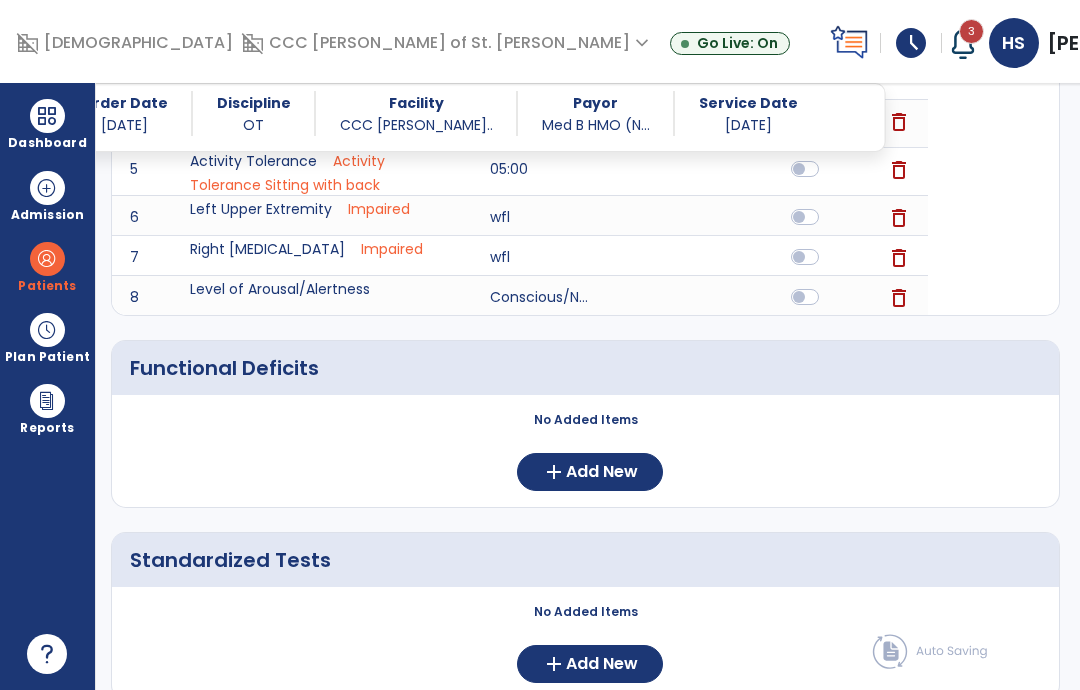 click on "Add New" 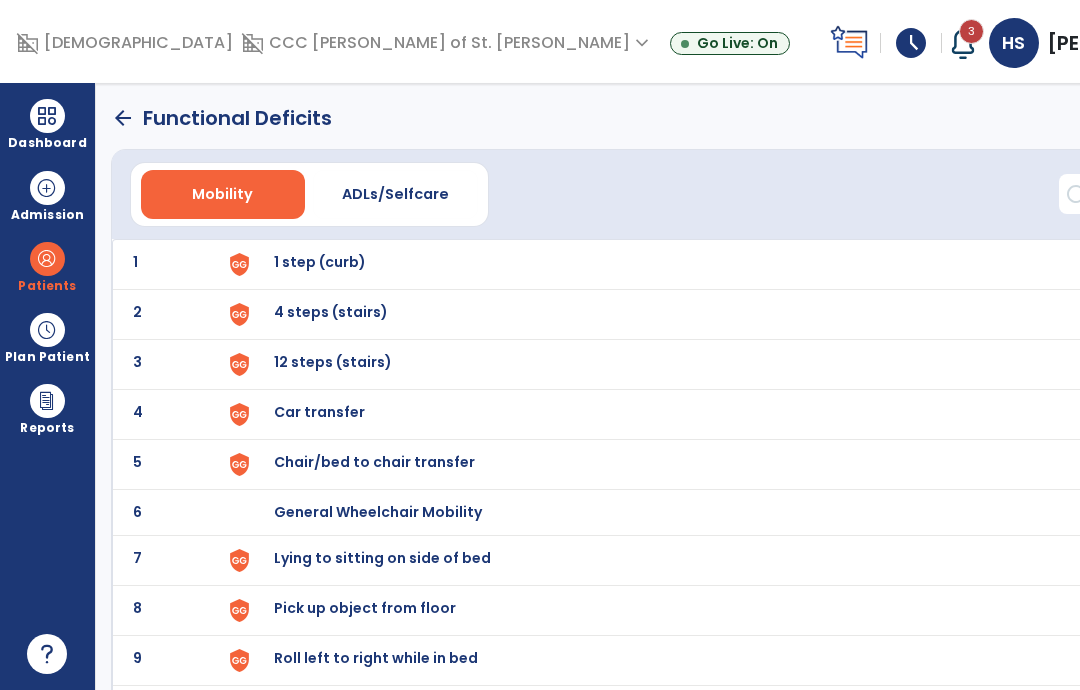 scroll, scrollTop: 0, scrollLeft: 0, axis: both 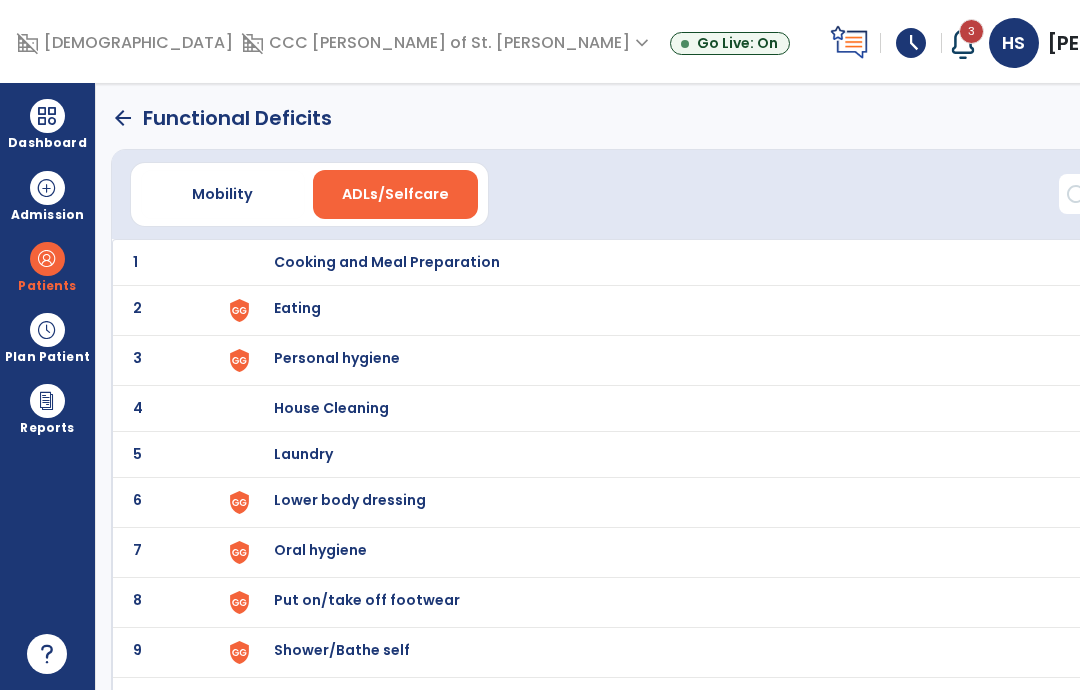 click on "Eating" at bounding box center [733, 262] 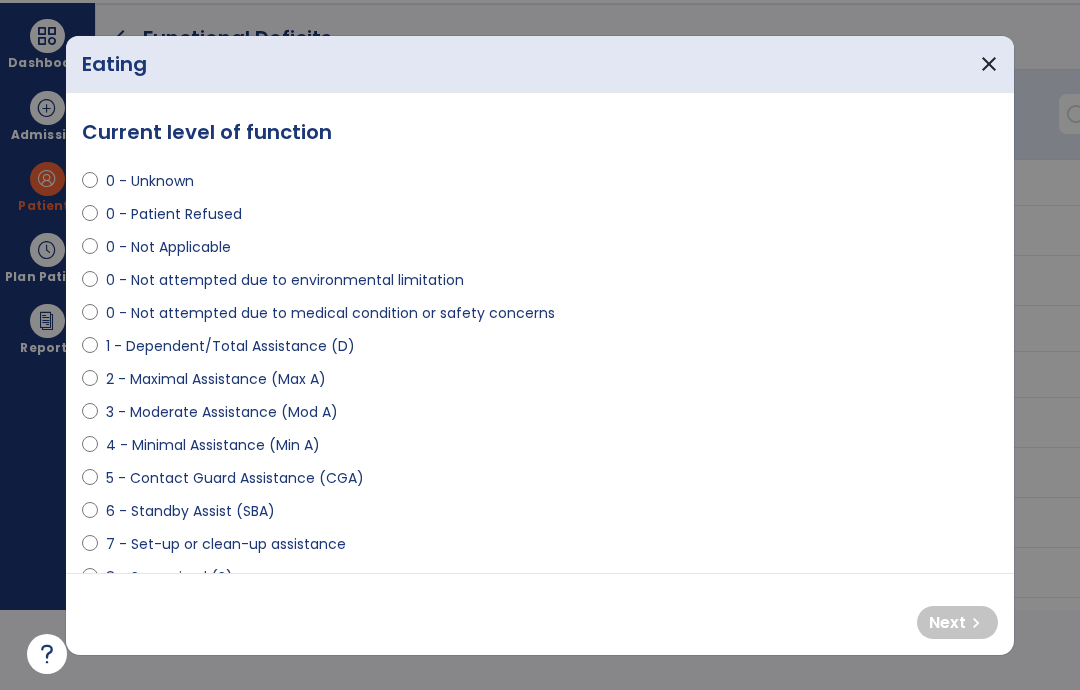 scroll, scrollTop: 0, scrollLeft: 0, axis: both 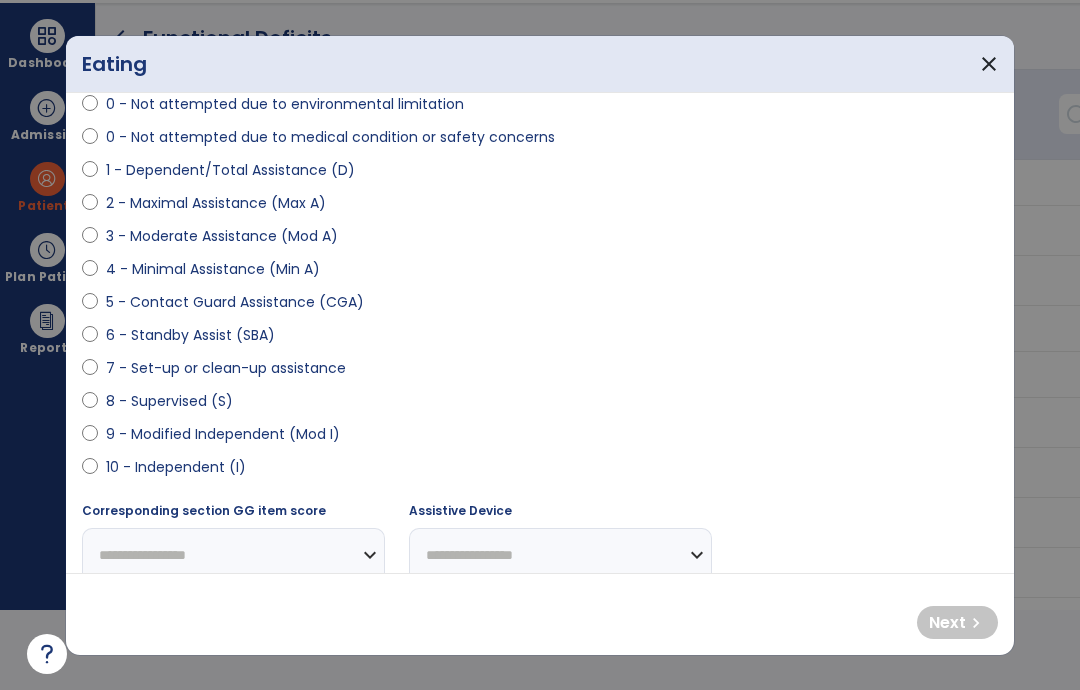 click on "10 - Independent (I)" at bounding box center (176, 467) 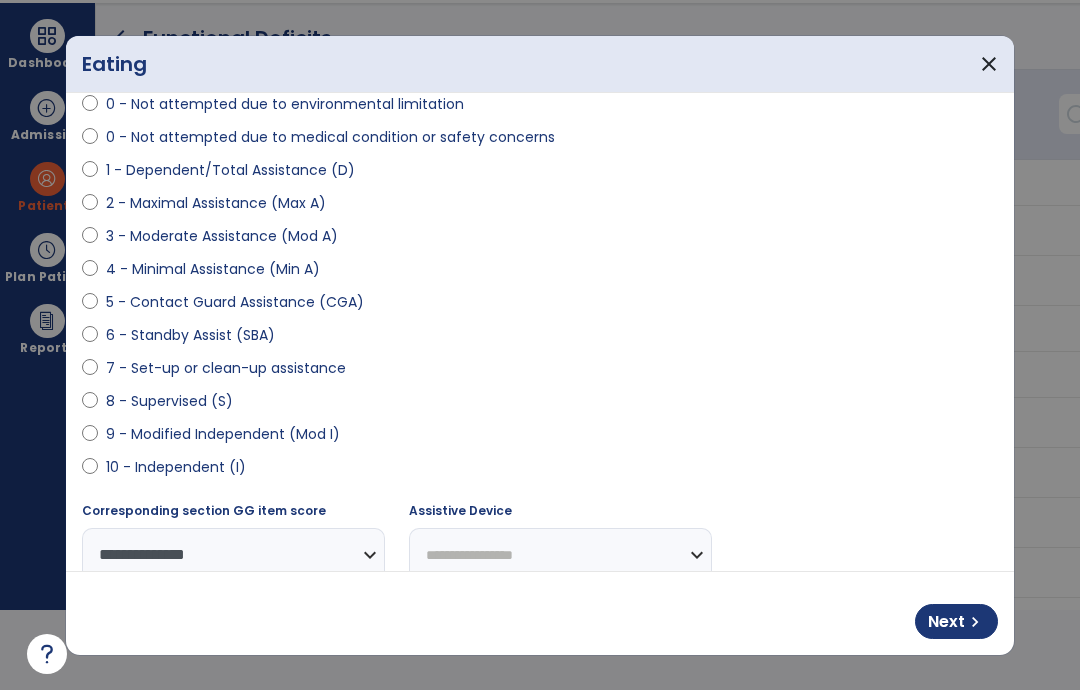 click on "Next" at bounding box center (946, 622) 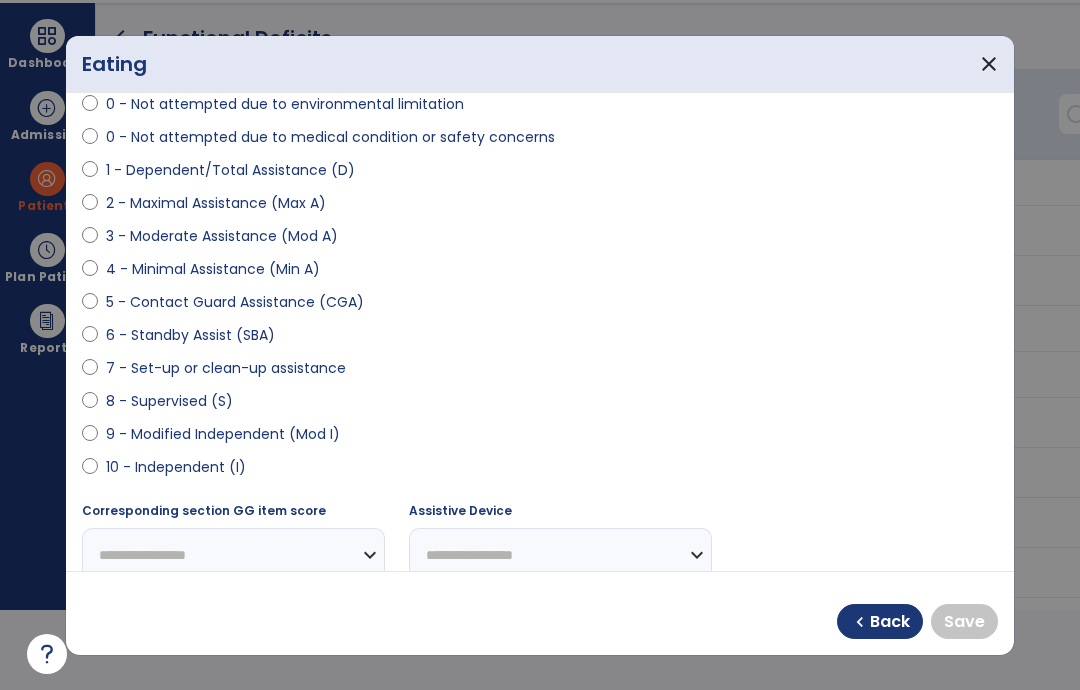 click on "10 - Independent (I)" at bounding box center (176, 467) 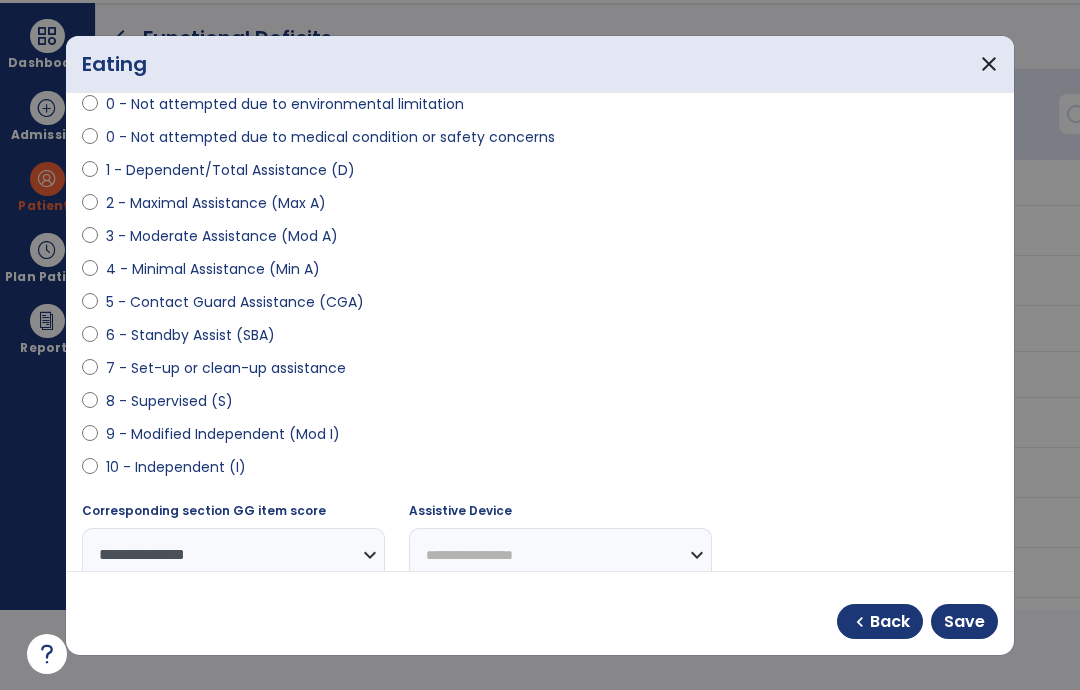 click on "Save" at bounding box center [964, 622] 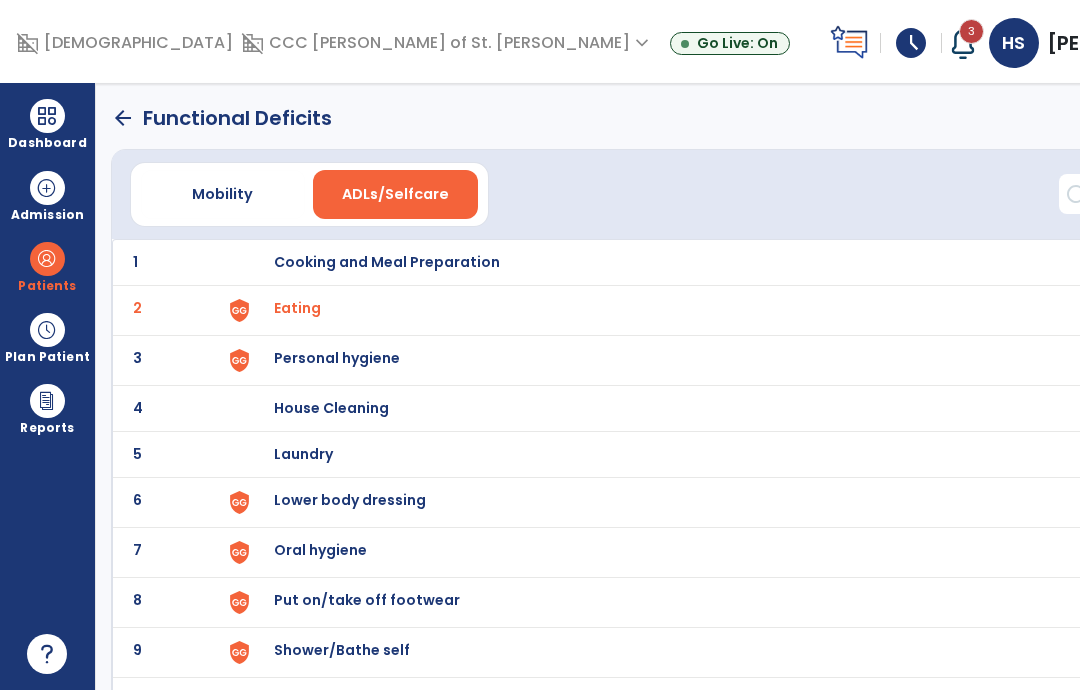 click on "3 Personal hygiene" 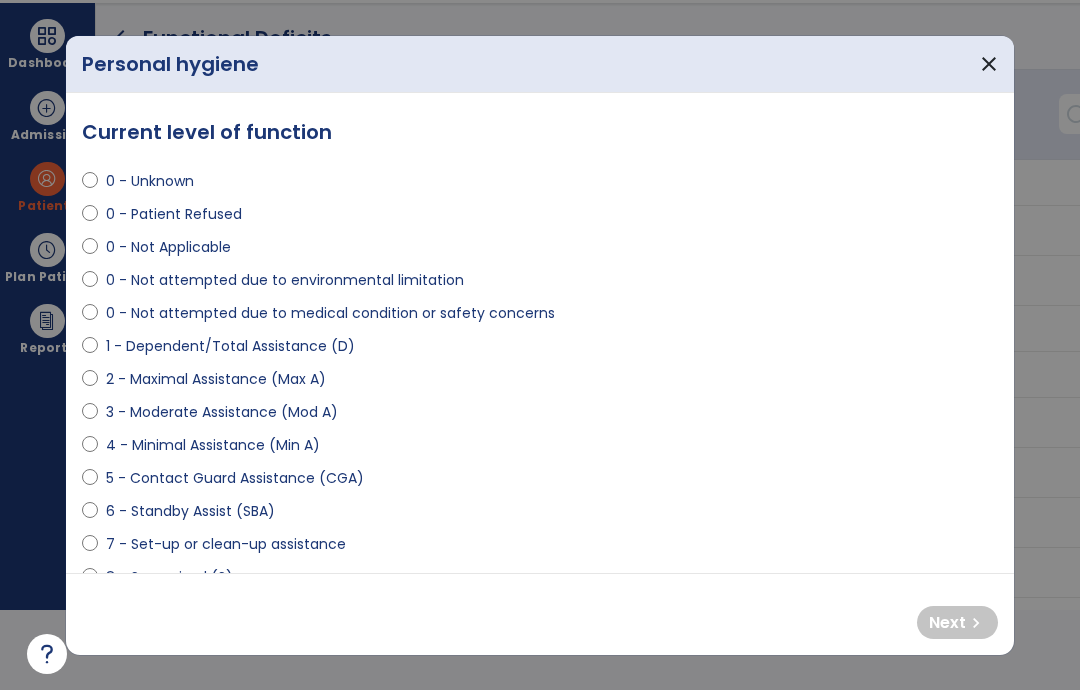 scroll, scrollTop: 0, scrollLeft: 0, axis: both 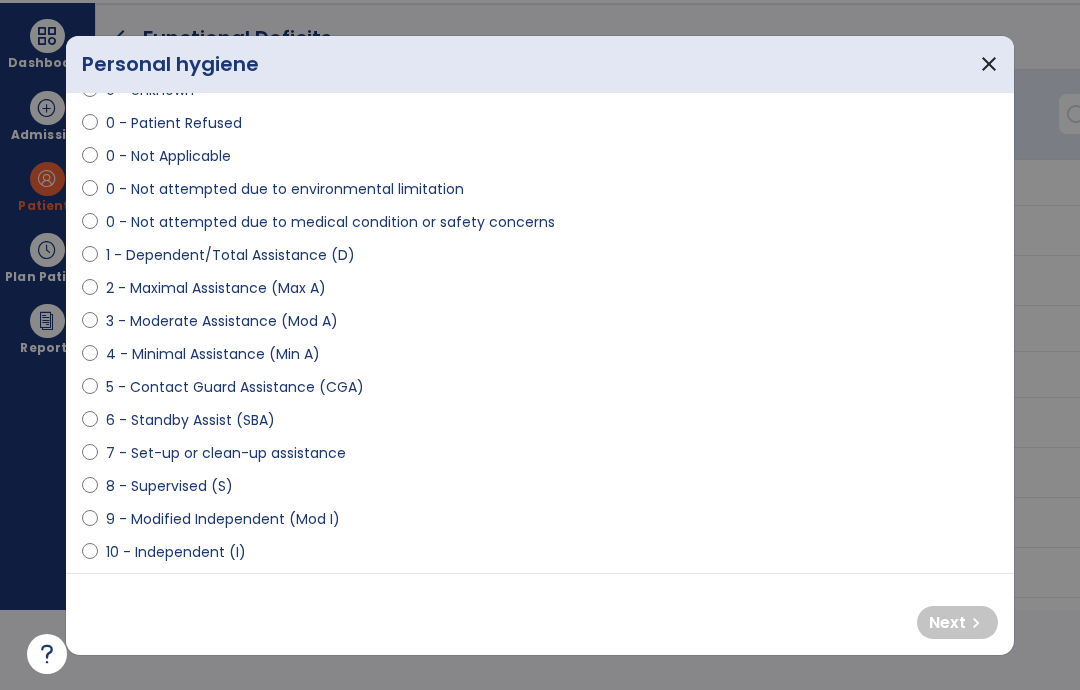 click on "6 - Standby Assist (SBA)" at bounding box center (190, 420) 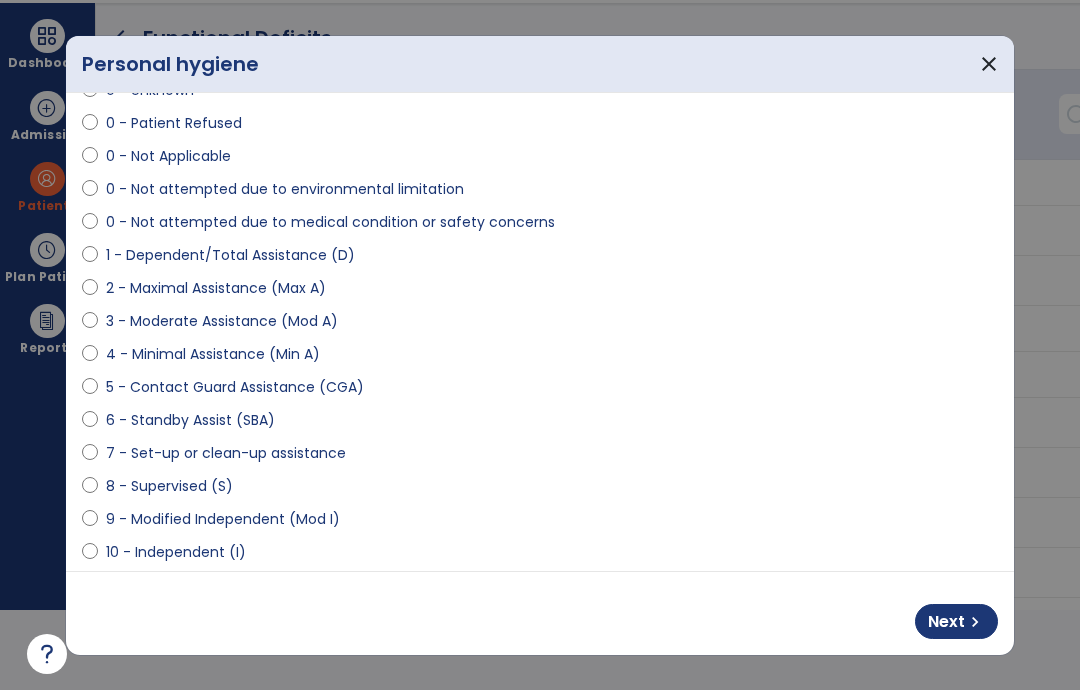 click on "Next" at bounding box center (946, 622) 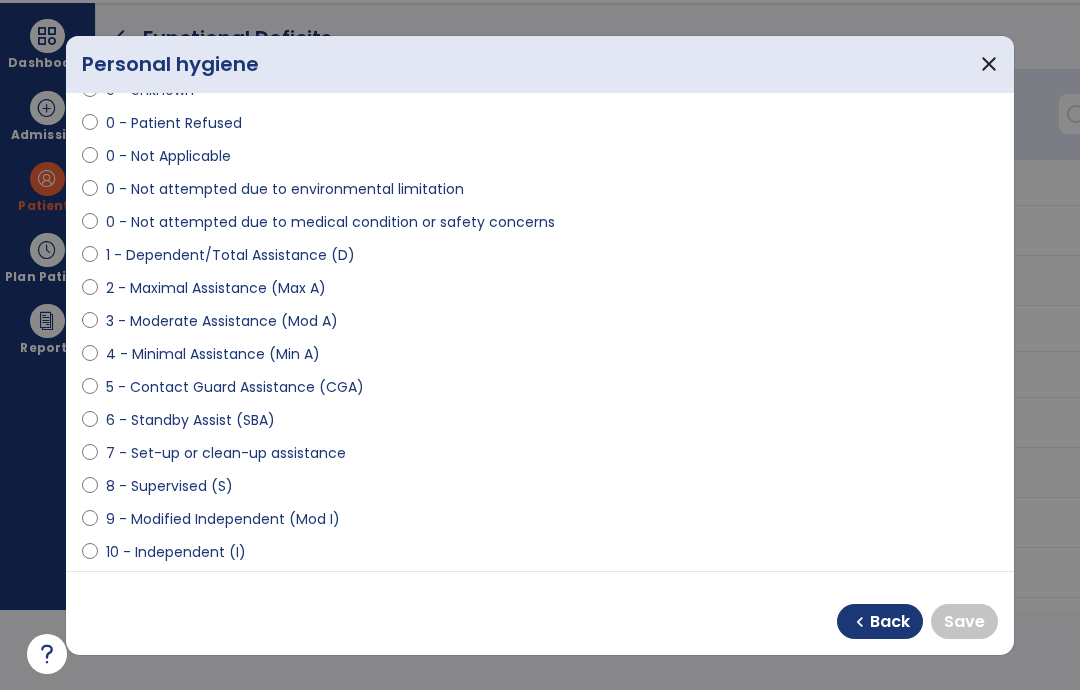click on "6 - Standby Assist (SBA)" at bounding box center (190, 420) 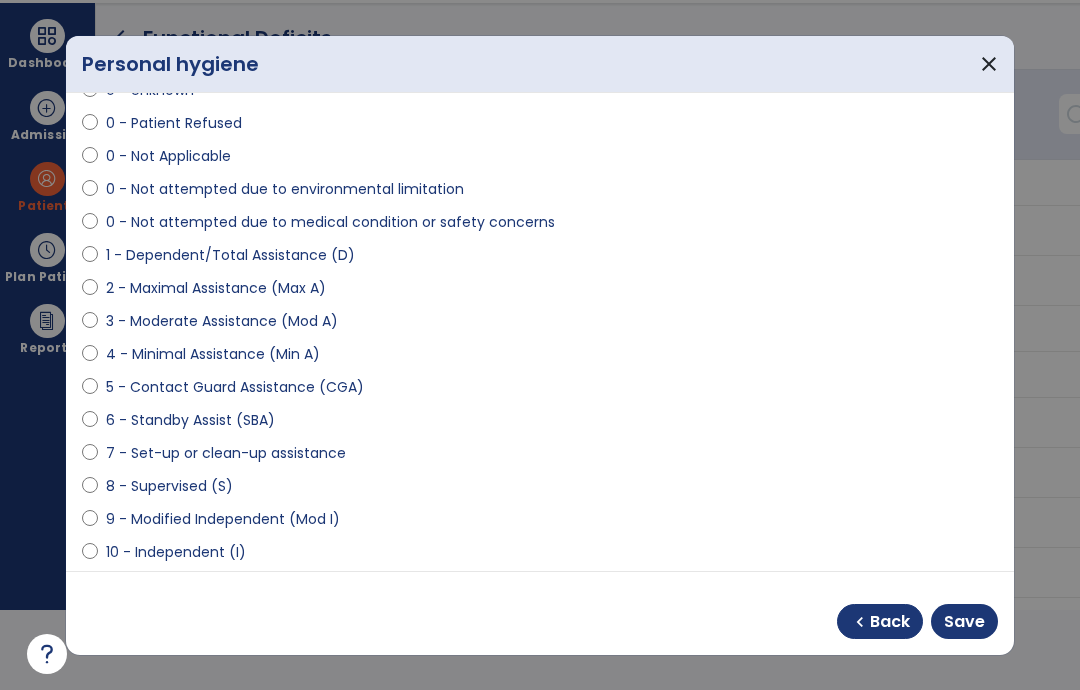 click on "Save" at bounding box center (964, 622) 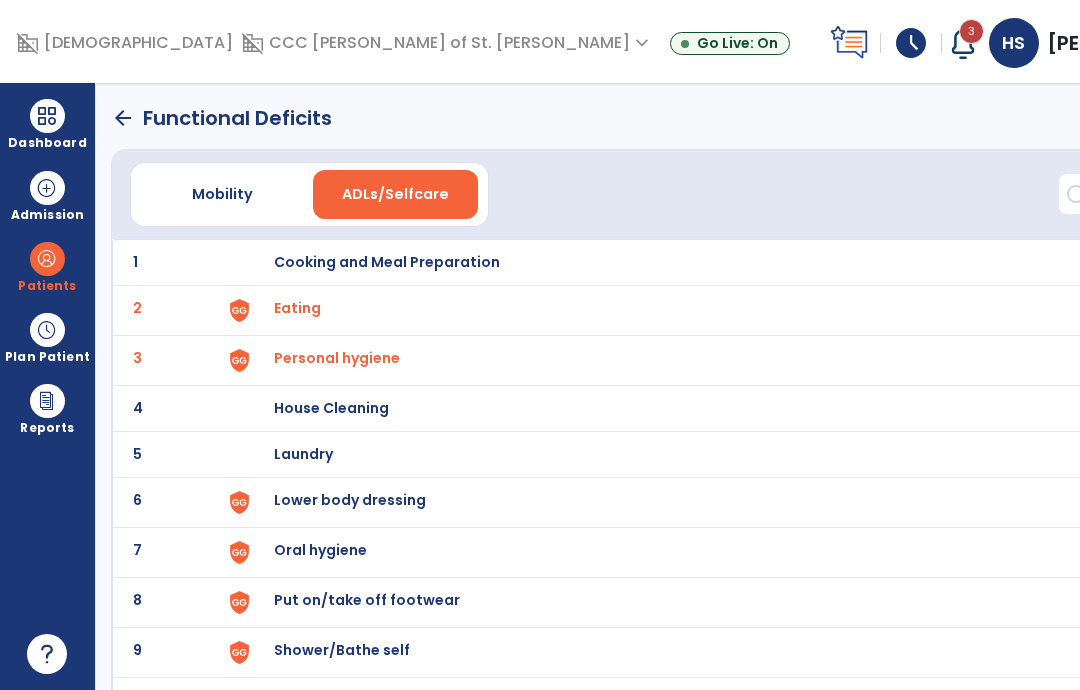 click on "Lower body dressing" at bounding box center [733, 262] 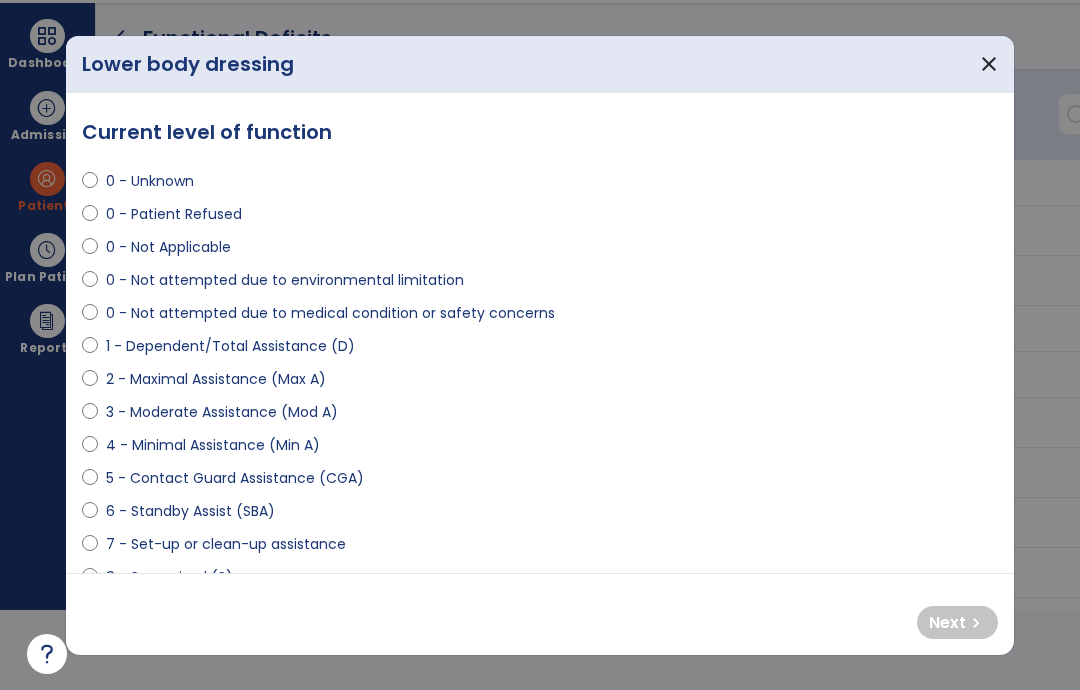 scroll, scrollTop: 0, scrollLeft: 0, axis: both 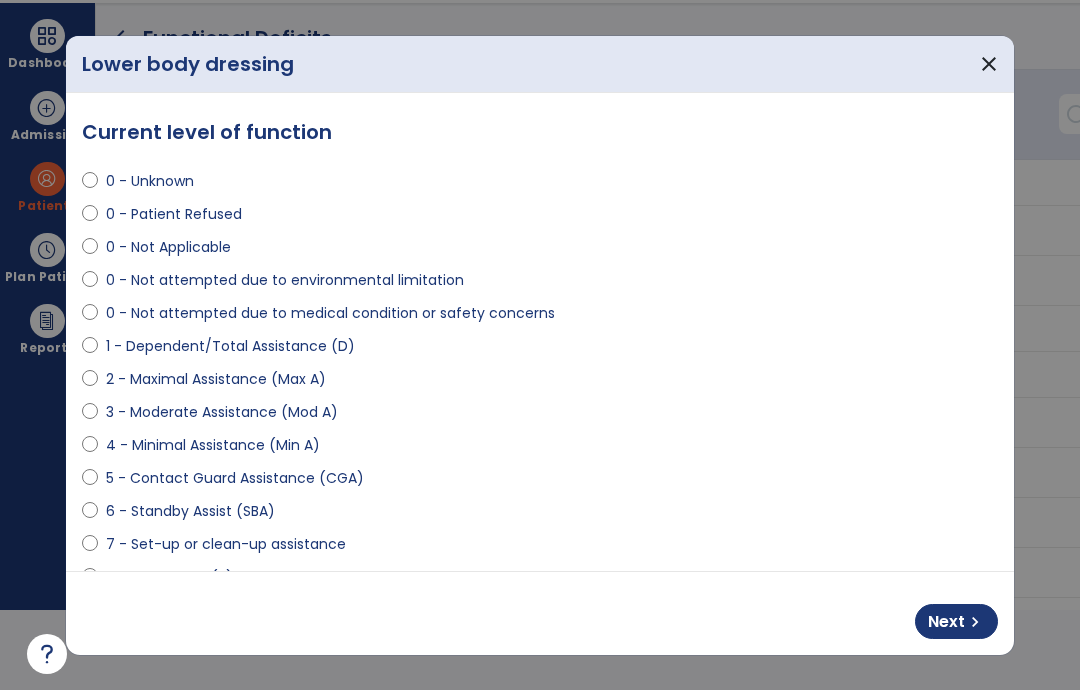click on "Next  chevron_right" at bounding box center (956, 621) 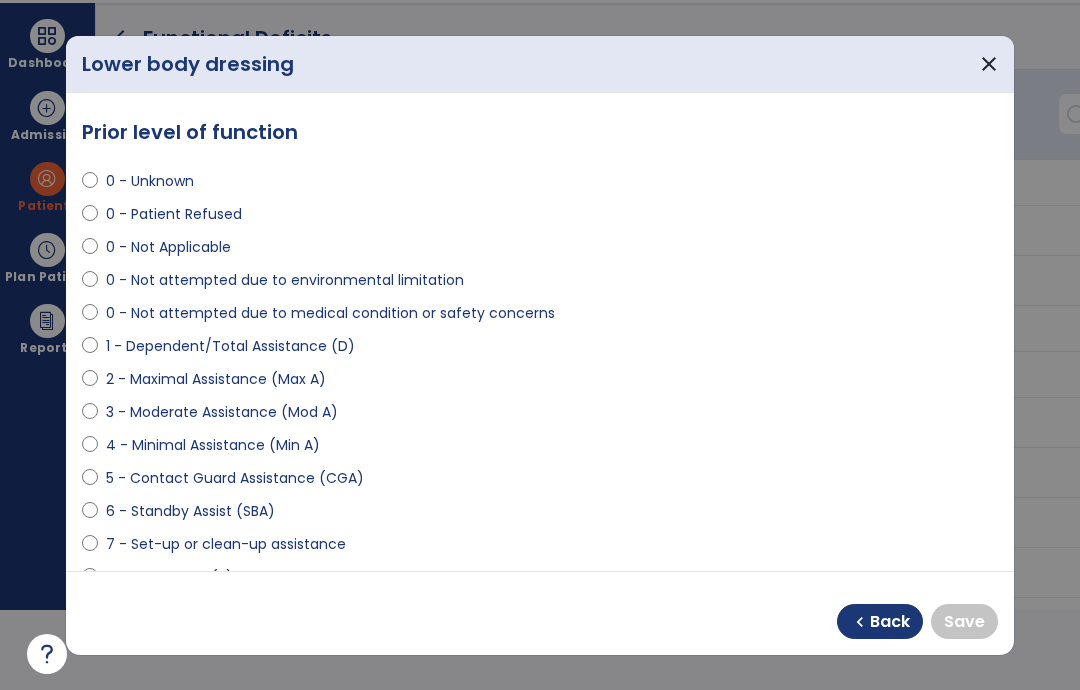click on "1 - Dependent/Total Assistance (D)" at bounding box center [230, 346] 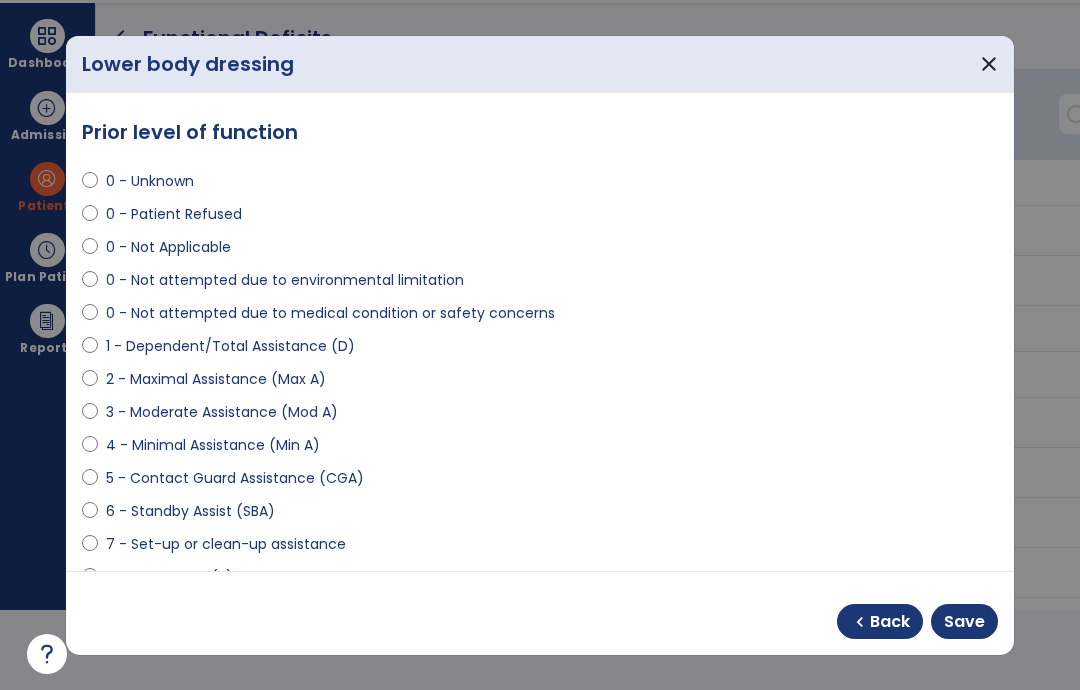 click on "Save" at bounding box center [964, 622] 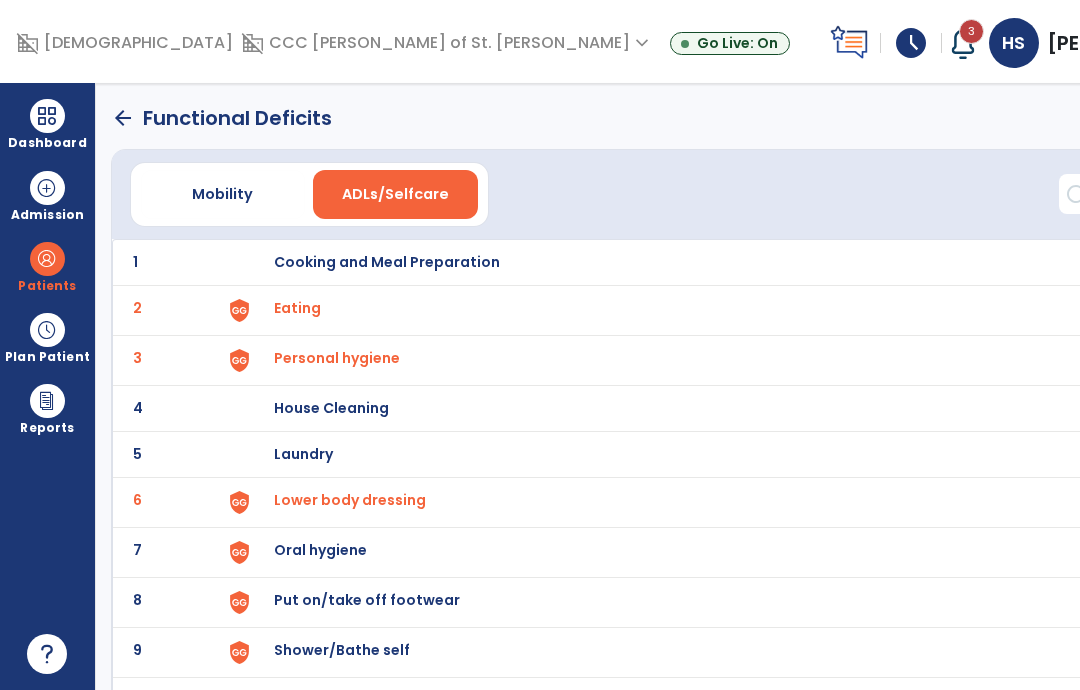 click on "Oral hygiene" at bounding box center [387, 262] 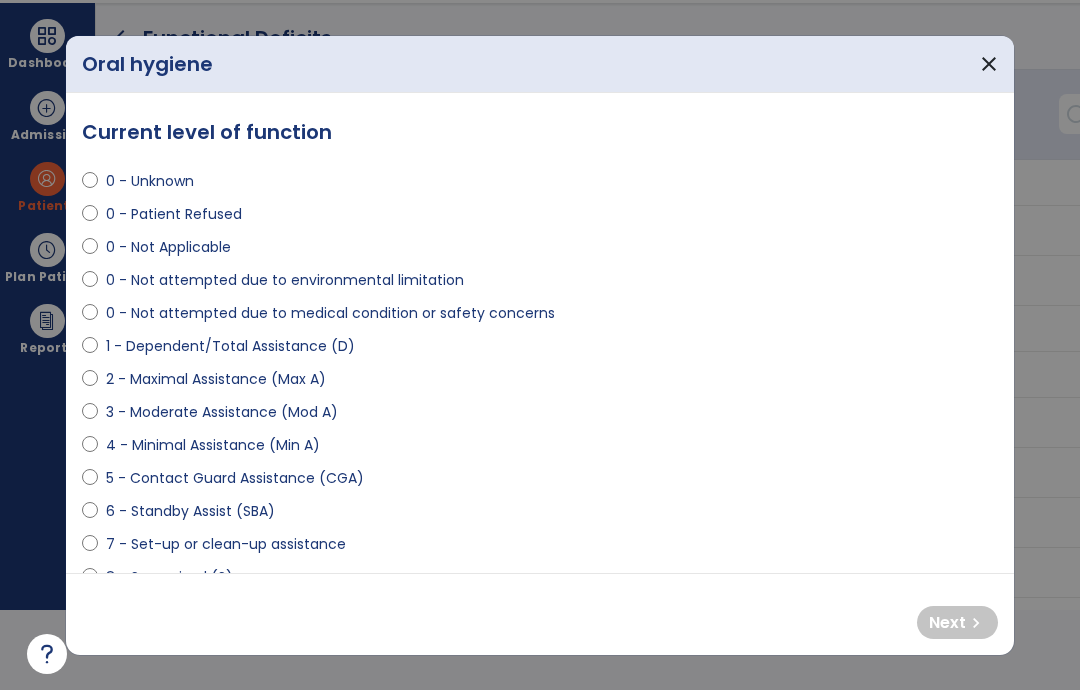 scroll, scrollTop: 0, scrollLeft: 0, axis: both 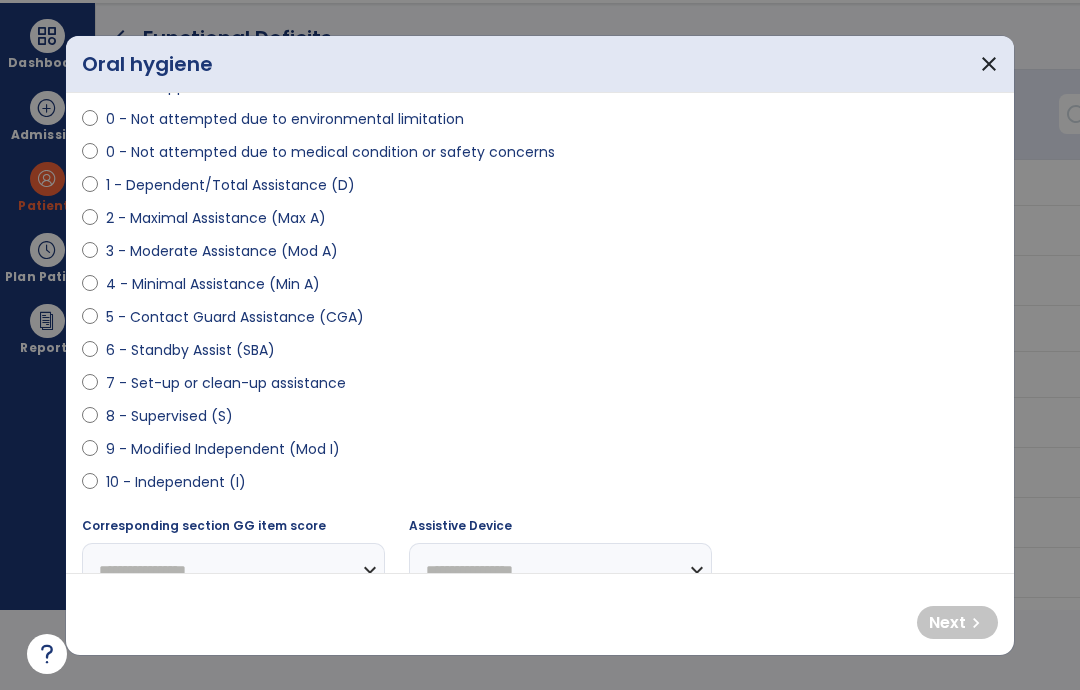 click on "10 - Independent (I)" at bounding box center [176, 482] 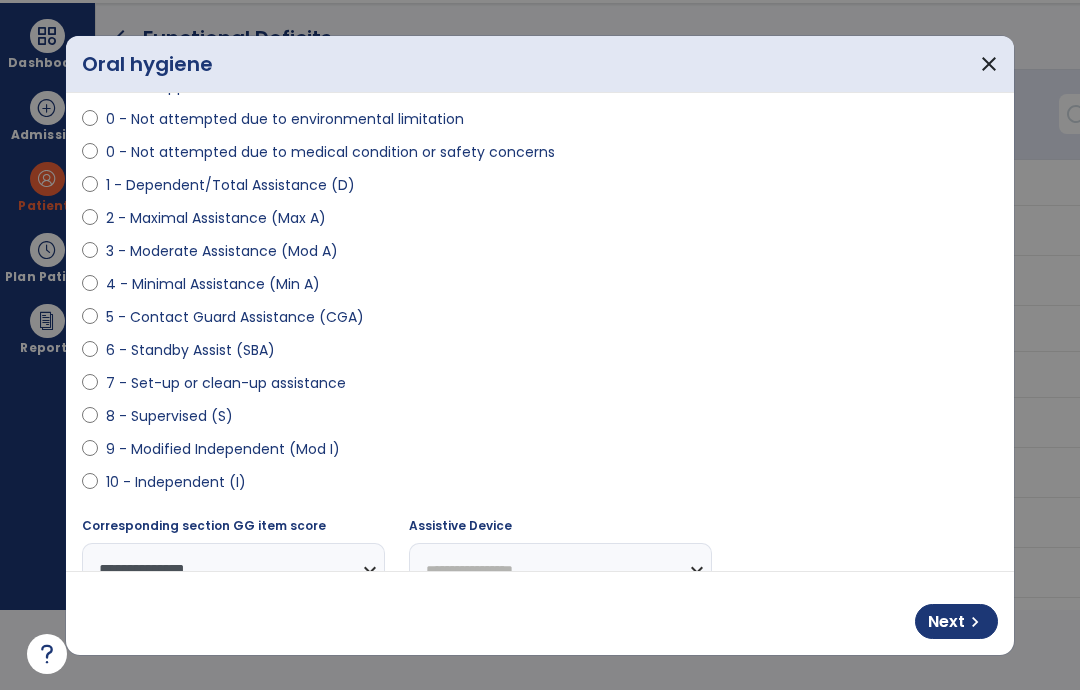 click on "Next" at bounding box center (946, 622) 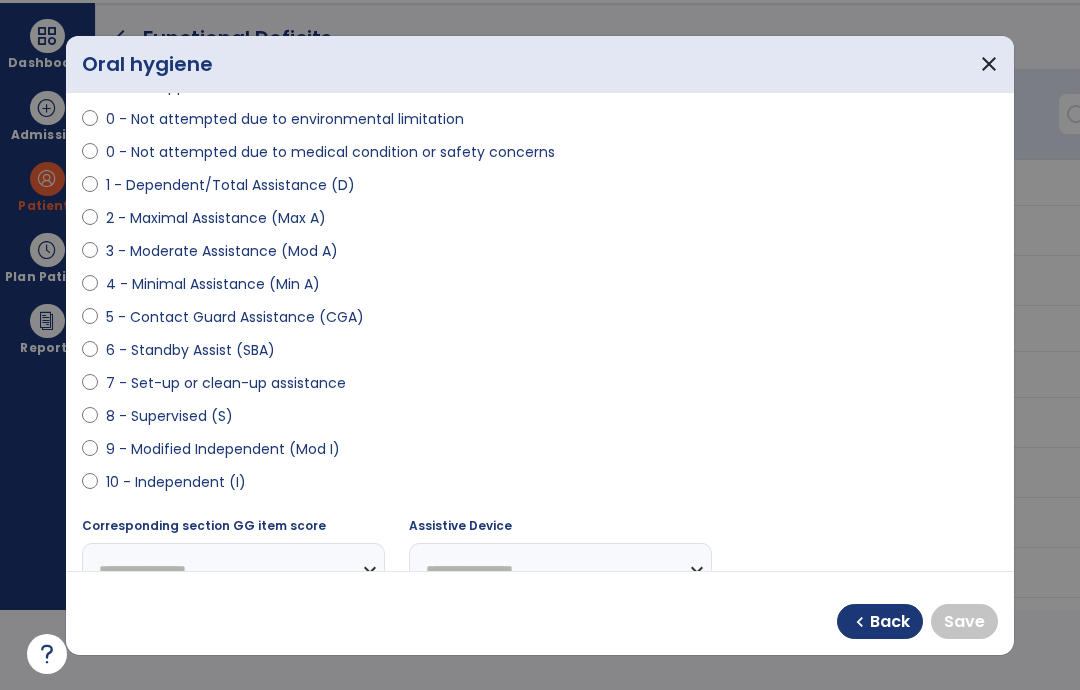 click on "10 - Independent (I)" at bounding box center (176, 482) 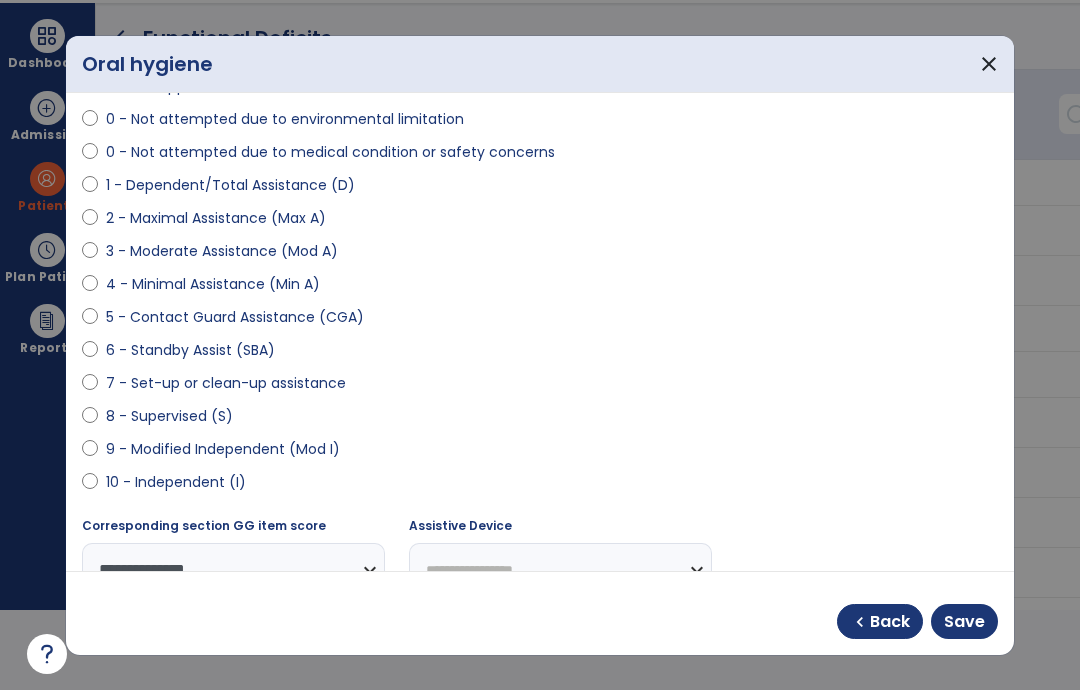 click on "Save" at bounding box center [964, 622] 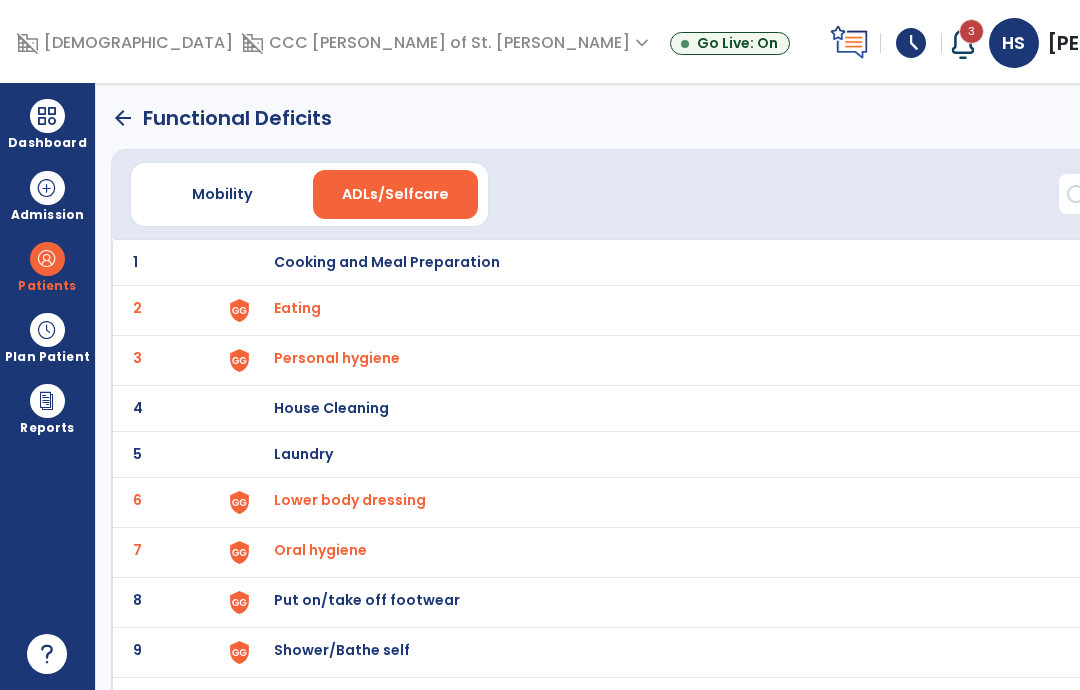 click at bounding box center [262, 262] 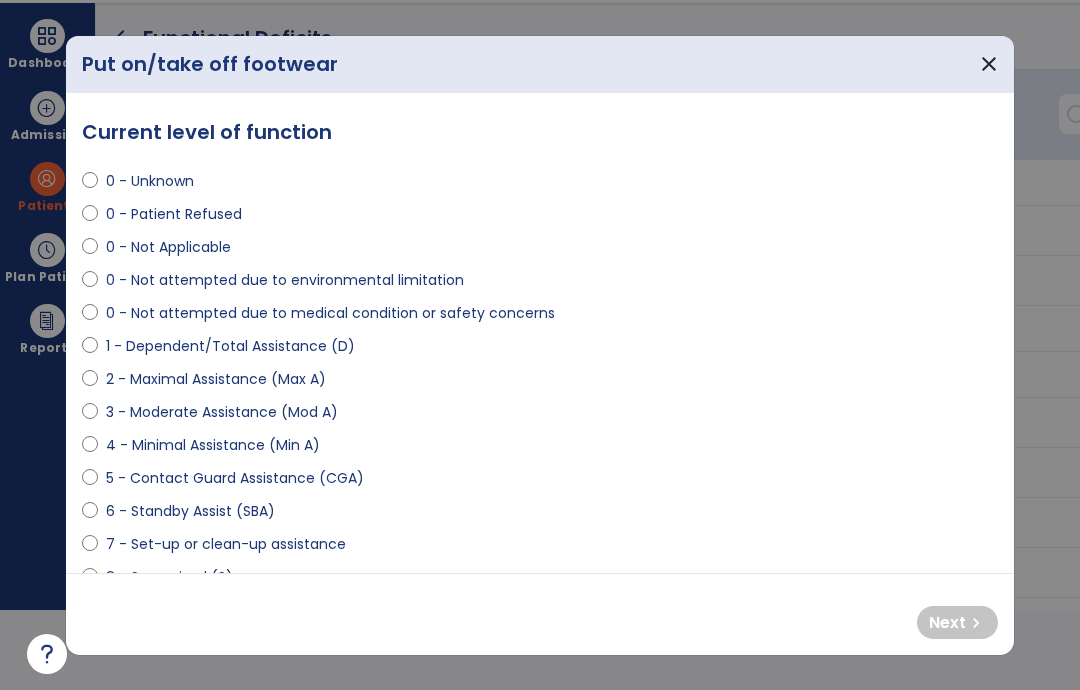 scroll, scrollTop: 0, scrollLeft: 0, axis: both 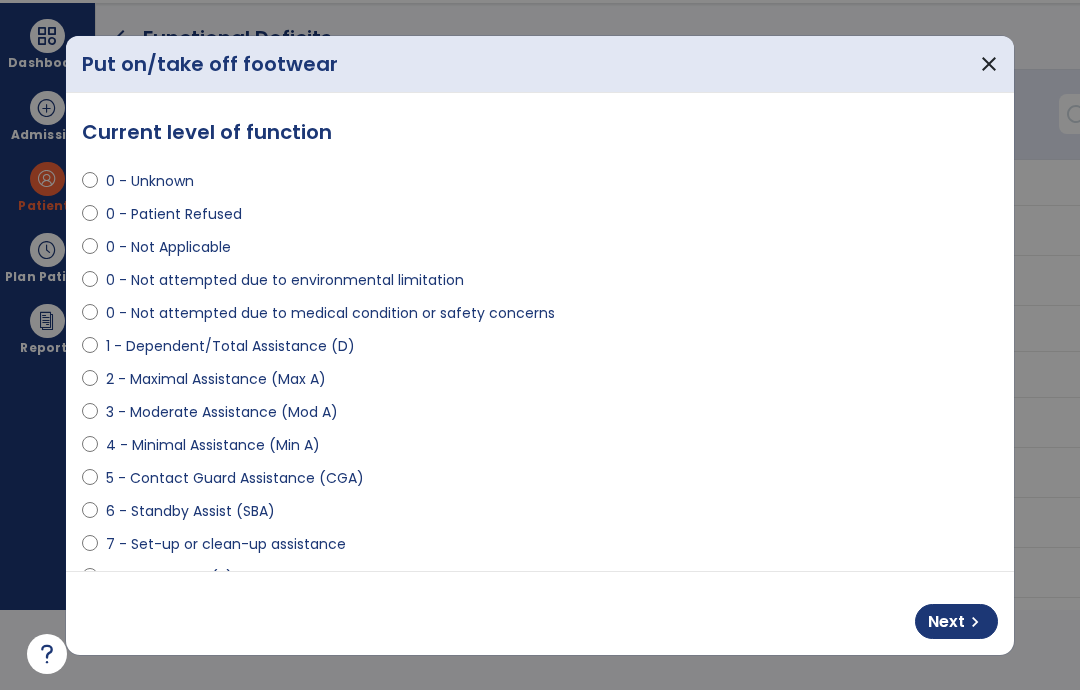 click on "chevron_right" at bounding box center [975, 622] 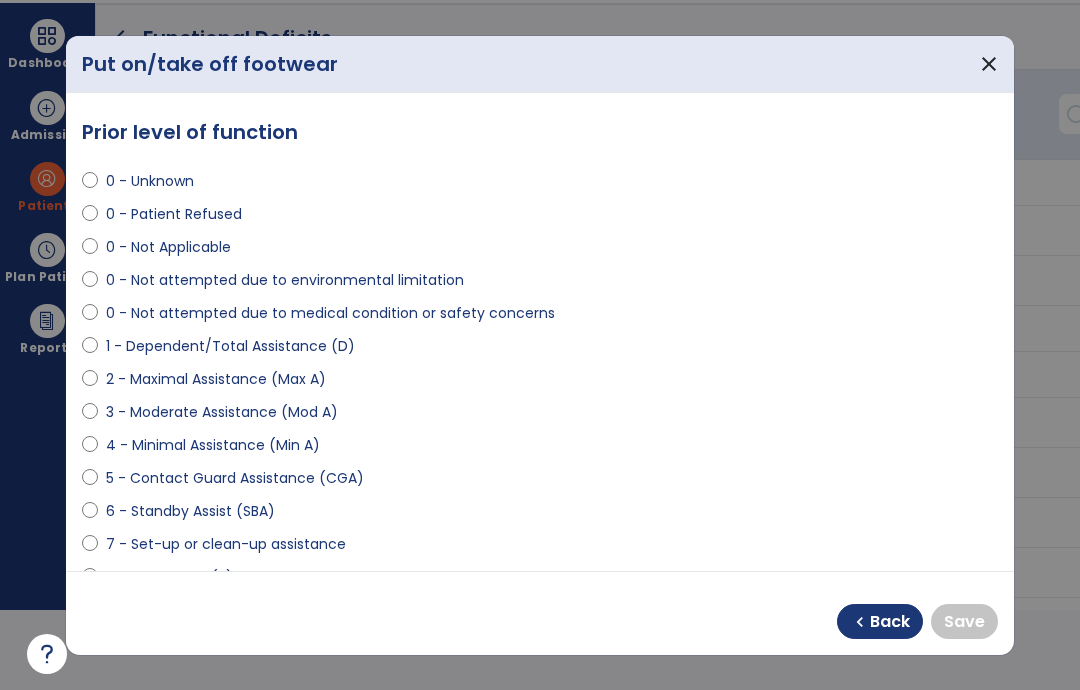 click on "1 - Dependent/Total Assistance (D)" at bounding box center [230, 346] 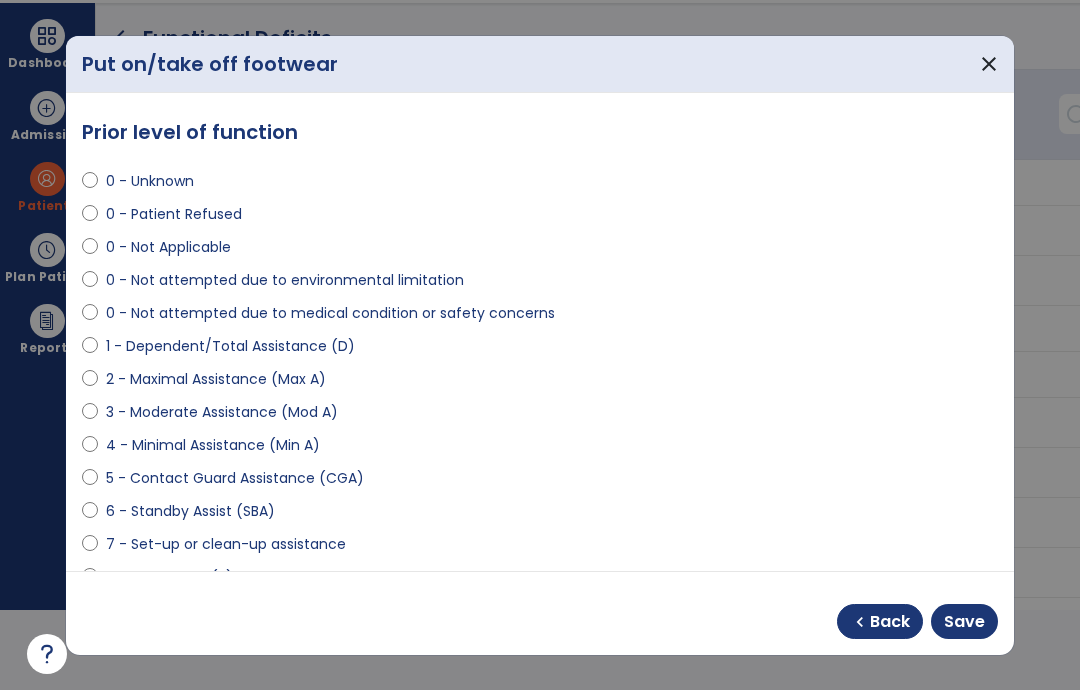 click on "Save" at bounding box center [964, 622] 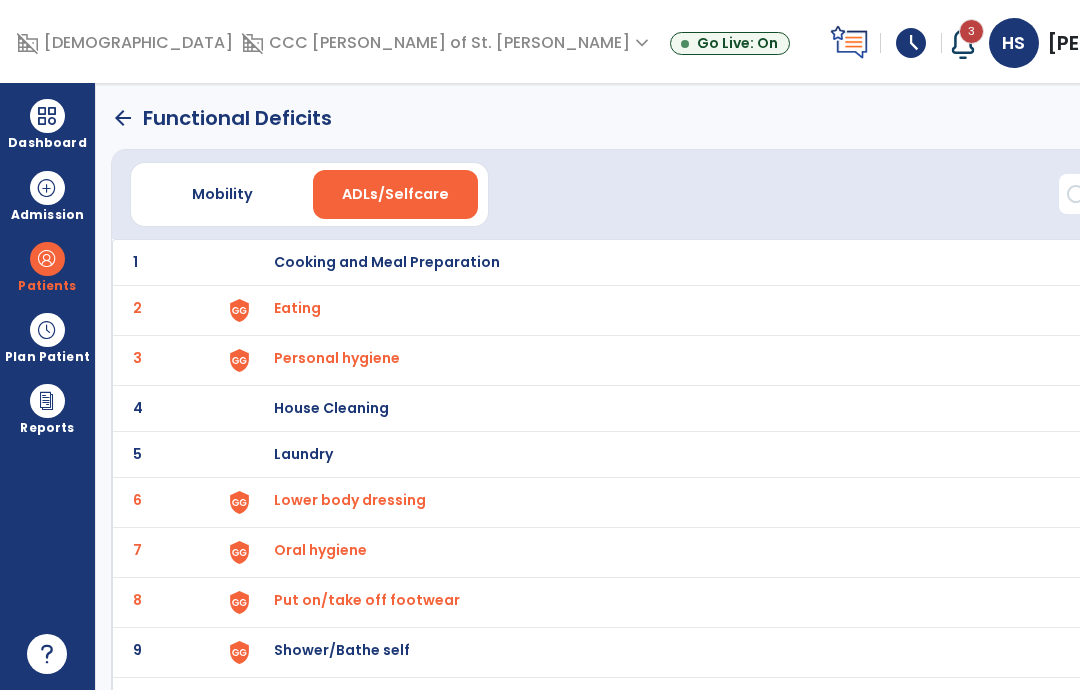 click on "9" 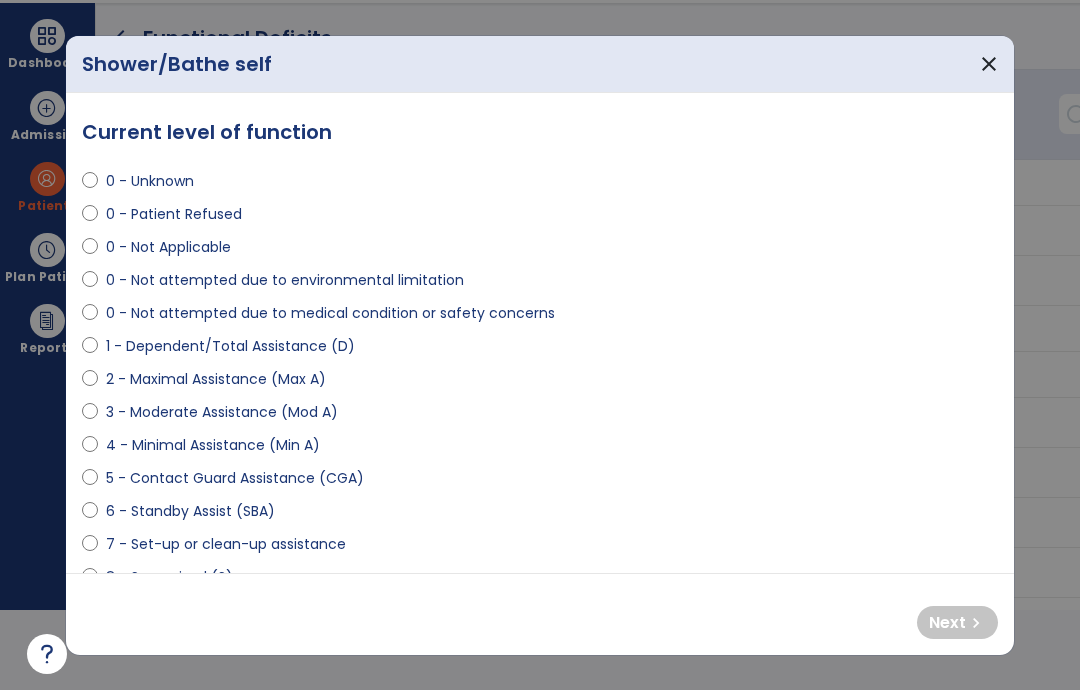 click on "0 - Not attempted due to environmental limitation" at bounding box center (285, 280) 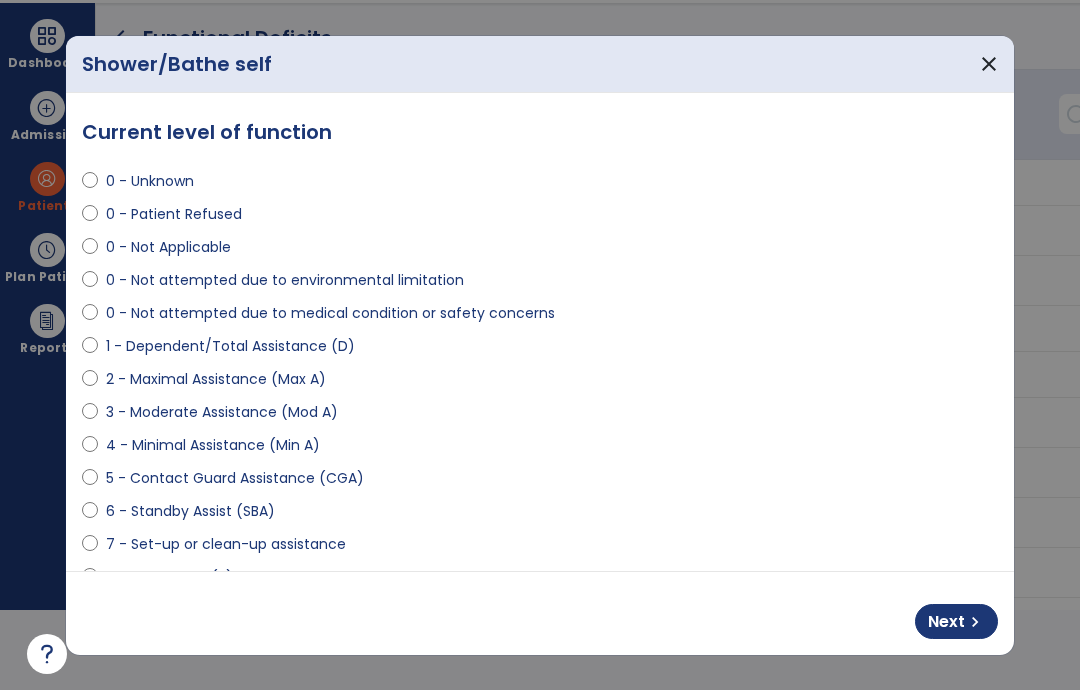 click on "Next" at bounding box center [946, 622] 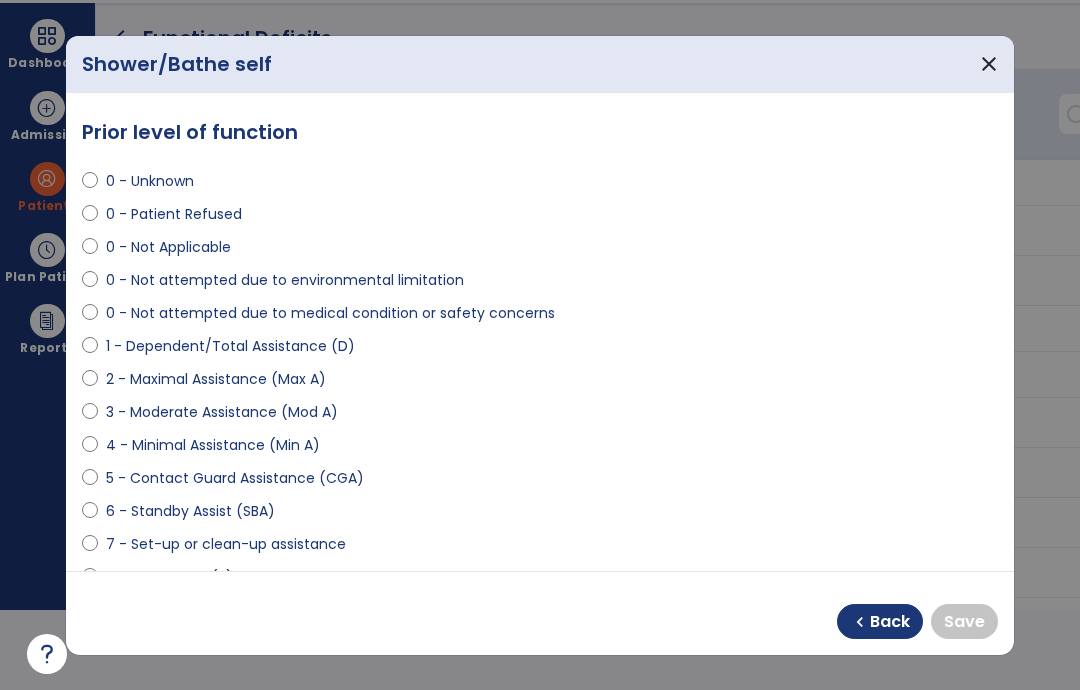 click on "1 - Dependent/Total Assistance (D)" at bounding box center [230, 346] 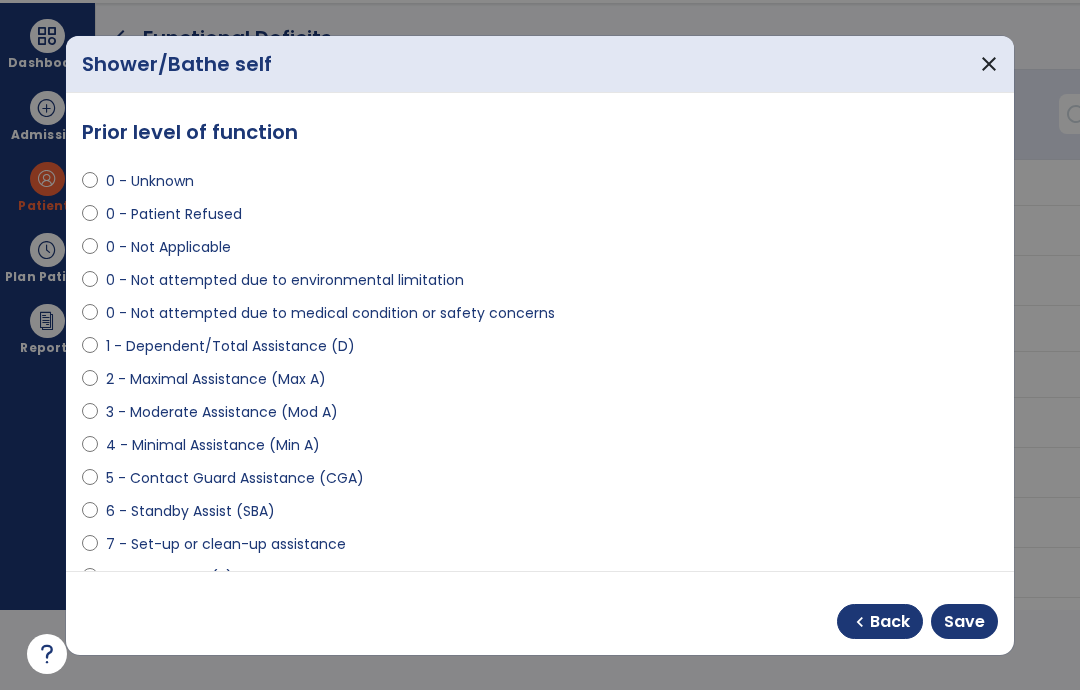 click on "Save" at bounding box center (964, 622) 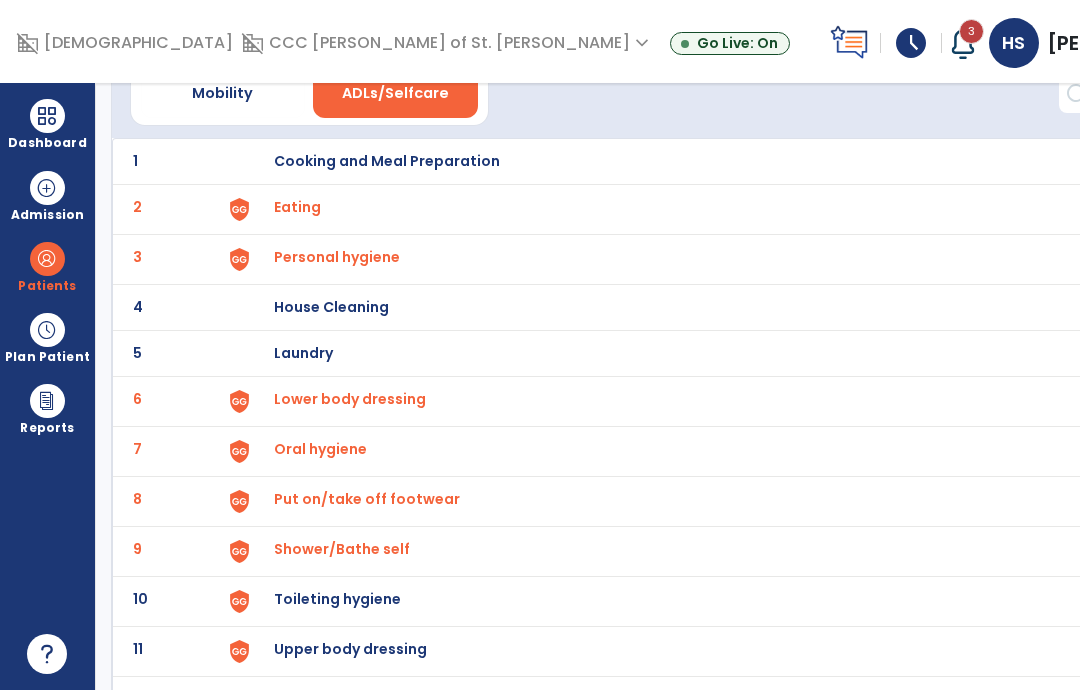 scroll, scrollTop: 101, scrollLeft: 0, axis: vertical 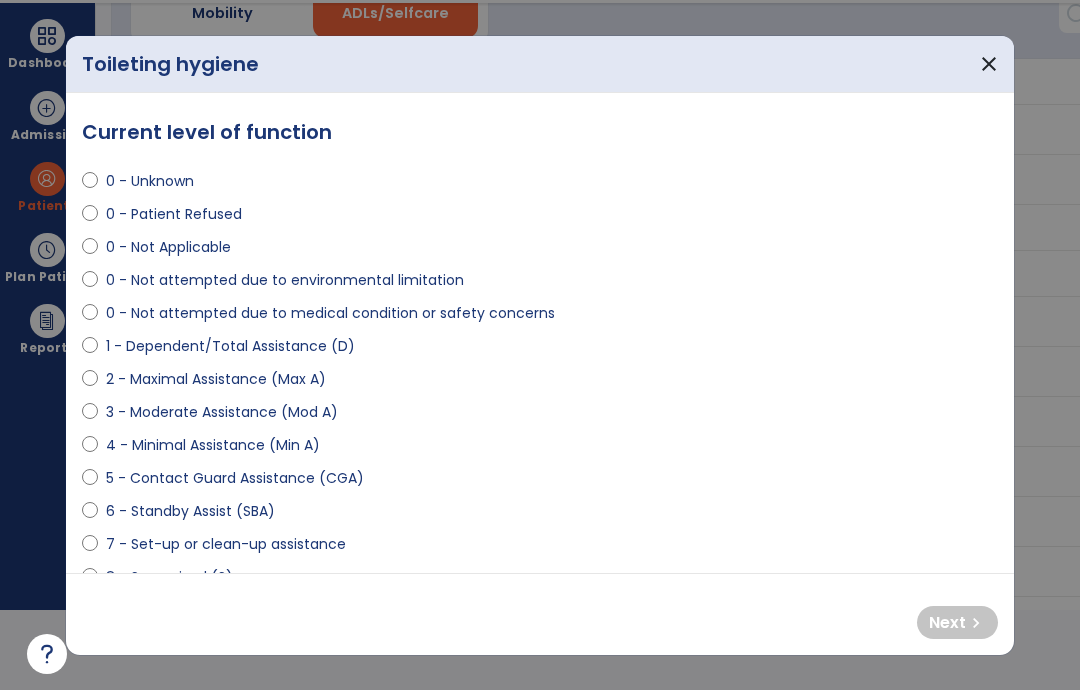 click on "1 - Dependent/Total Assistance (D)" at bounding box center [230, 346] 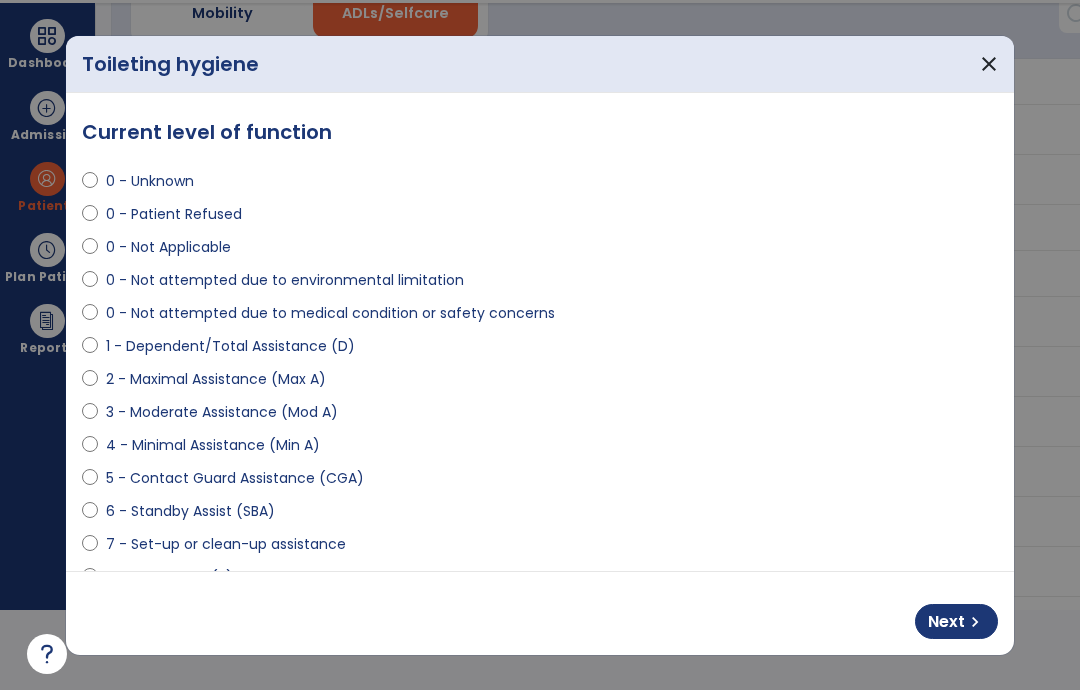 click on "Next  chevron_right" at bounding box center (956, 621) 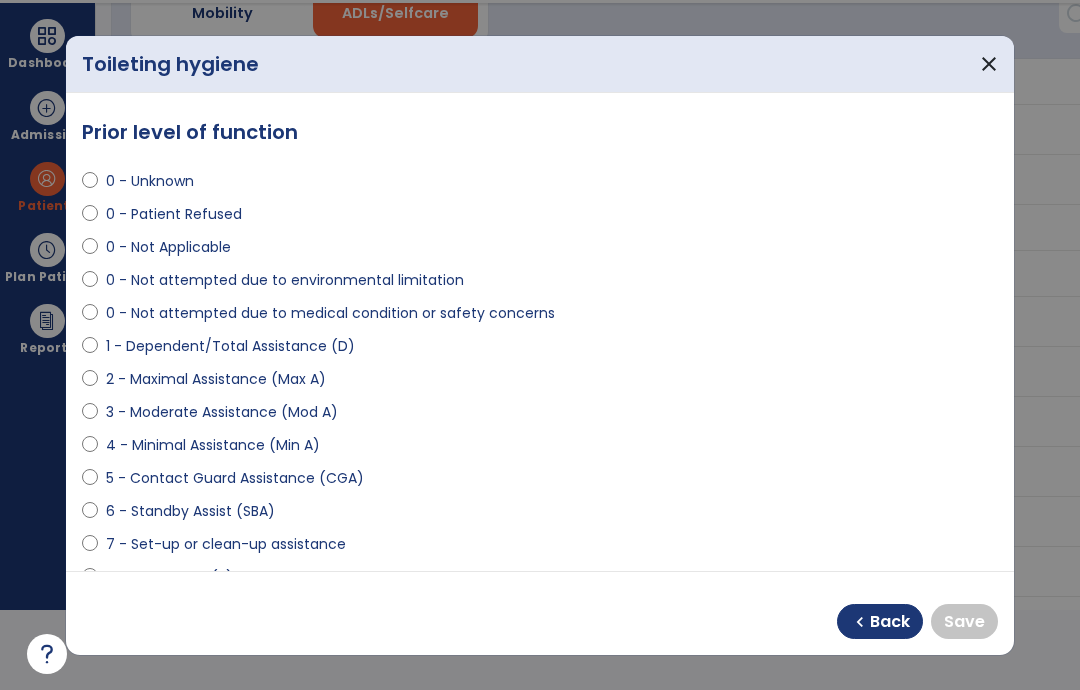 click on "1 - Dependent/Total Assistance (D)" at bounding box center (230, 346) 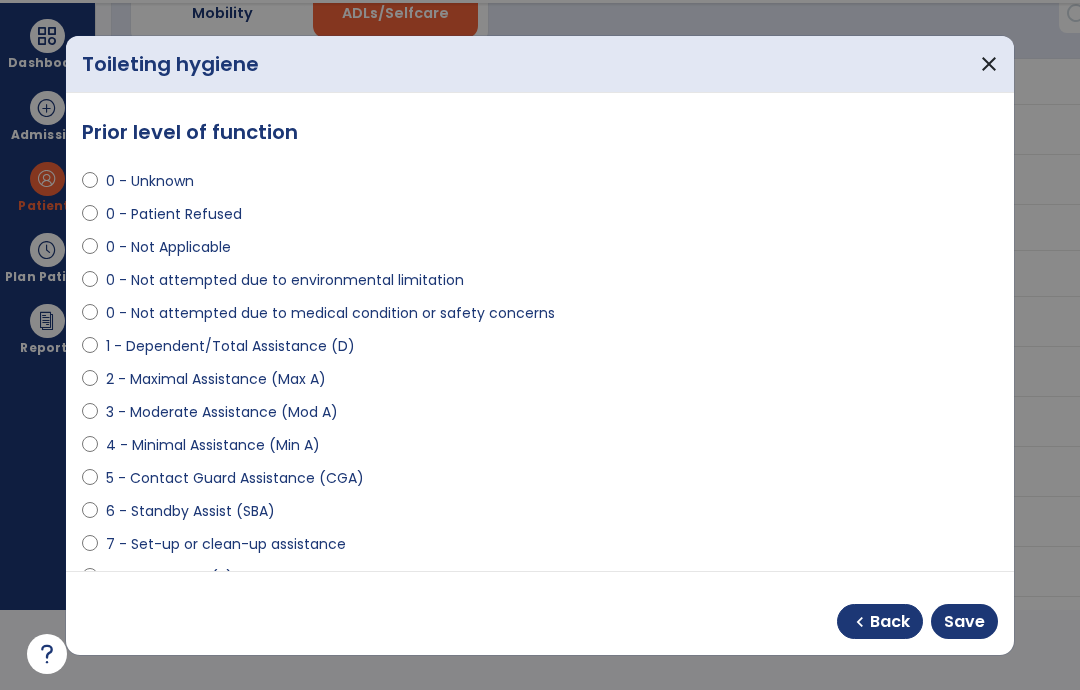 click on "Save" at bounding box center [964, 622] 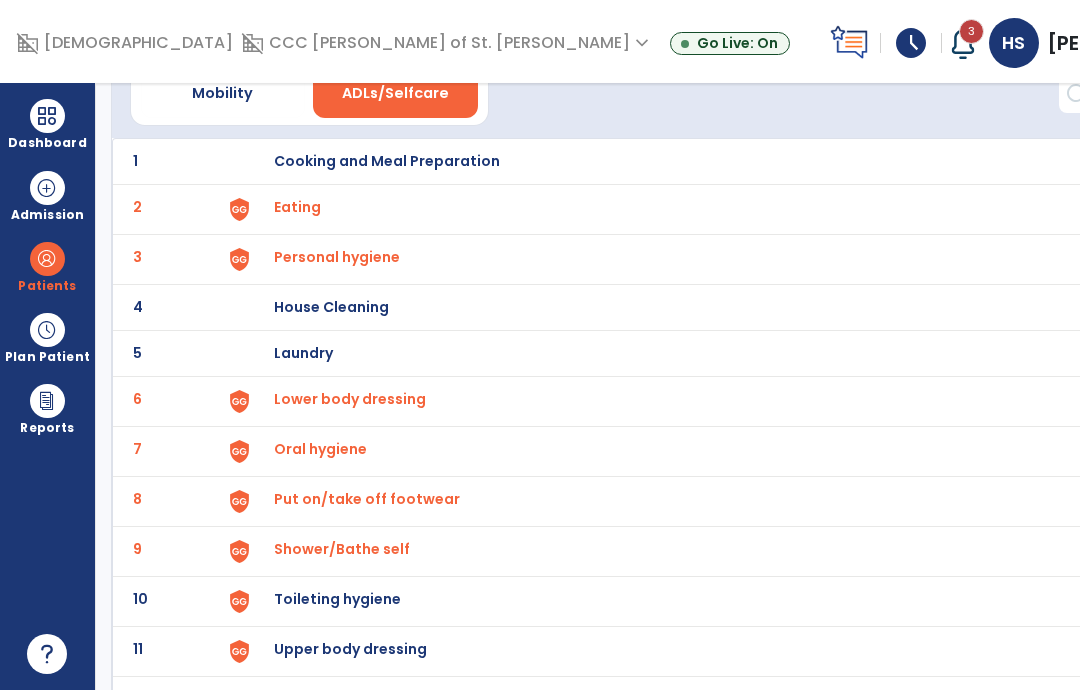 scroll, scrollTop: 80, scrollLeft: 0, axis: vertical 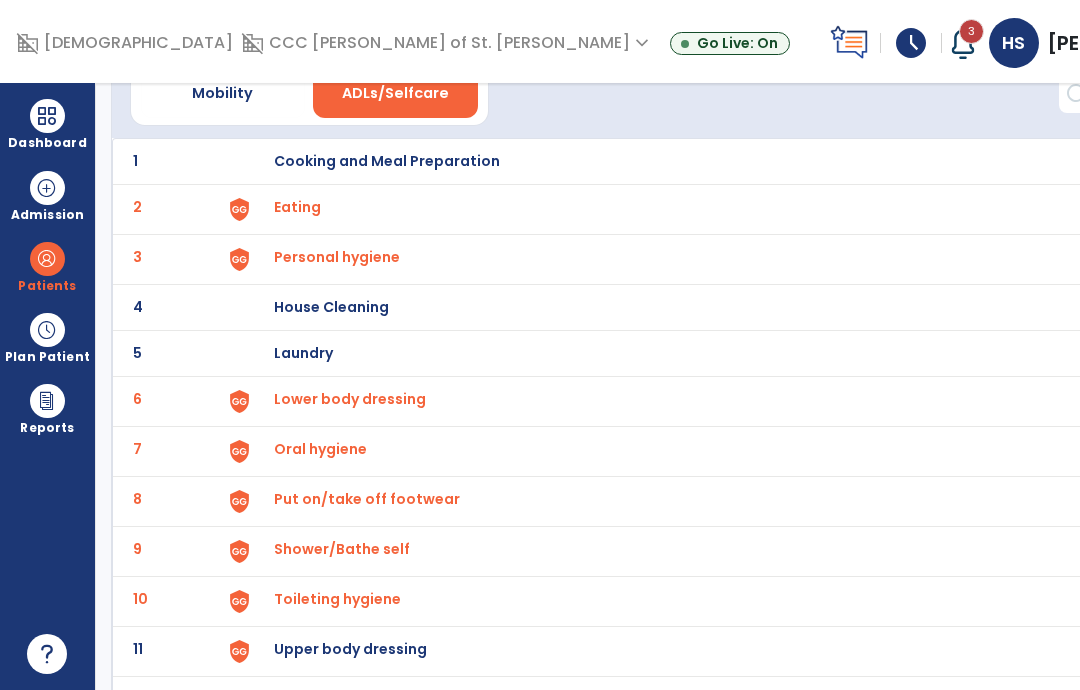 click on "Upper body dressing" at bounding box center (733, 161) 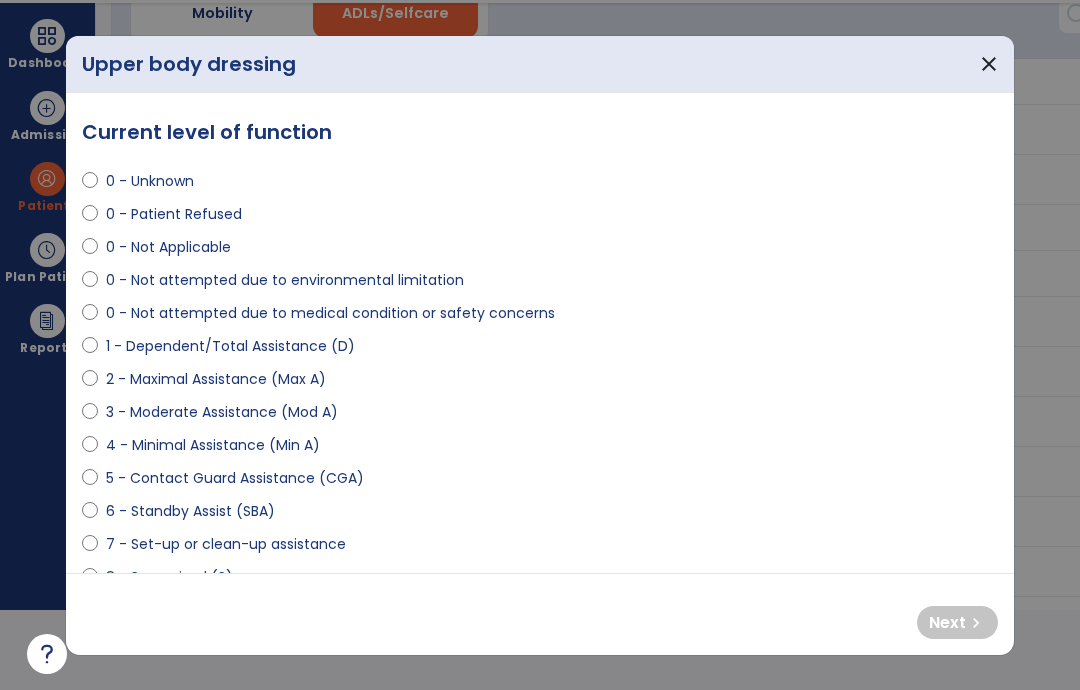 scroll, scrollTop: 0, scrollLeft: 0, axis: both 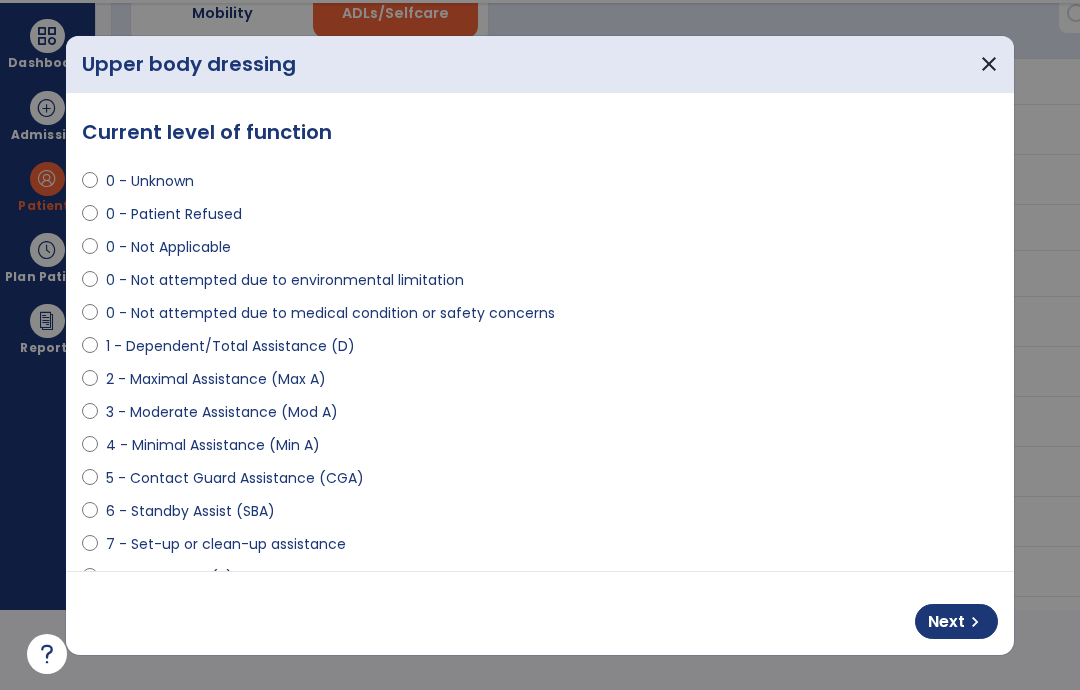 select on "**********" 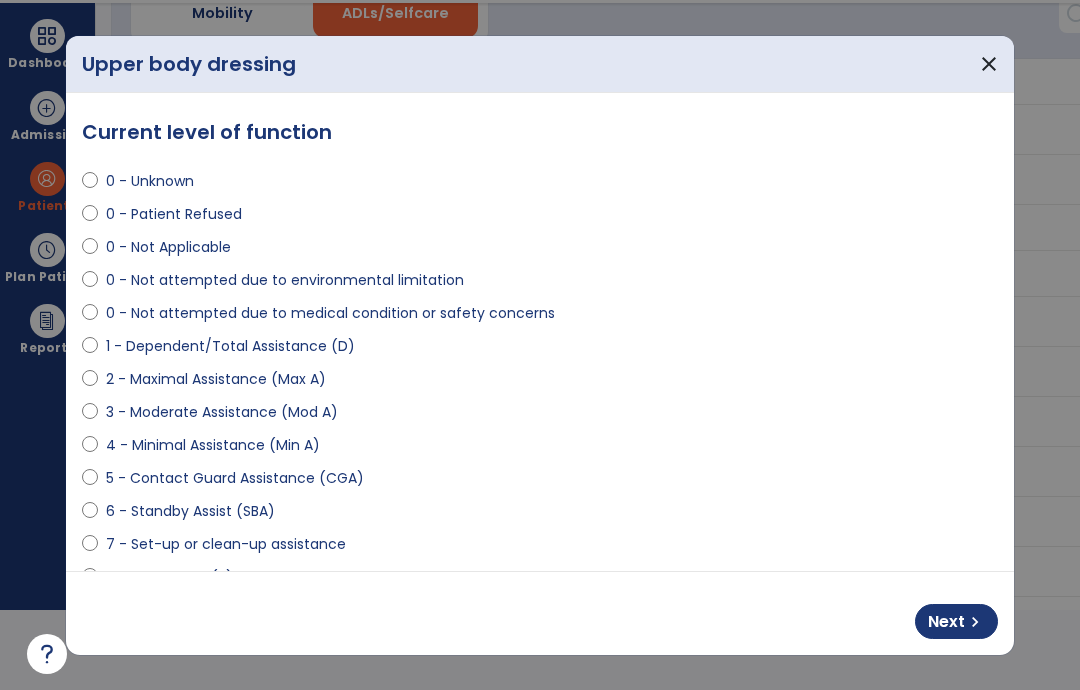 click on "chevron_right" at bounding box center (975, 622) 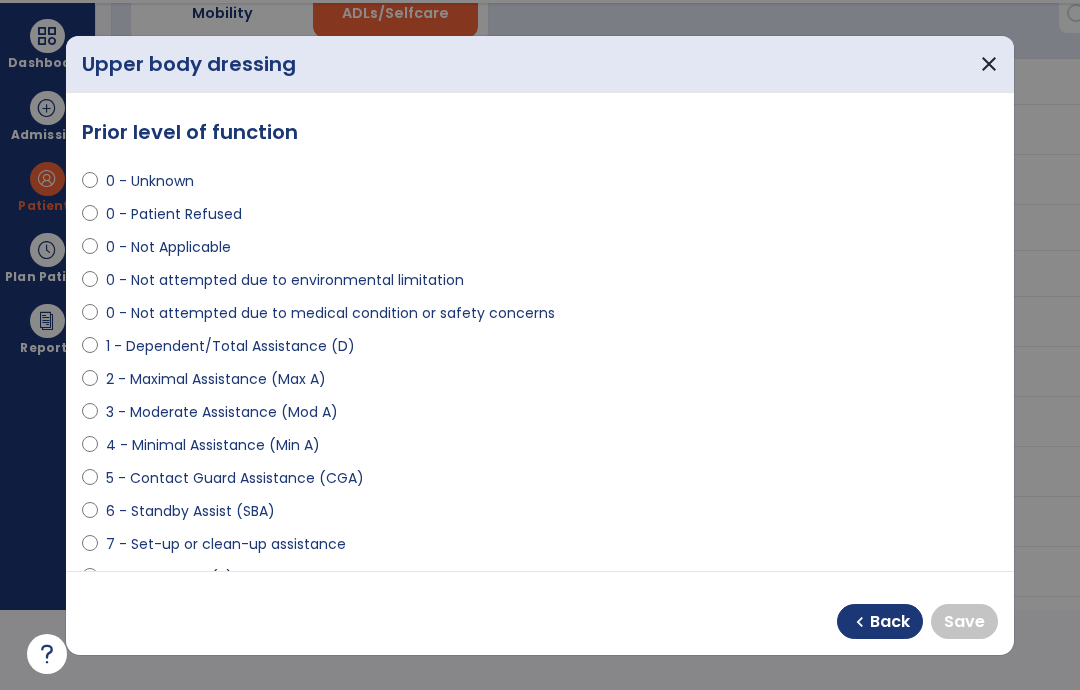 click on "3 - Moderate Assistance (Mod A)" at bounding box center (222, 412) 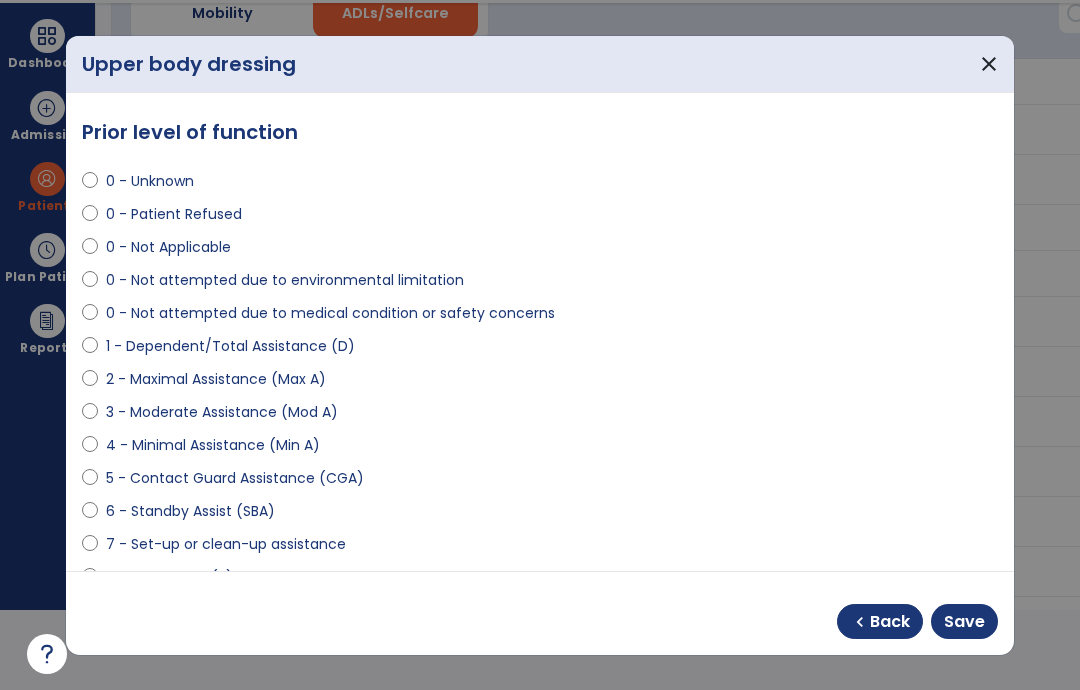 click on "Save" at bounding box center (964, 622) 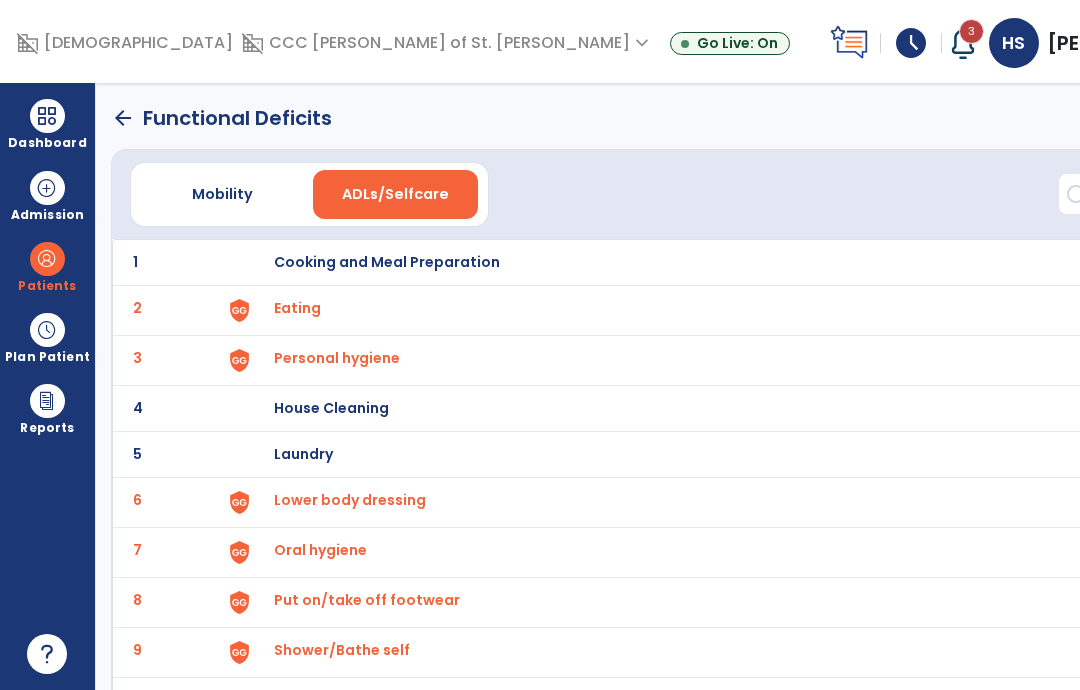 scroll, scrollTop: 0, scrollLeft: 0, axis: both 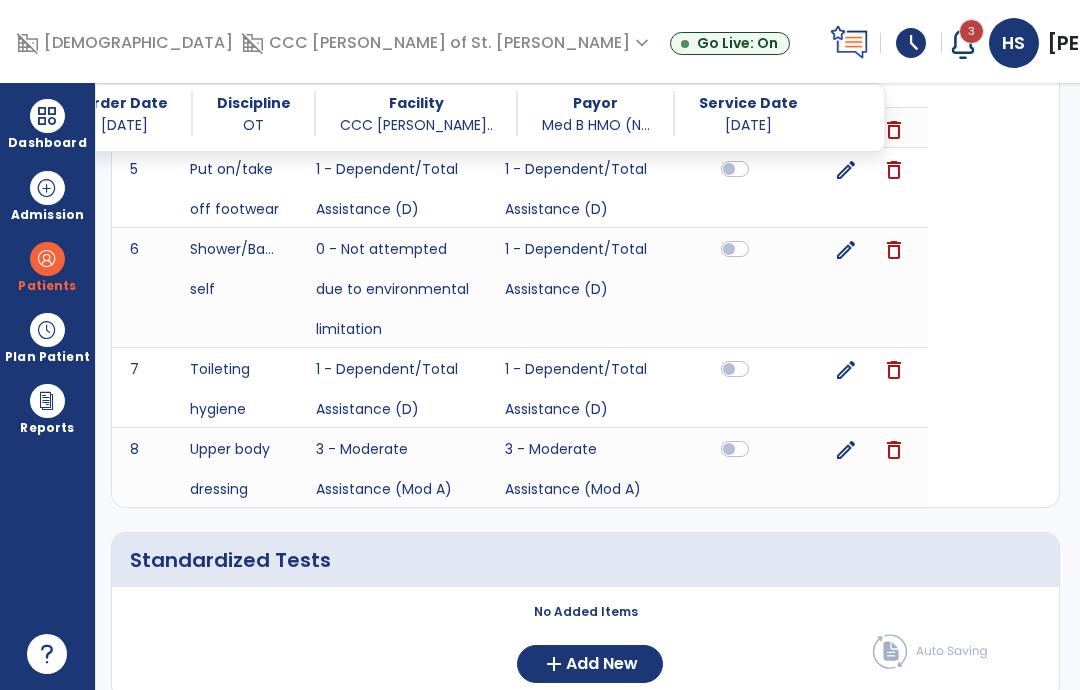 click on "Add New" 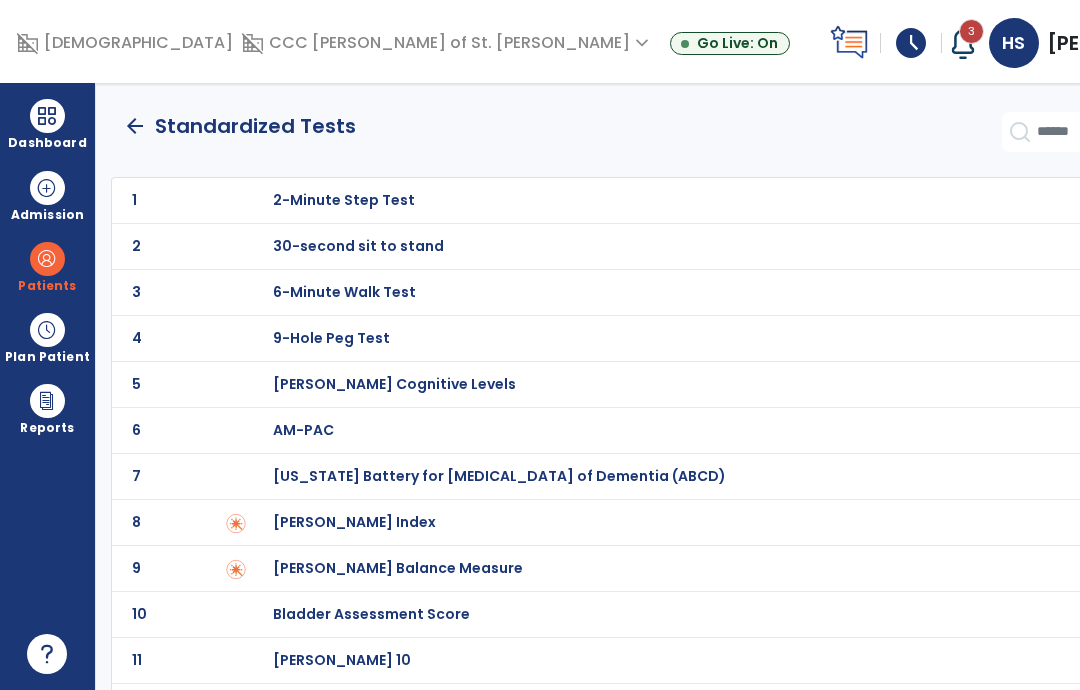 scroll, scrollTop: 0, scrollLeft: 0, axis: both 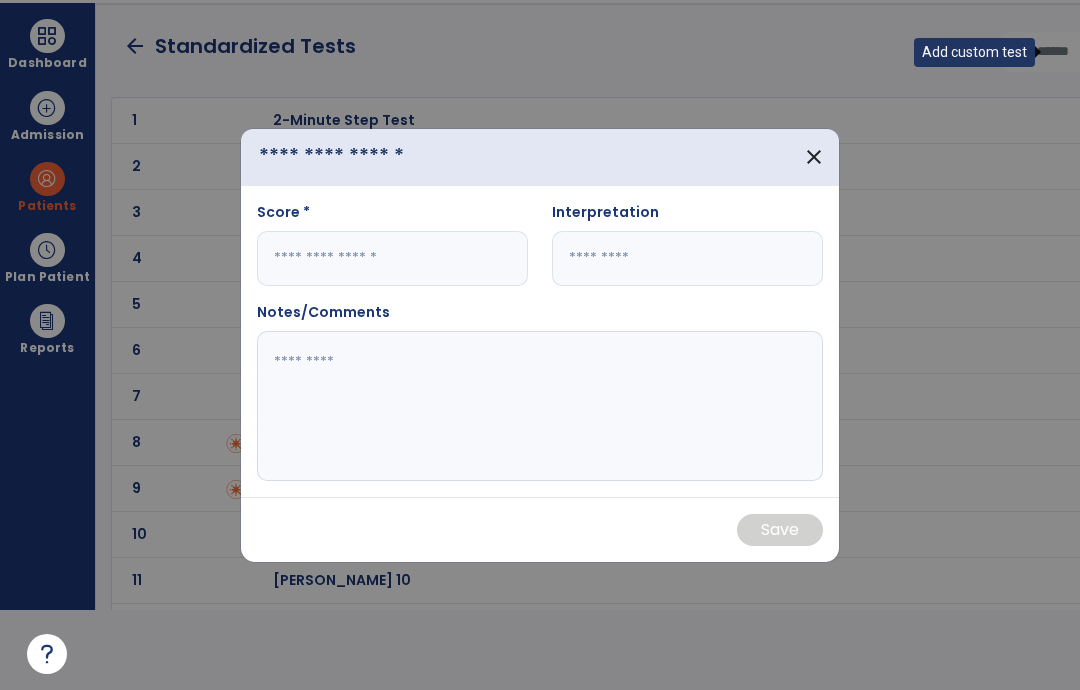 click at bounding box center (338, 156) 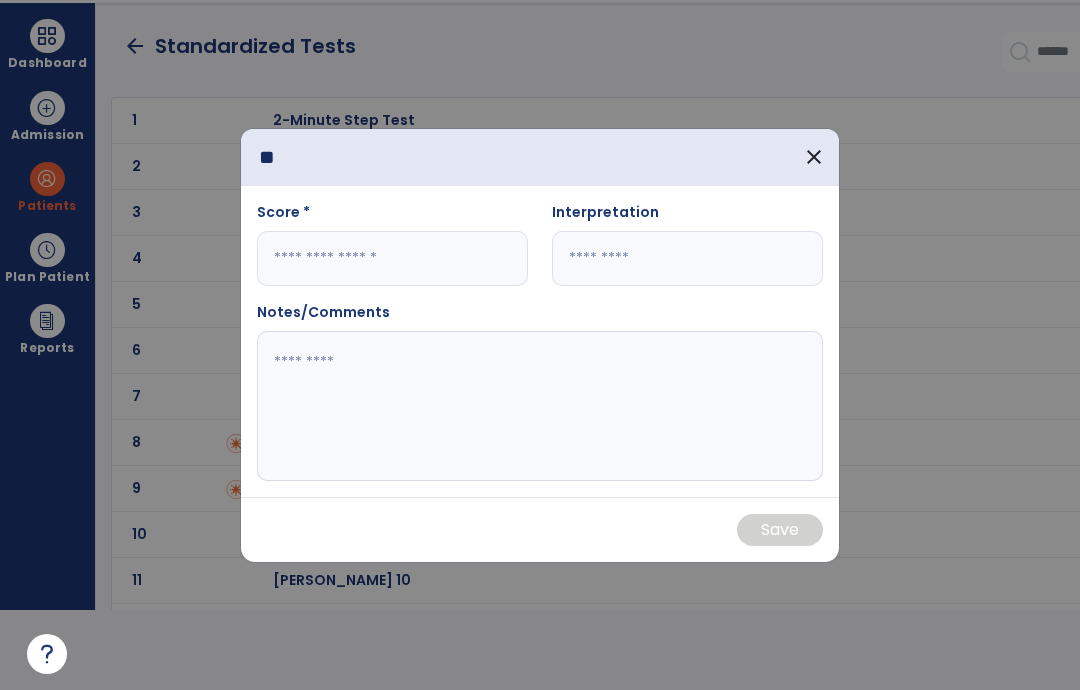 type on "**" 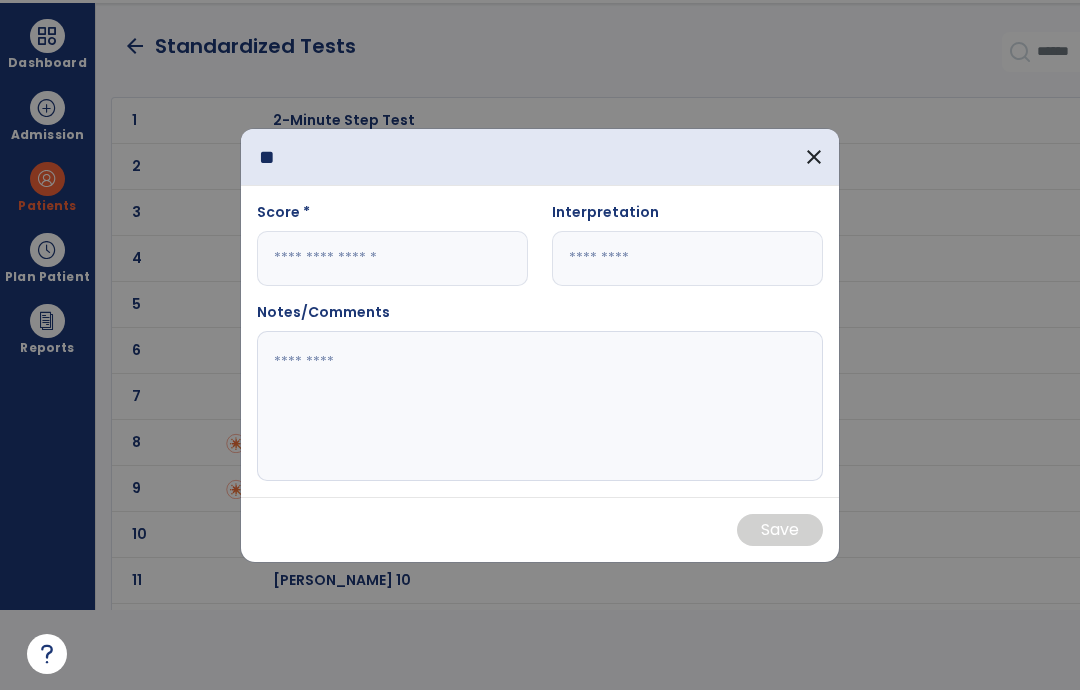 click at bounding box center (392, 258) 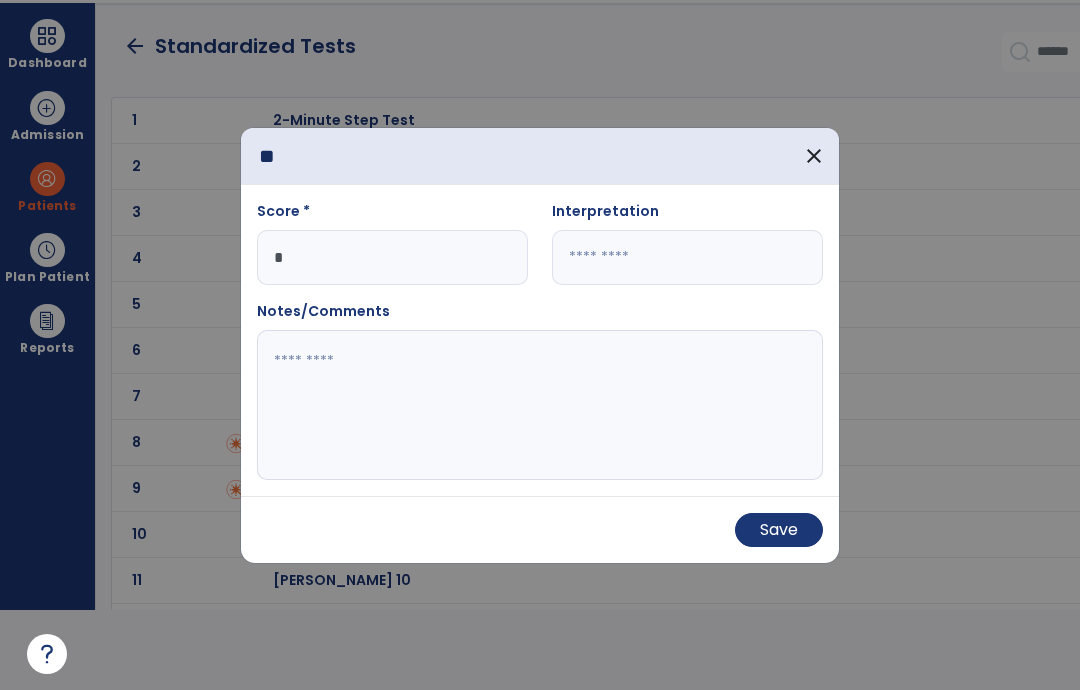 type on "**" 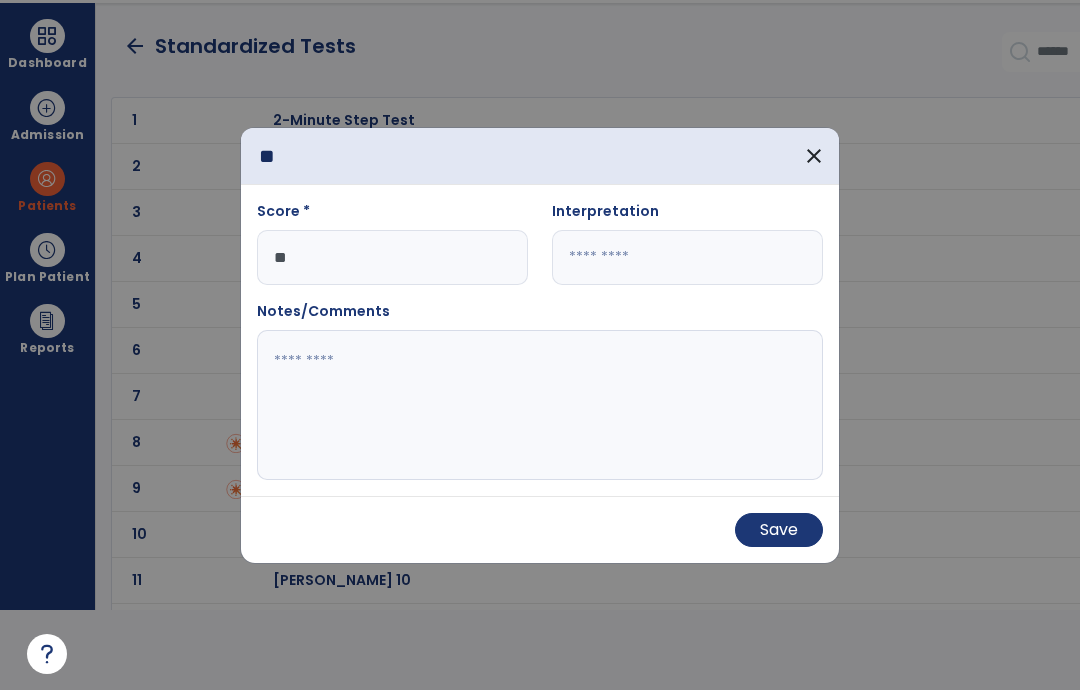 click on "Save" at bounding box center [779, 530] 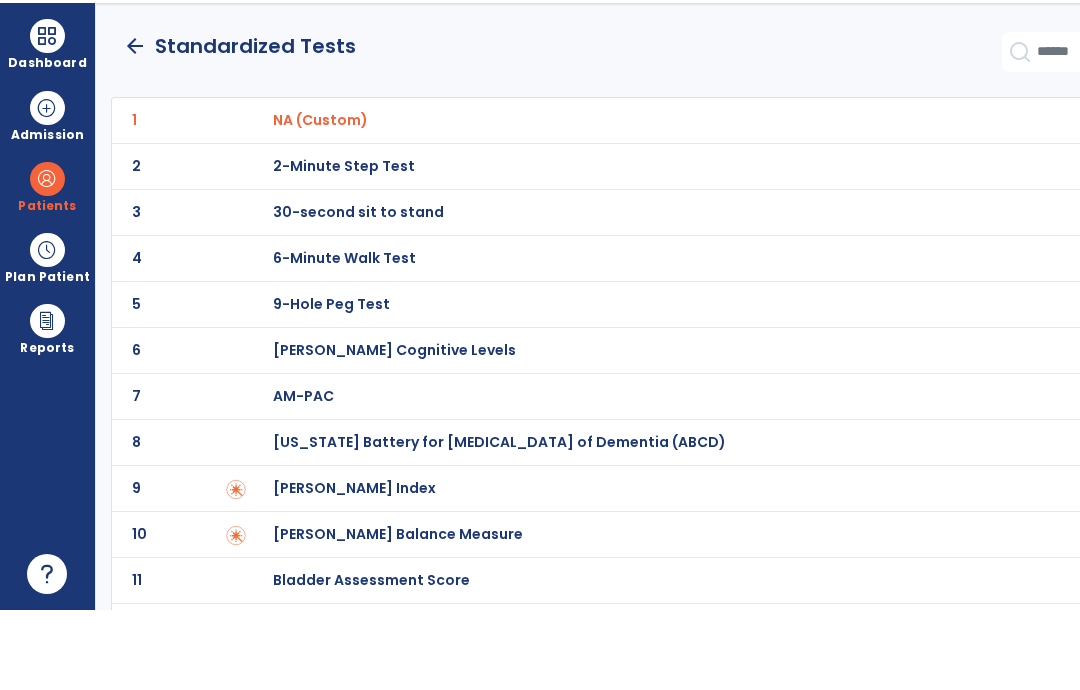 scroll, scrollTop: 80, scrollLeft: 0, axis: vertical 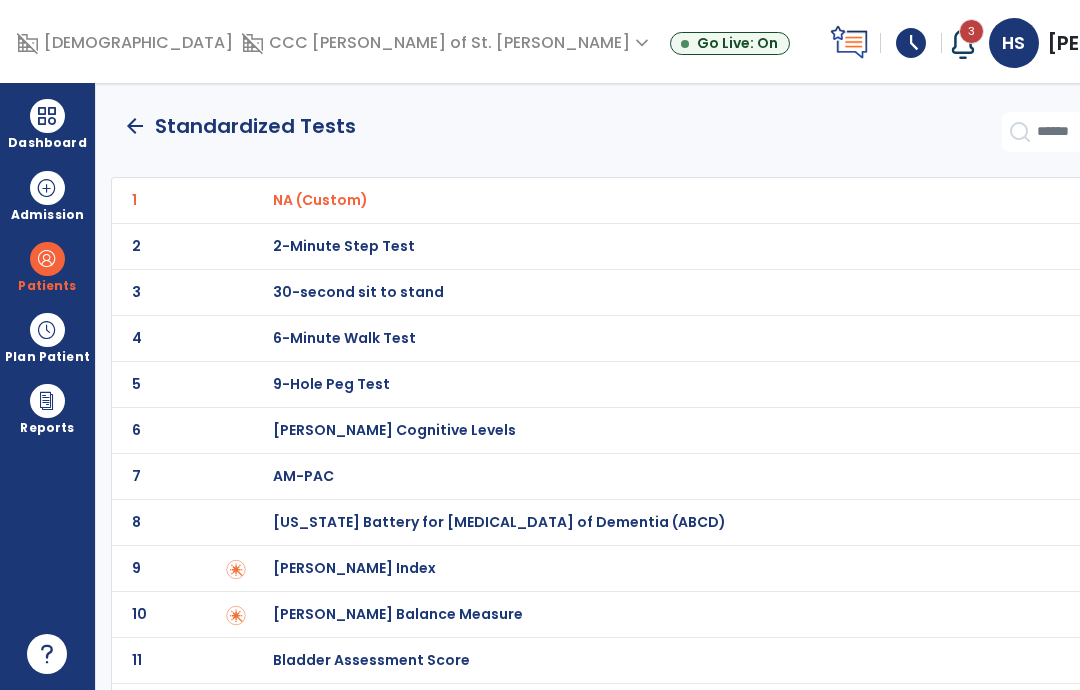 click on "arrow_back" 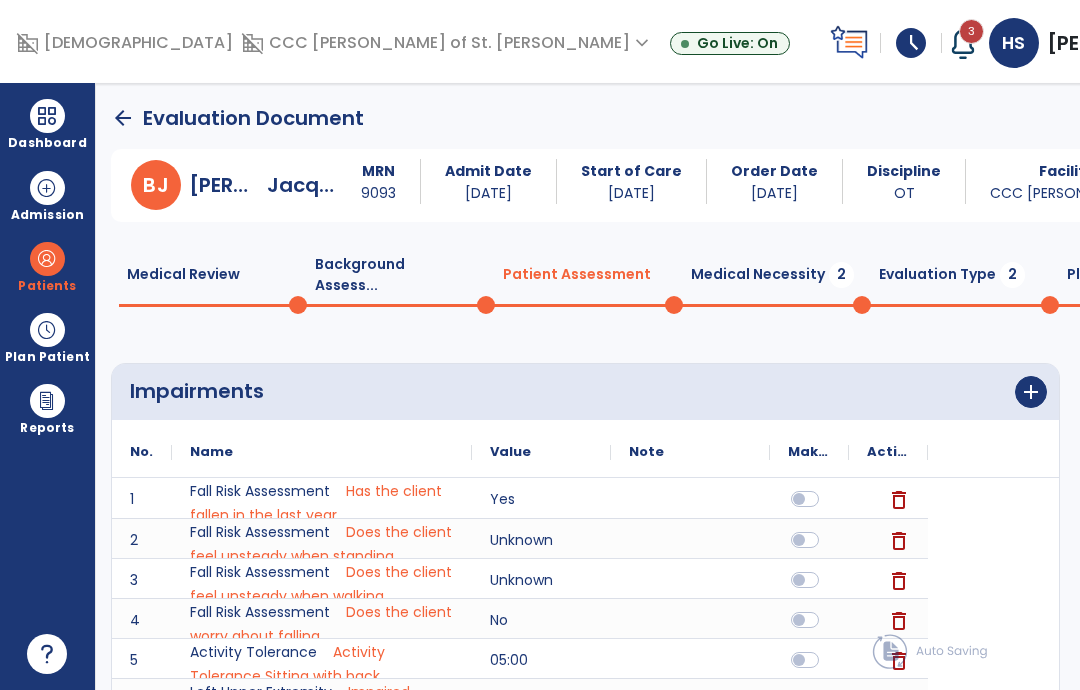scroll, scrollTop: 0, scrollLeft: 0, axis: both 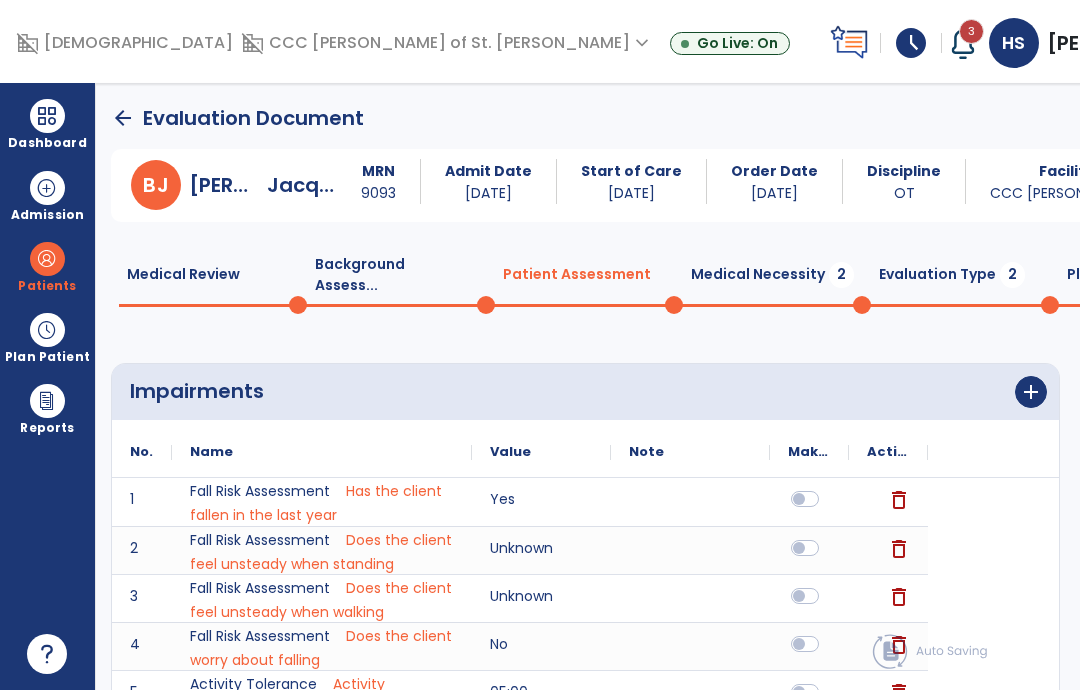 click on "Medical Necessity  2" 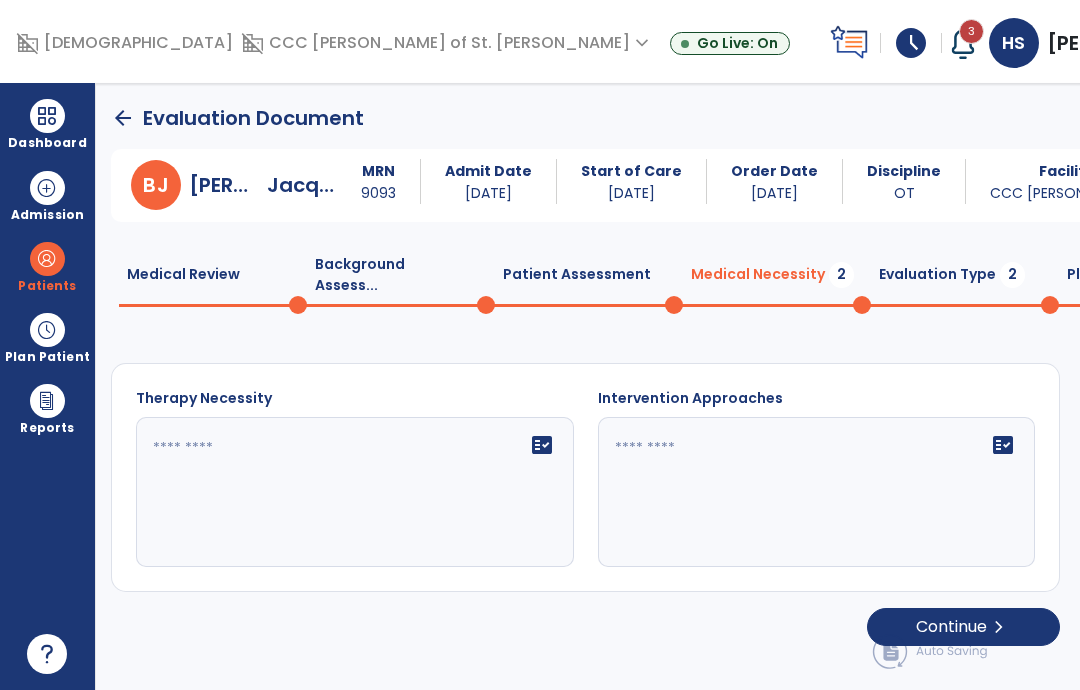 click on "fact_check" 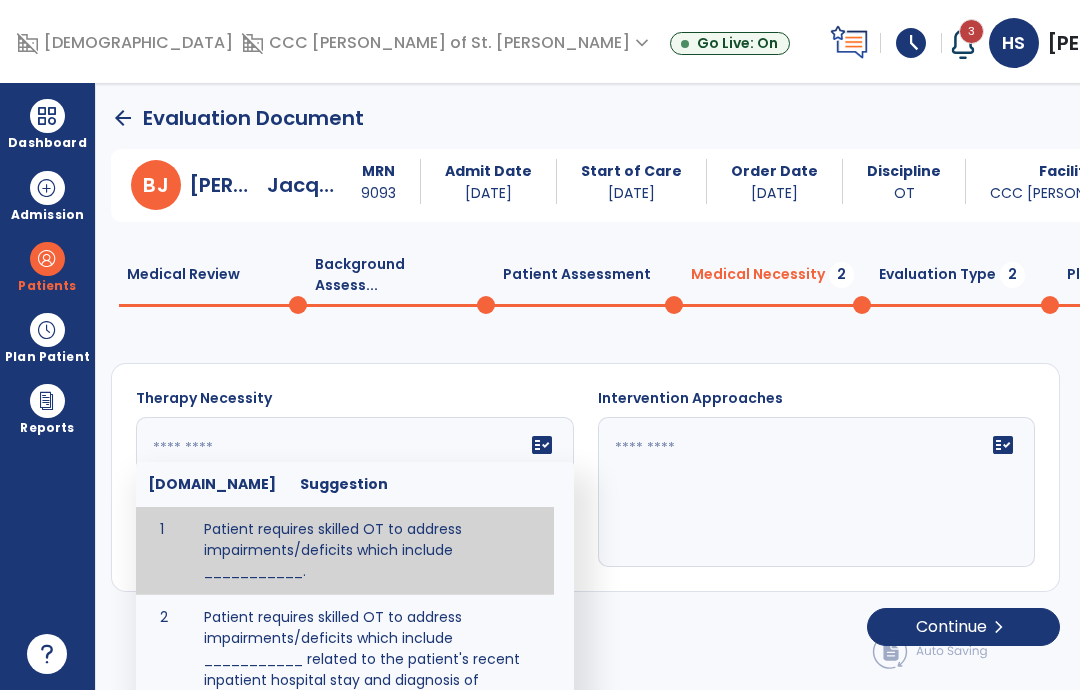 type on "**********" 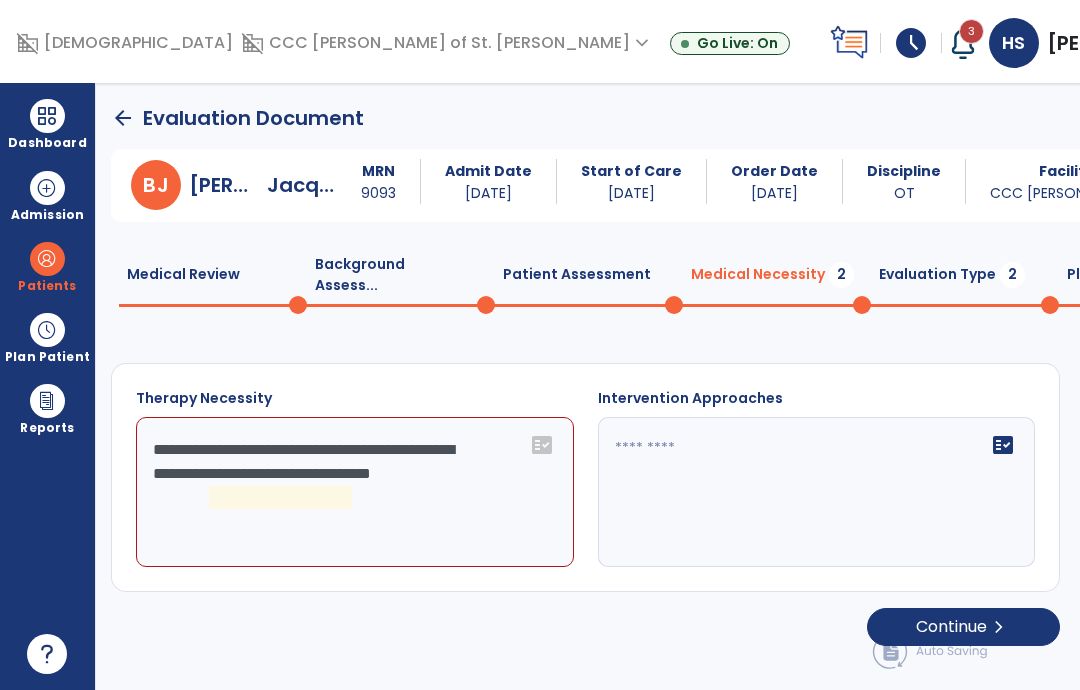 click 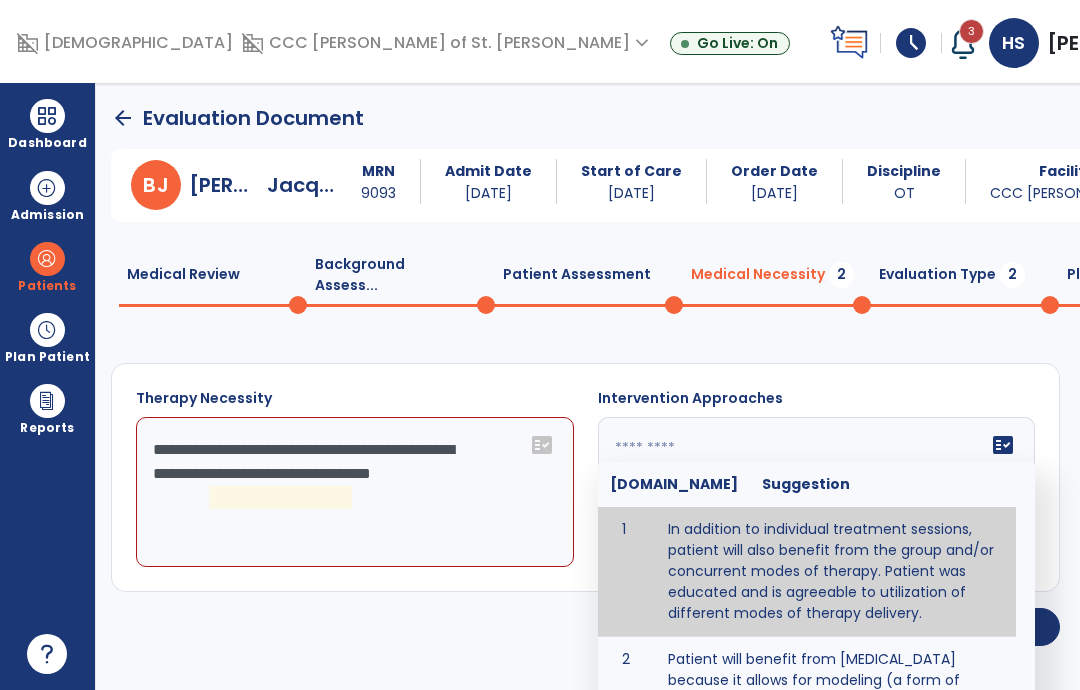 type on "**********" 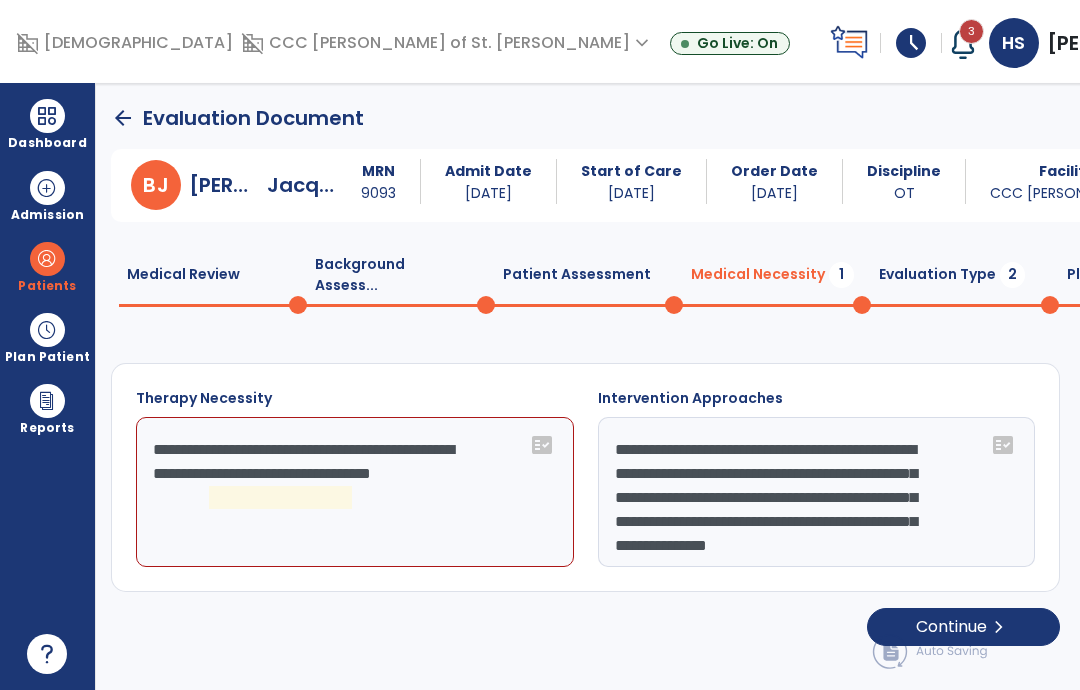 click on "**********" 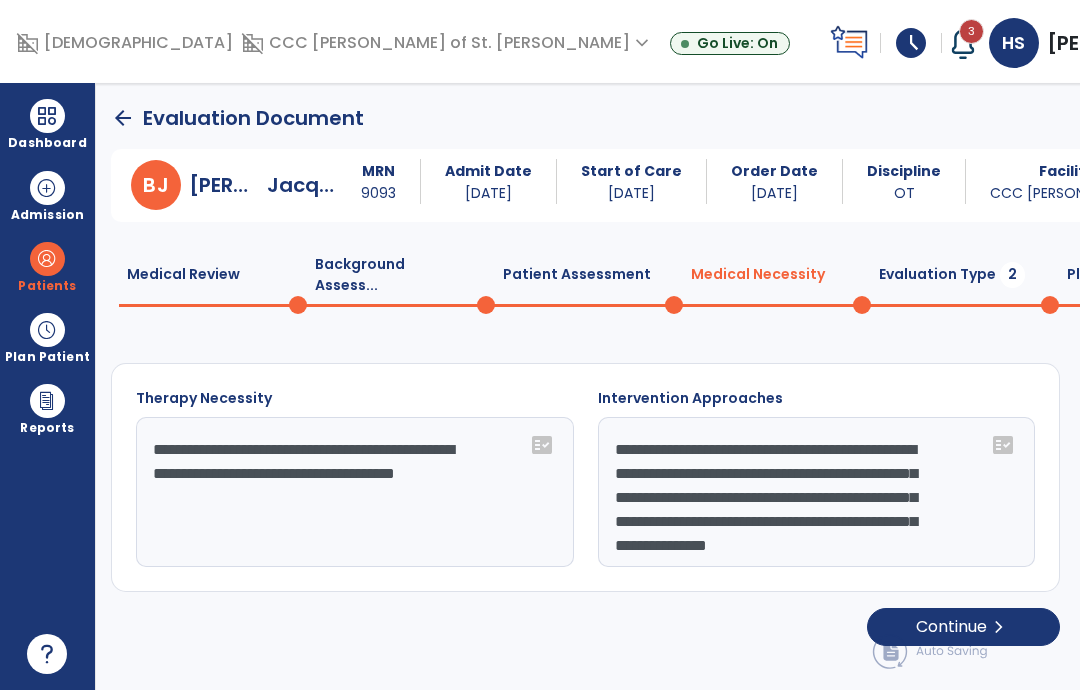 type on "**********" 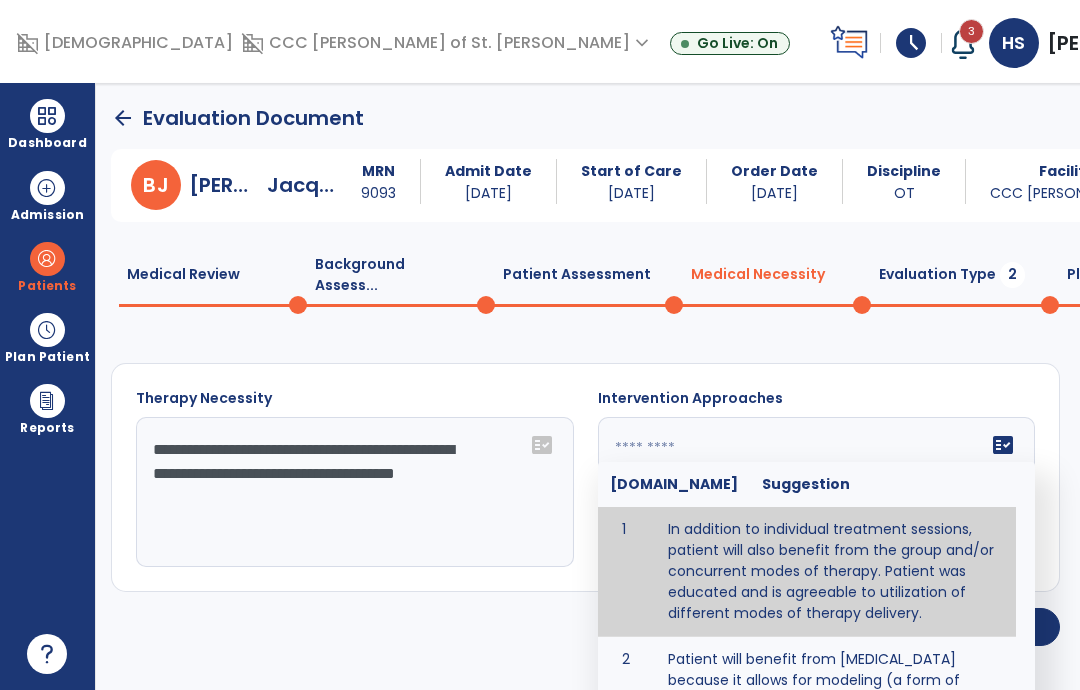 scroll, scrollTop: 0, scrollLeft: 0, axis: both 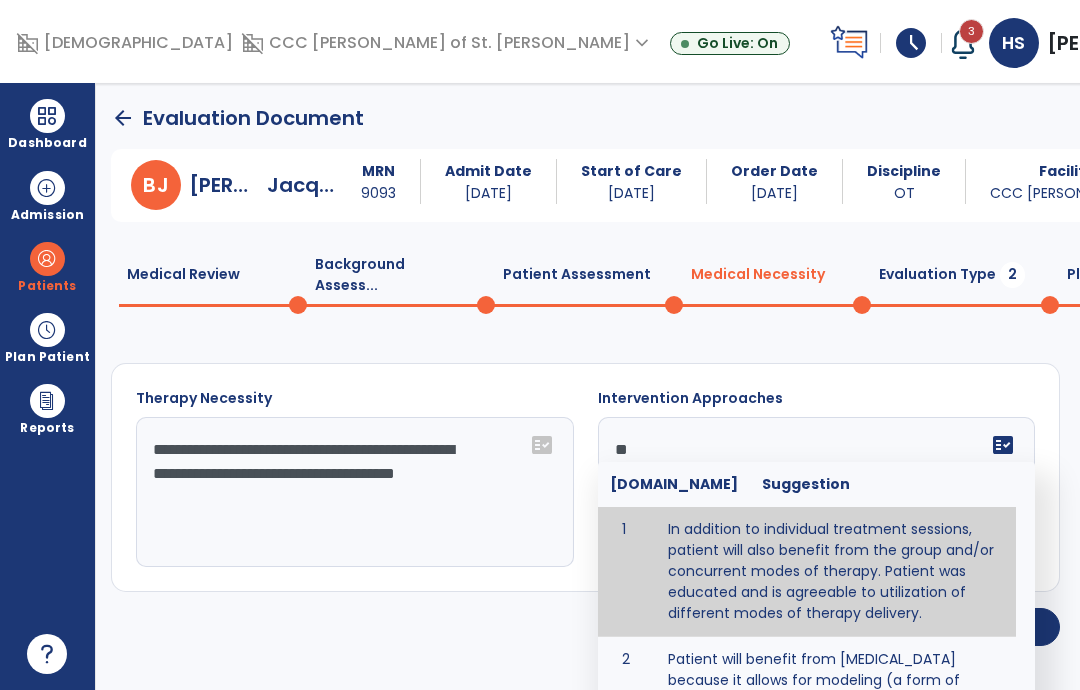 type on "*" 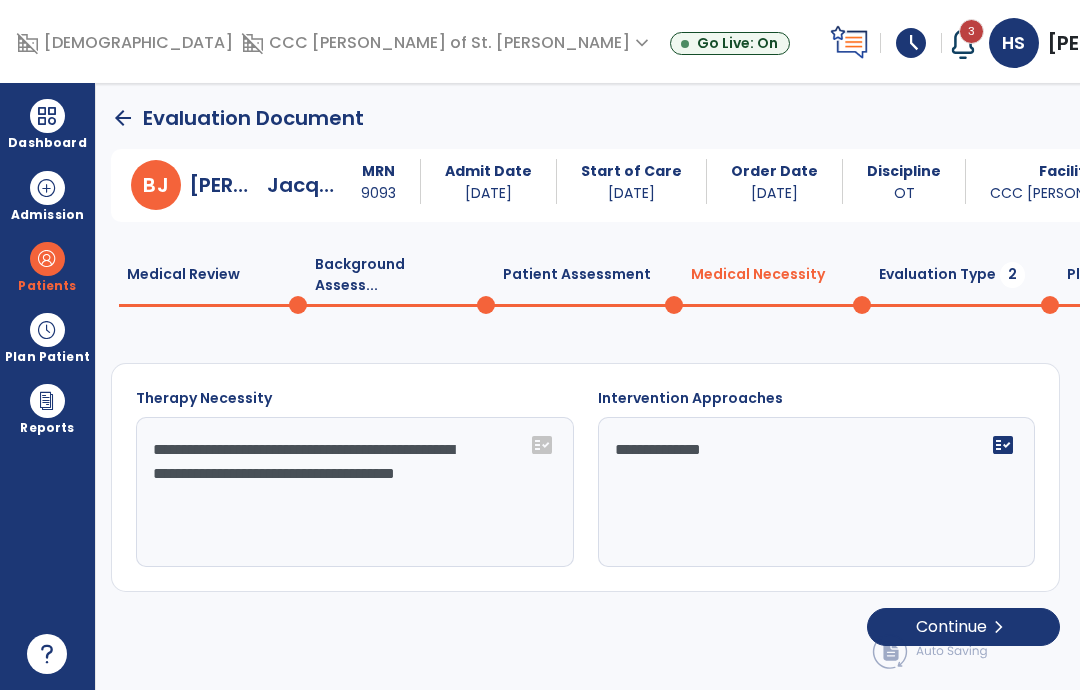 type on "**********" 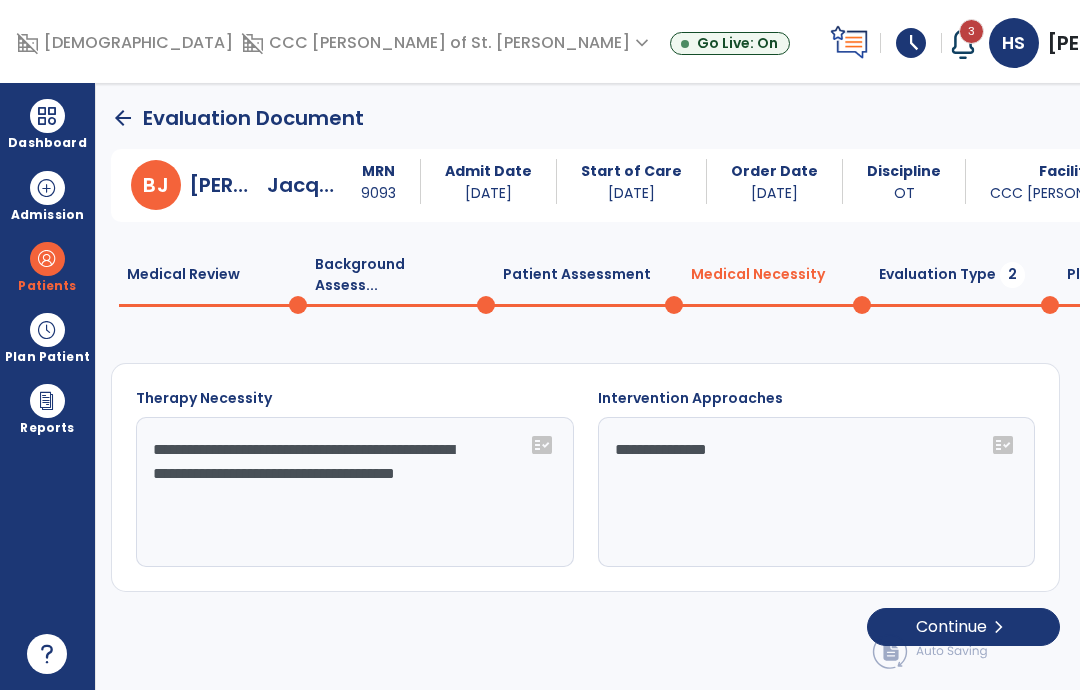 click on "Medical Review  0" 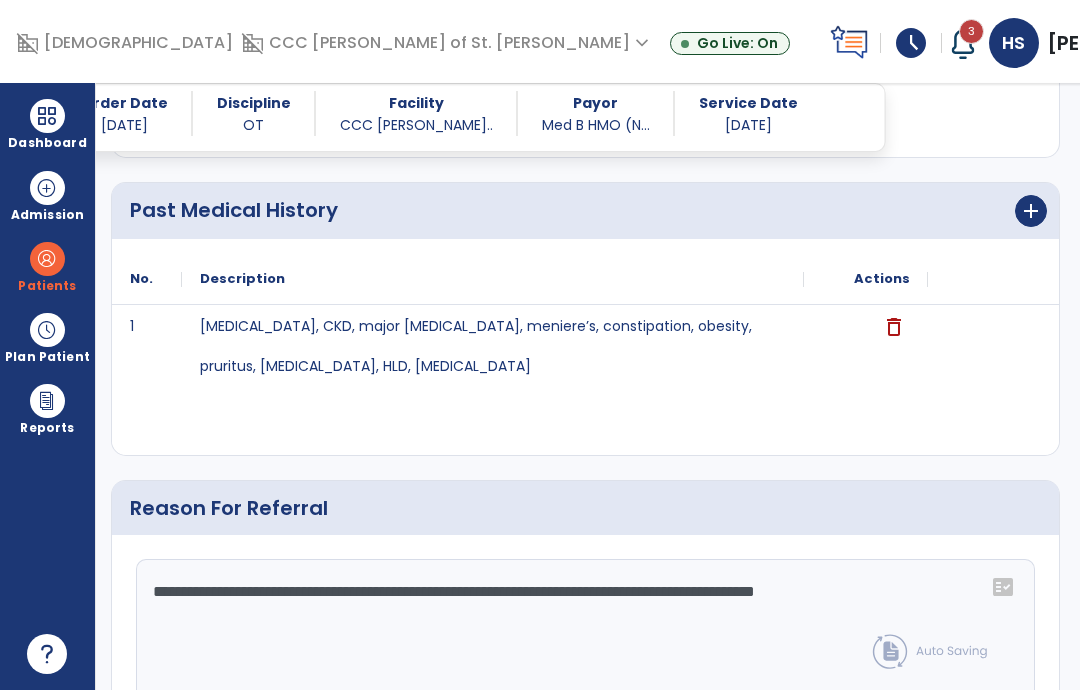 scroll, scrollTop: 1082, scrollLeft: 0, axis: vertical 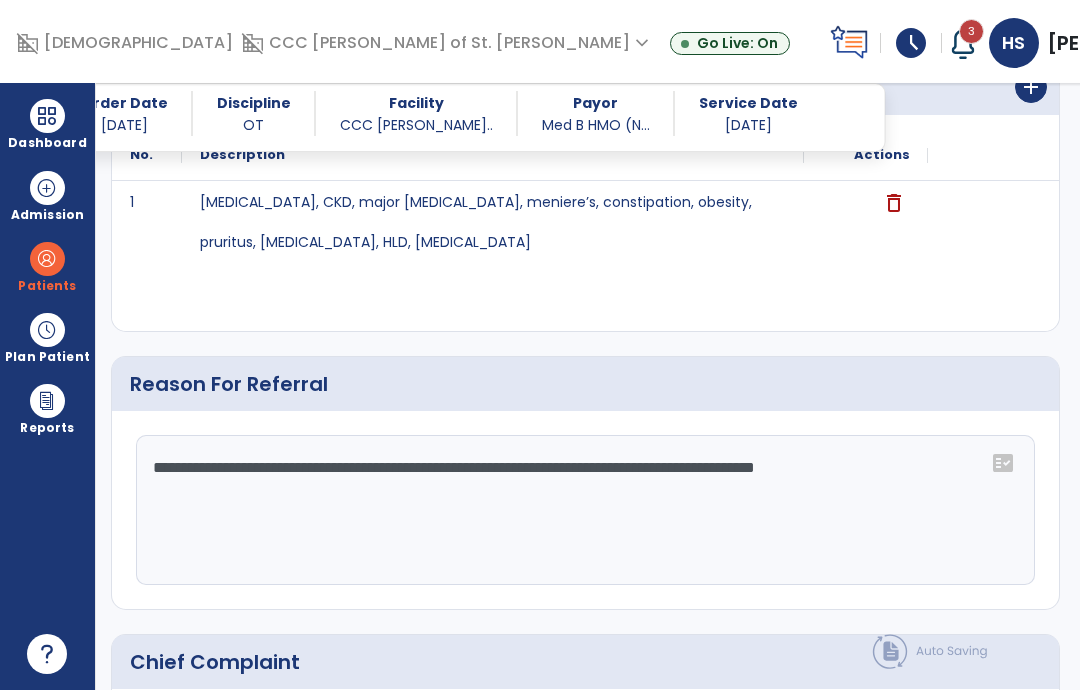 click on "**********" 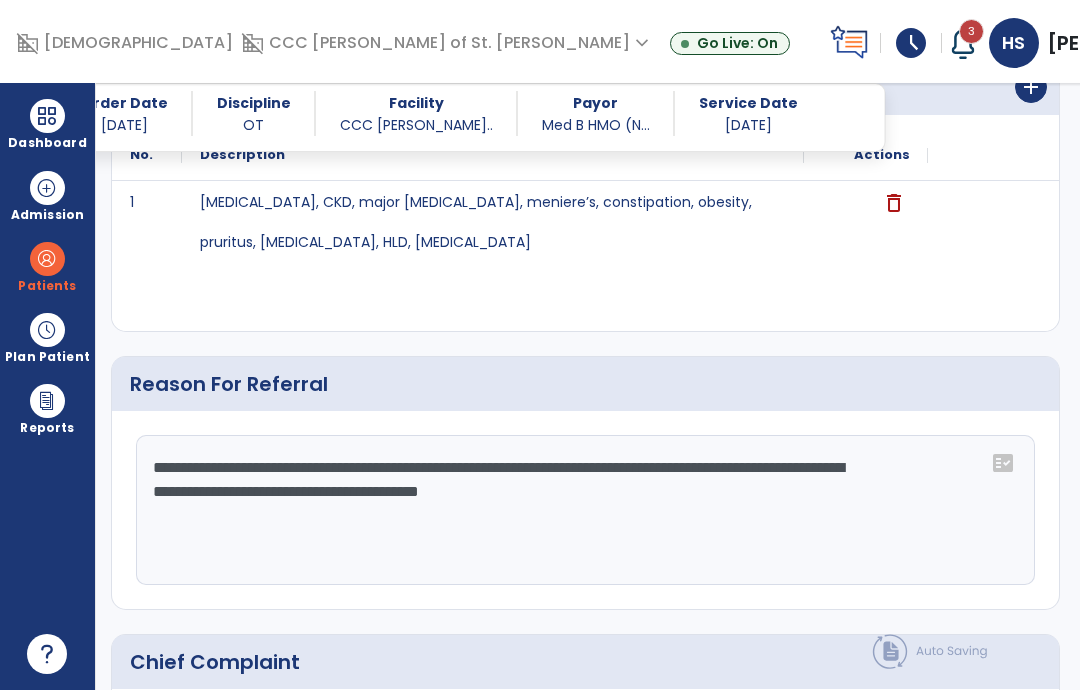 type on "**********" 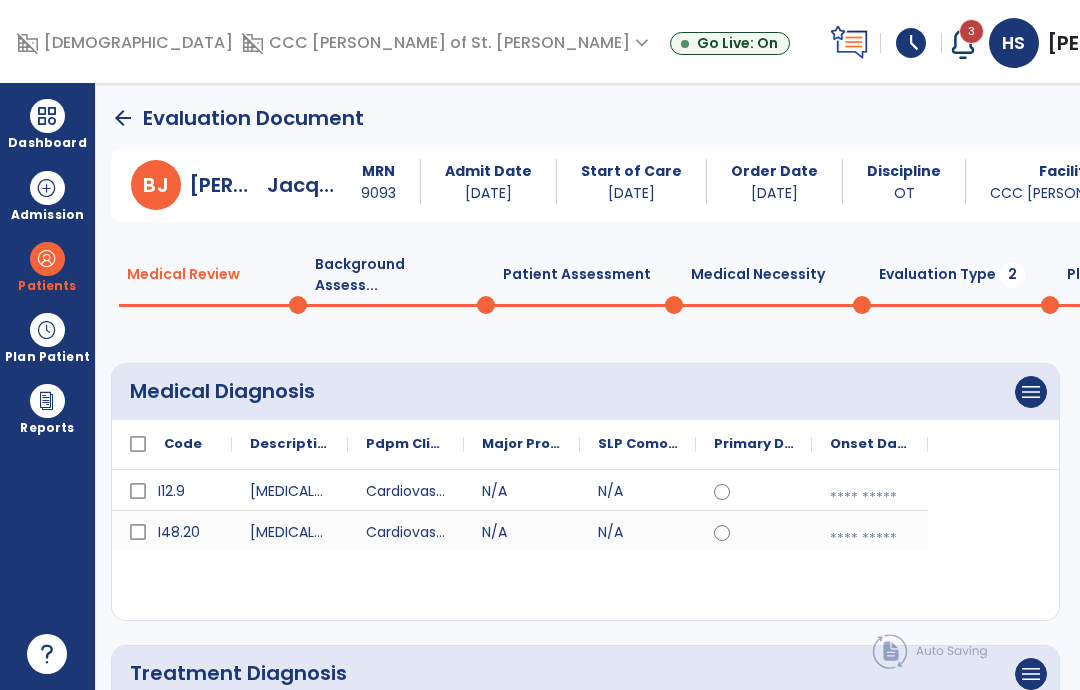 scroll, scrollTop: 0, scrollLeft: 0, axis: both 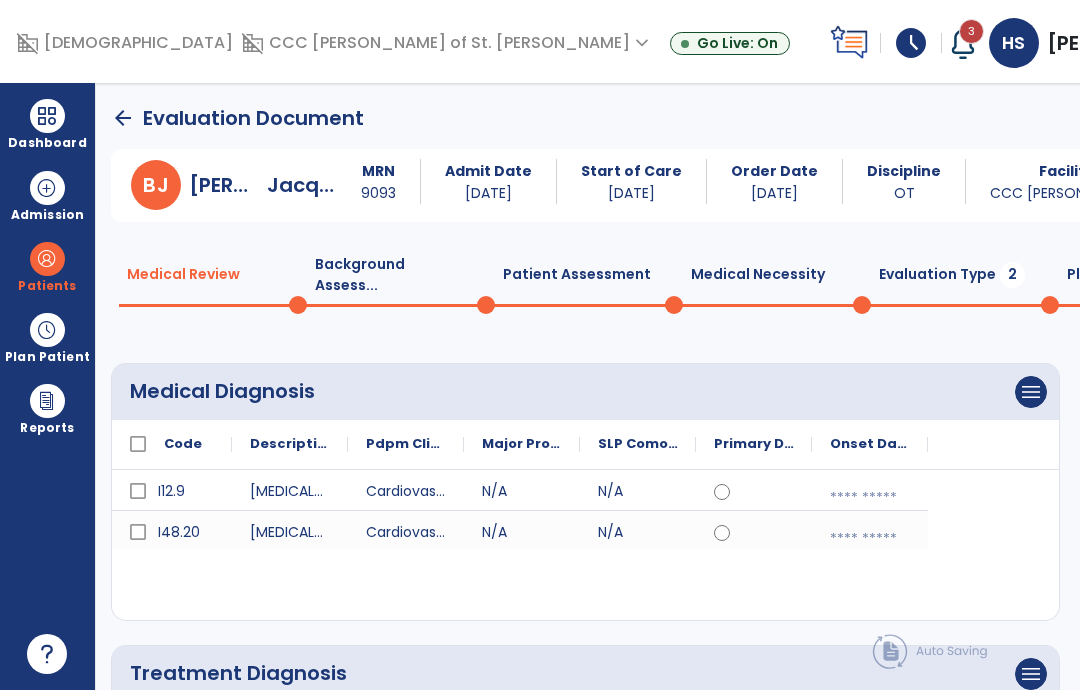 click on "Evaluation Type  2" 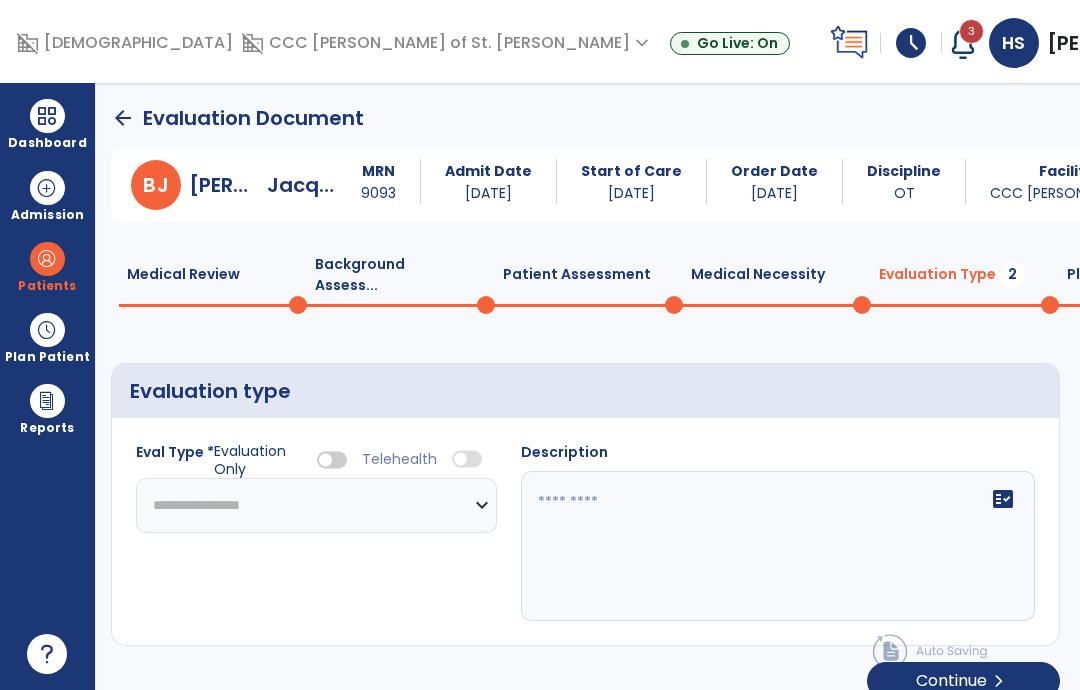click on "**********" 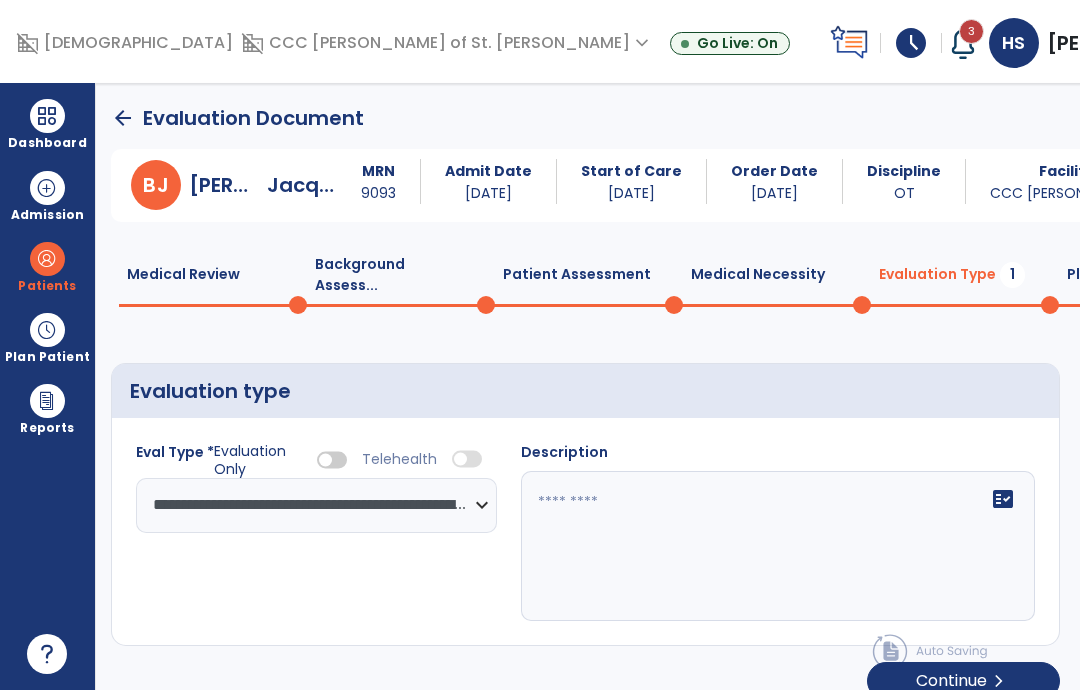 click on "fact_check" 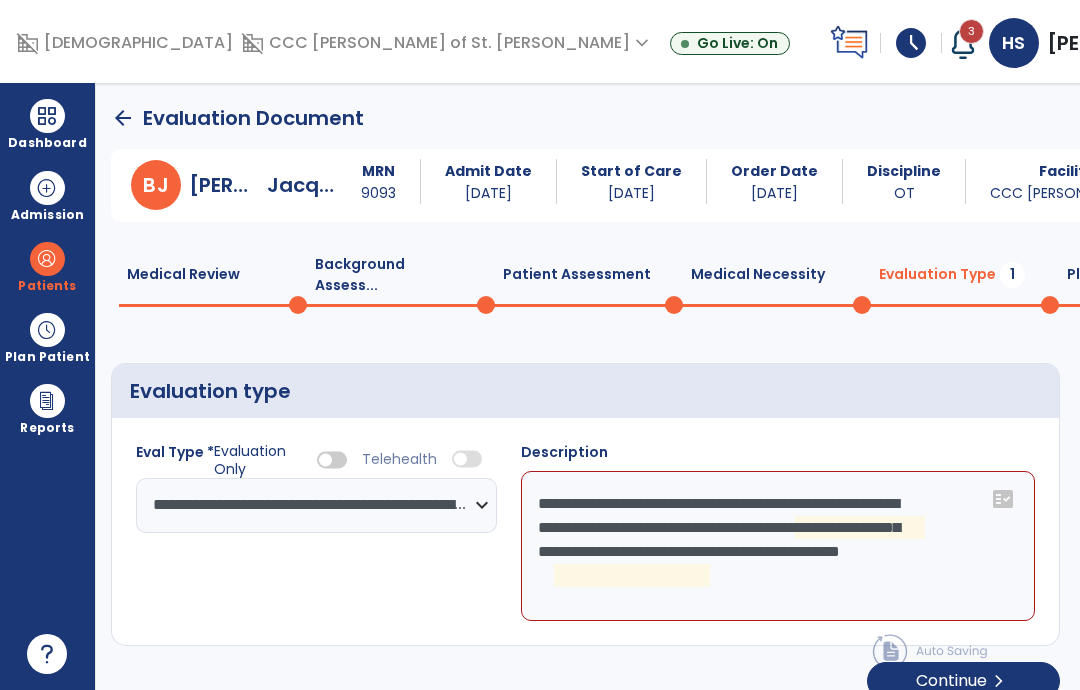click on "**********" 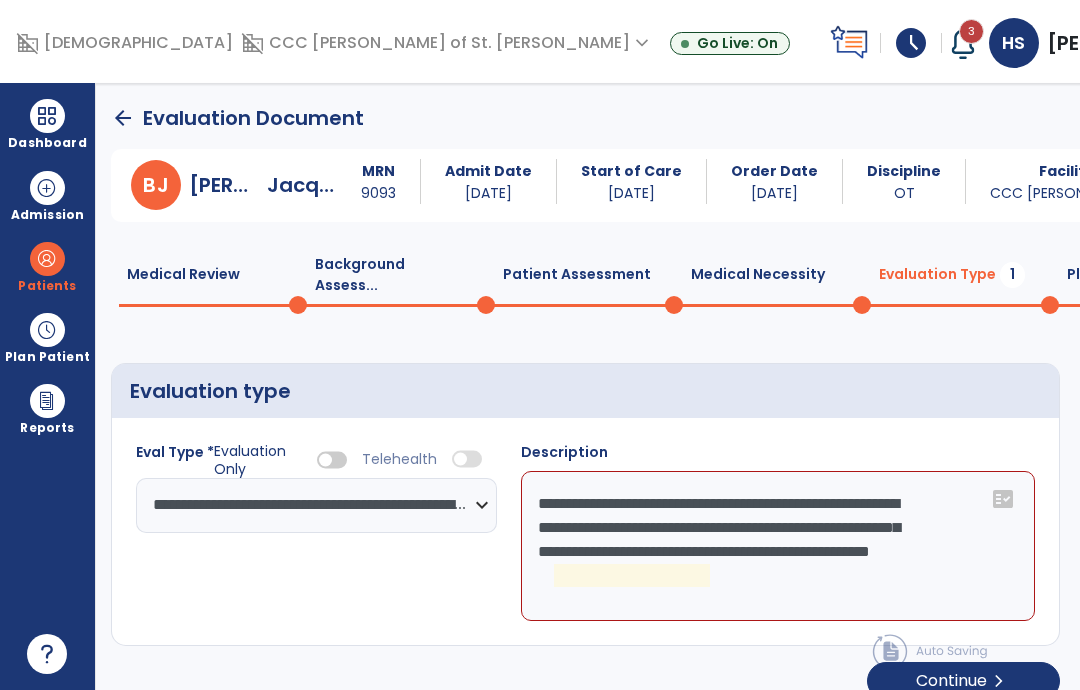 click on "**********" 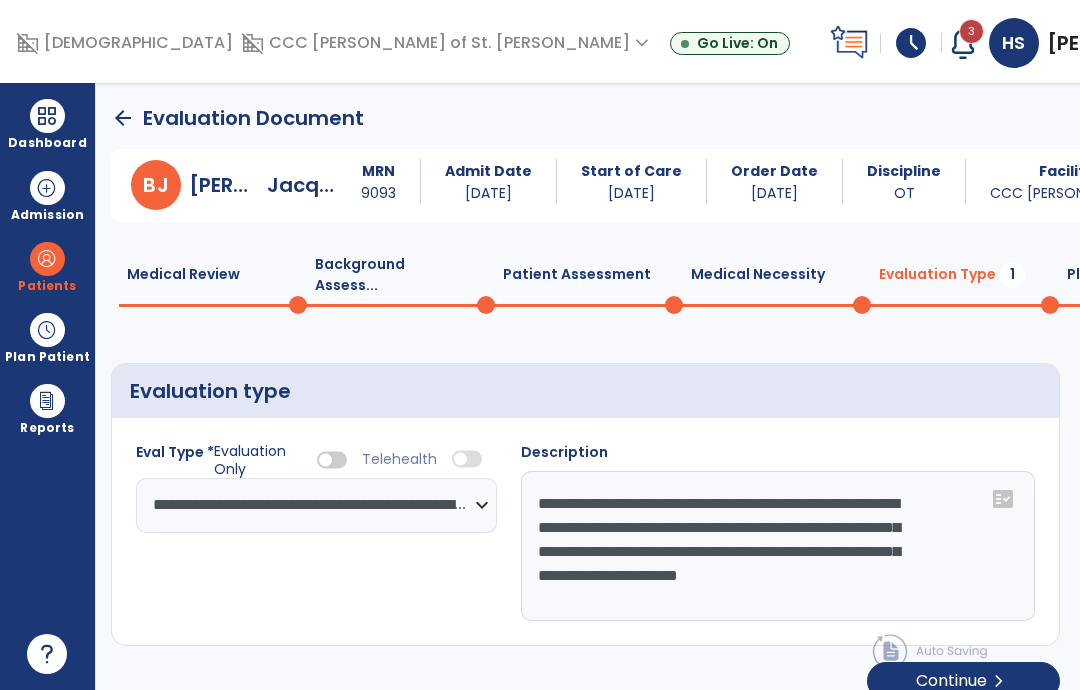 type on "**********" 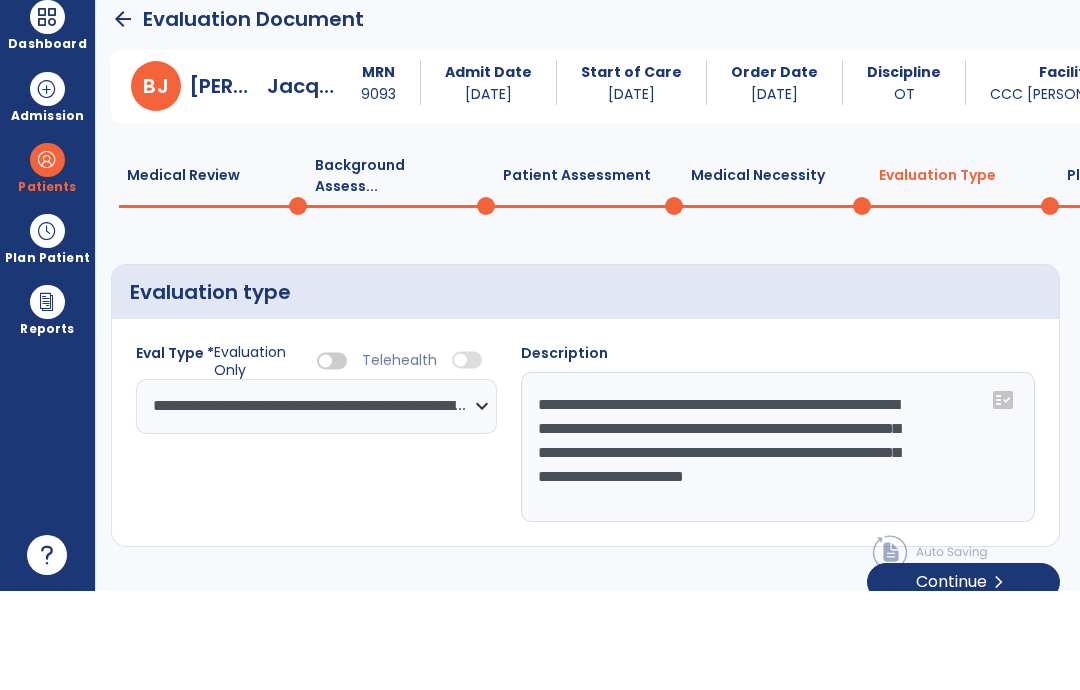 click on "Continue  chevron_right" 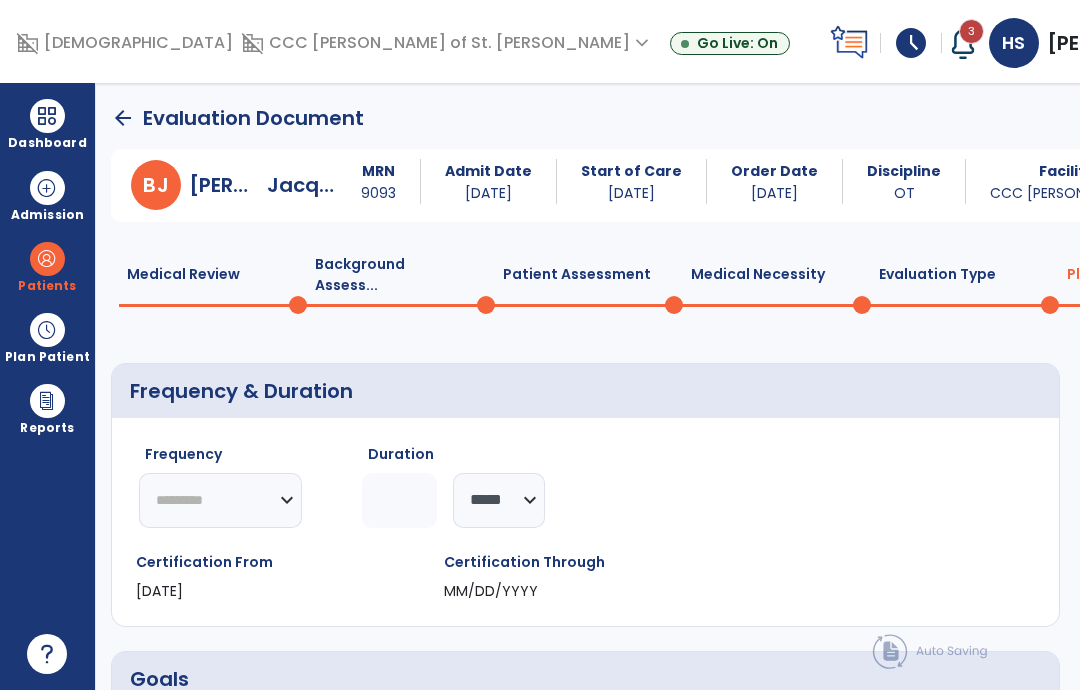 click 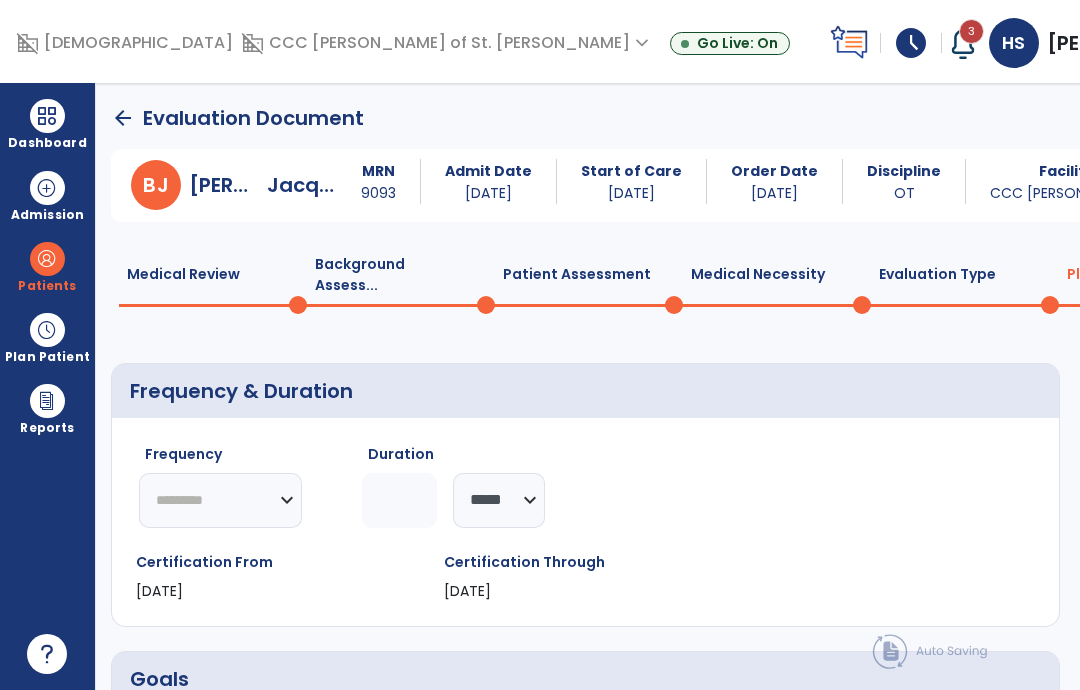 type on "*" 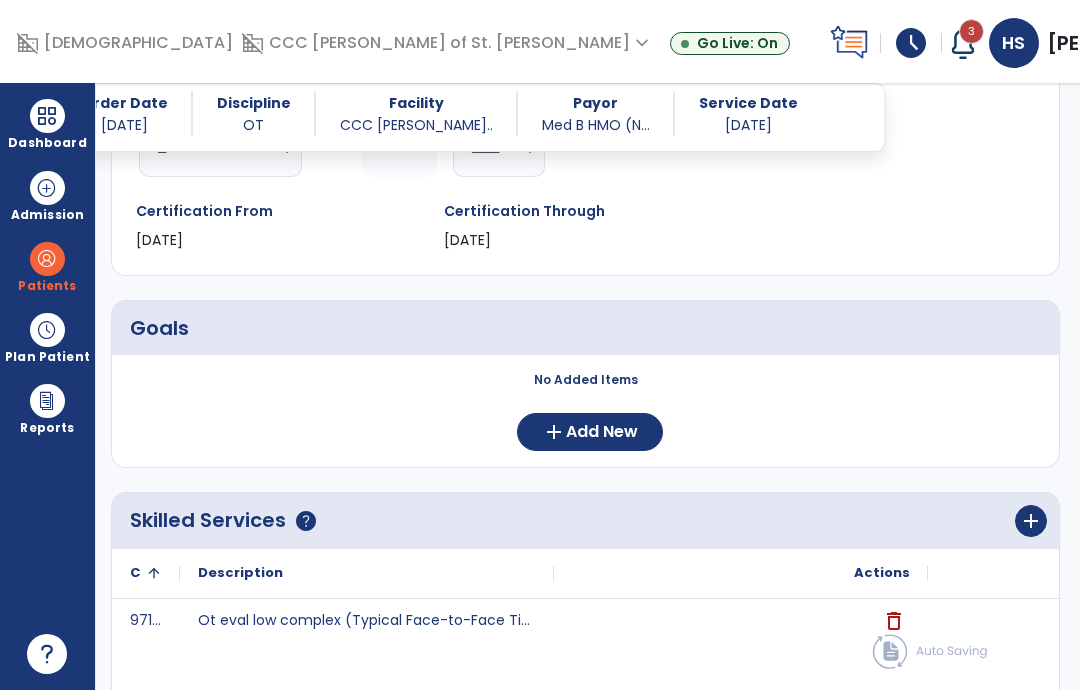 scroll, scrollTop: 333, scrollLeft: 0, axis: vertical 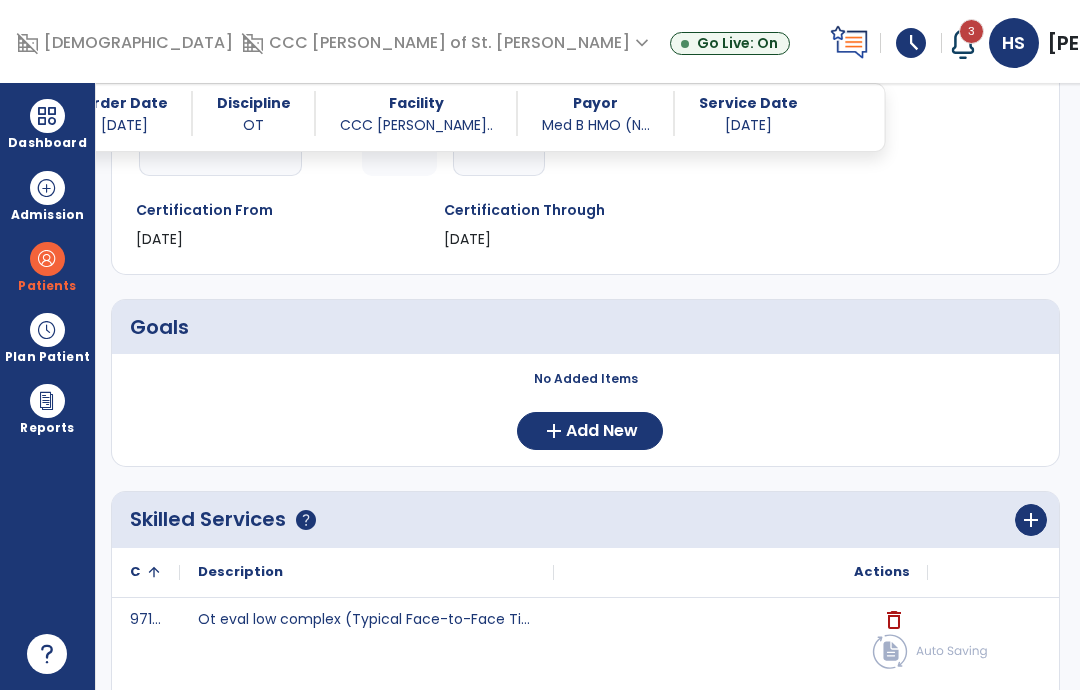 click on "Add New" at bounding box center [602, 431] 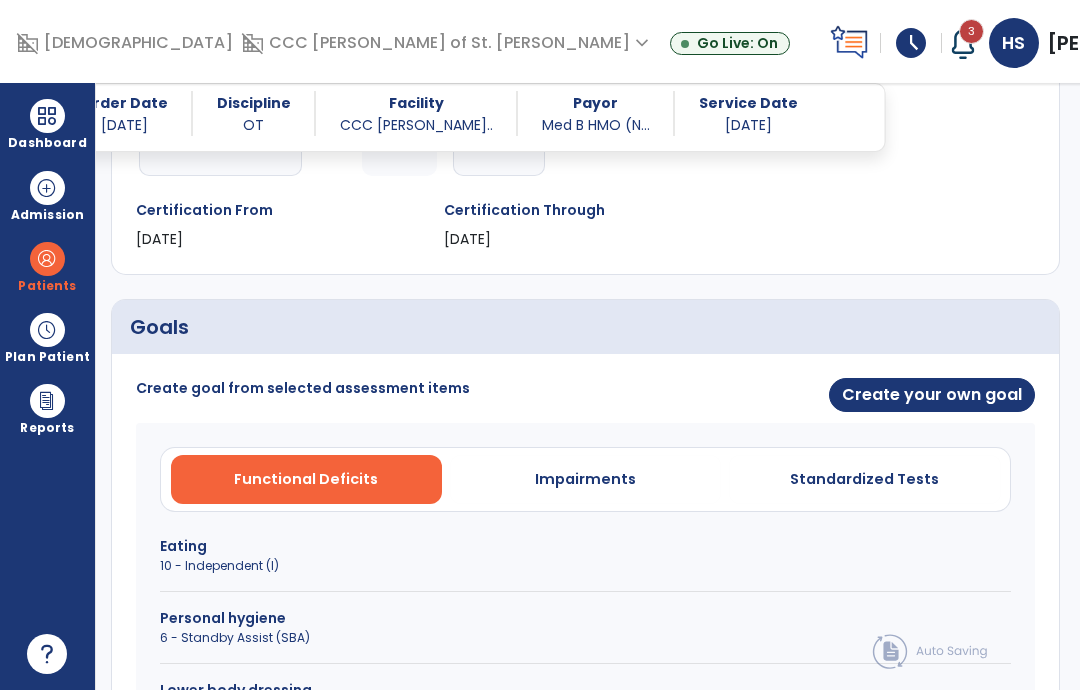 click on "Create your own goal" at bounding box center (932, 395) 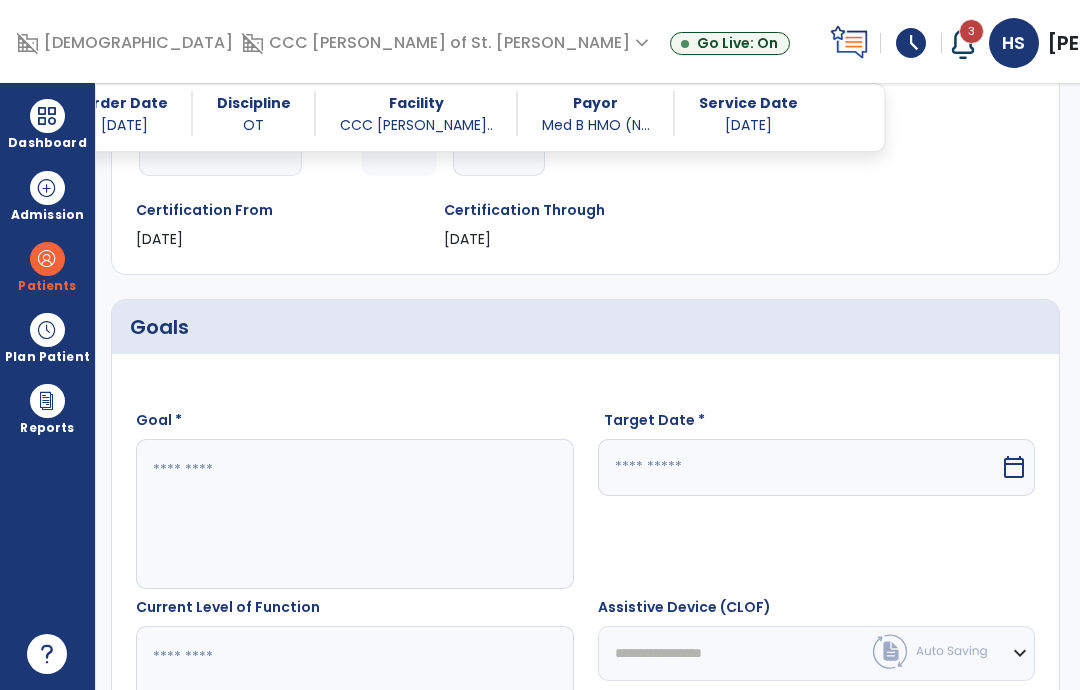 click at bounding box center (322, 514) 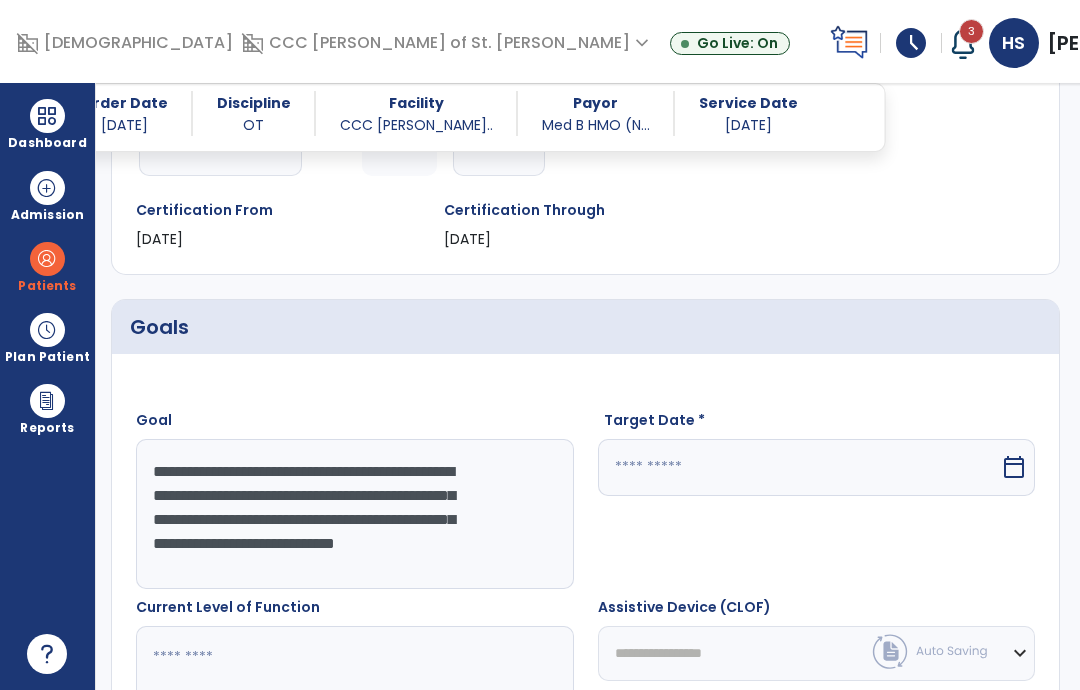 scroll, scrollTop: 15, scrollLeft: 0, axis: vertical 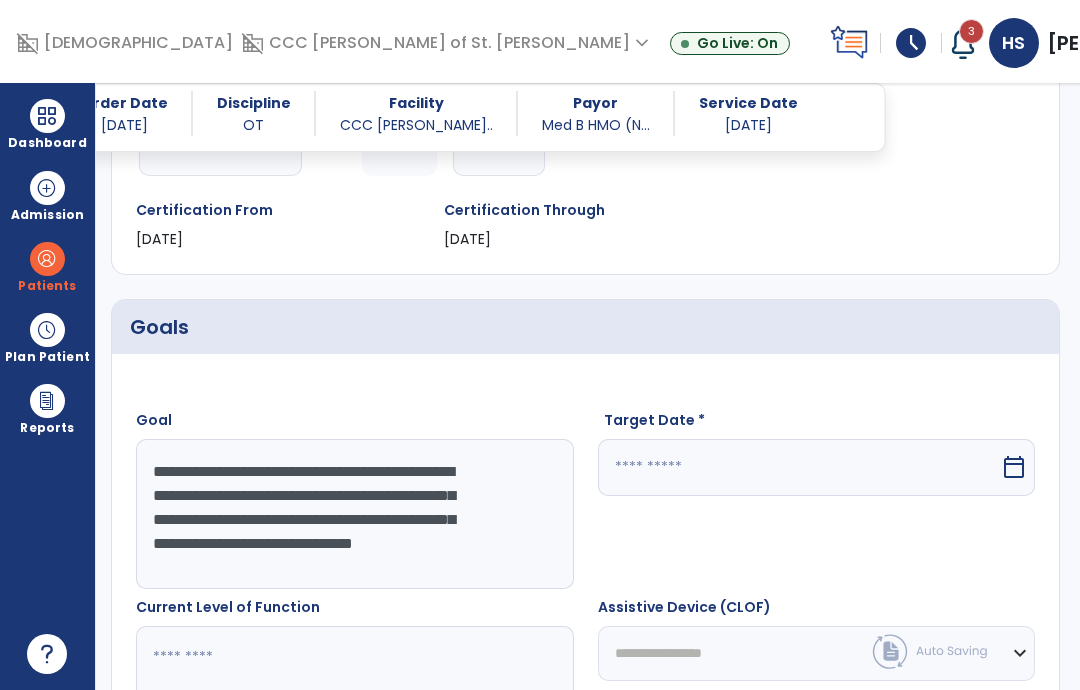type on "**********" 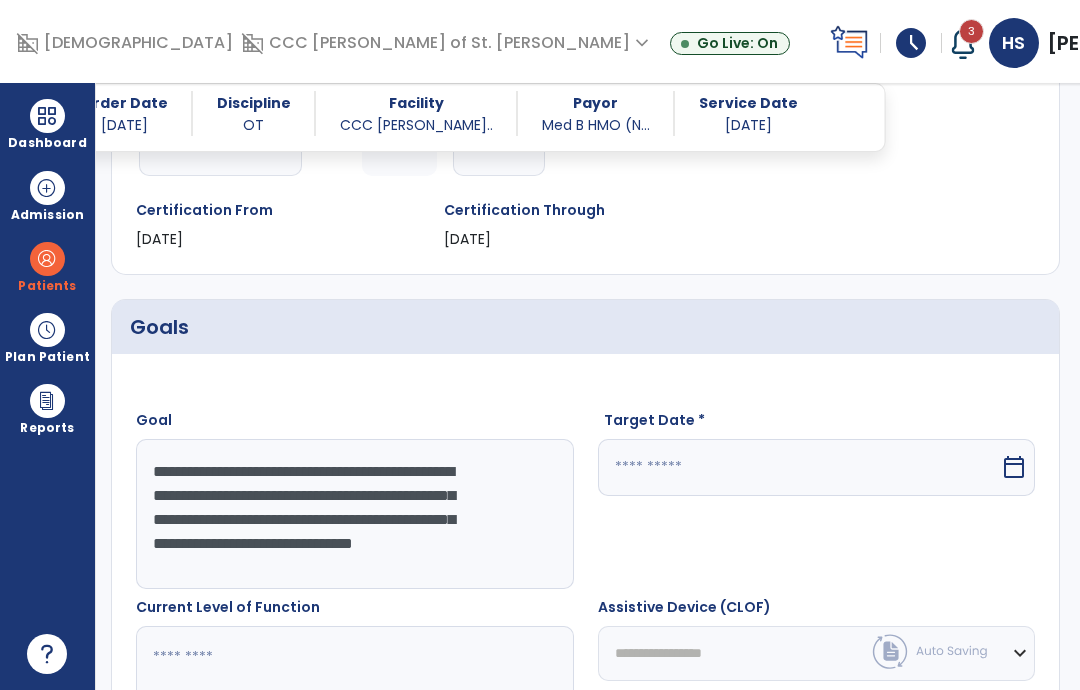 click at bounding box center (799, 467) 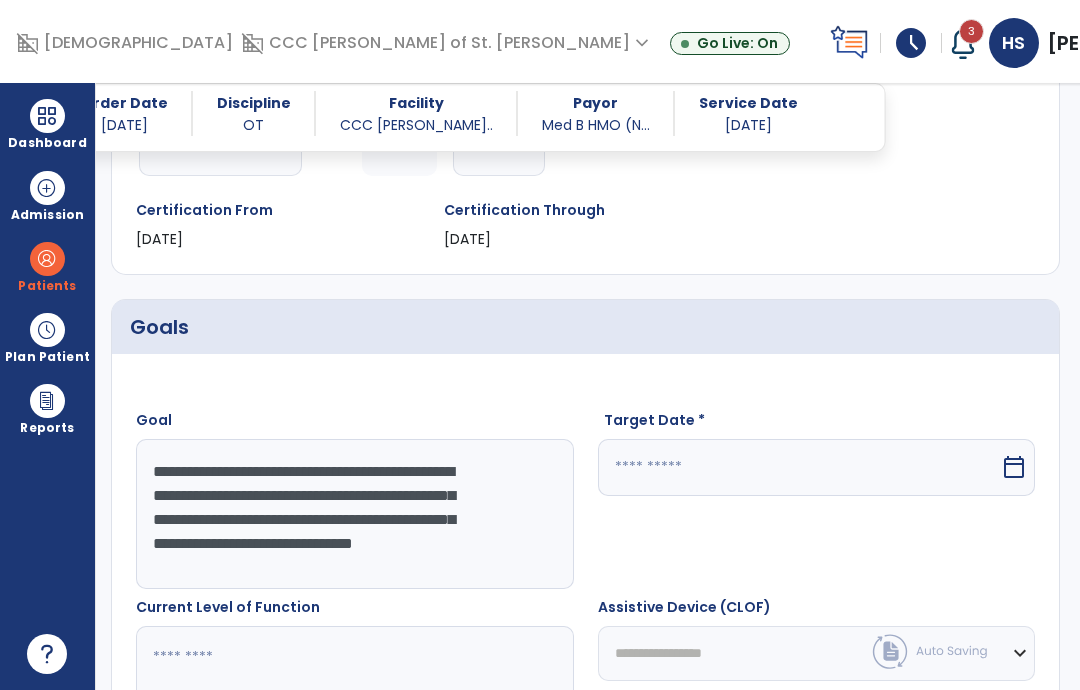 select on "*" 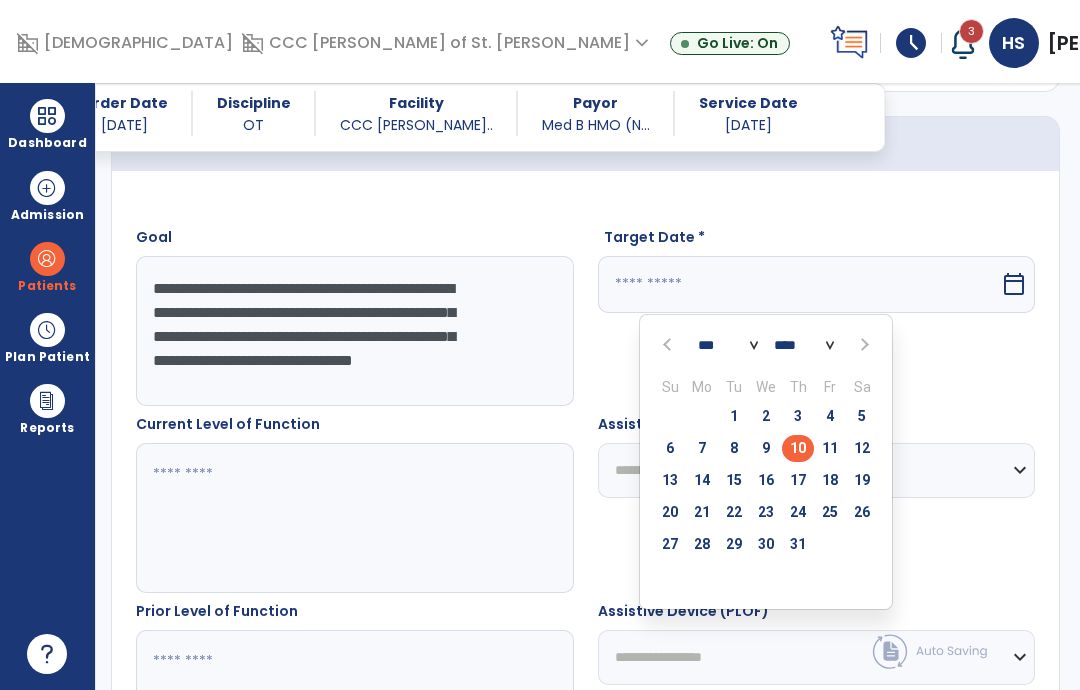 scroll, scrollTop: 527, scrollLeft: 0, axis: vertical 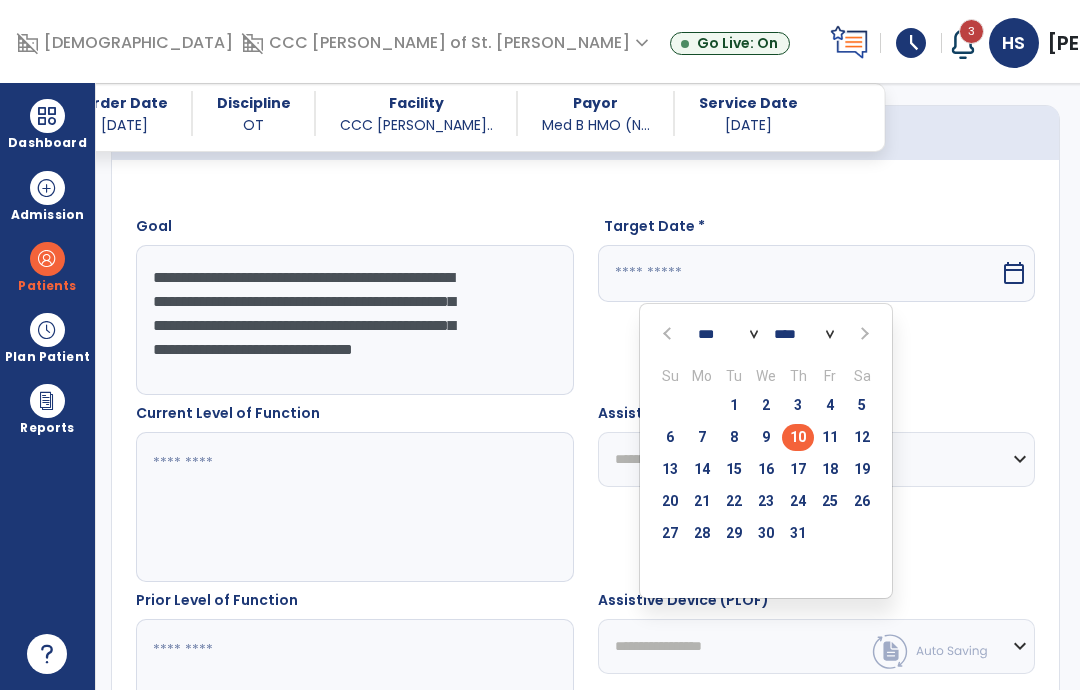 click on "31" at bounding box center [798, 533] 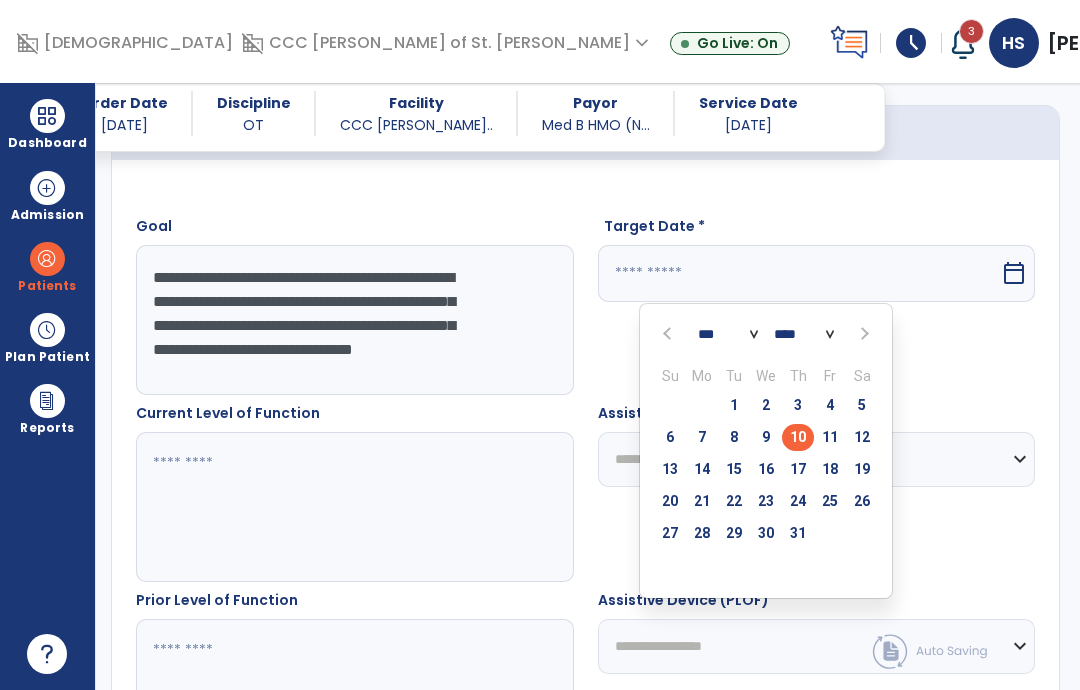 type on "*********" 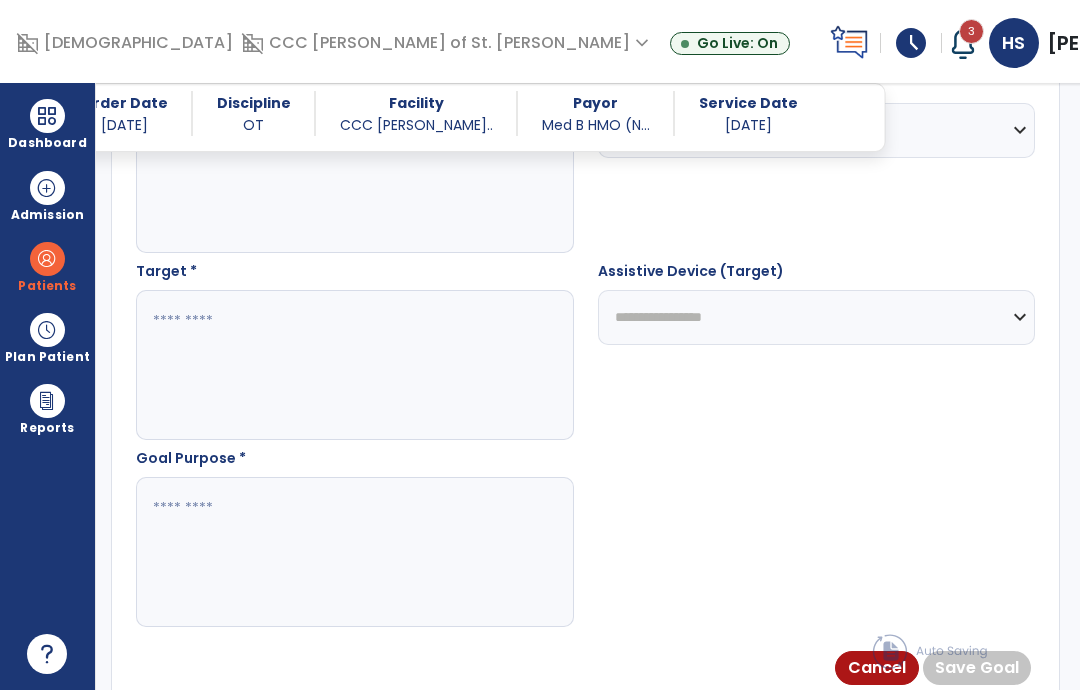 scroll, scrollTop: 1041, scrollLeft: 0, axis: vertical 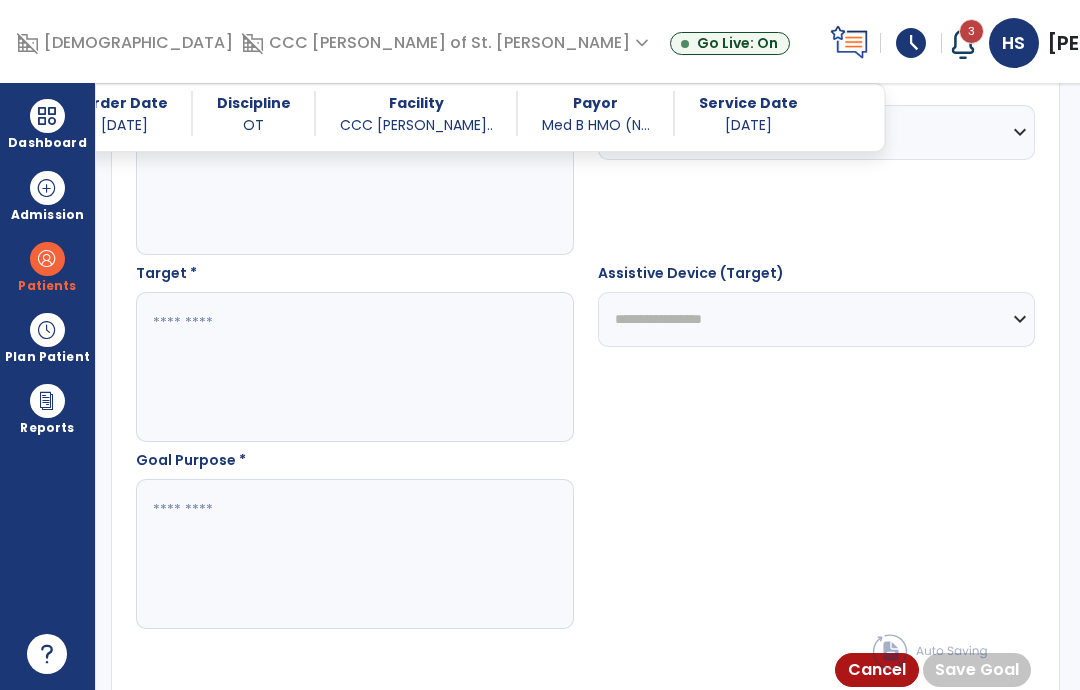 click at bounding box center [322, 367] 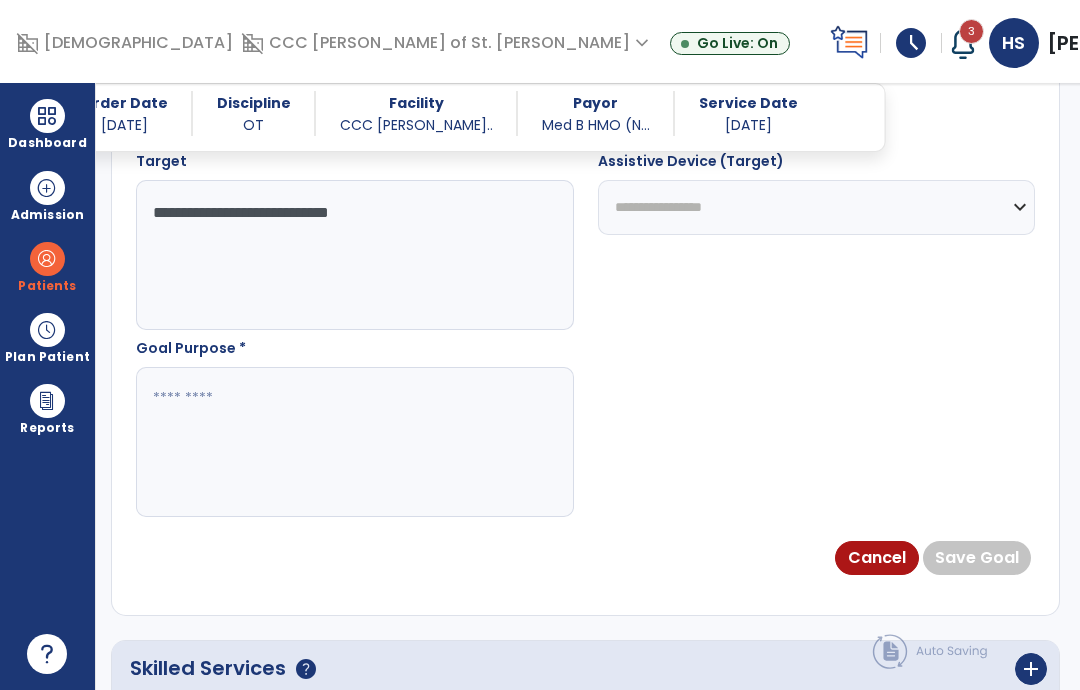 scroll, scrollTop: 1224, scrollLeft: 0, axis: vertical 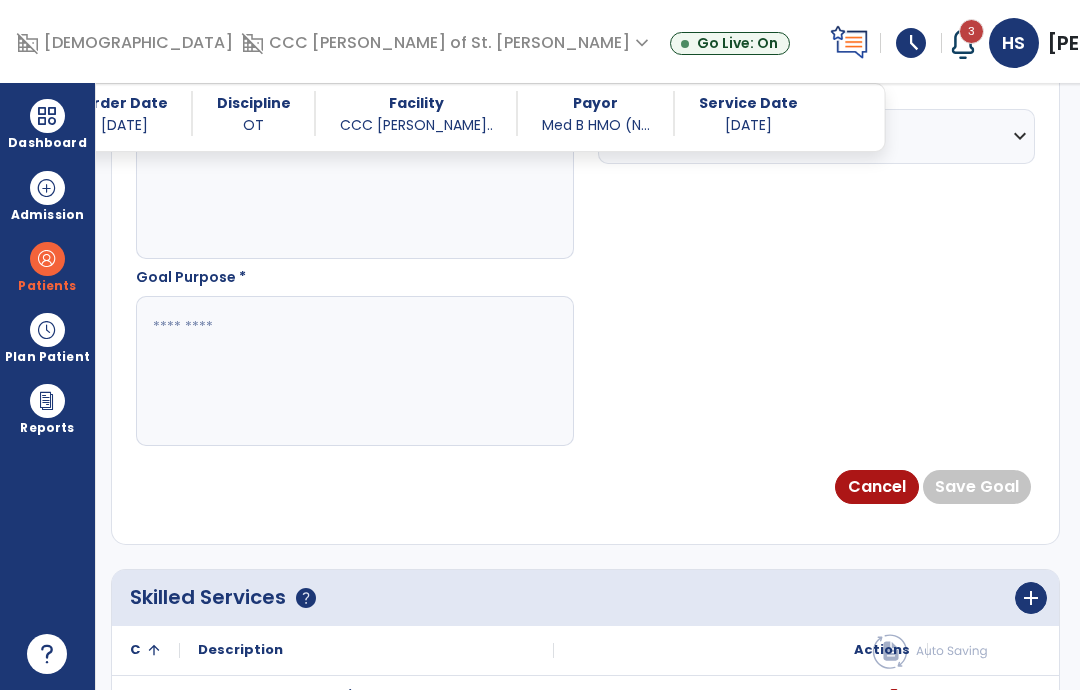 type on "**********" 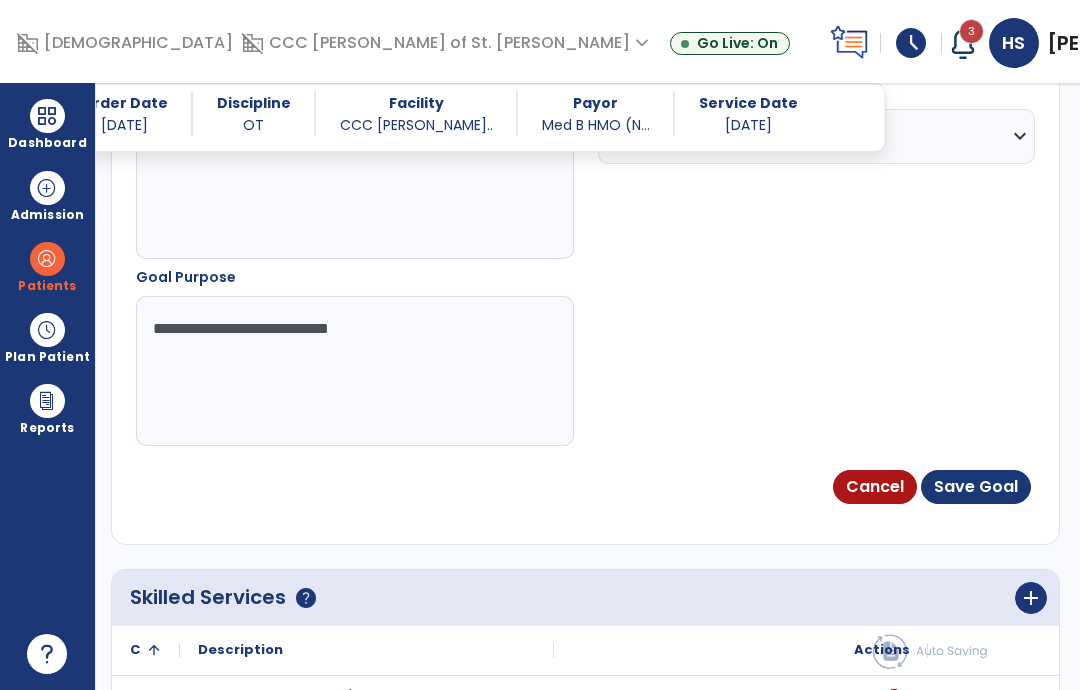 type on "**********" 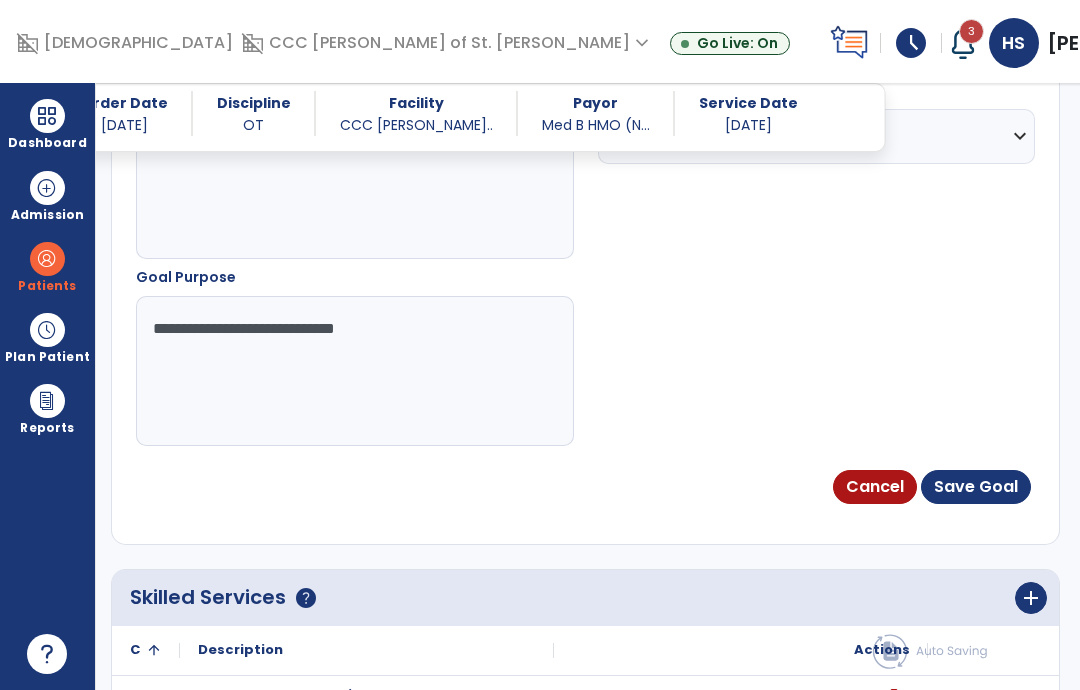click on "Save Goal" at bounding box center [976, 487] 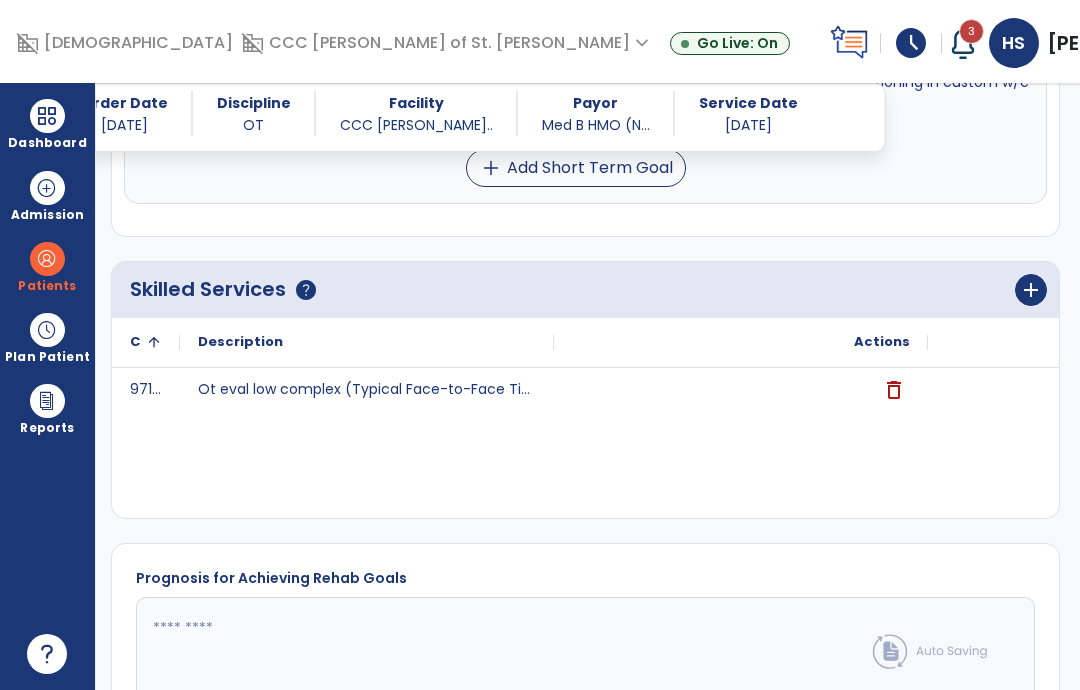 scroll, scrollTop: 730, scrollLeft: 0, axis: vertical 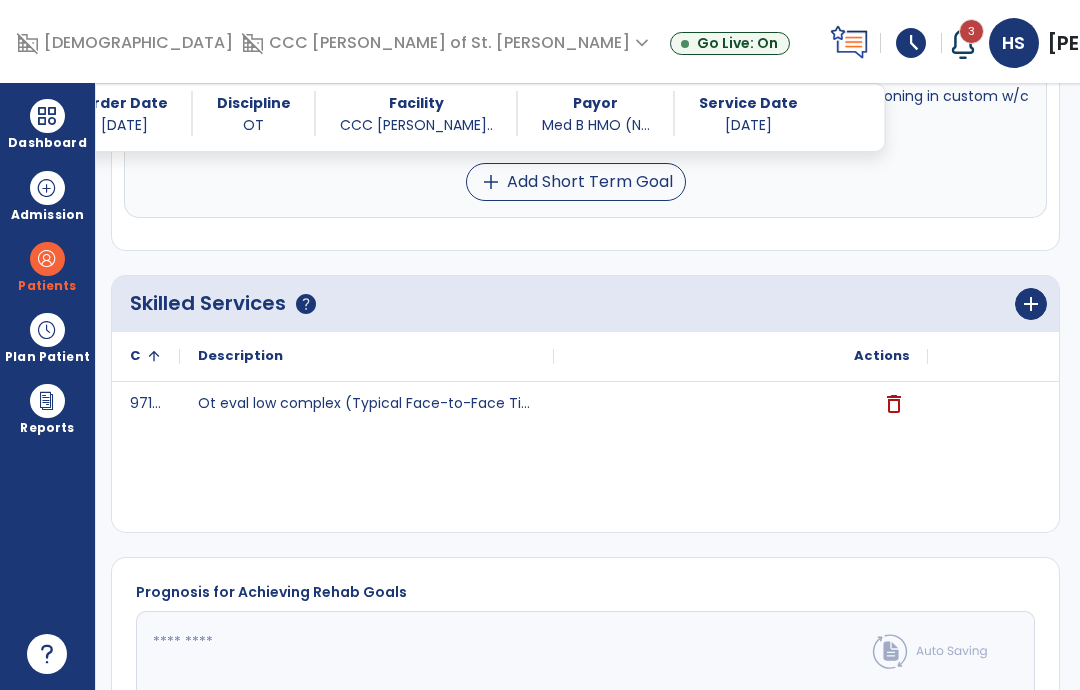 click on "add  Add Short Term Goal" at bounding box center (576, 182) 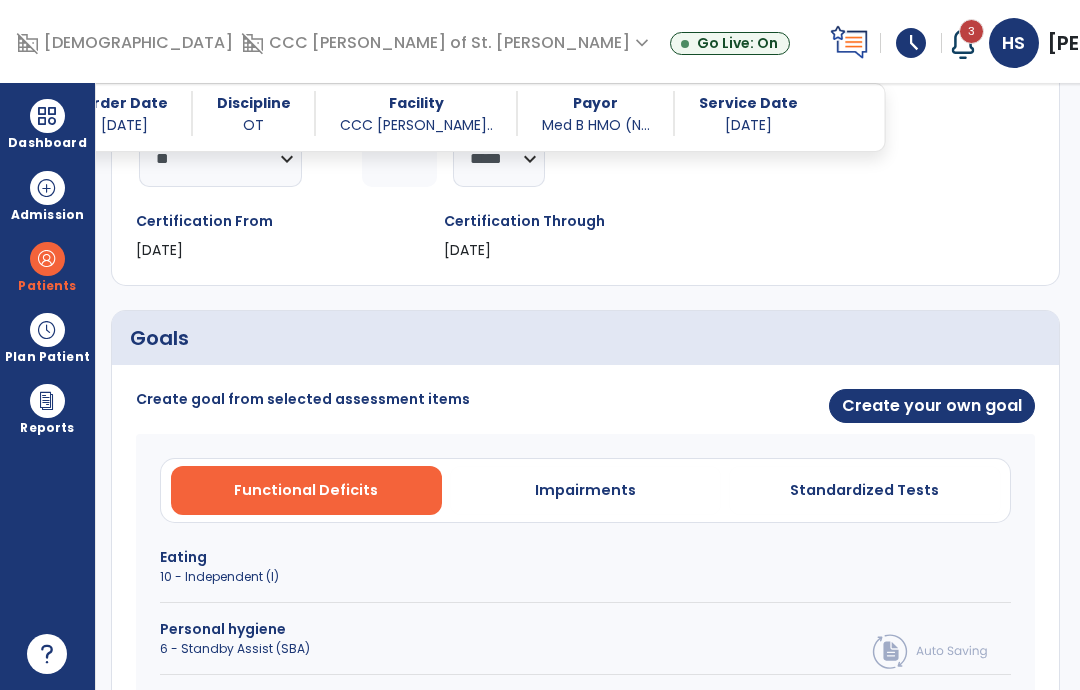 scroll, scrollTop: 382, scrollLeft: 0, axis: vertical 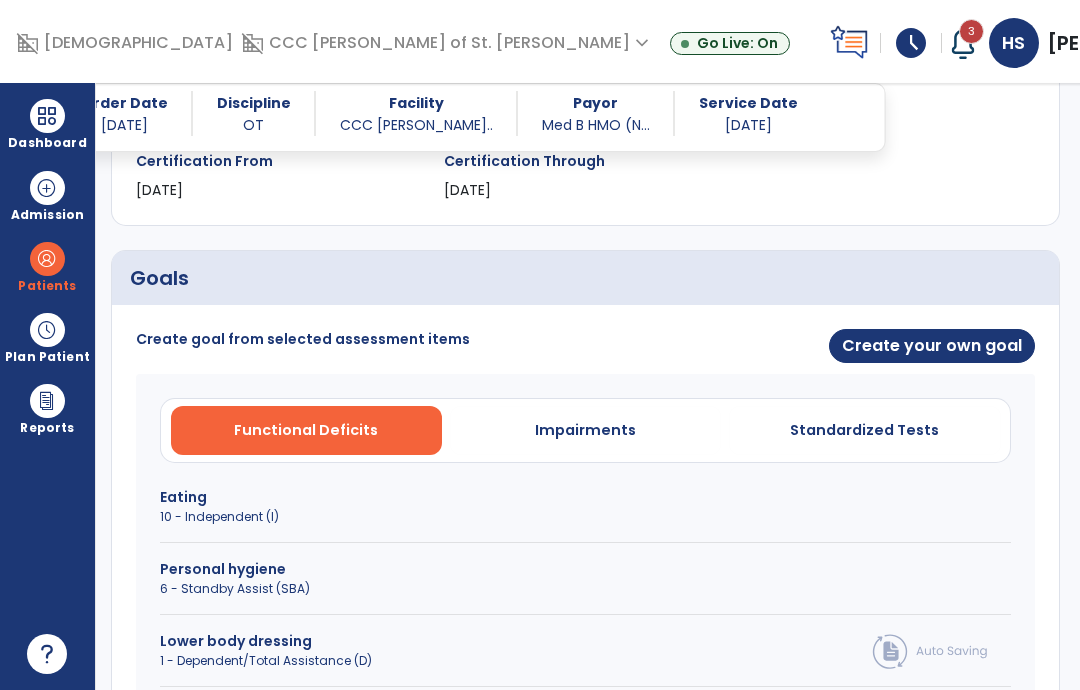 click on "Create your own goal" at bounding box center (932, 346) 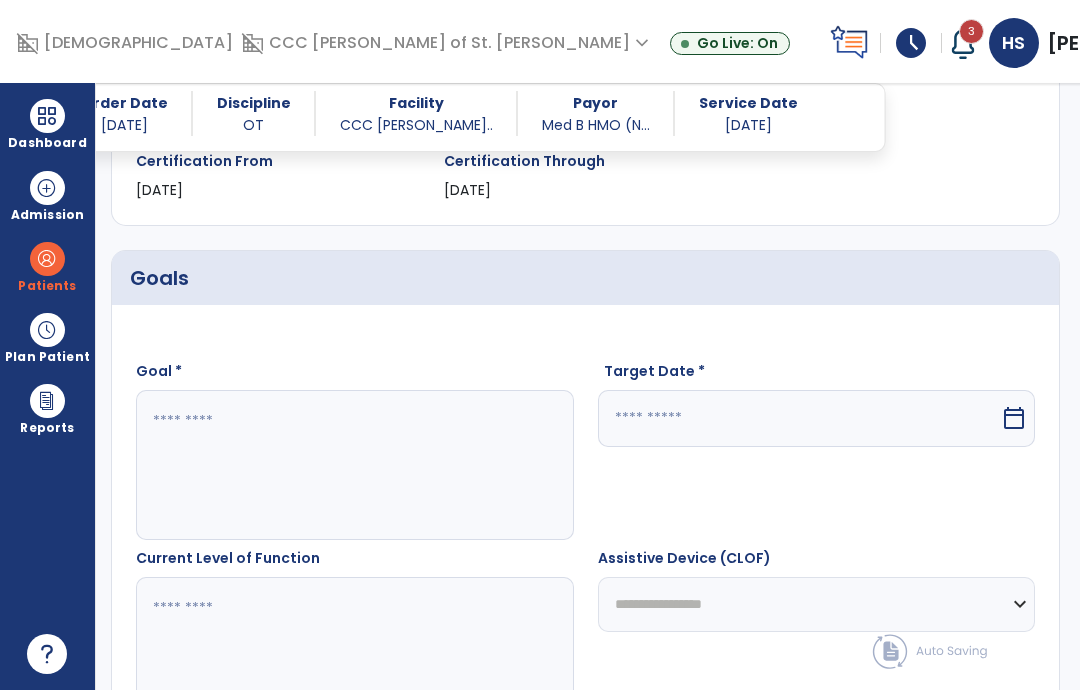 click at bounding box center (322, 465) 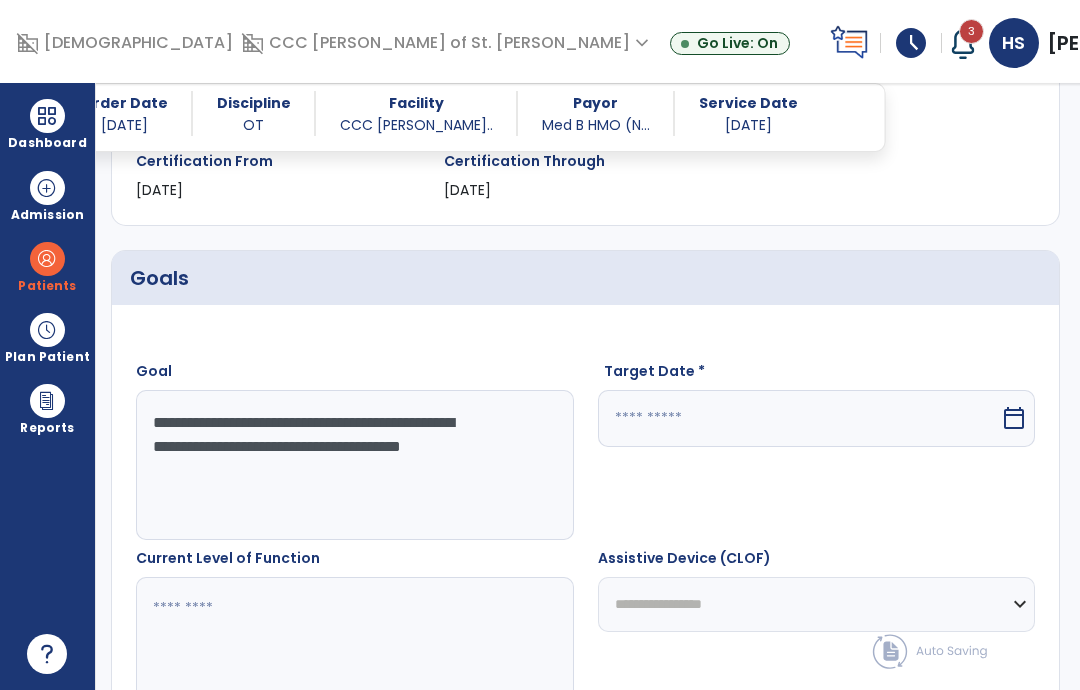 type on "**********" 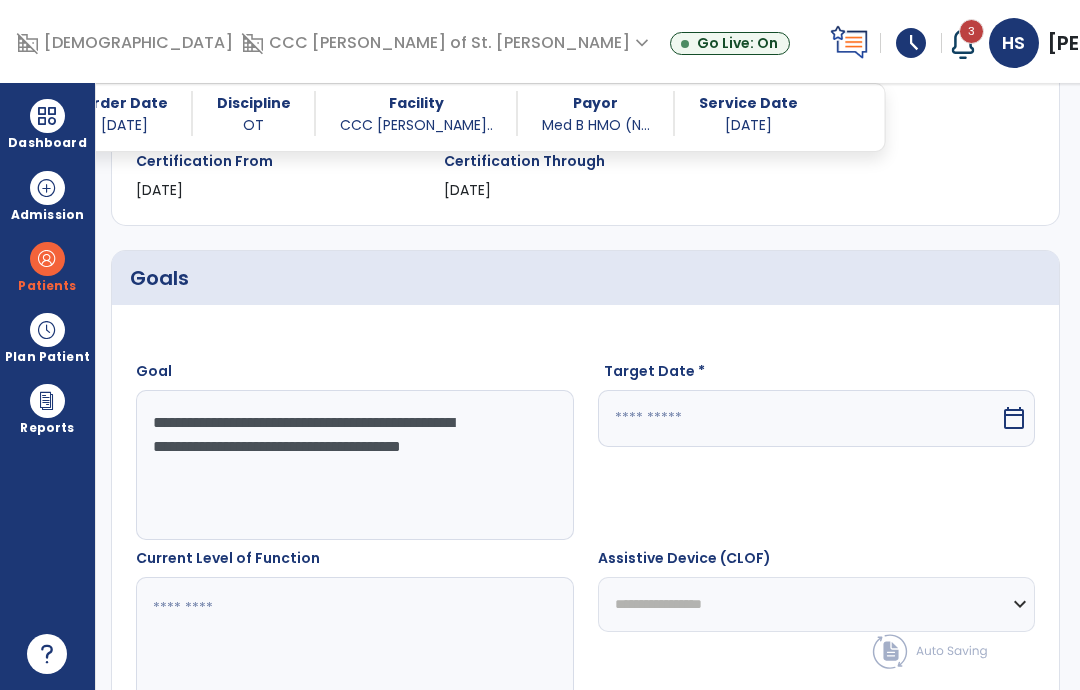 click at bounding box center [799, 418] 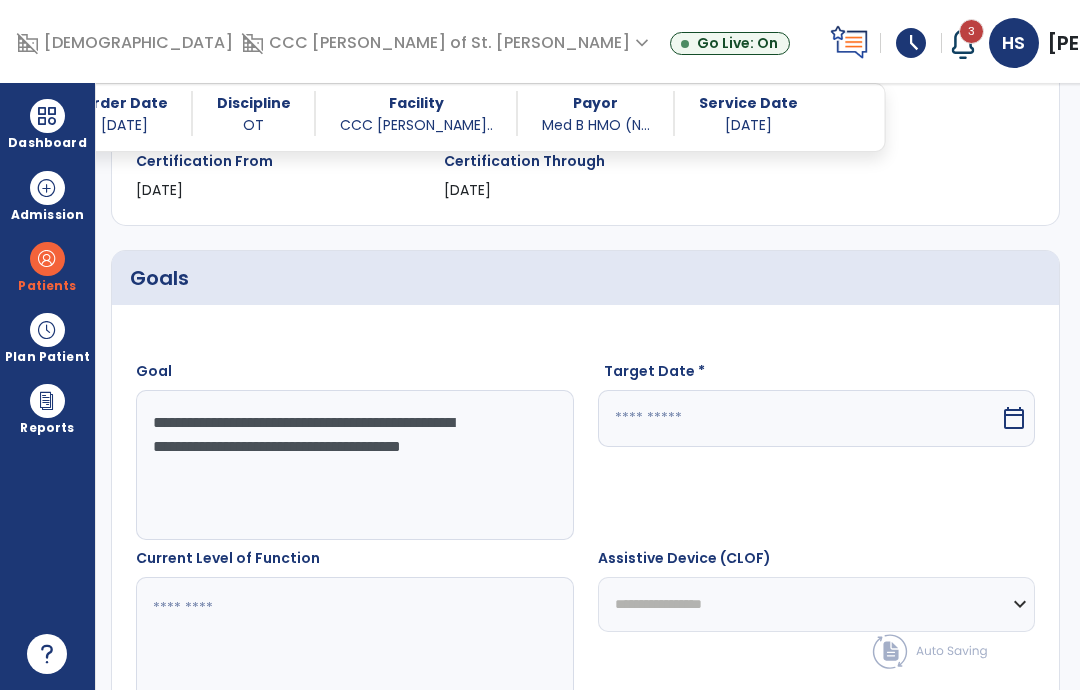 select on "*" 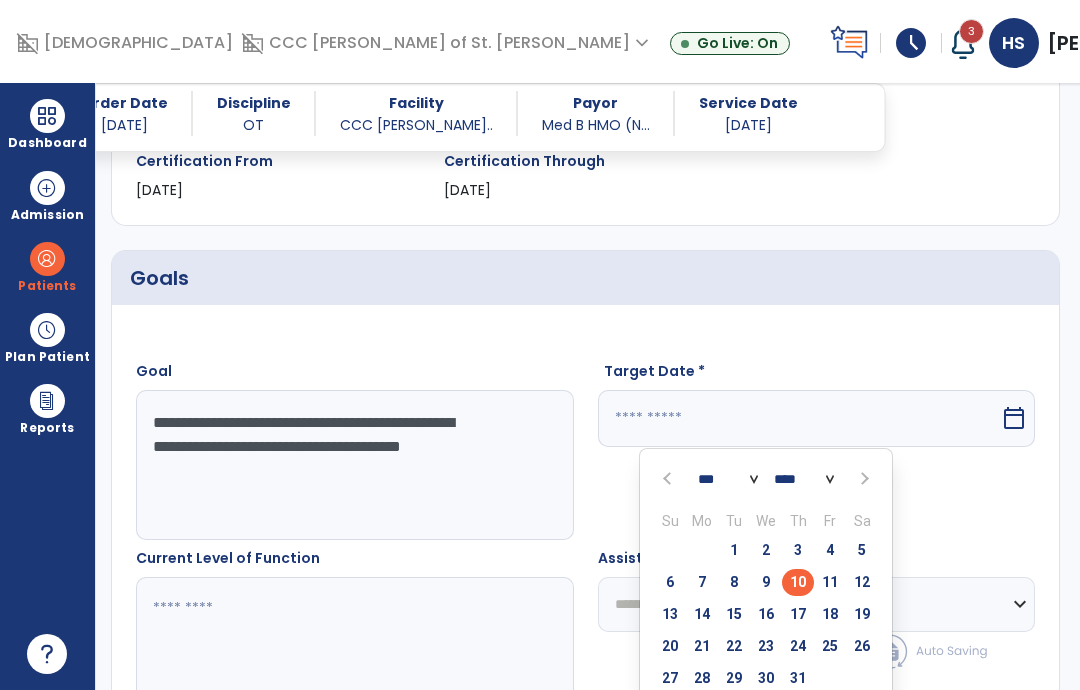 click on "24" at bounding box center [798, 646] 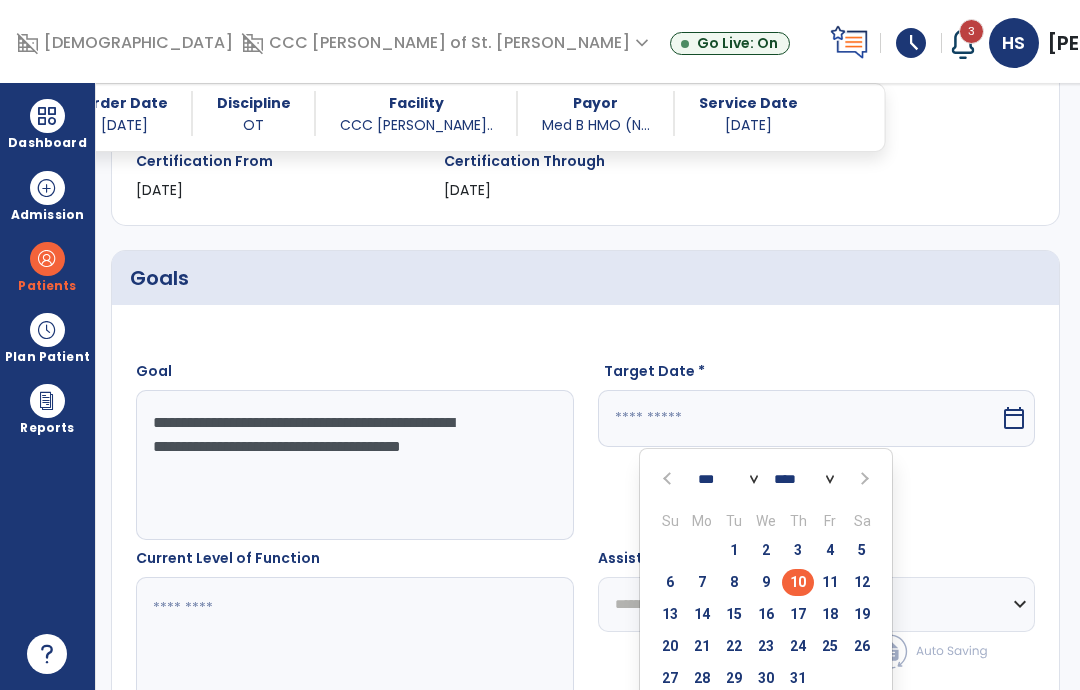 type on "*********" 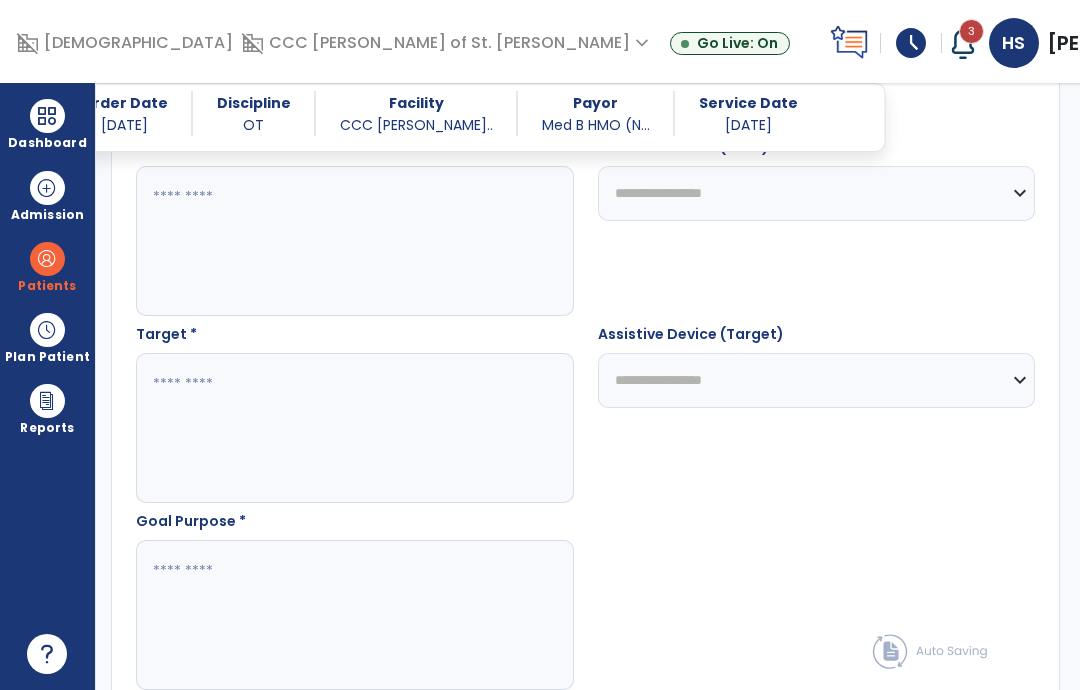 scroll, scrollTop: 991, scrollLeft: 0, axis: vertical 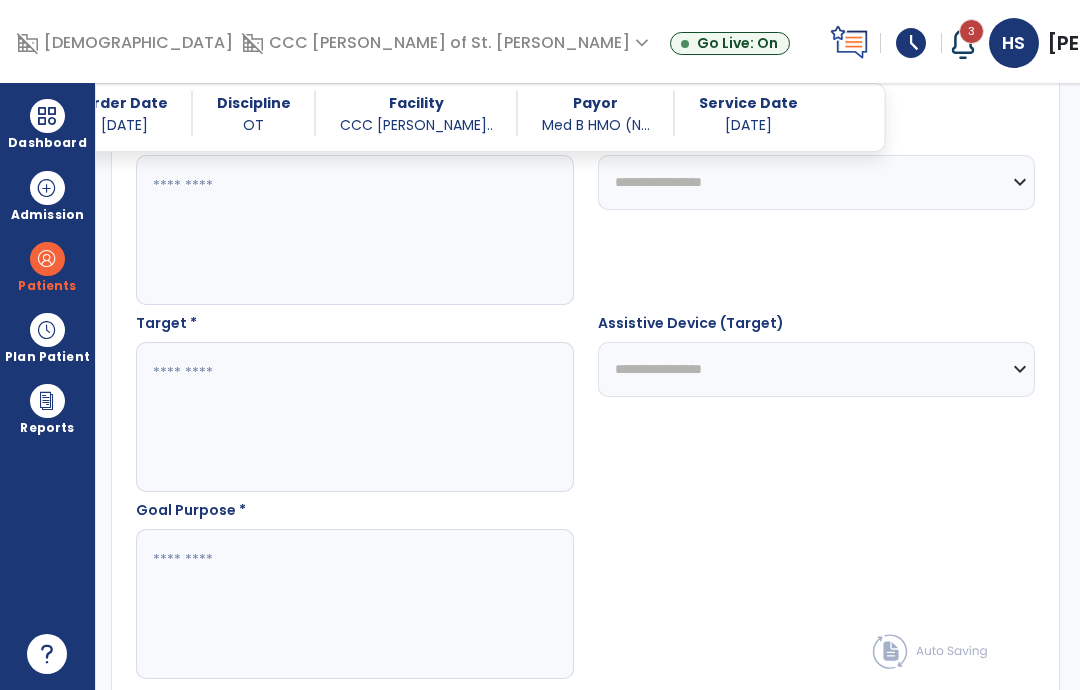 click at bounding box center [322, 417] 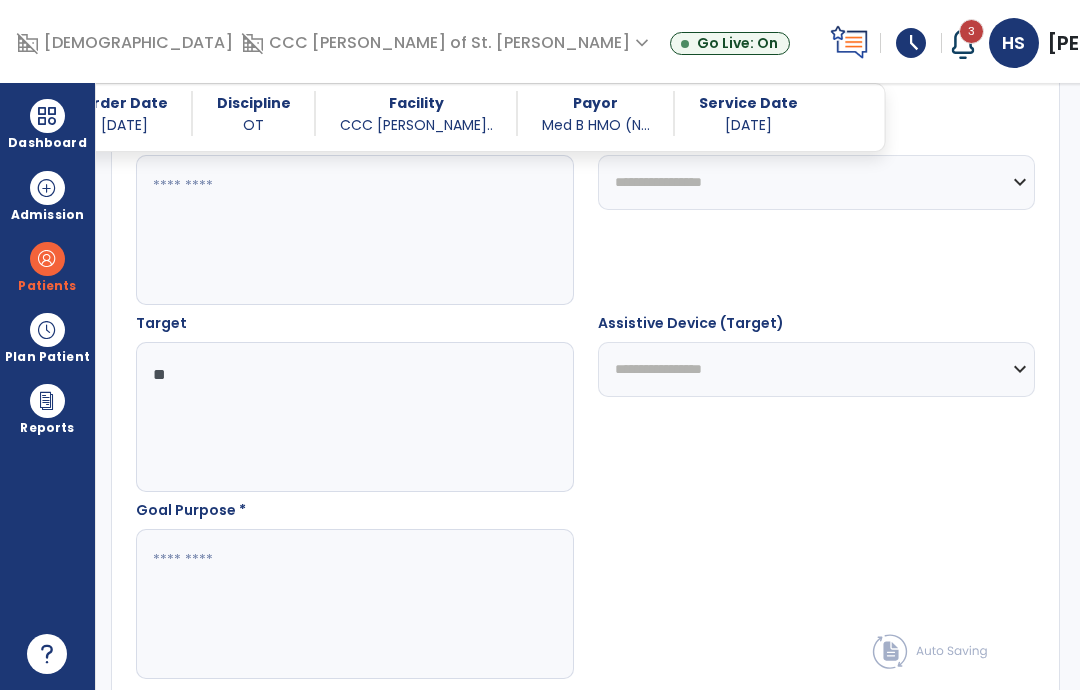 type on "*" 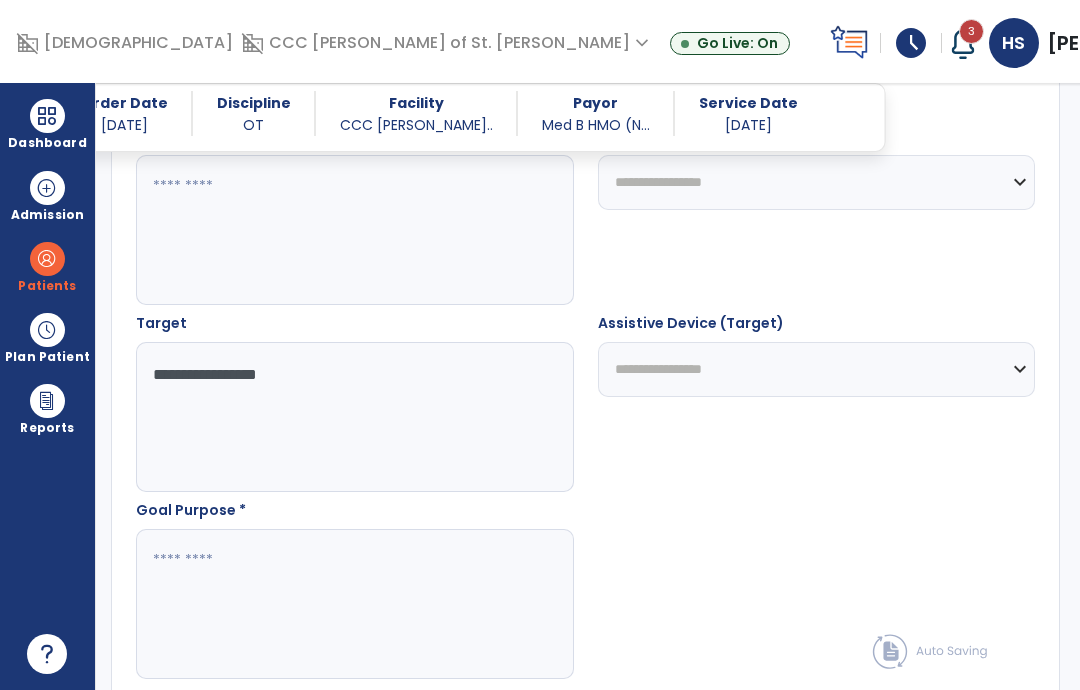 type on "**********" 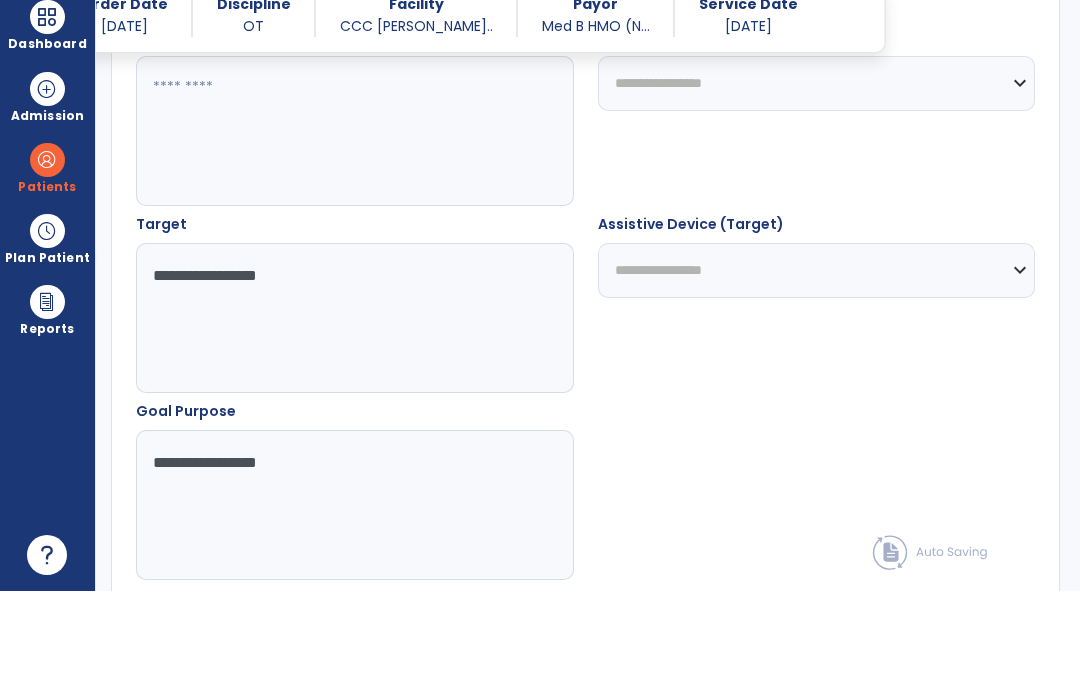 type on "**********" 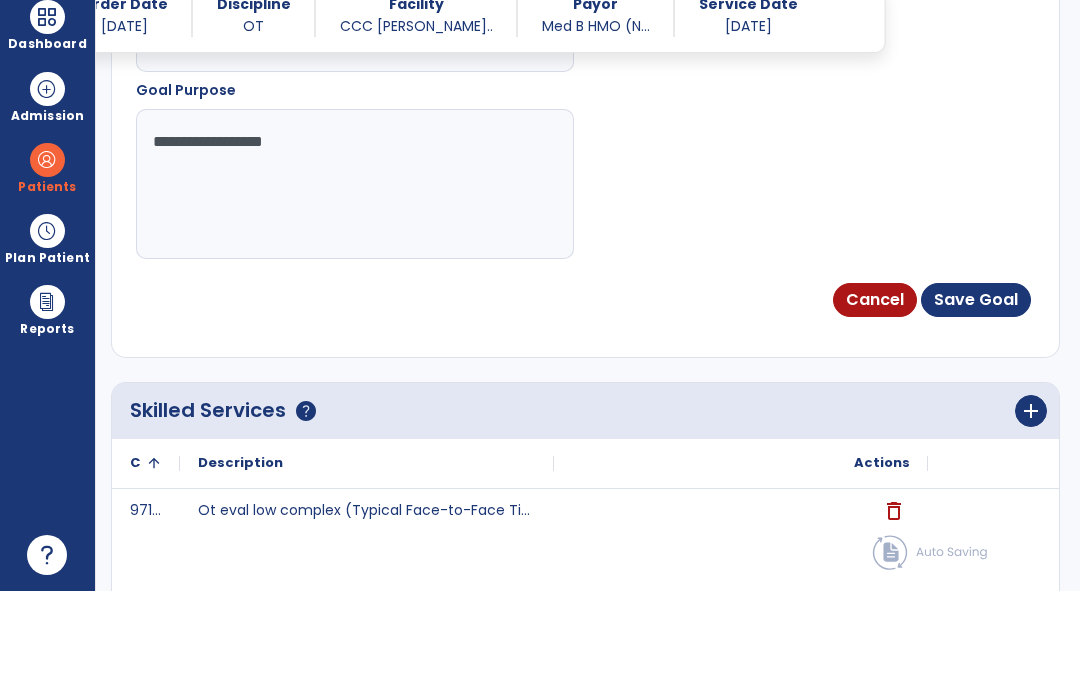 click on "Save Goal" at bounding box center [976, 399] 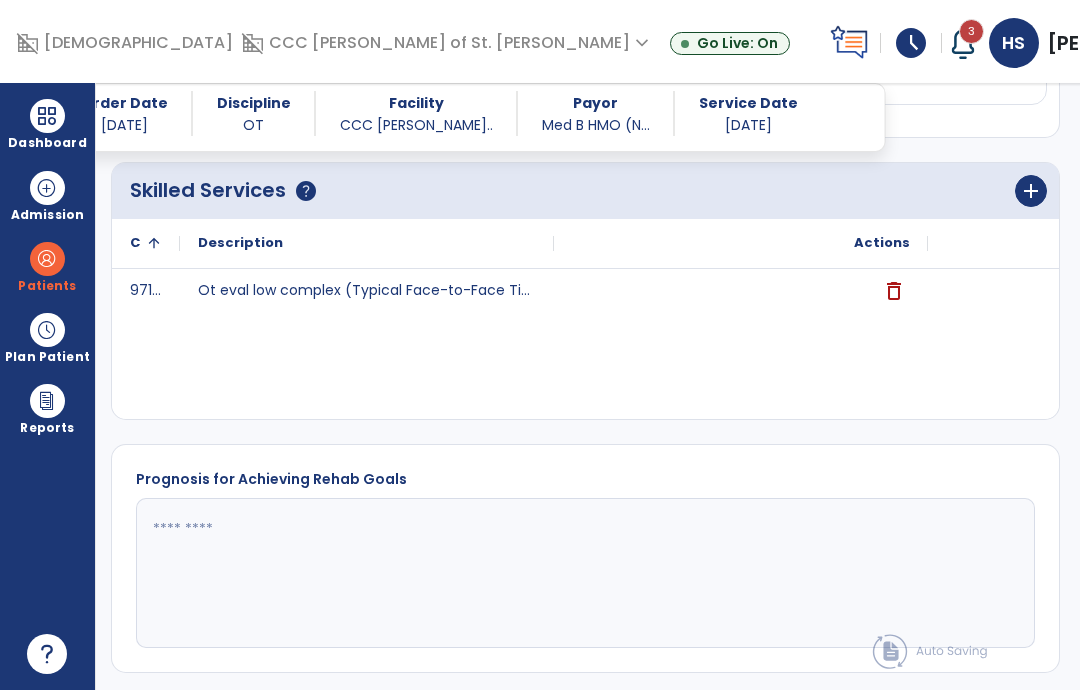 scroll, scrollTop: 876, scrollLeft: 0, axis: vertical 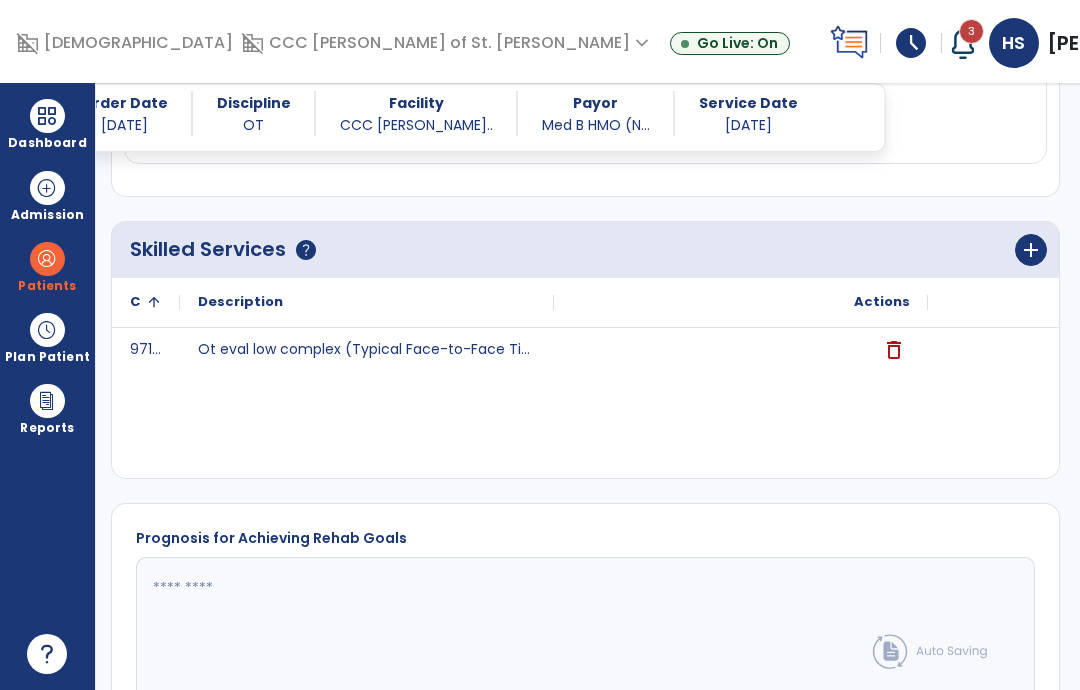 click on "add" 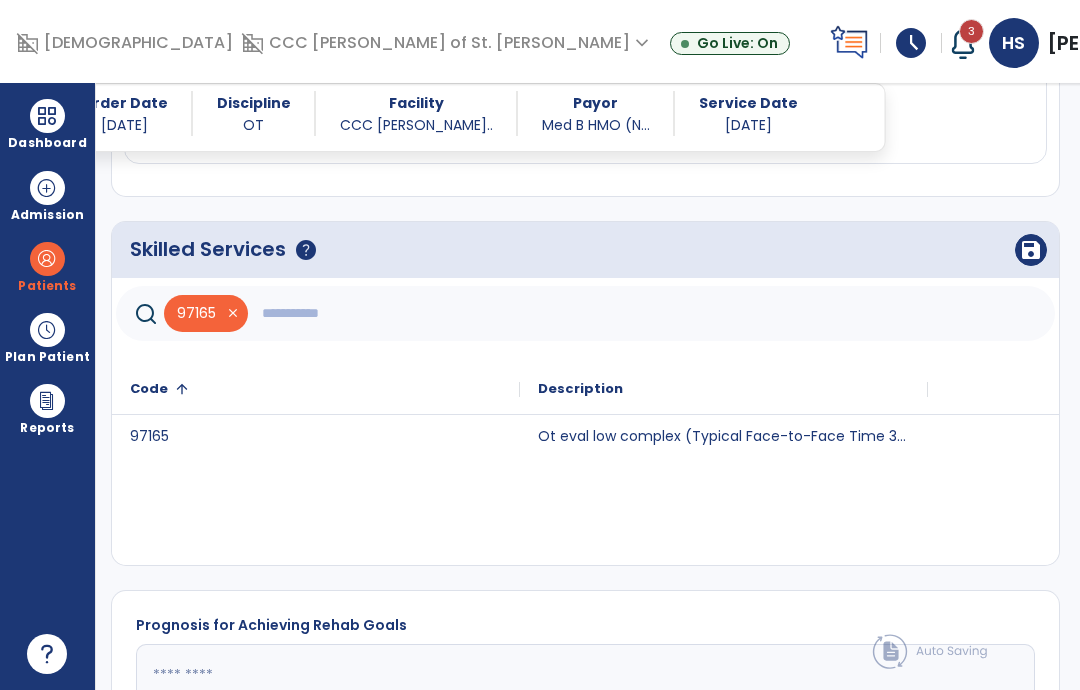 click 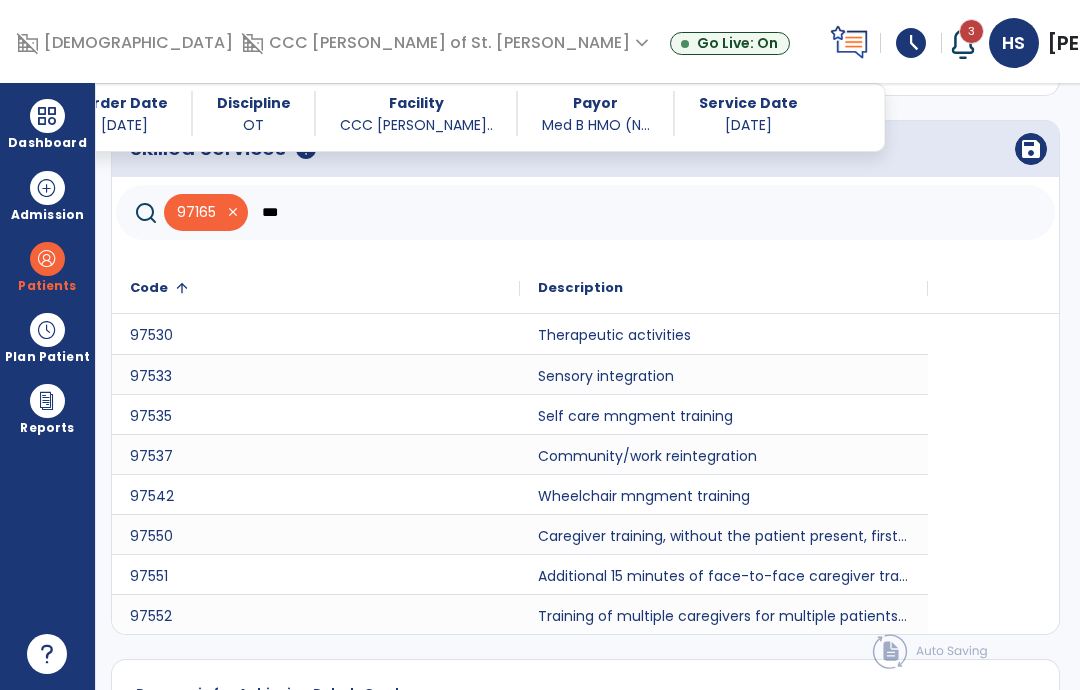 scroll, scrollTop: 978, scrollLeft: 0, axis: vertical 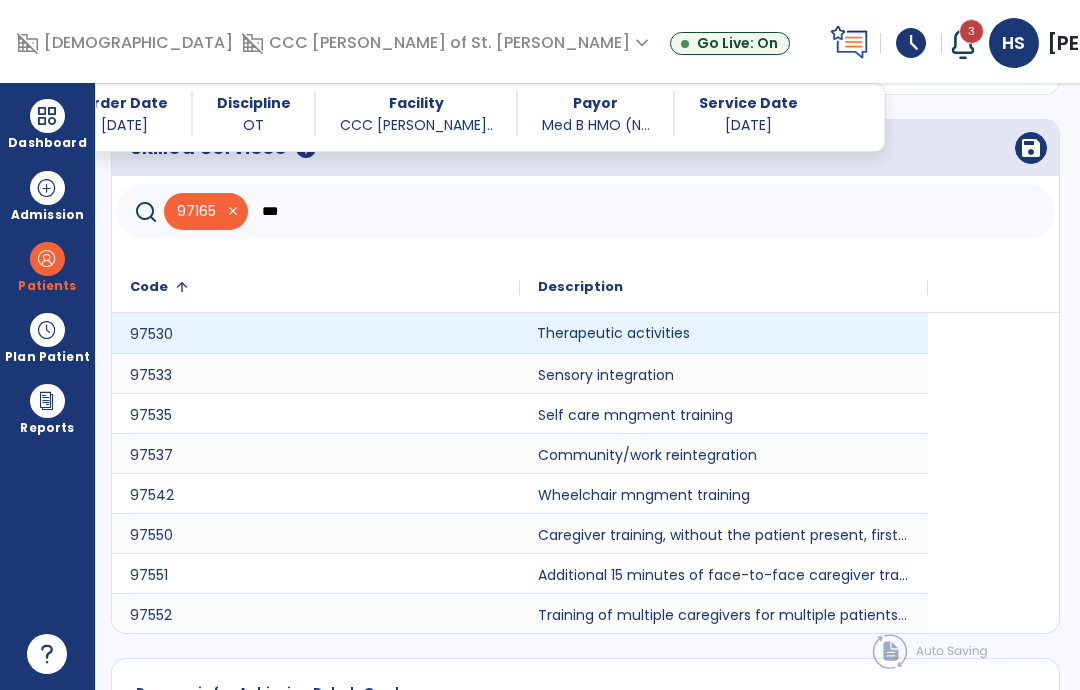 click on "Therapeutic activities" 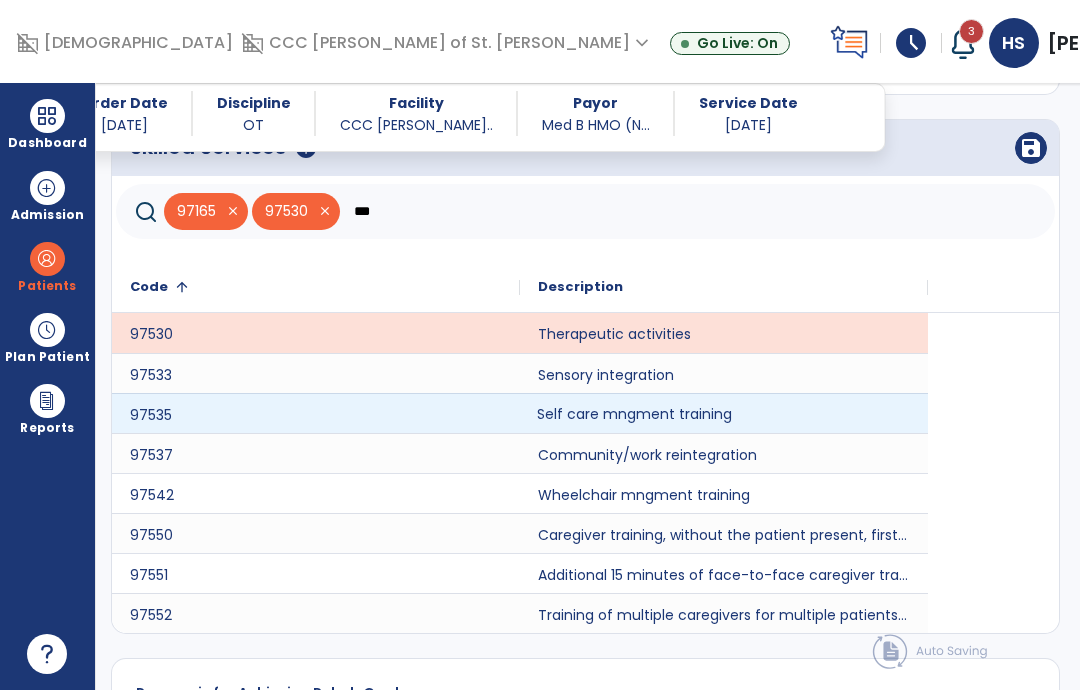 click on "Self care mngment training" 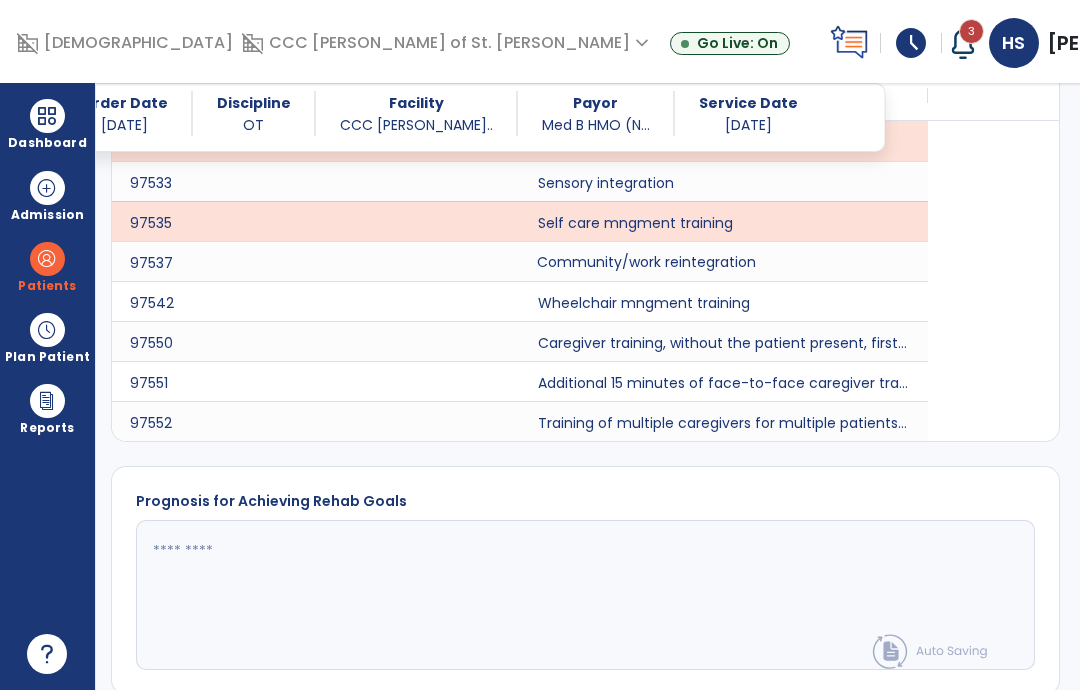 scroll, scrollTop: 1174, scrollLeft: 0, axis: vertical 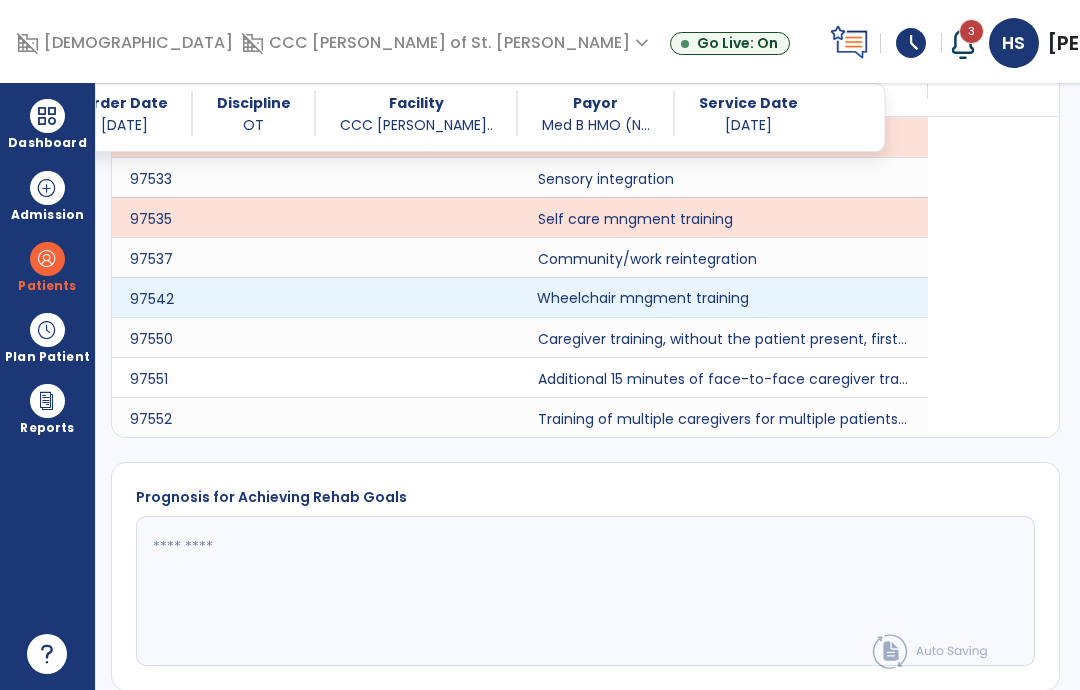click on "Wheelchair mngment training" 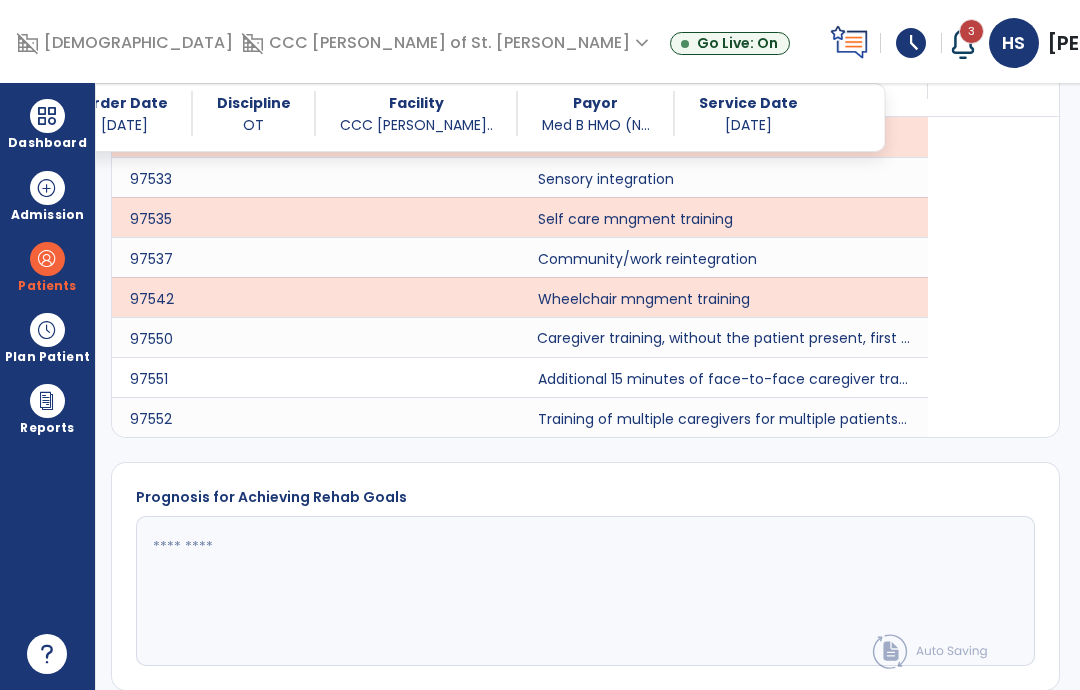click on "Caregiver training, without the patient present, first 30 minutes." 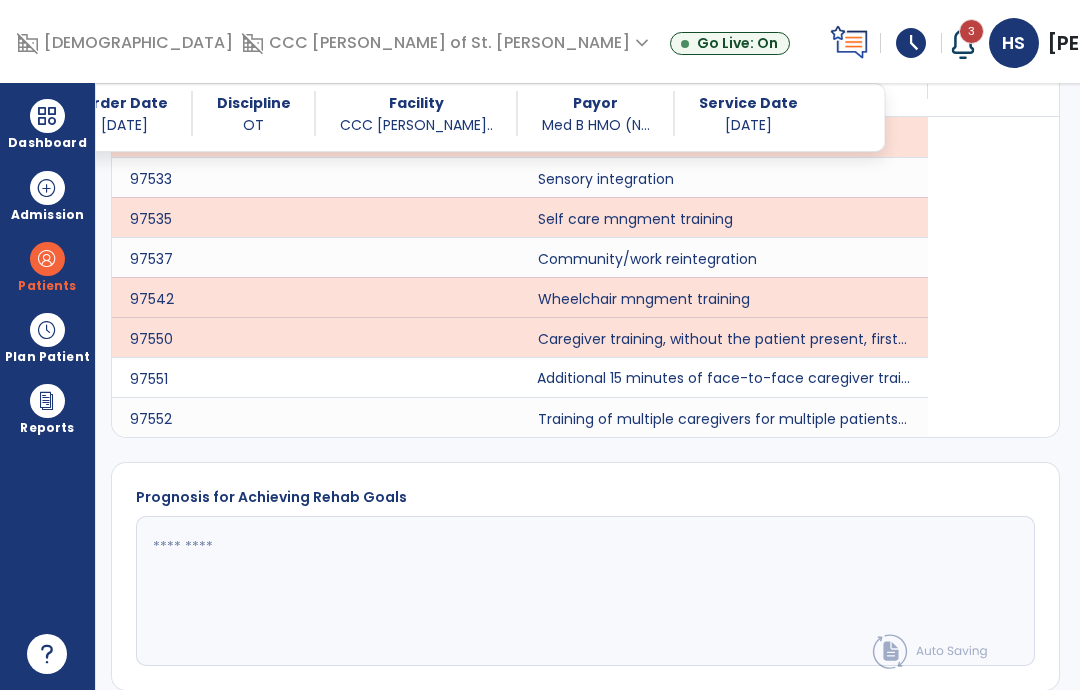 click on "Additional 15 minutes of face-to-face caregiver training, without the patient present, after 97550 is billed." 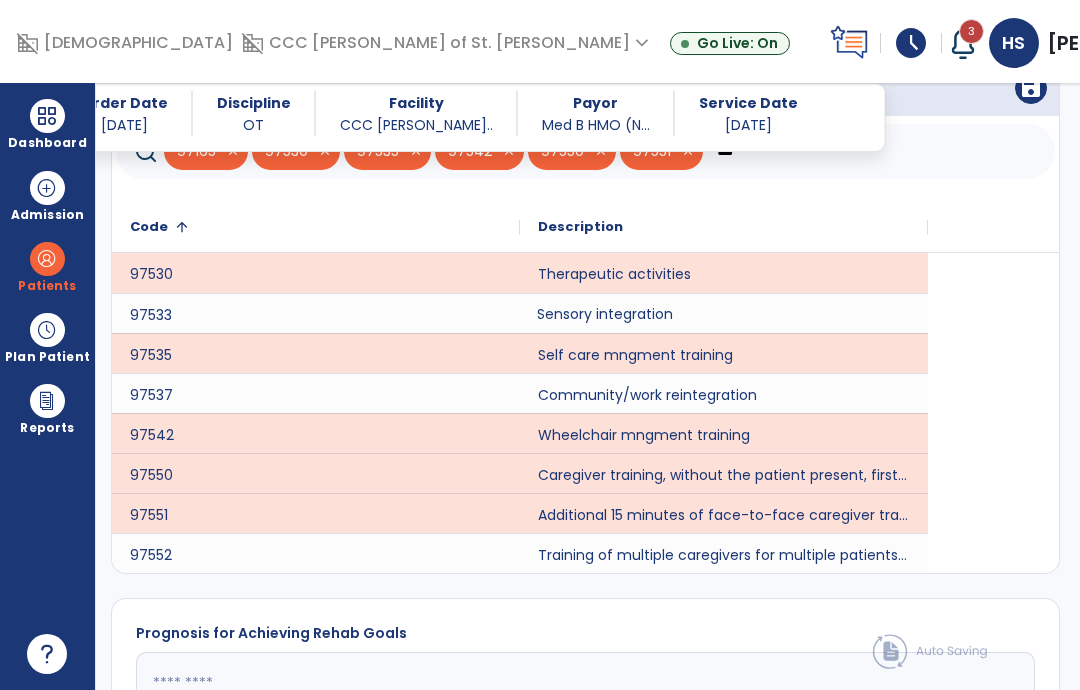 scroll, scrollTop: 1006, scrollLeft: 0, axis: vertical 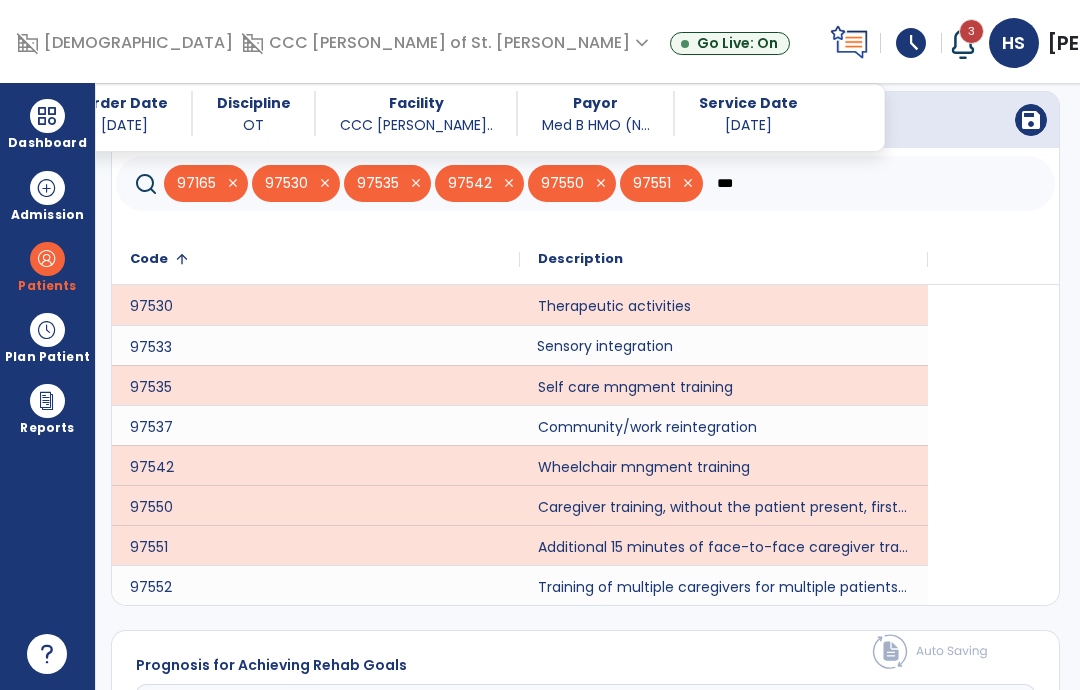 click on "***" 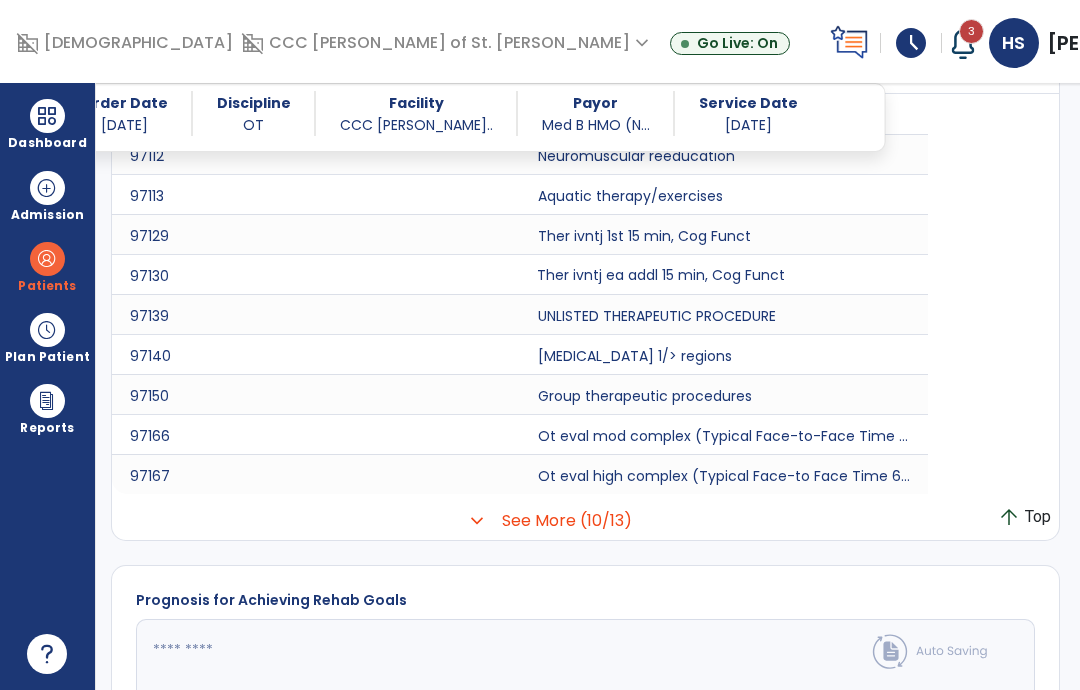 scroll, scrollTop: 1197, scrollLeft: 0, axis: vertical 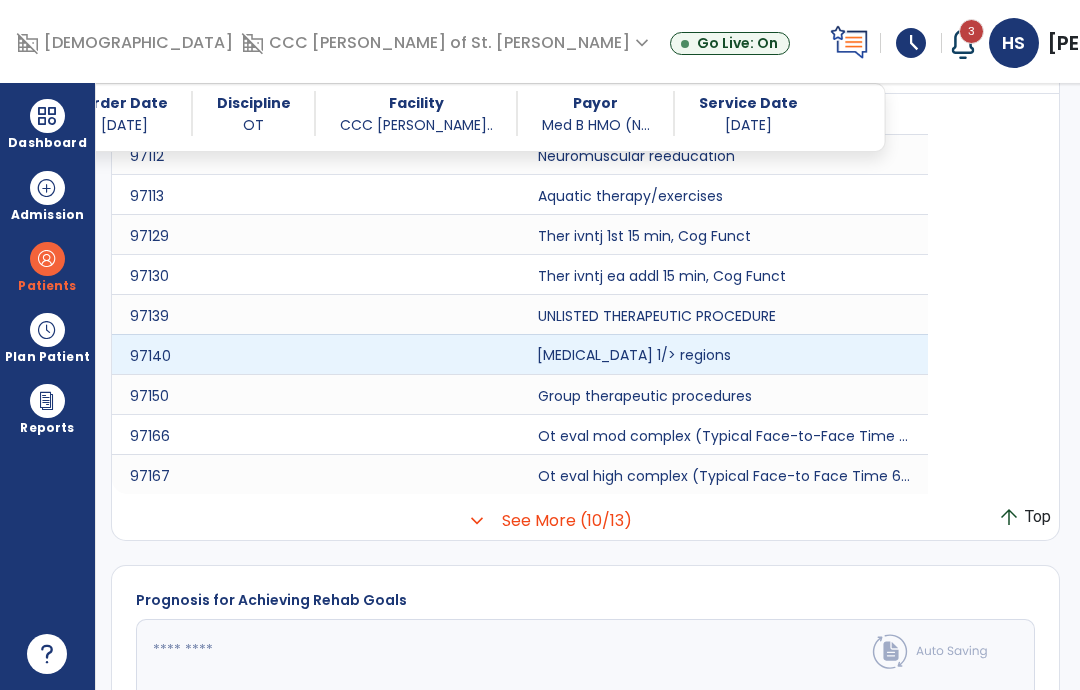 type on "***" 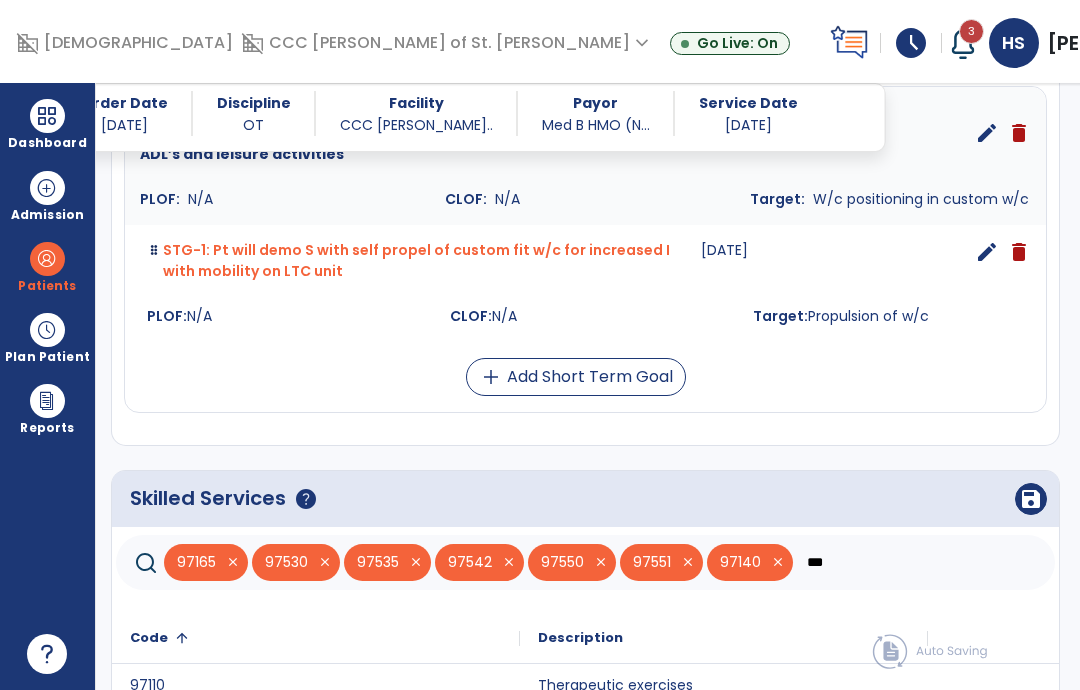 scroll, scrollTop: 627, scrollLeft: 0, axis: vertical 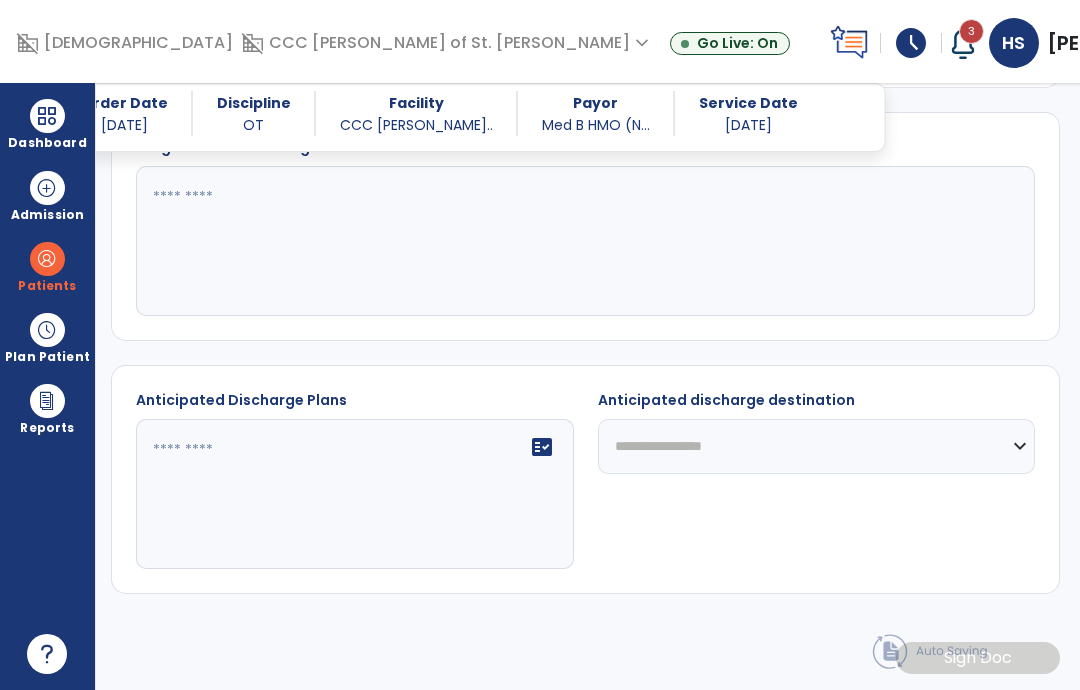 click 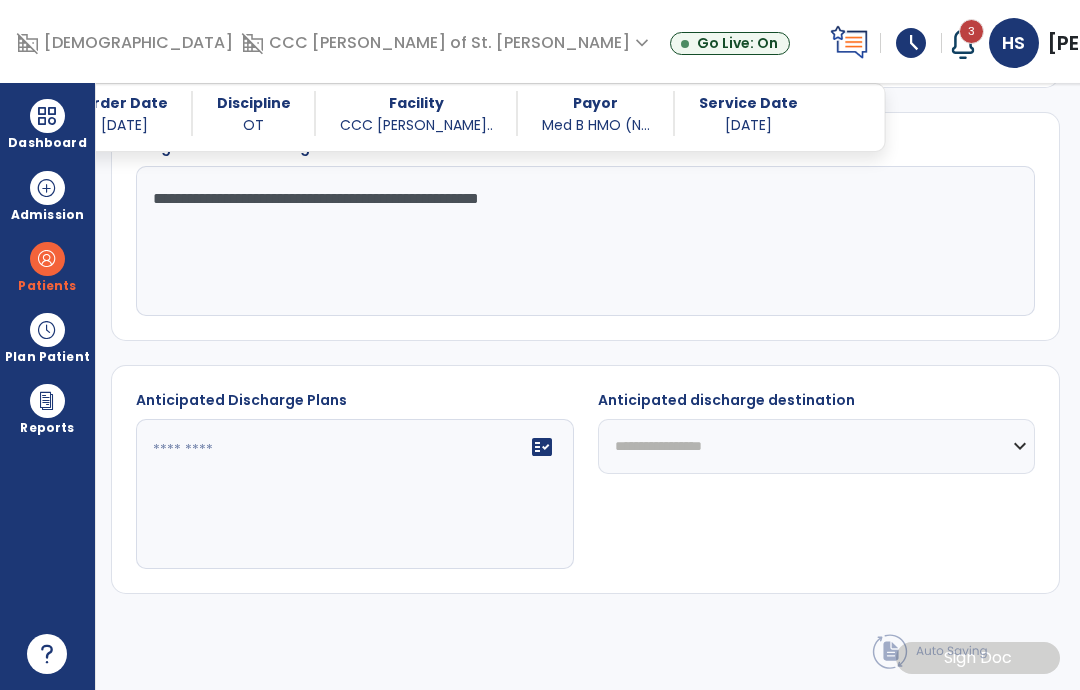 scroll, scrollTop: 1426, scrollLeft: 0, axis: vertical 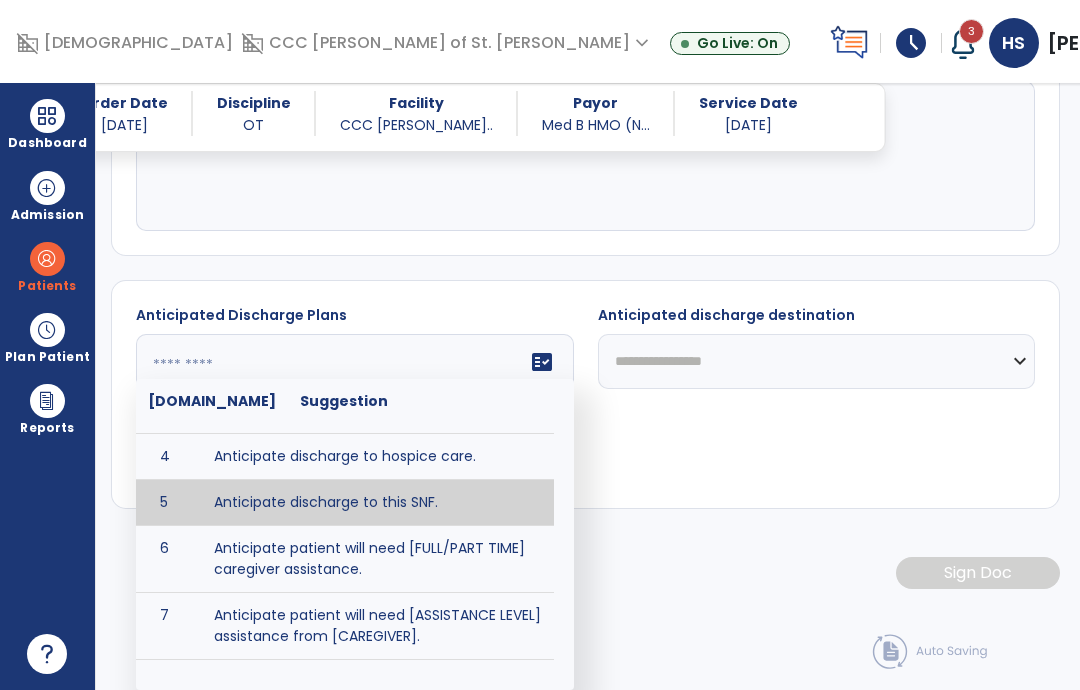 type on "**********" 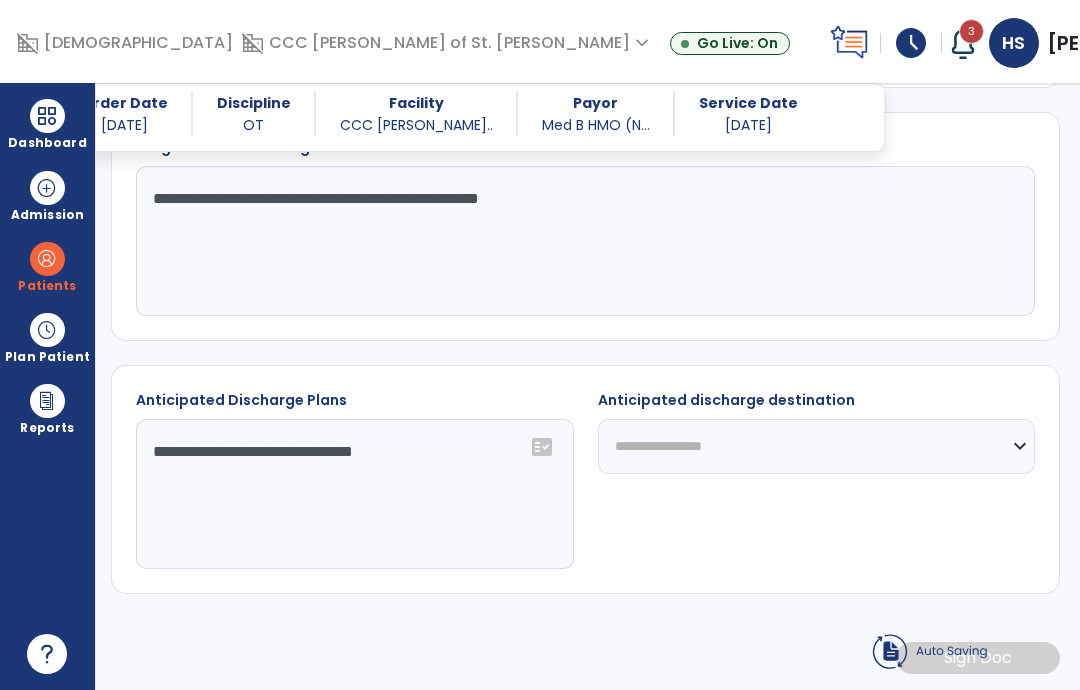 scroll, scrollTop: 1426, scrollLeft: 0, axis: vertical 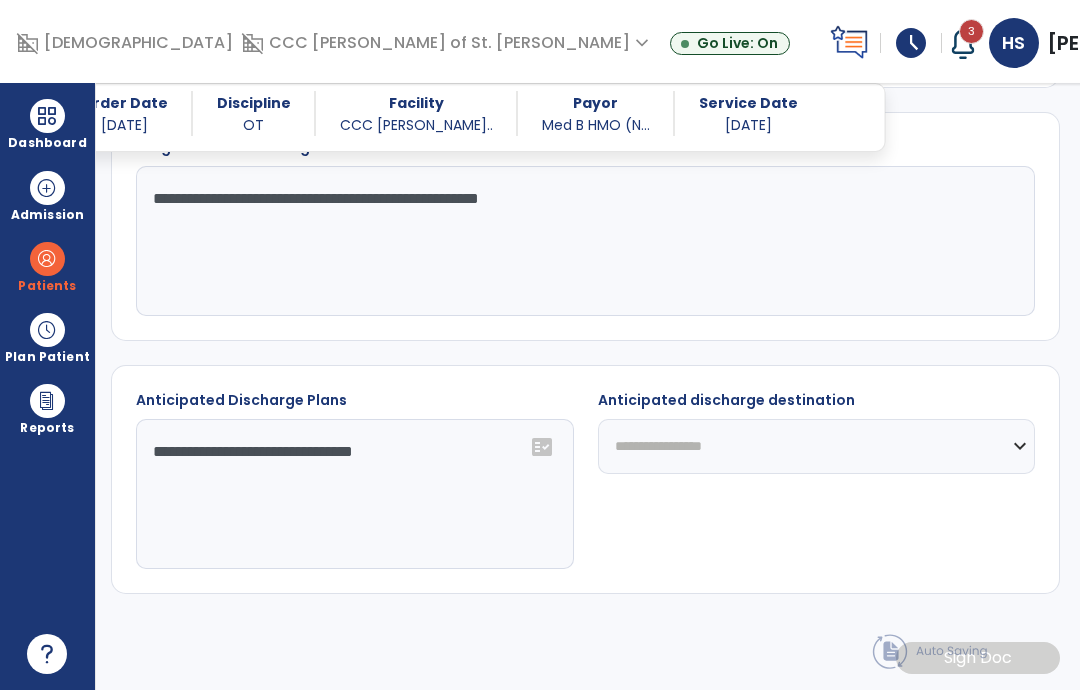 click on "**********" 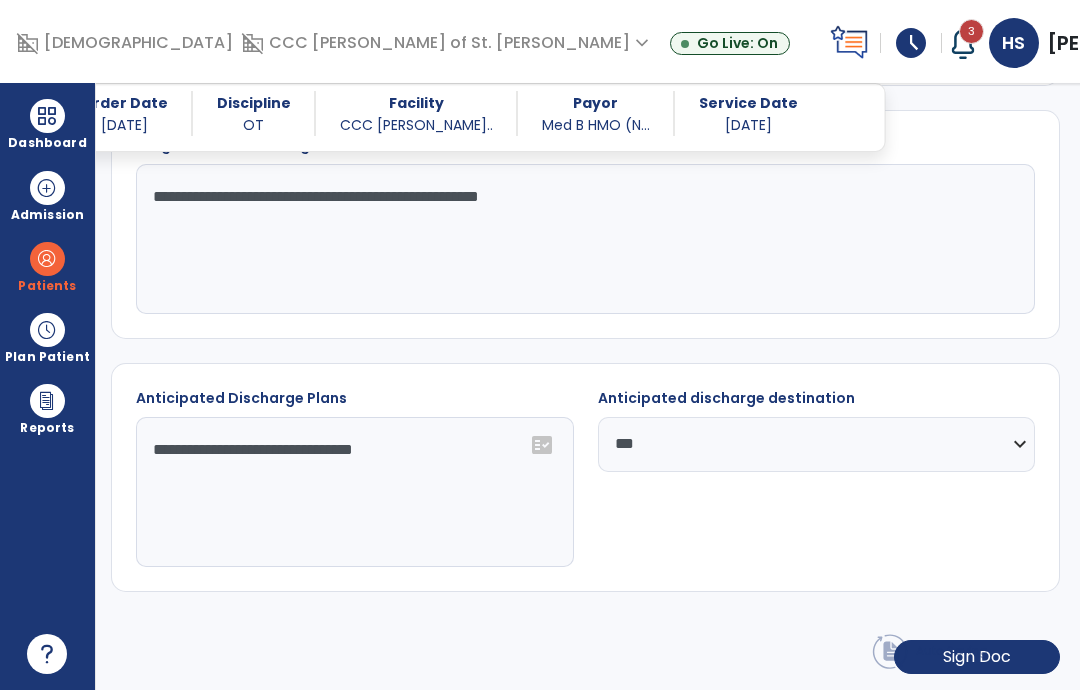 scroll, scrollTop: 1428, scrollLeft: 0, axis: vertical 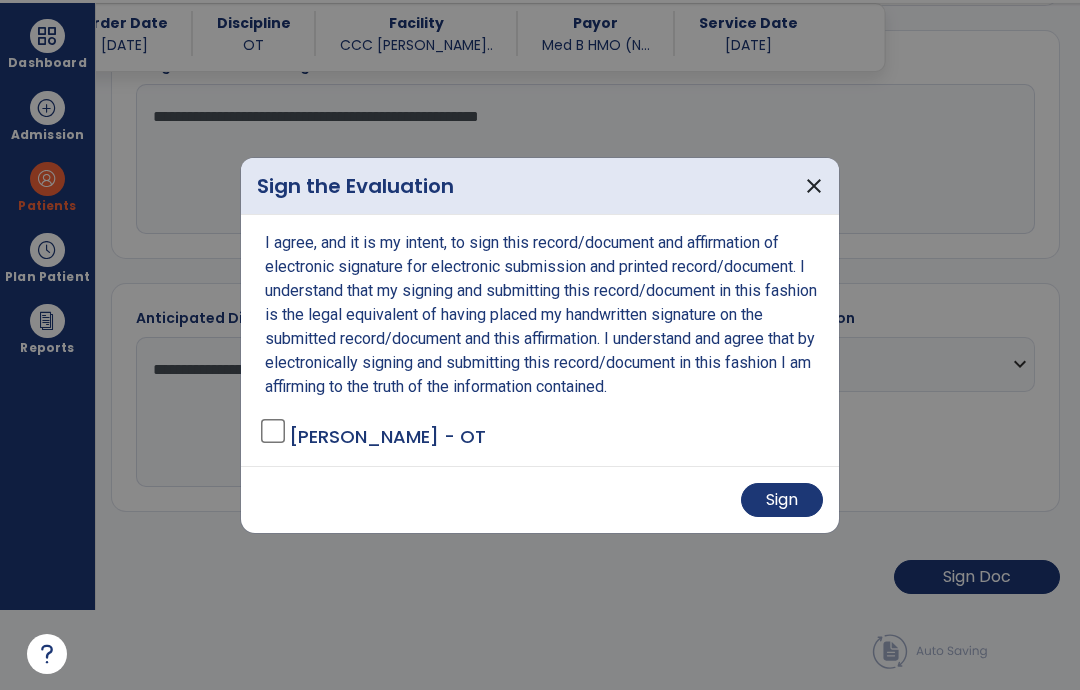 click on "Sign" at bounding box center [782, 500] 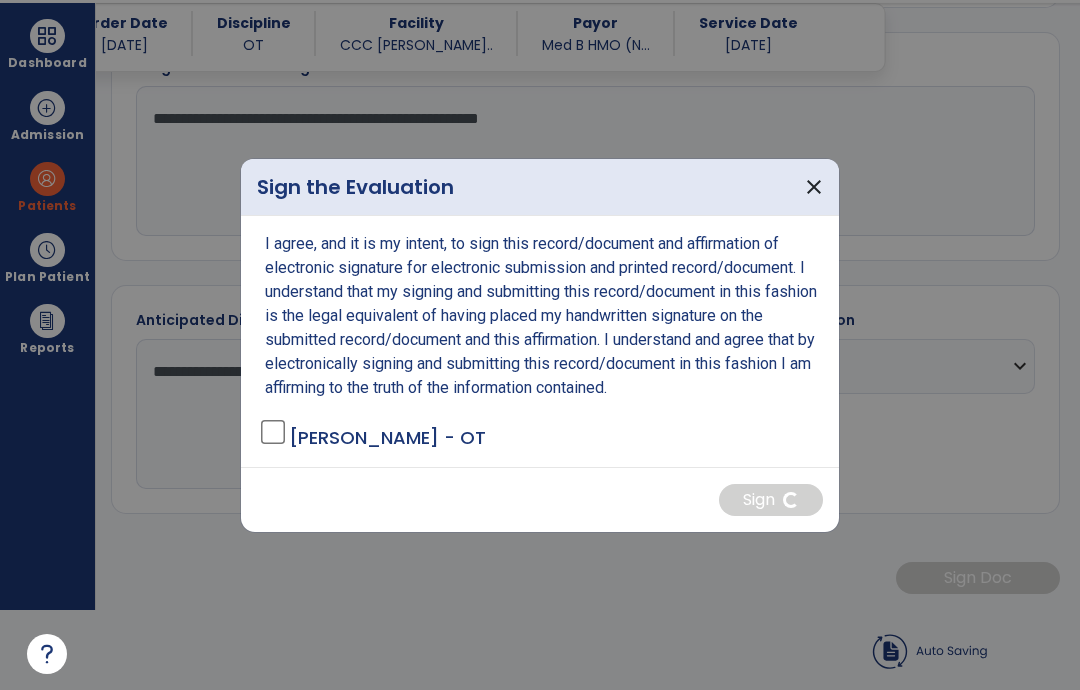 scroll, scrollTop: 1426, scrollLeft: 0, axis: vertical 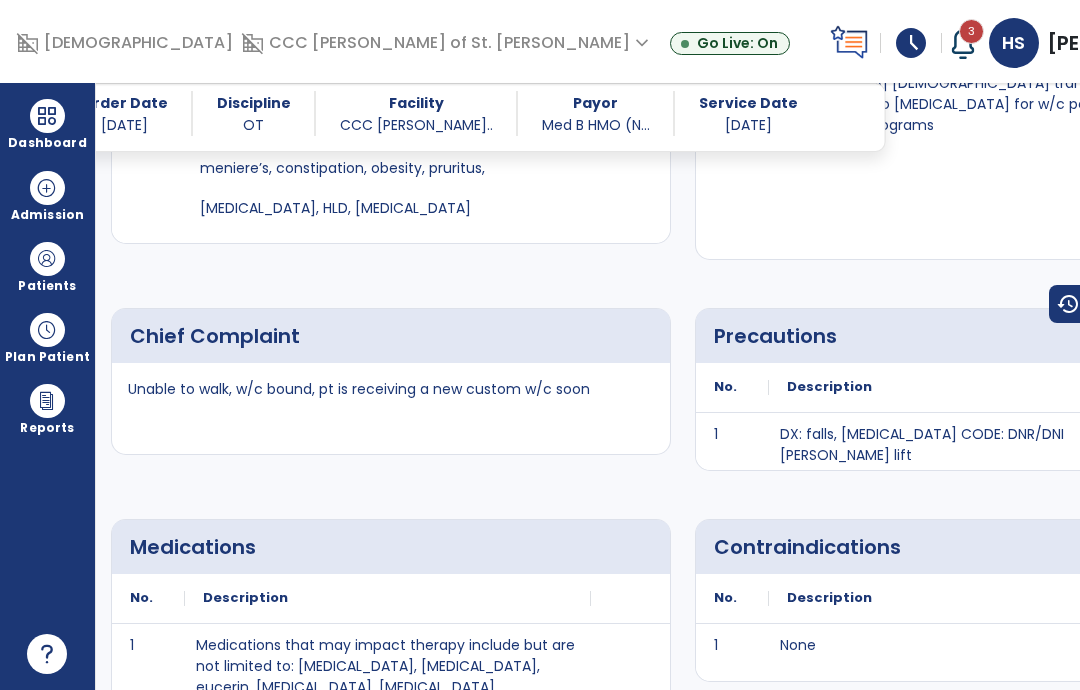 click at bounding box center (47, 116) 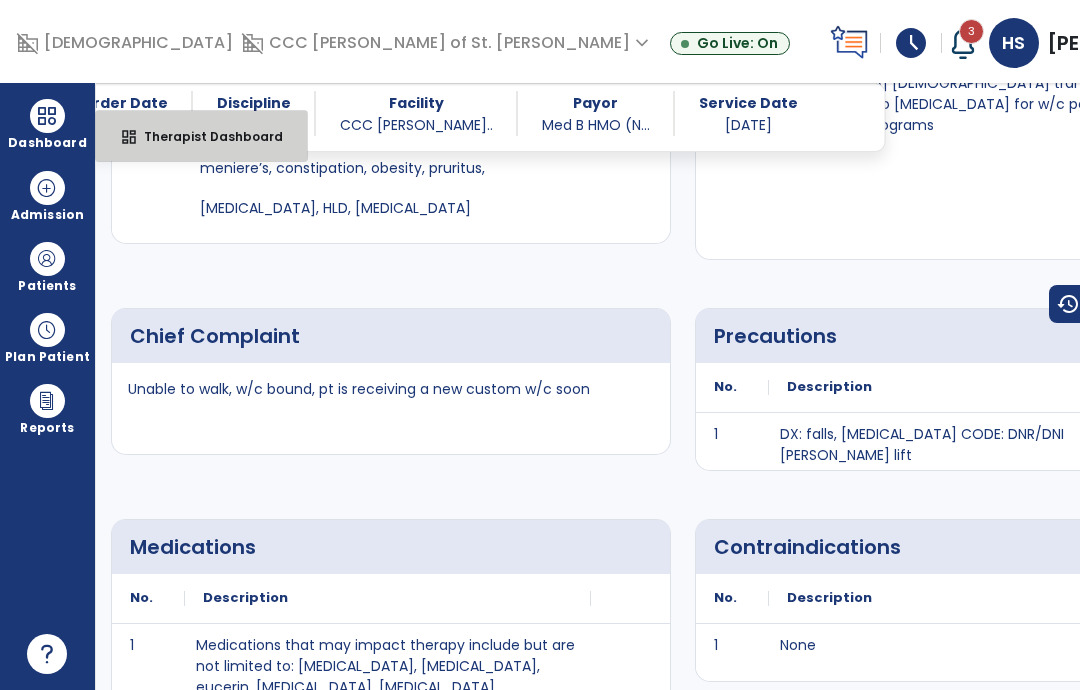 click on "dashboard  Therapist Dashboard" at bounding box center (201, 136) 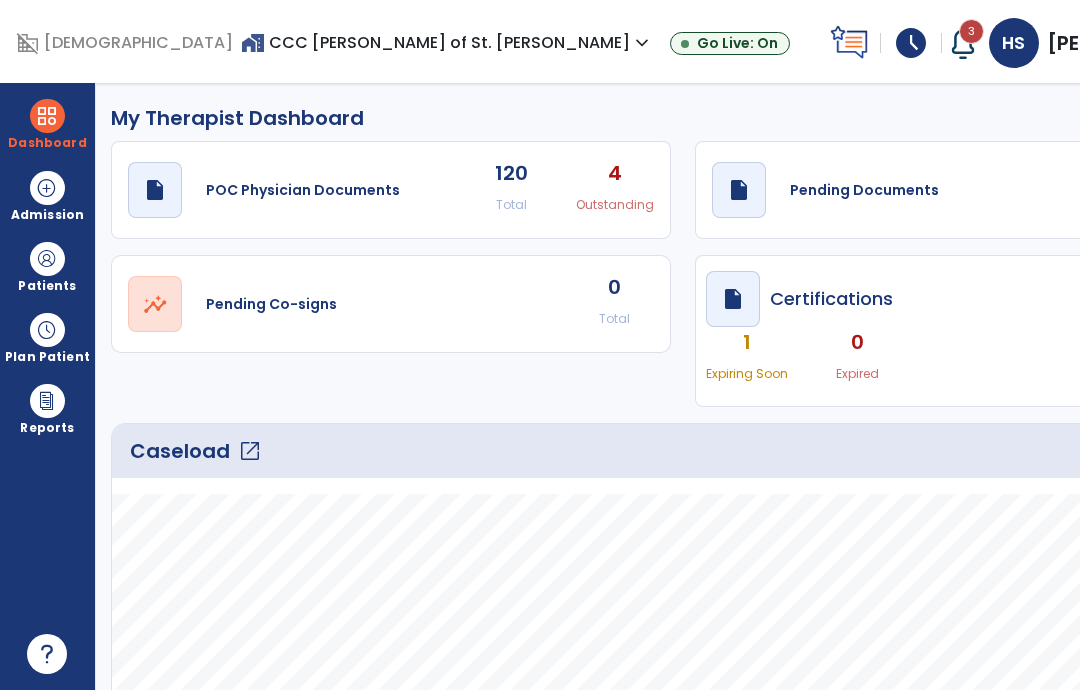 scroll, scrollTop: 0, scrollLeft: 0, axis: both 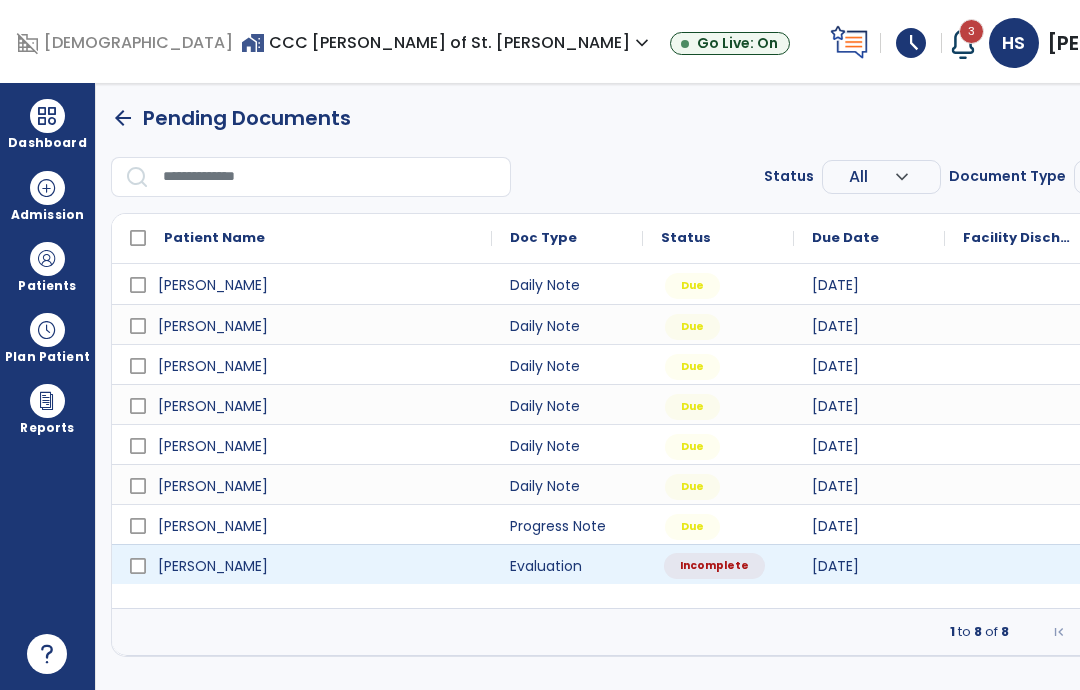 click on "Incomplete" at bounding box center [714, 566] 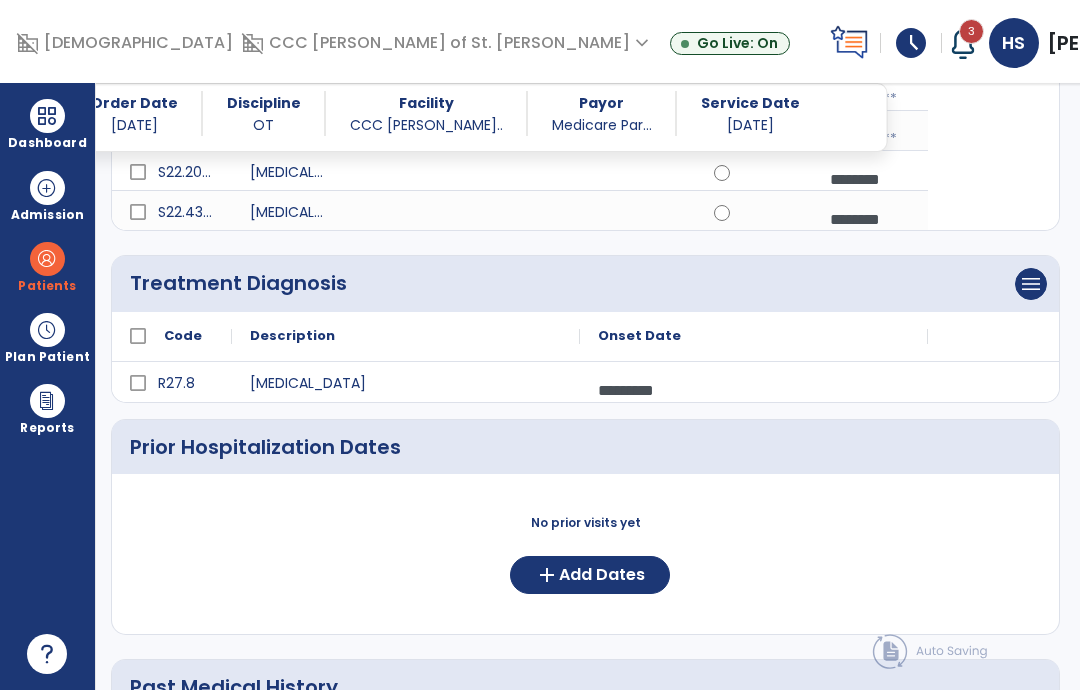 scroll, scrollTop: 622, scrollLeft: 0, axis: vertical 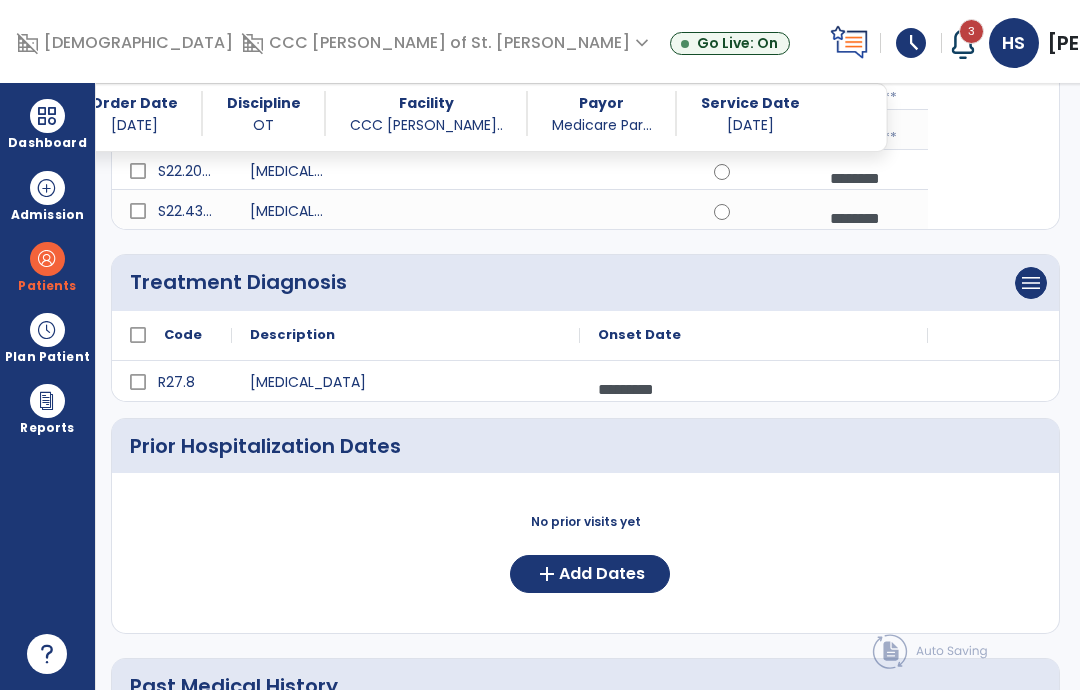 click on "Add Dates" 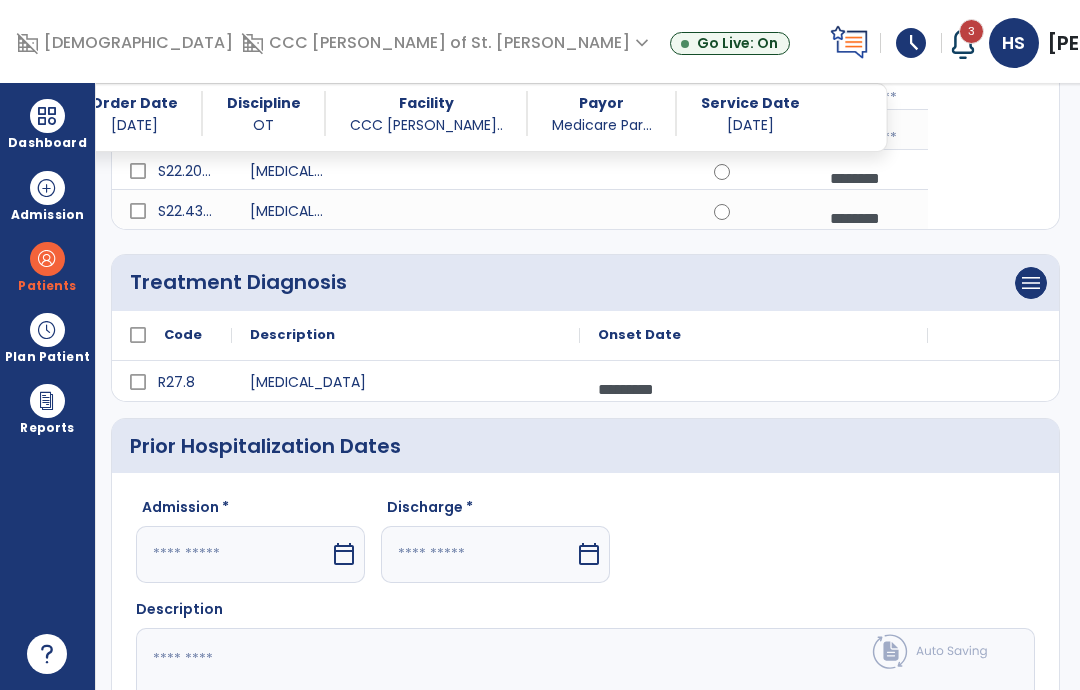 click on "calendar_today" at bounding box center (344, 554) 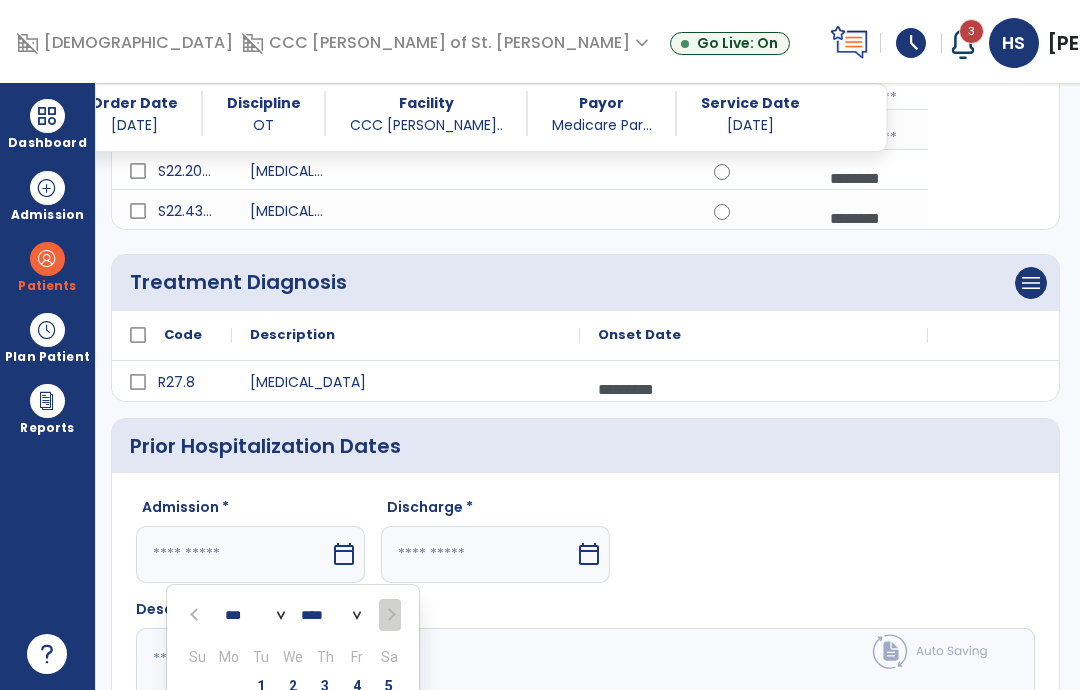 click on "5" at bounding box center [389, 686] 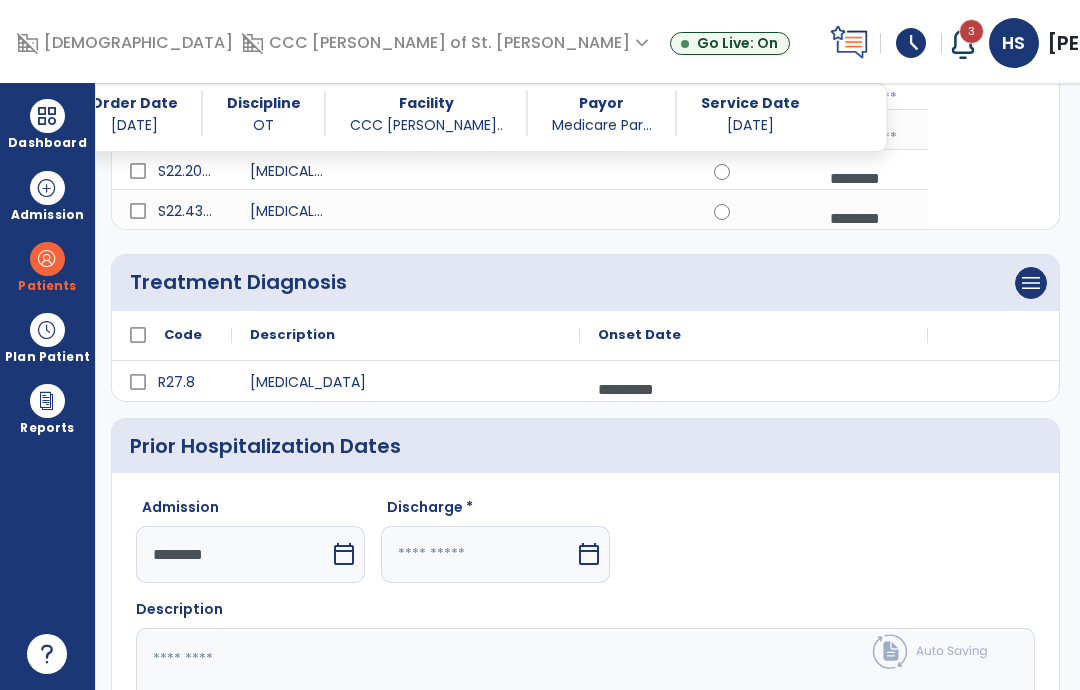 click at bounding box center [478, 554] 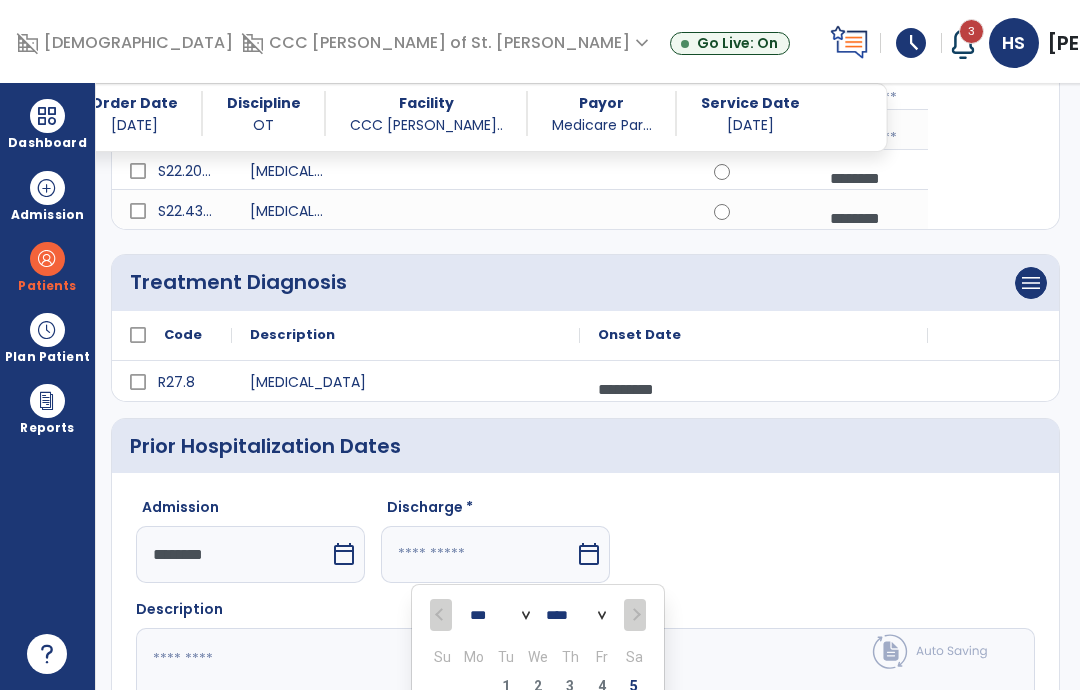 click on "9" at bounding box center [538, 718] 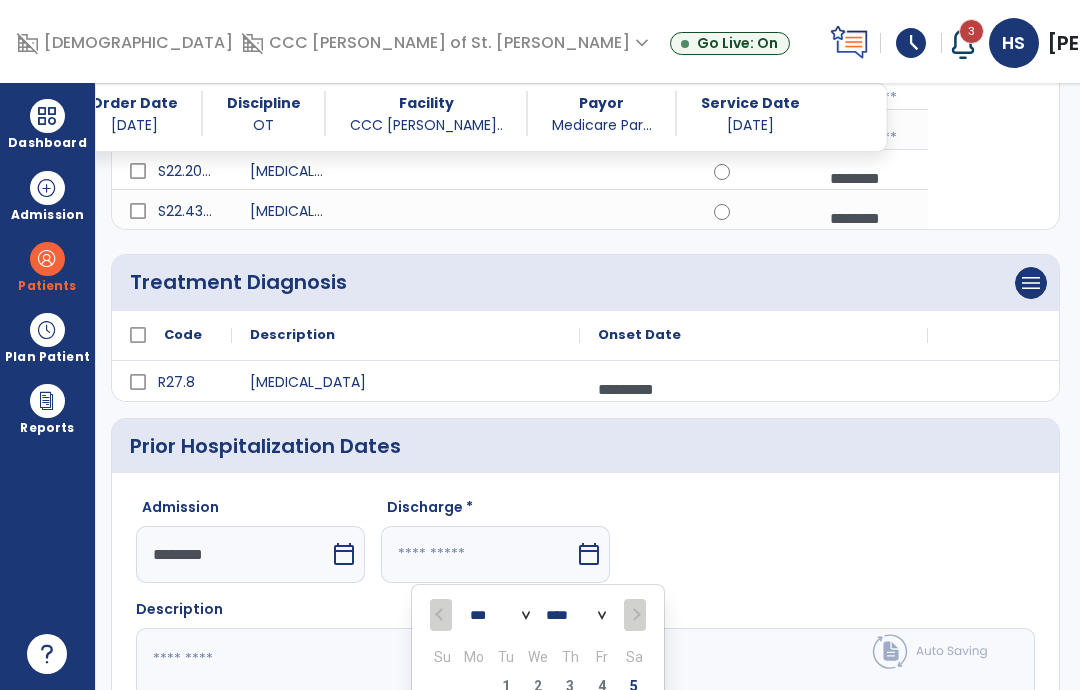 type on "********" 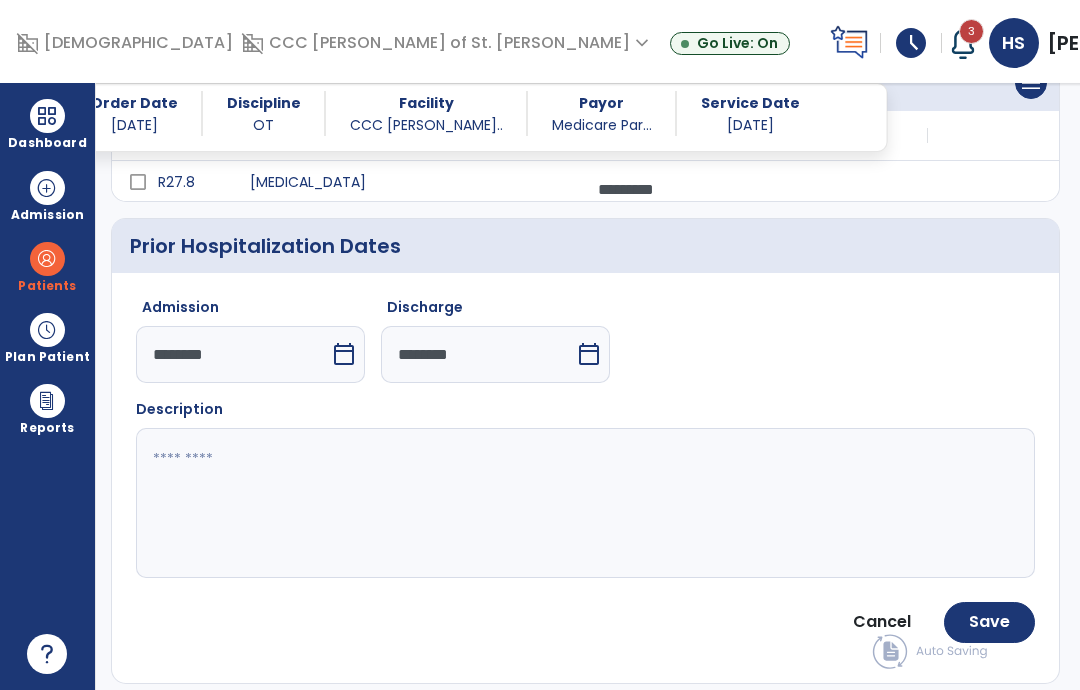 scroll, scrollTop: 823, scrollLeft: 0, axis: vertical 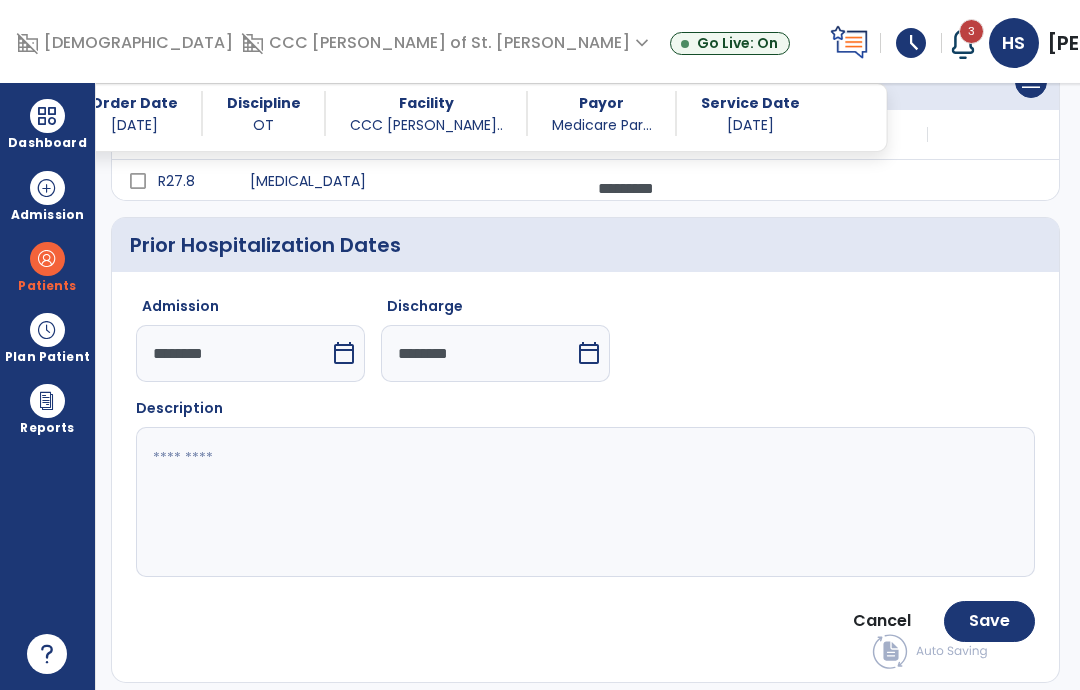 click 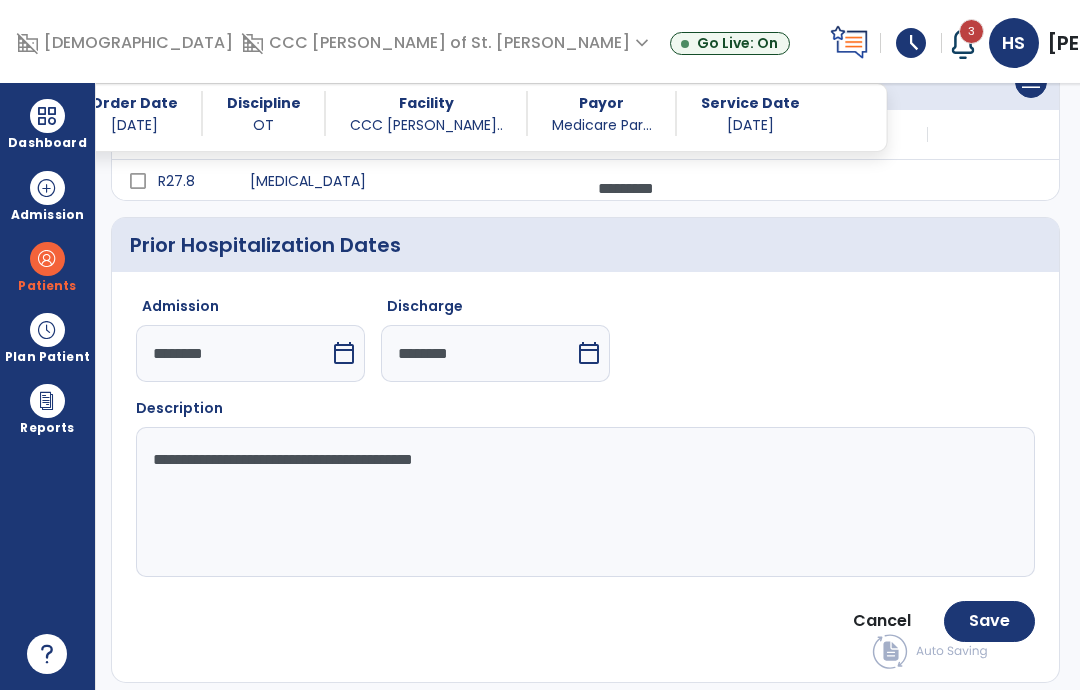 type on "**********" 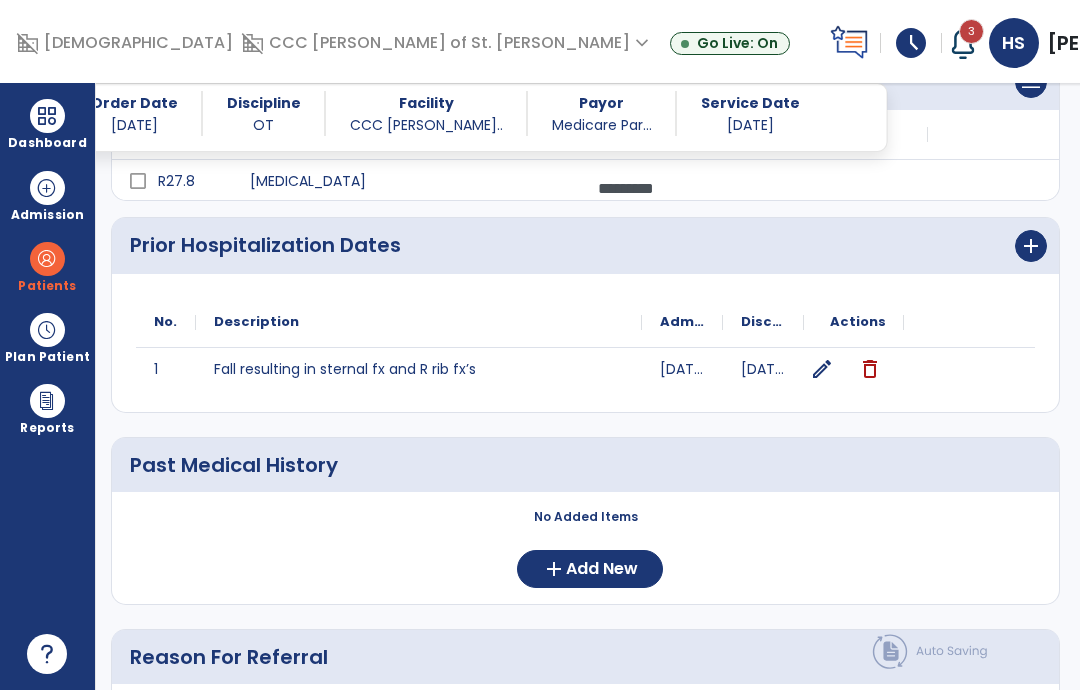 click on "Add New" 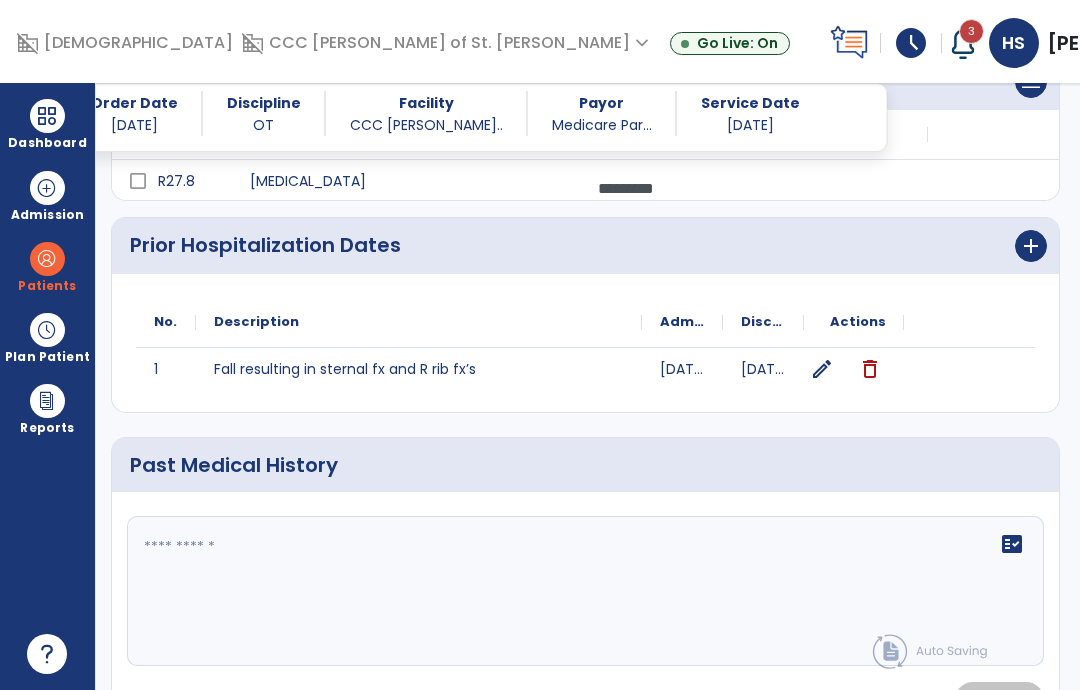 click on "fact_check" 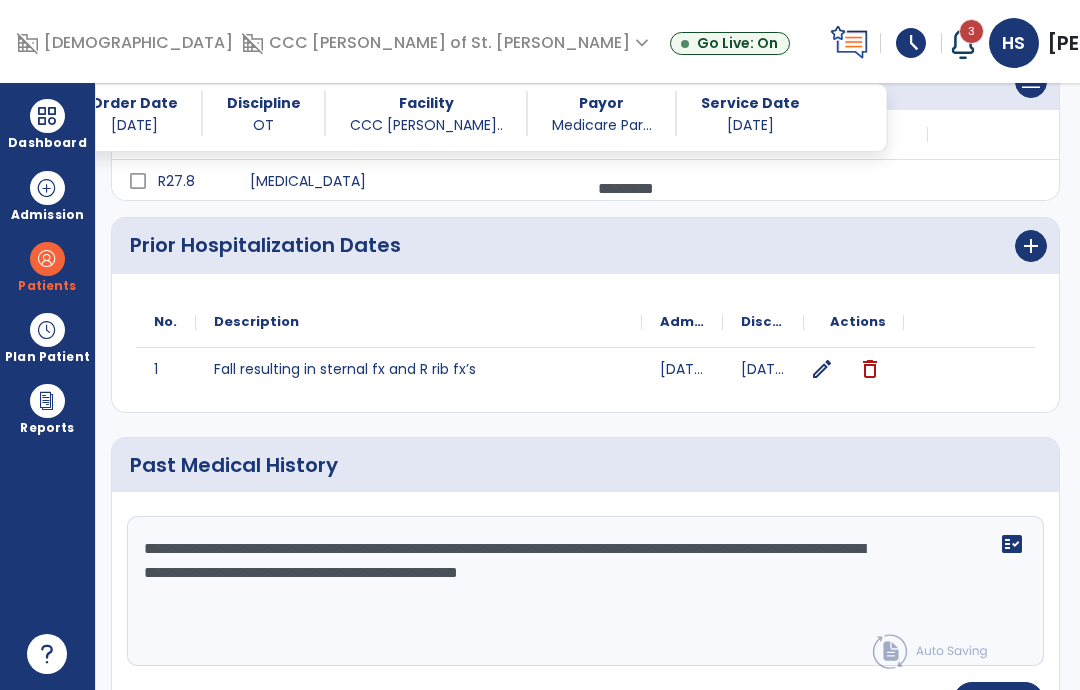 click on "**********" 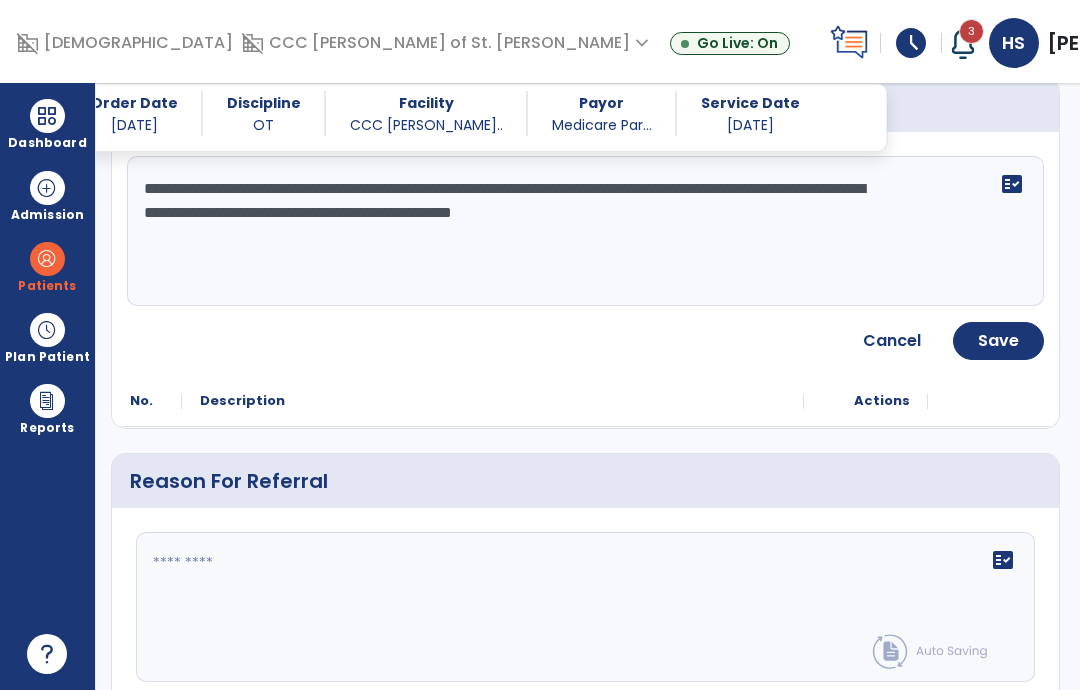 scroll, scrollTop: 1335, scrollLeft: 0, axis: vertical 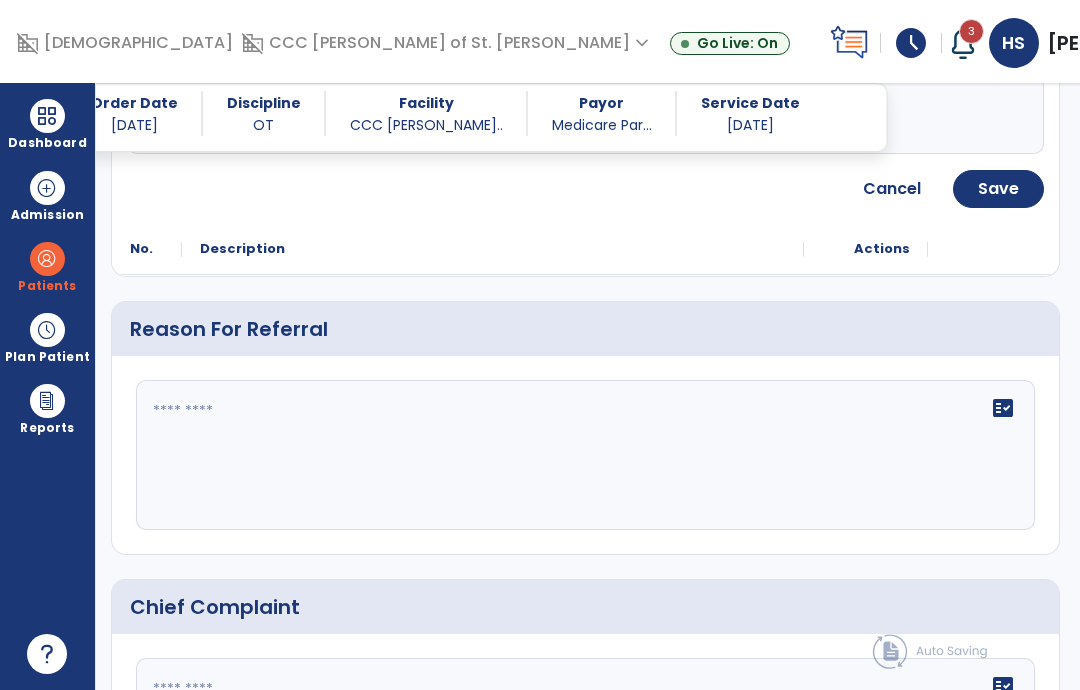 type on "**********" 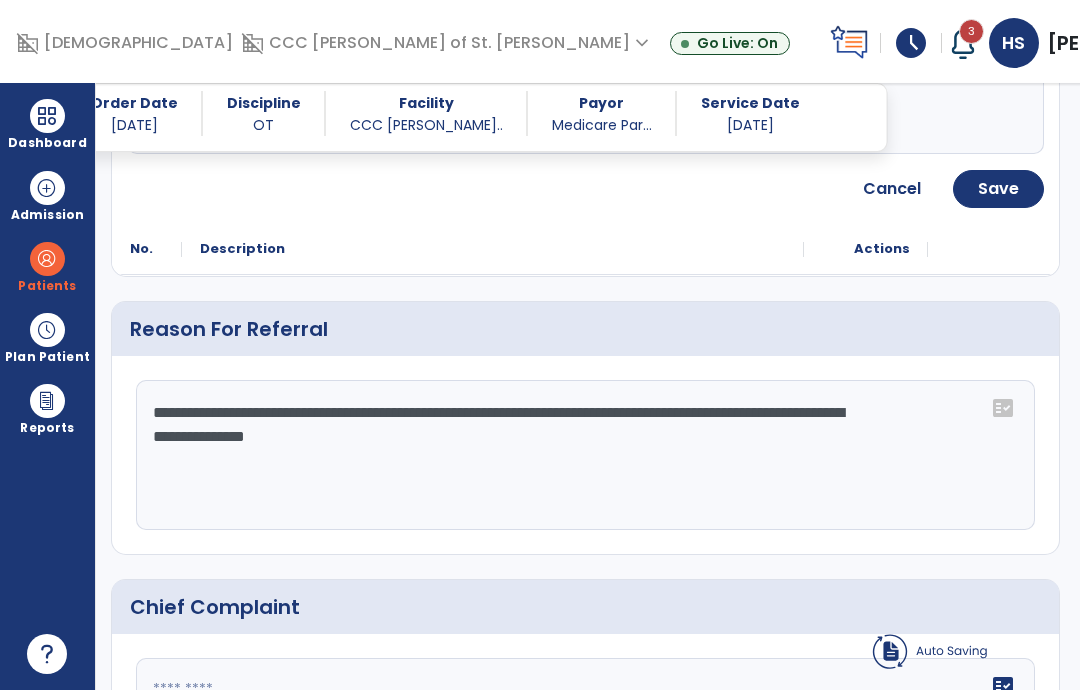 click on "**********" 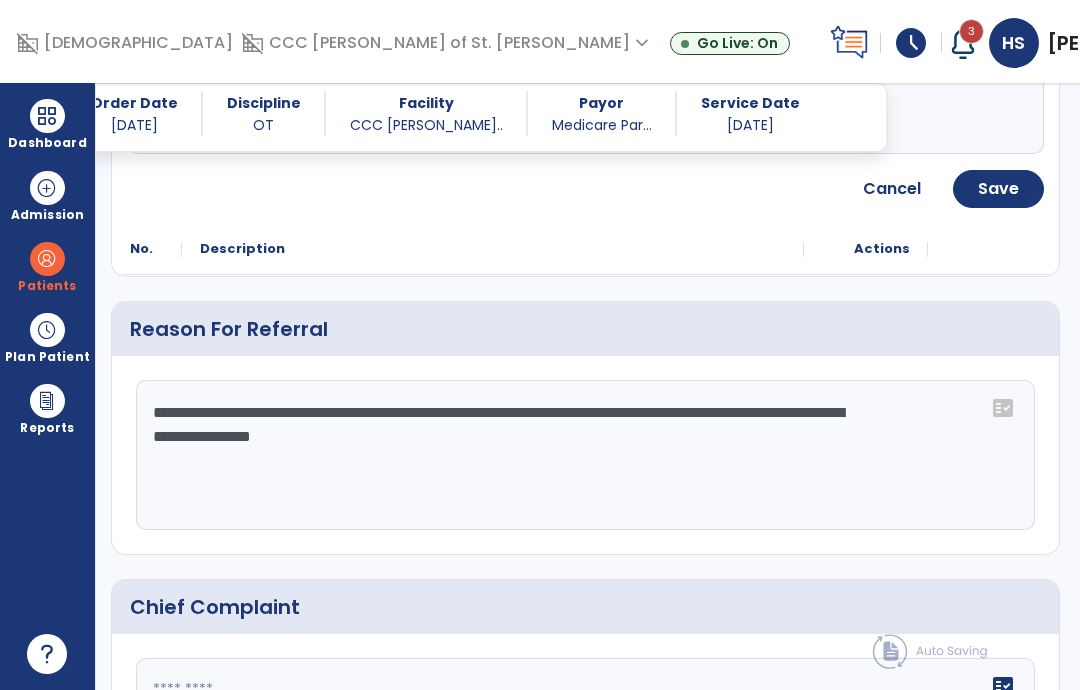 click on "**********" 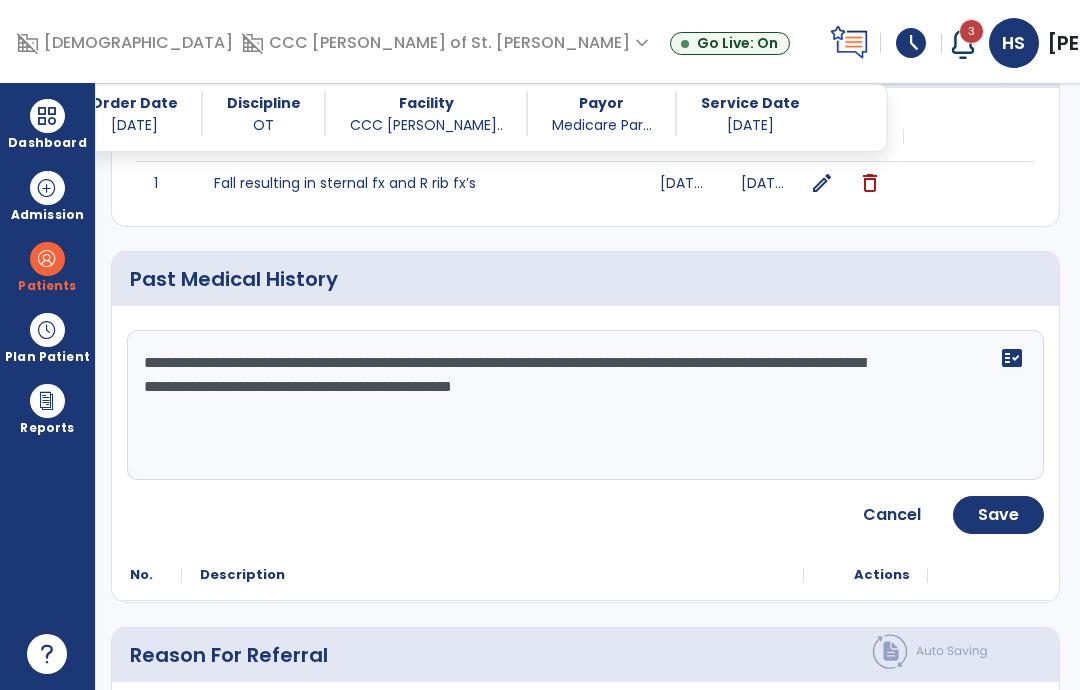 scroll, scrollTop: 1010, scrollLeft: 0, axis: vertical 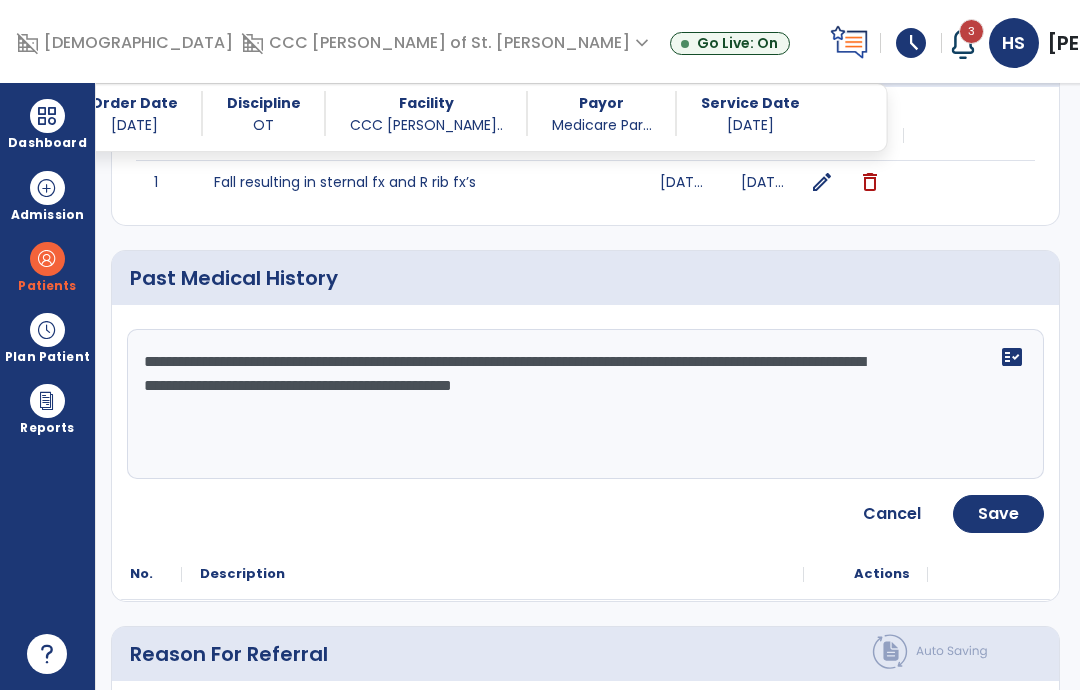 type on "**********" 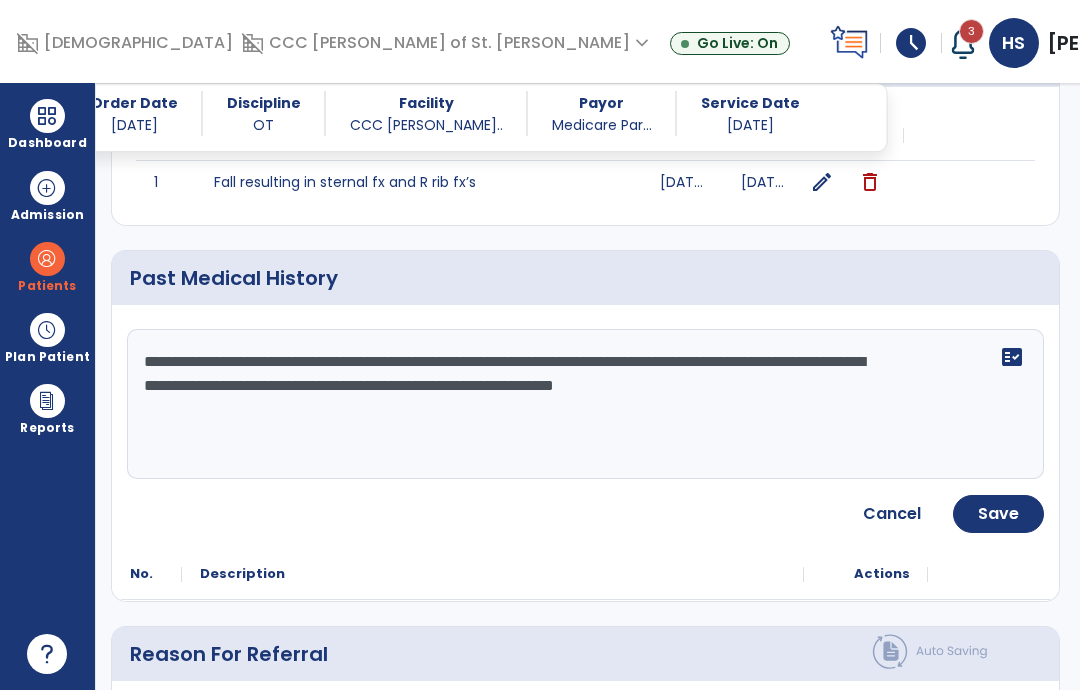 type on "**********" 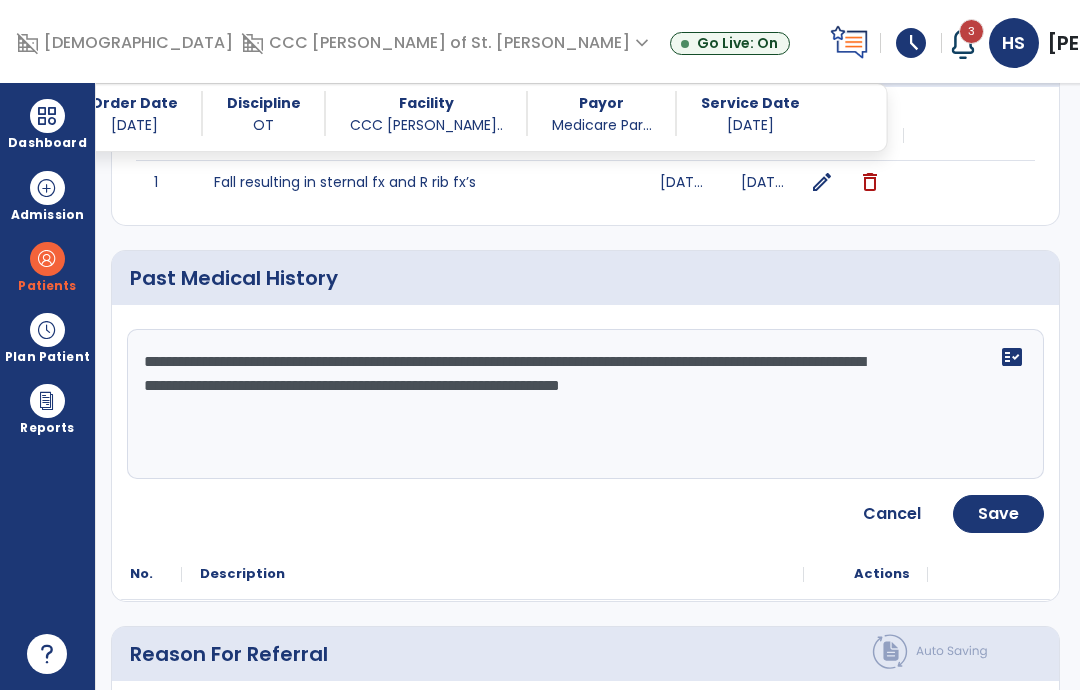 click on "Save" 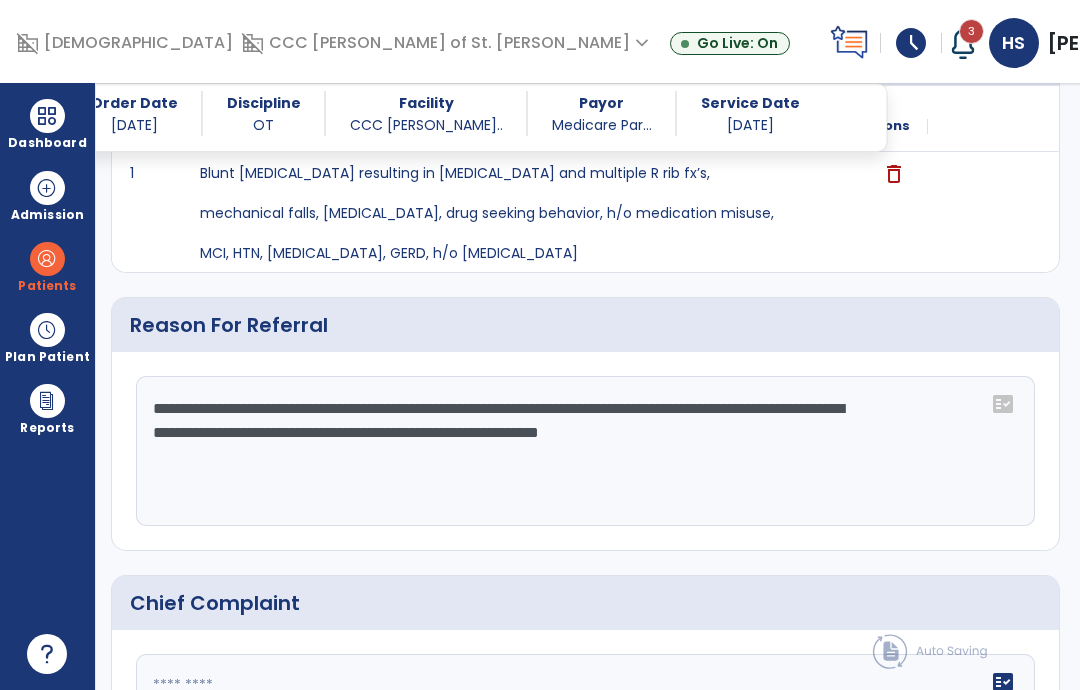 scroll, scrollTop: 1254, scrollLeft: 0, axis: vertical 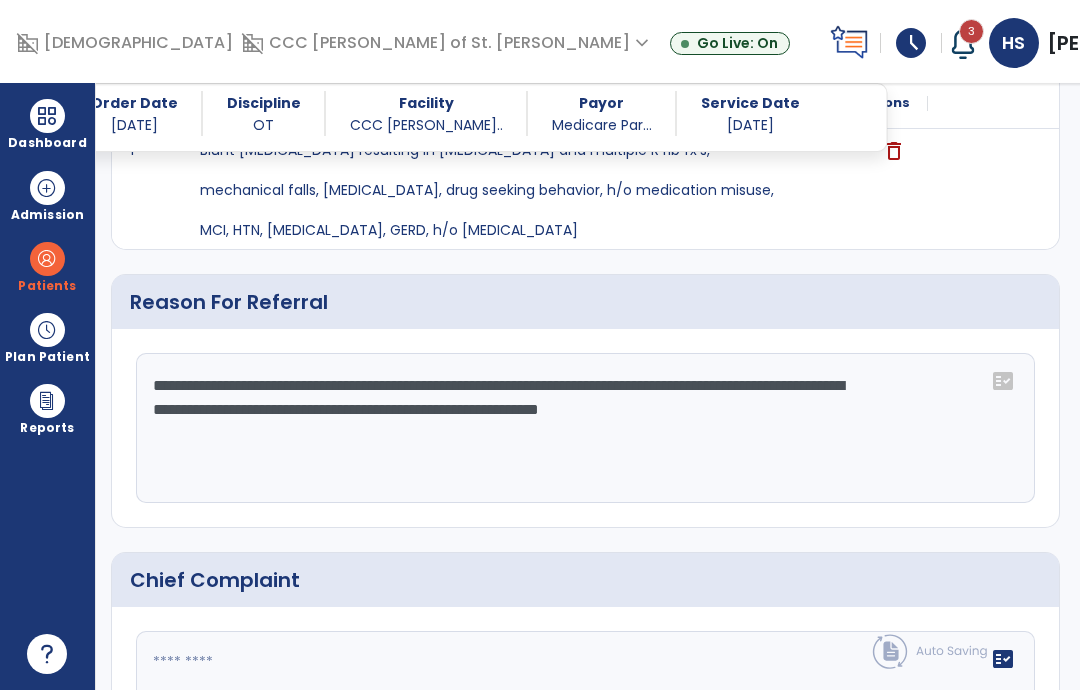 click on "**********" 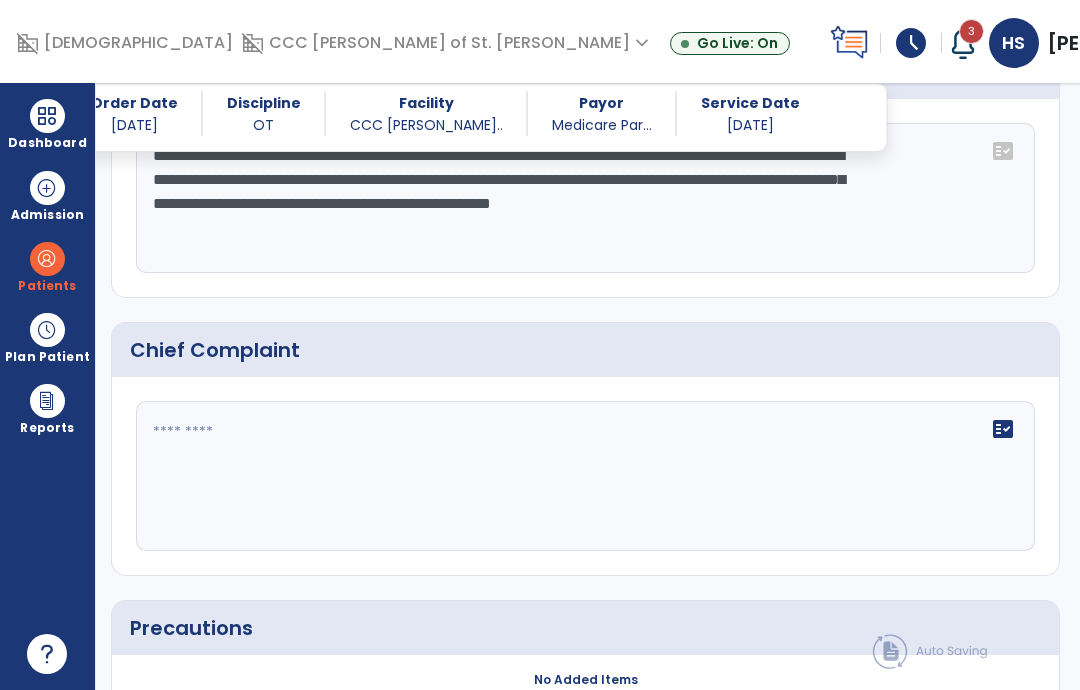 scroll, scrollTop: 1516, scrollLeft: 0, axis: vertical 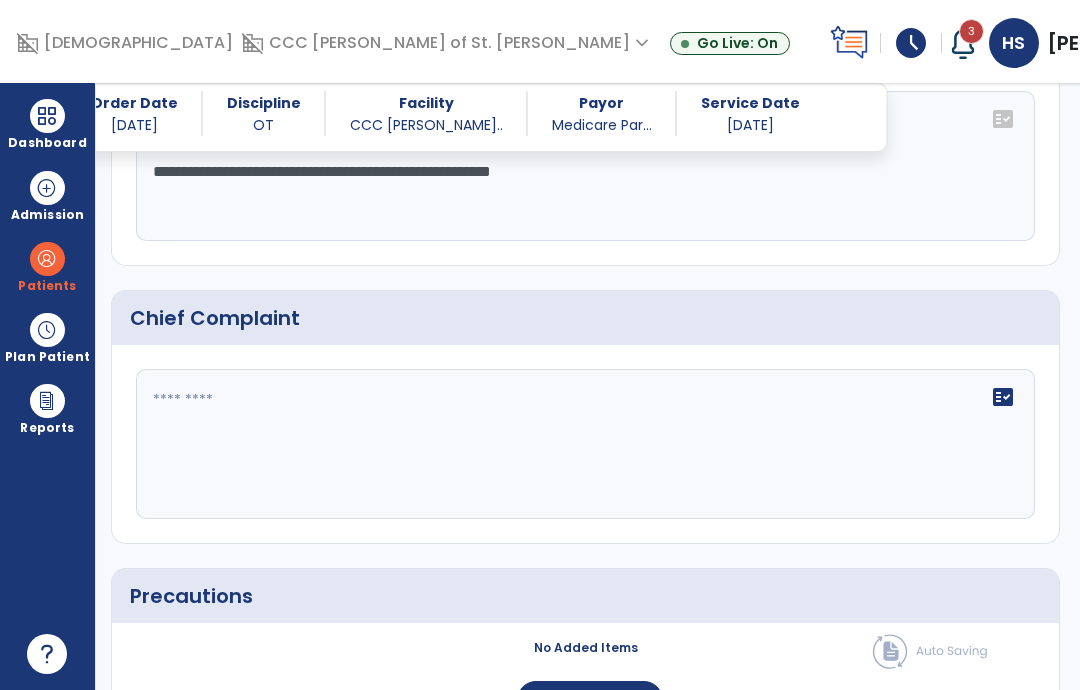 type on "**********" 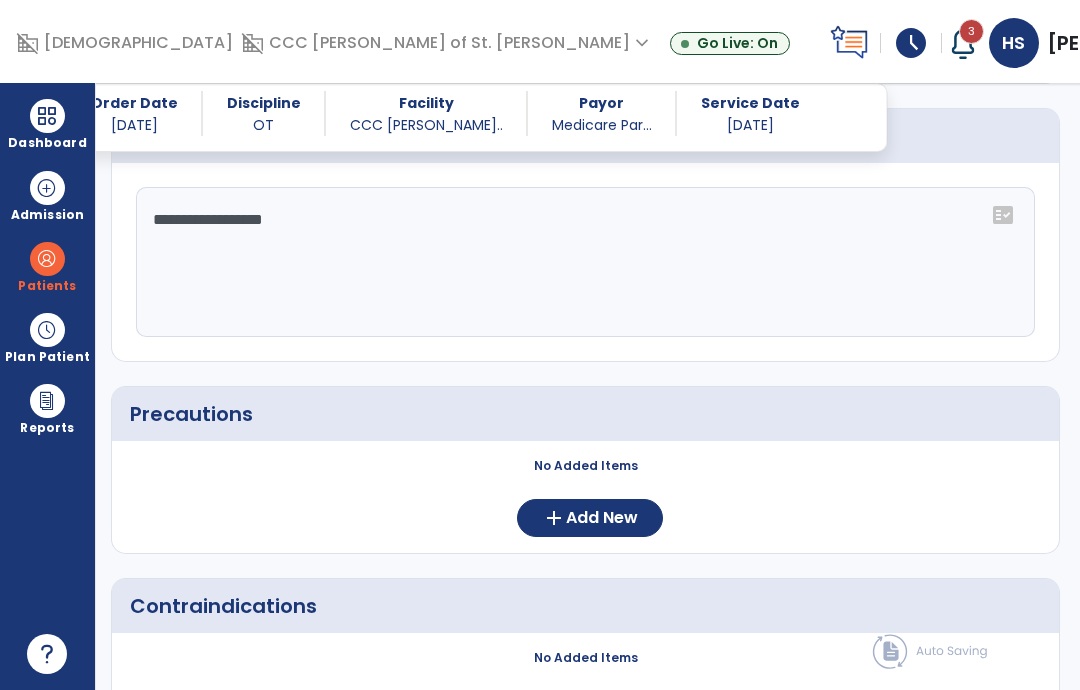 scroll, scrollTop: 1749, scrollLeft: 0, axis: vertical 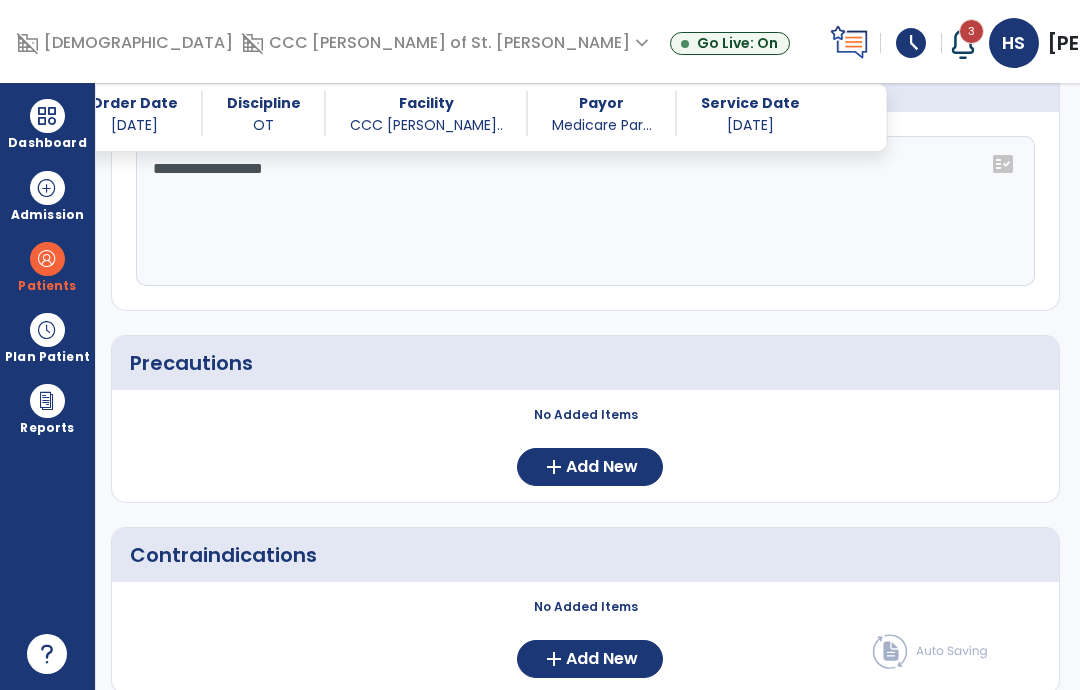 type on "**********" 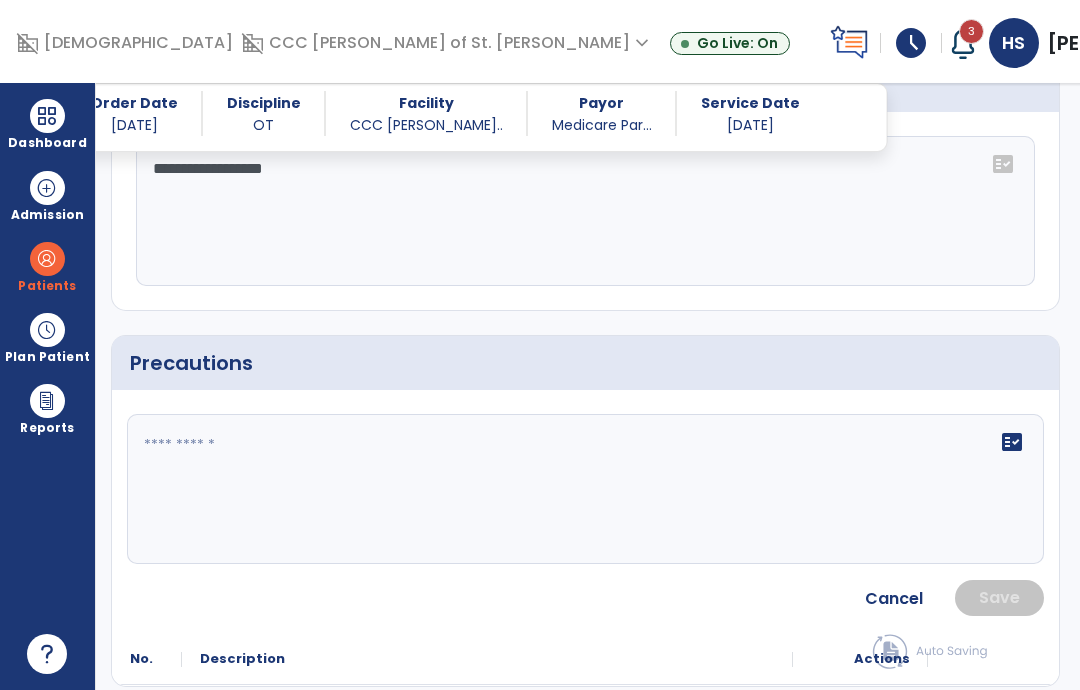 click on "fact_check" 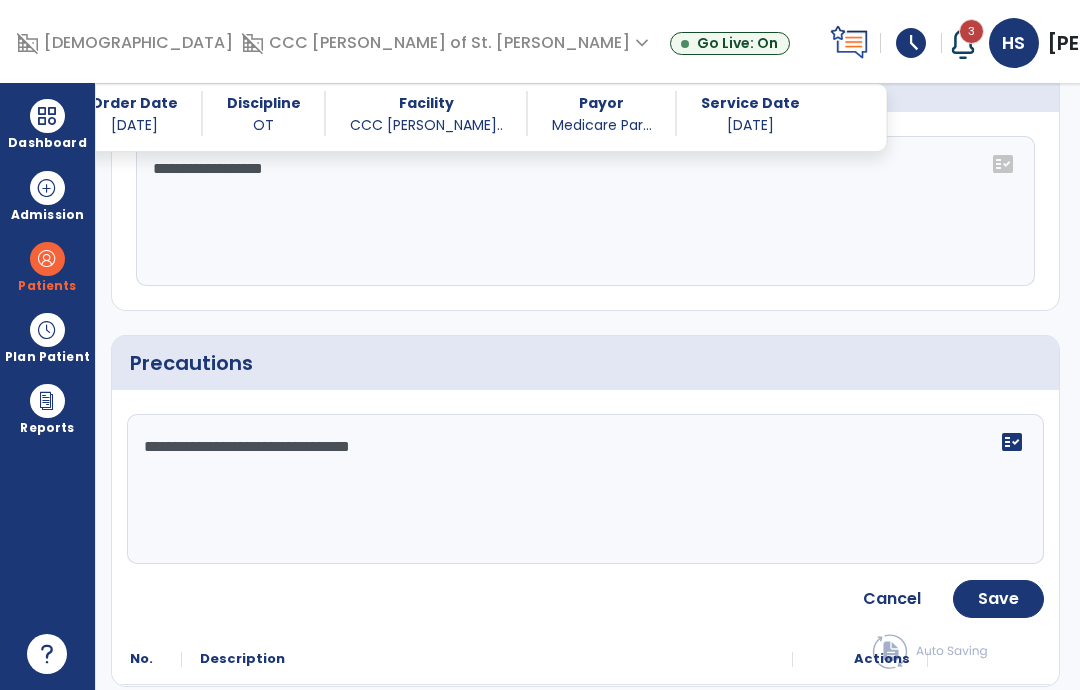 type on "**********" 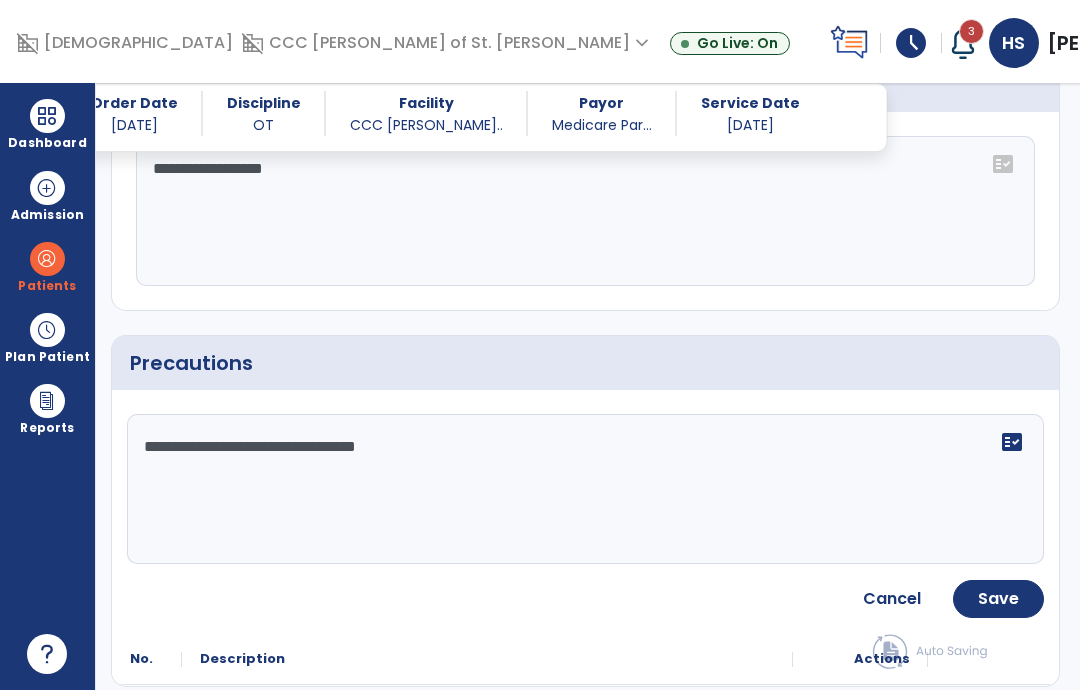 click on "Save" 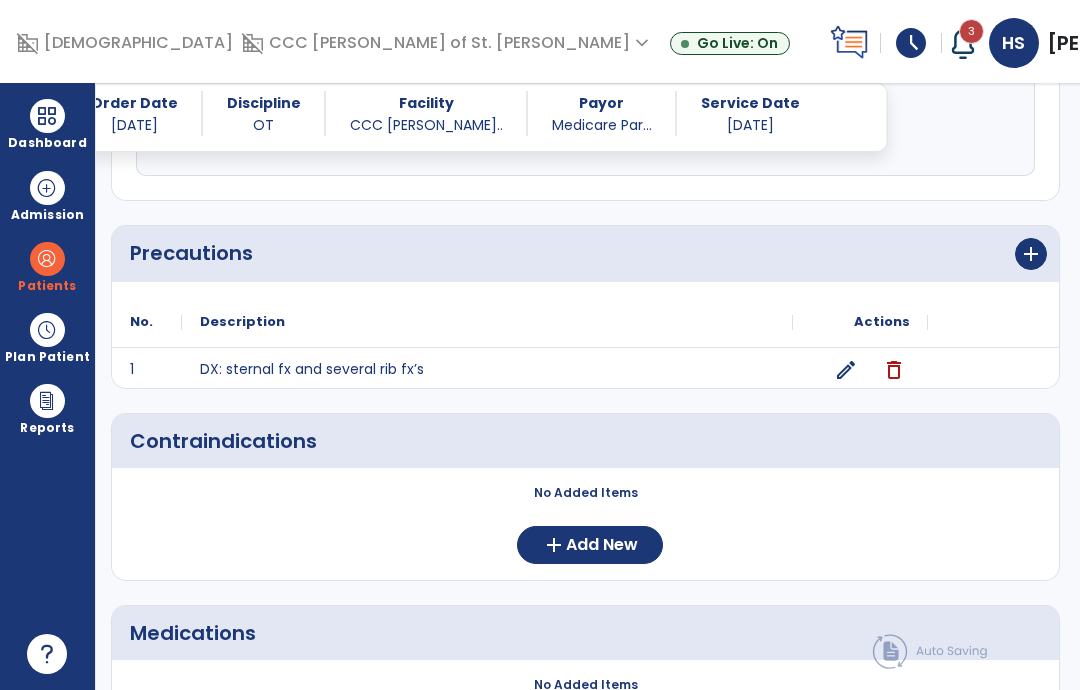 scroll, scrollTop: 1885, scrollLeft: 0, axis: vertical 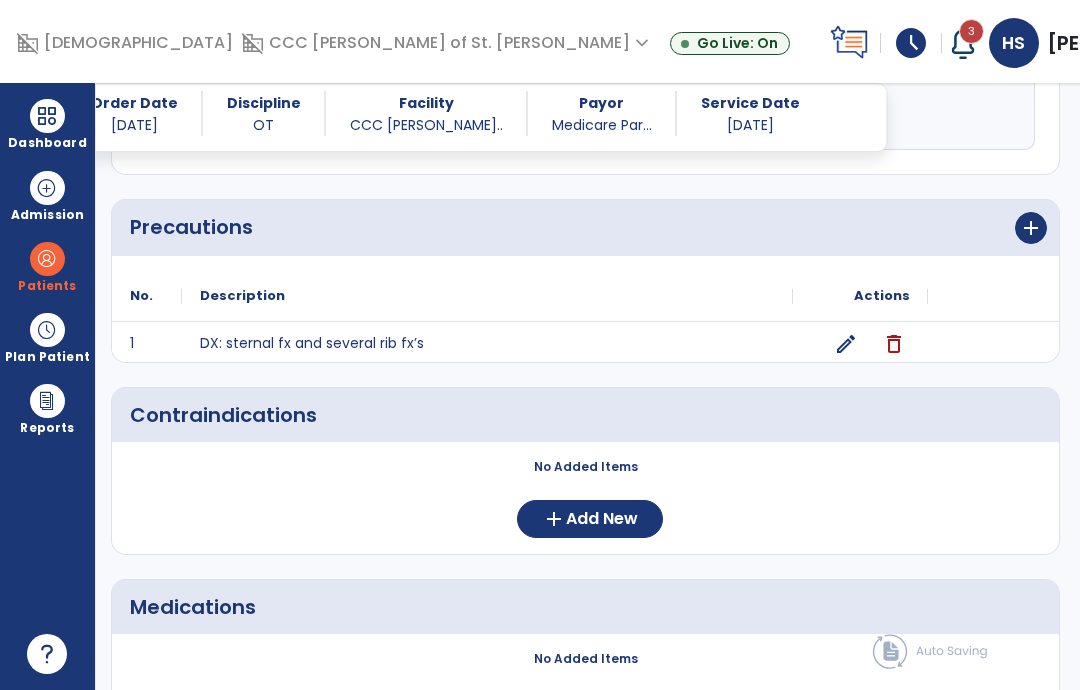 click on "Add New" 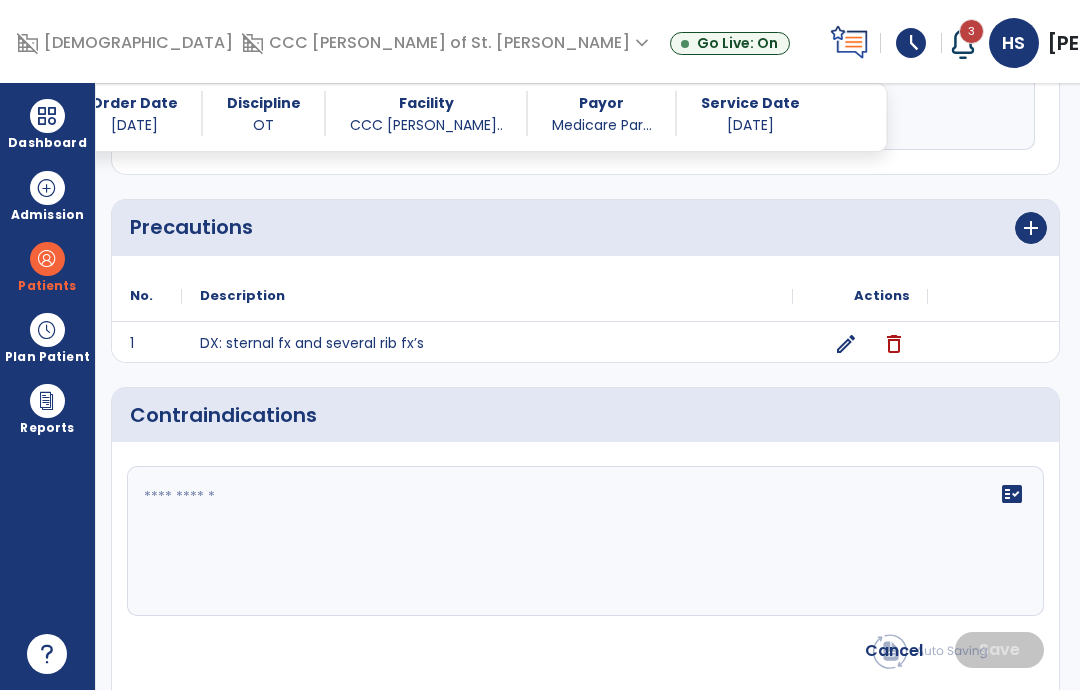 click on "fact_check" 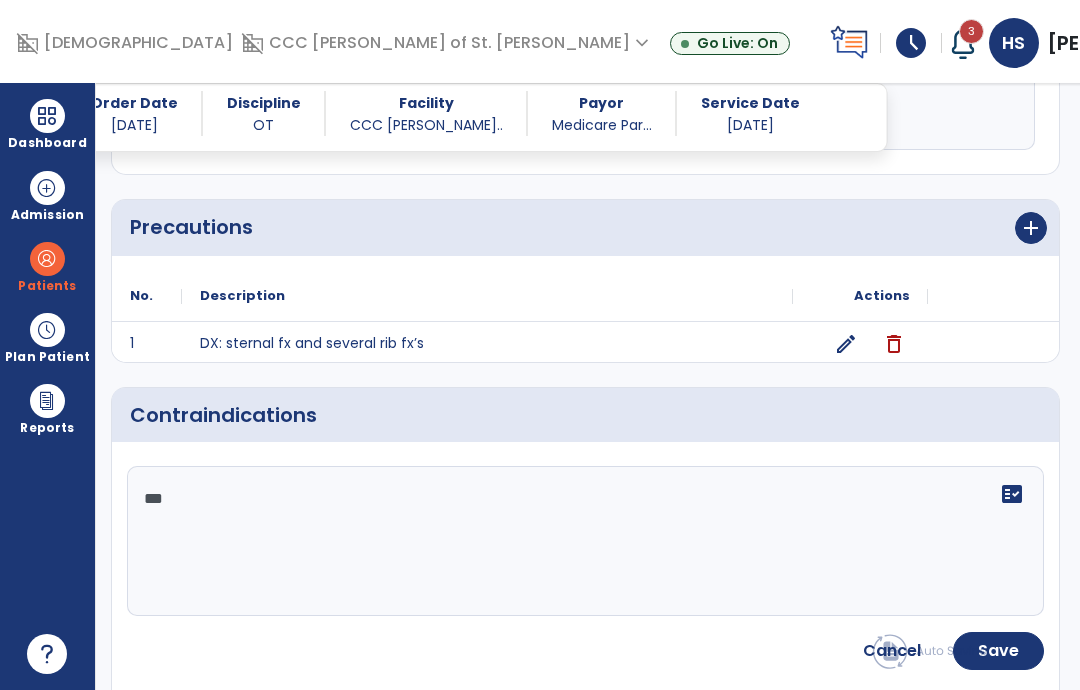 type on "****" 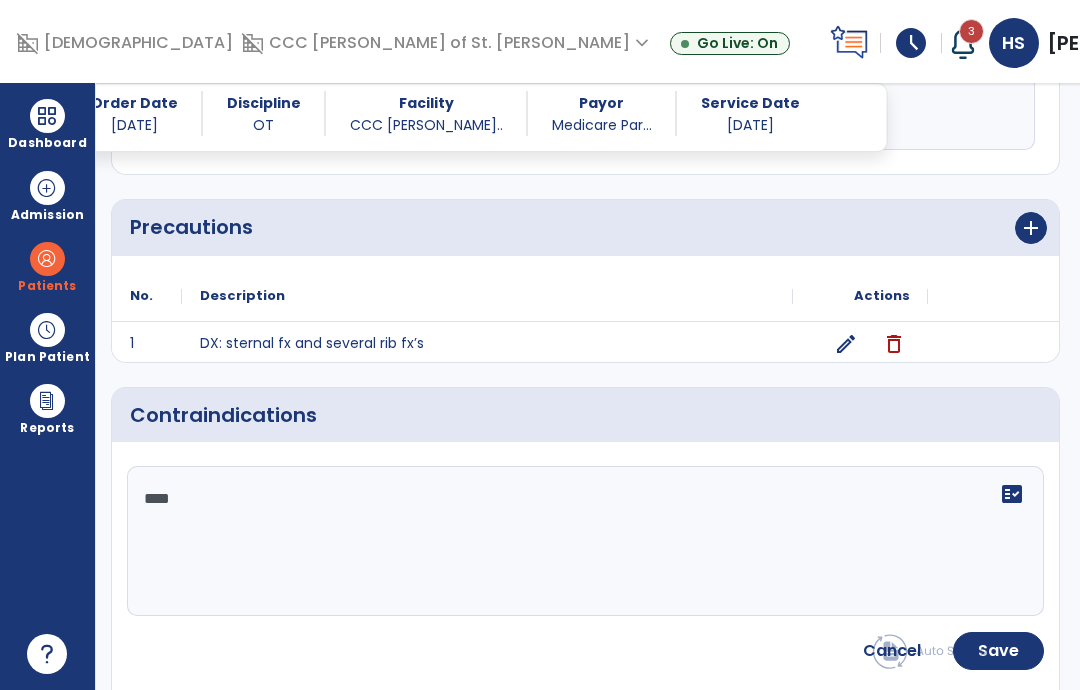 click on "Save" 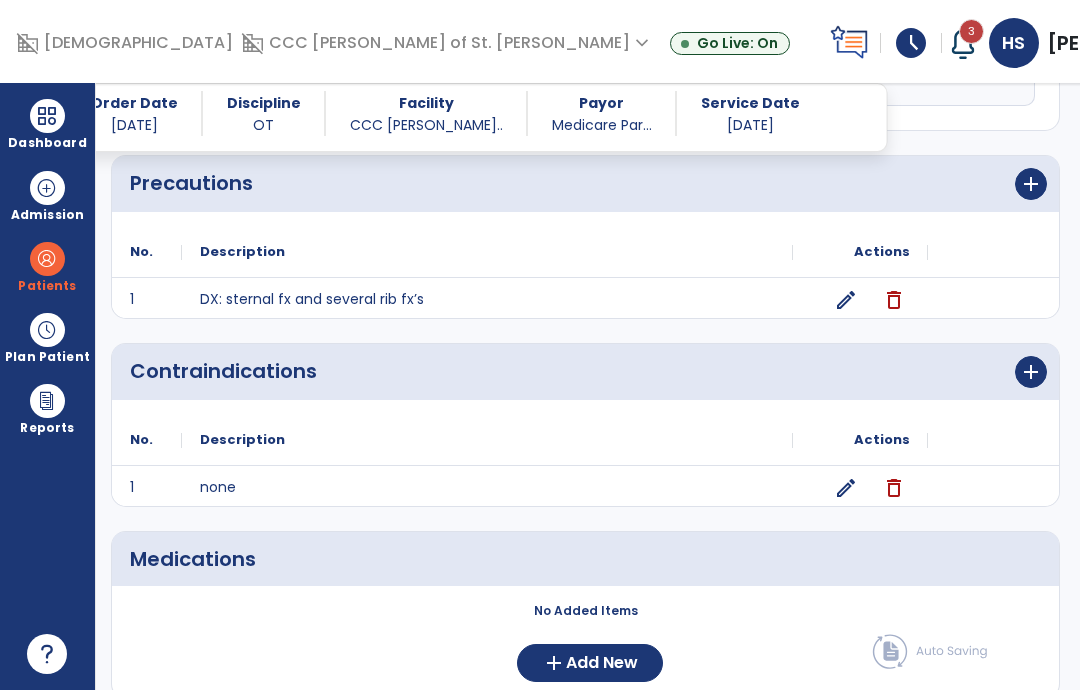 scroll, scrollTop: 1928, scrollLeft: 0, axis: vertical 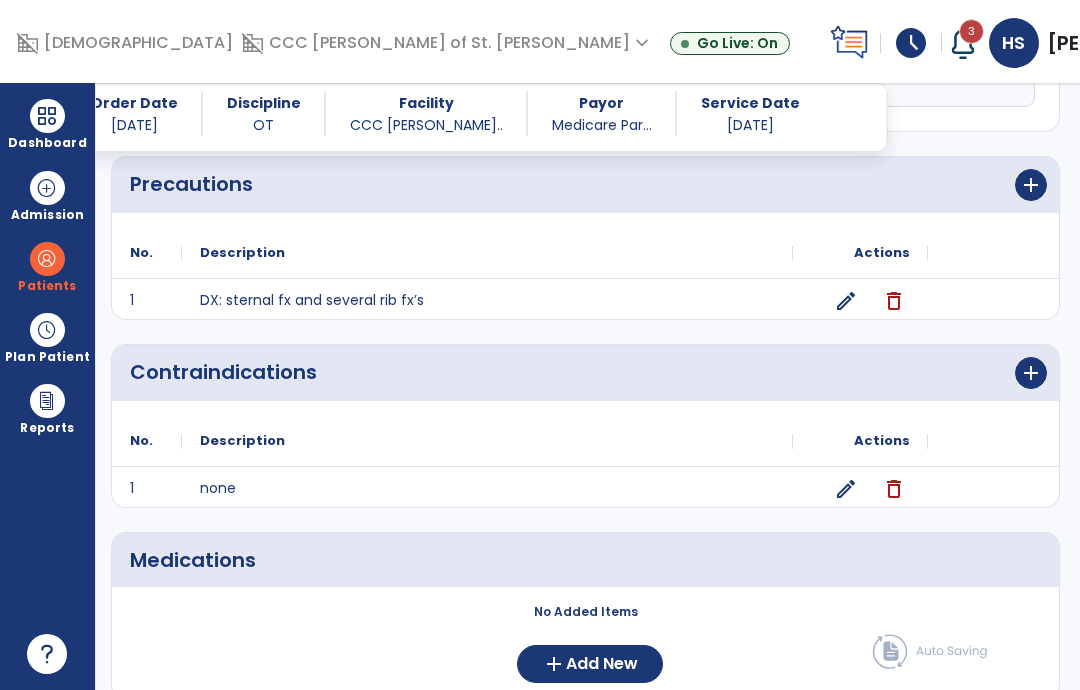 click on "Add New" 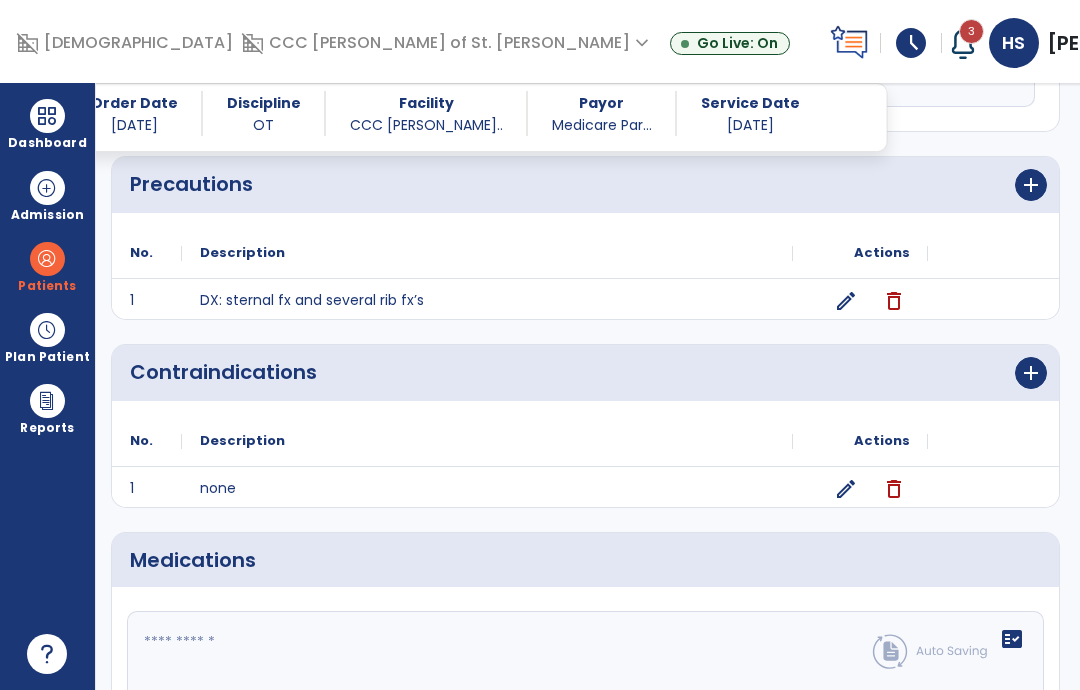 click 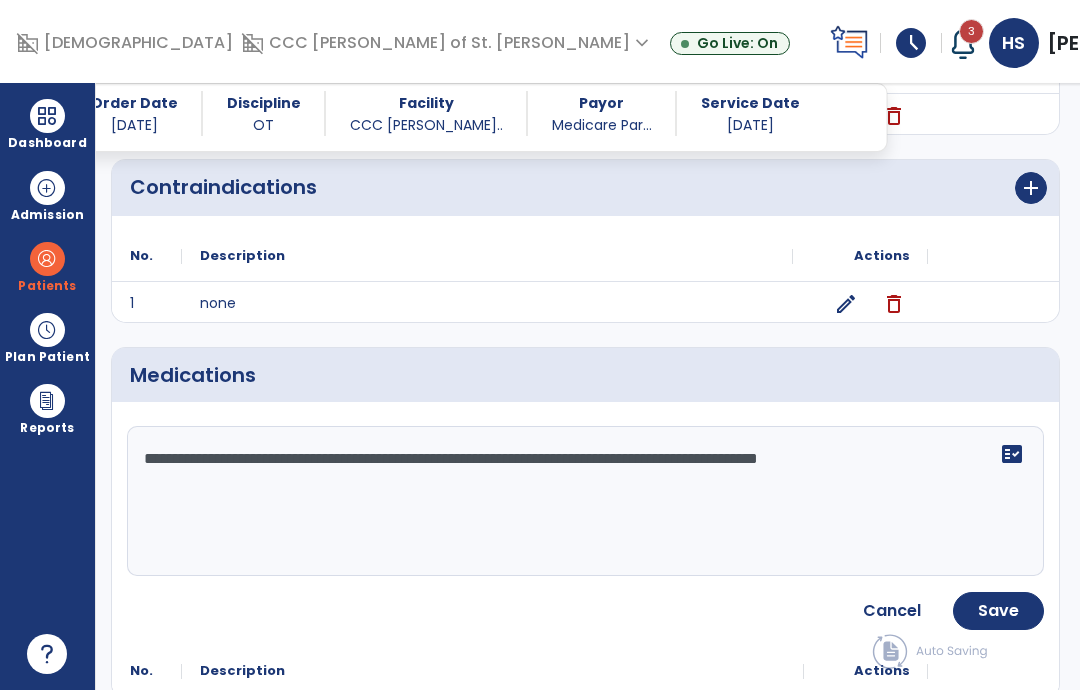 scroll, scrollTop: 2112, scrollLeft: 0, axis: vertical 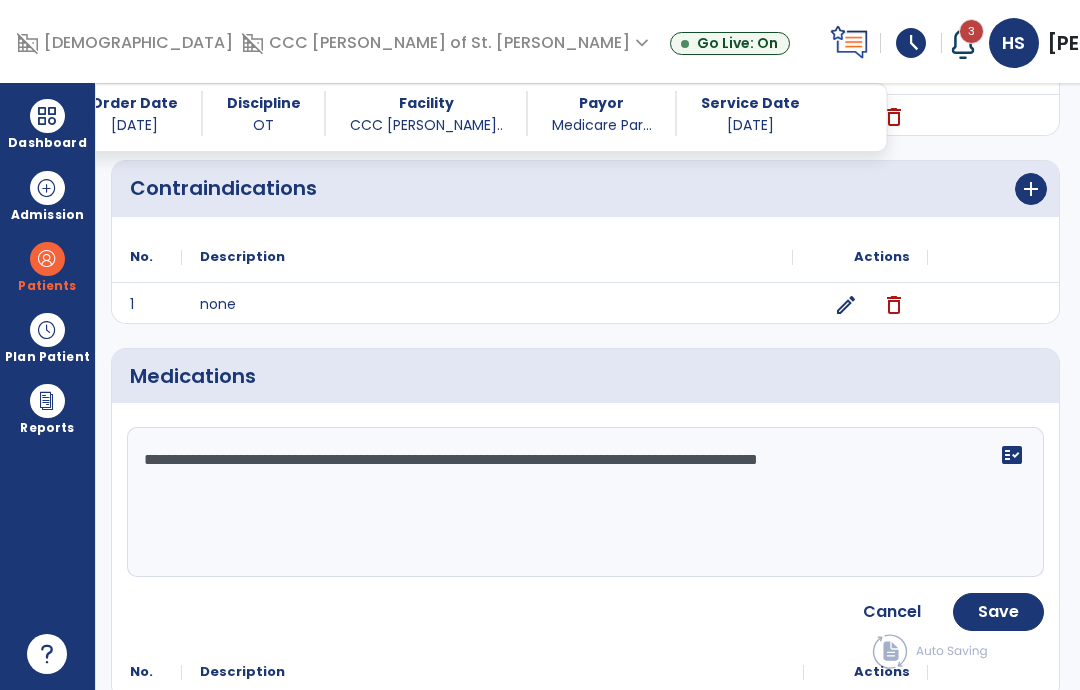 click on "**********" 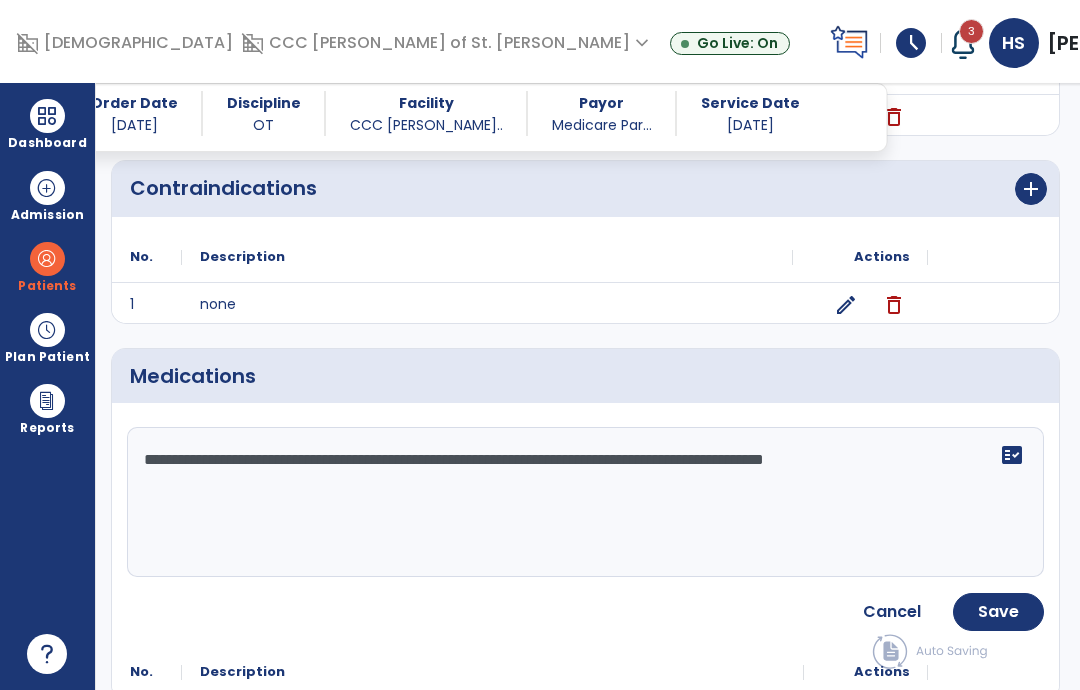 click on "**********" 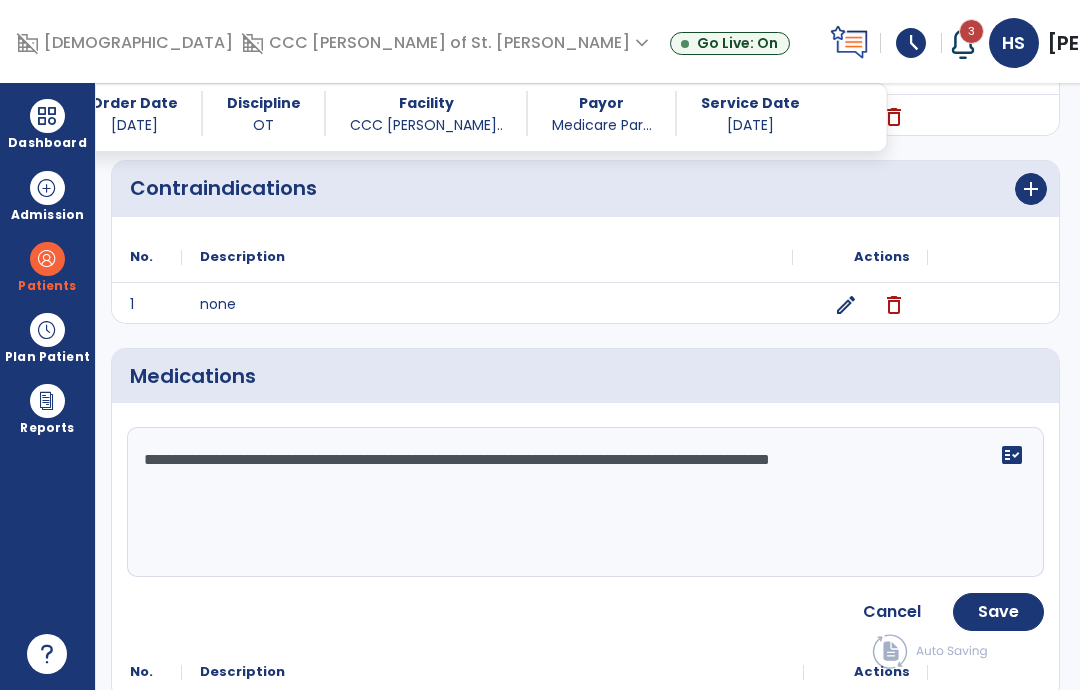 click on "Save" 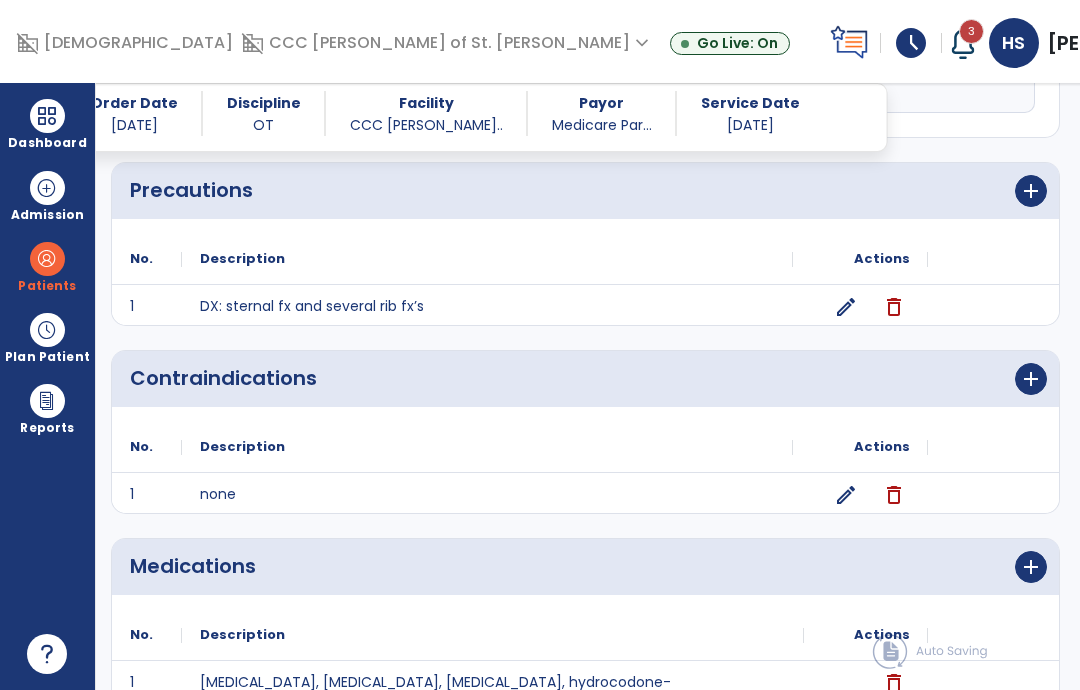 scroll, scrollTop: 1844, scrollLeft: 0, axis: vertical 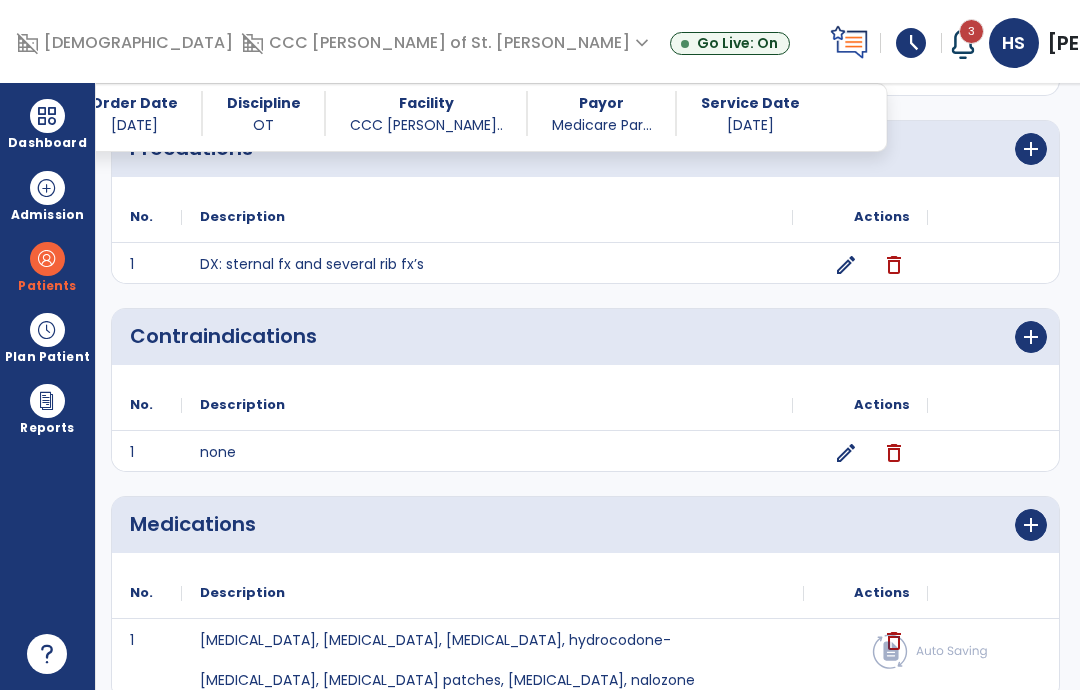 click on "Continue  chevron_right" 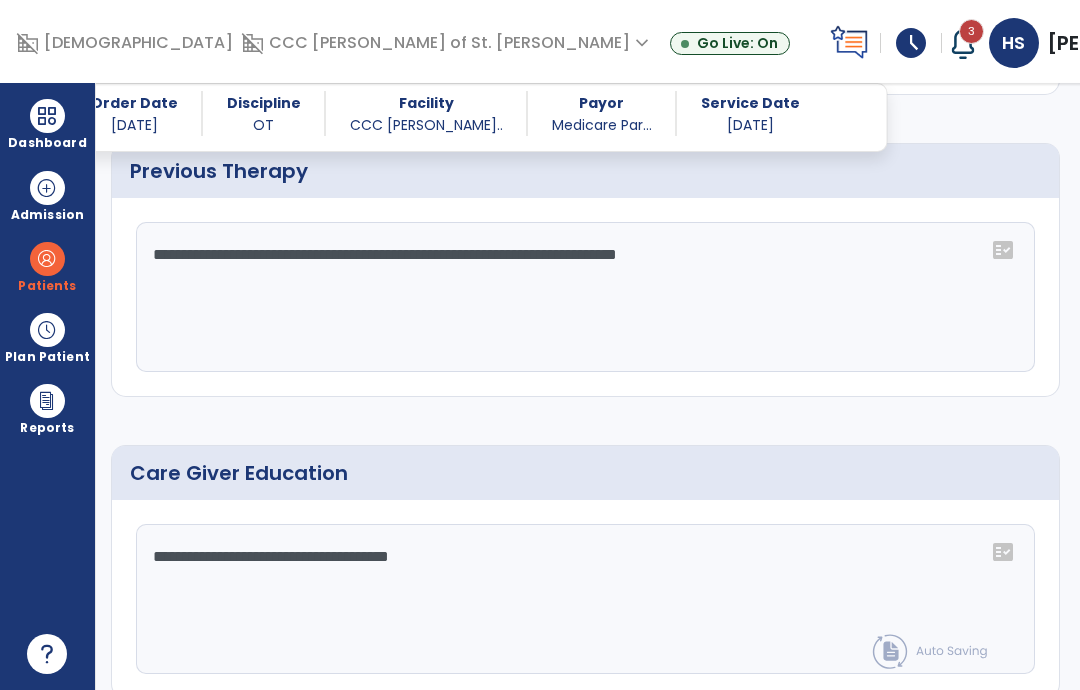 scroll, scrollTop: 1138, scrollLeft: 0, axis: vertical 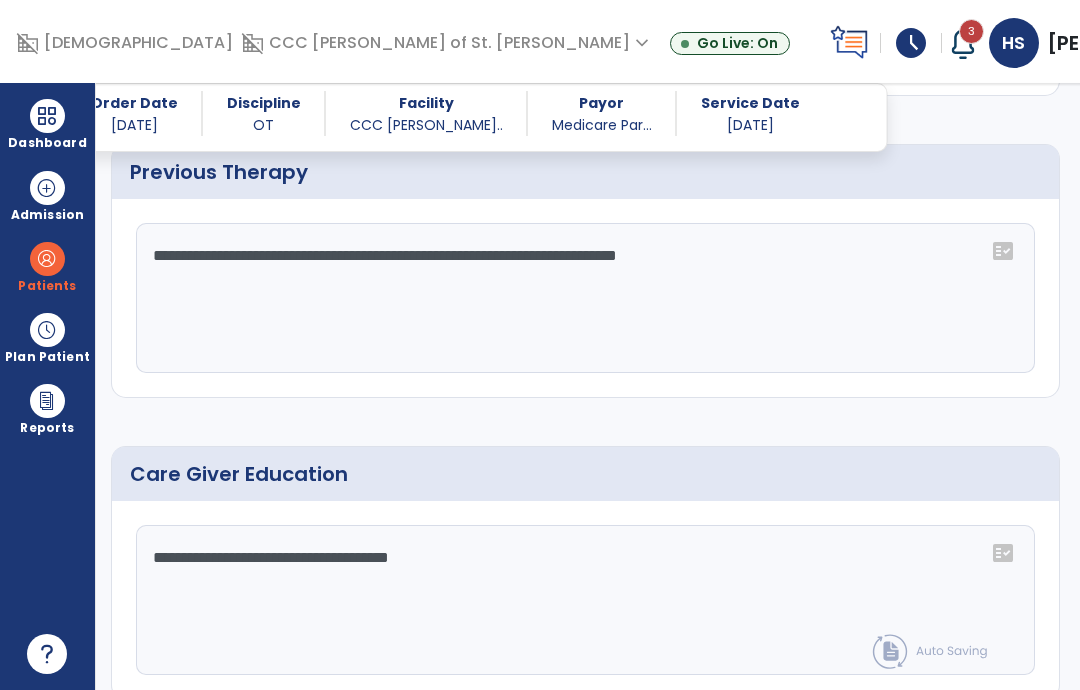 click on "Continue" 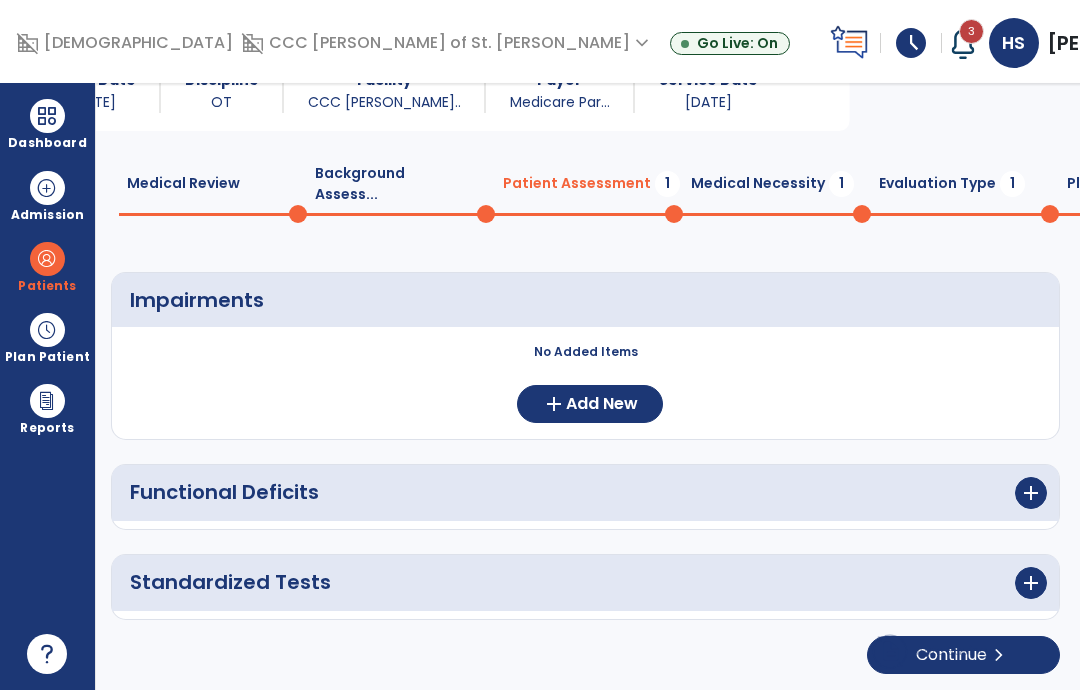 scroll, scrollTop: 0, scrollLeft: 0, axis: both 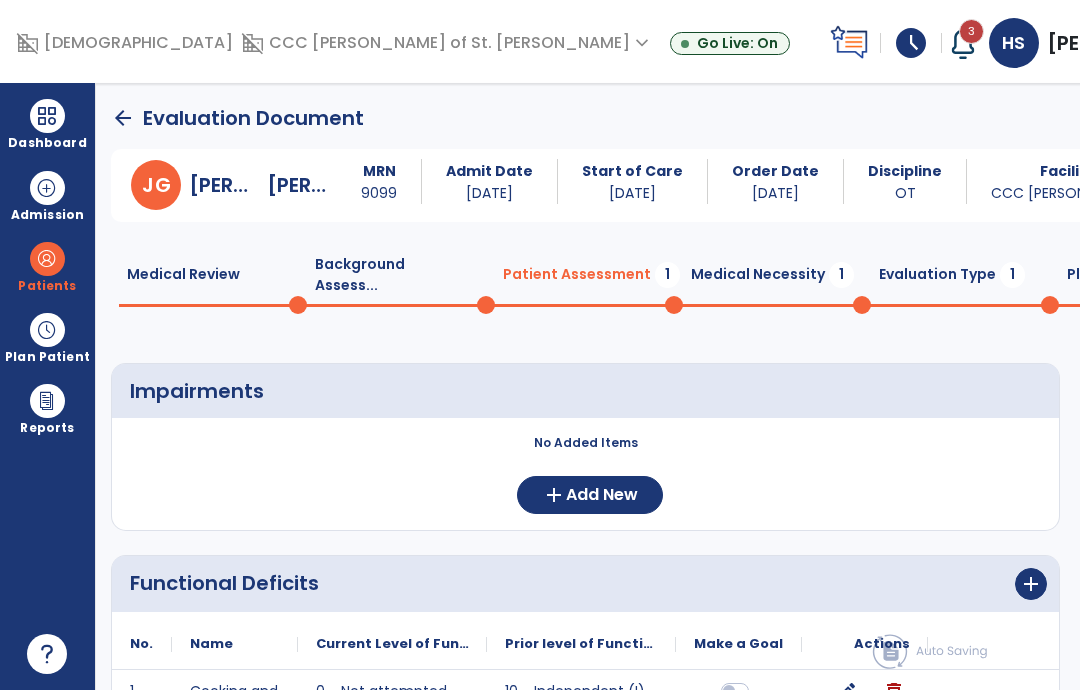 click on "Add New" 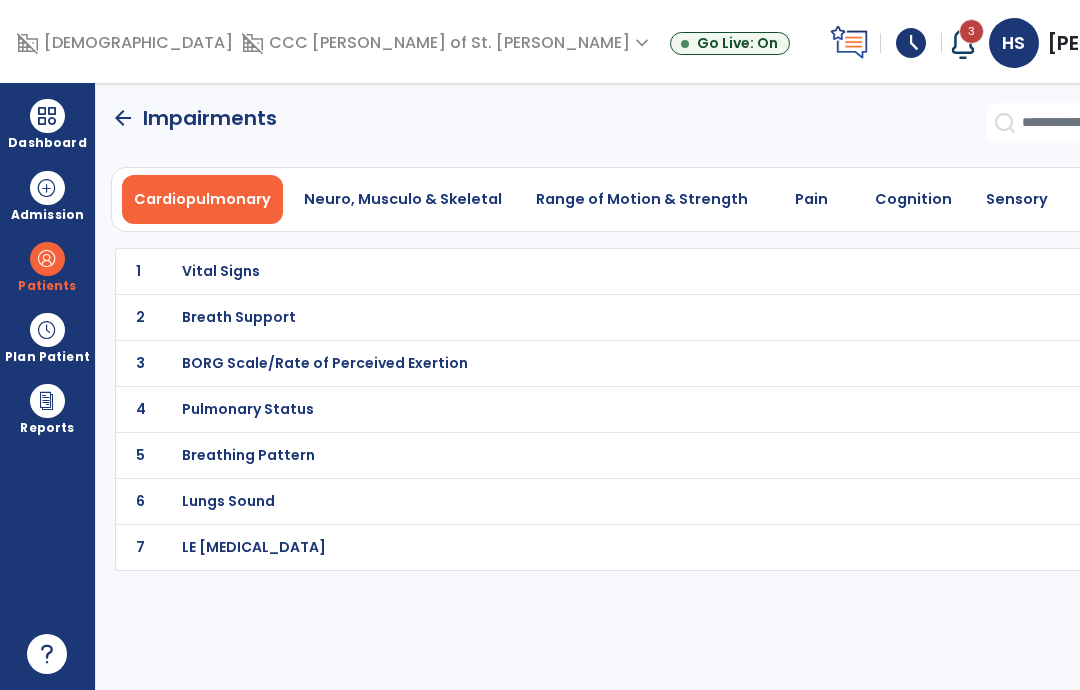 click on "Range of Motion & Strength" at bounding box center [642, 199] 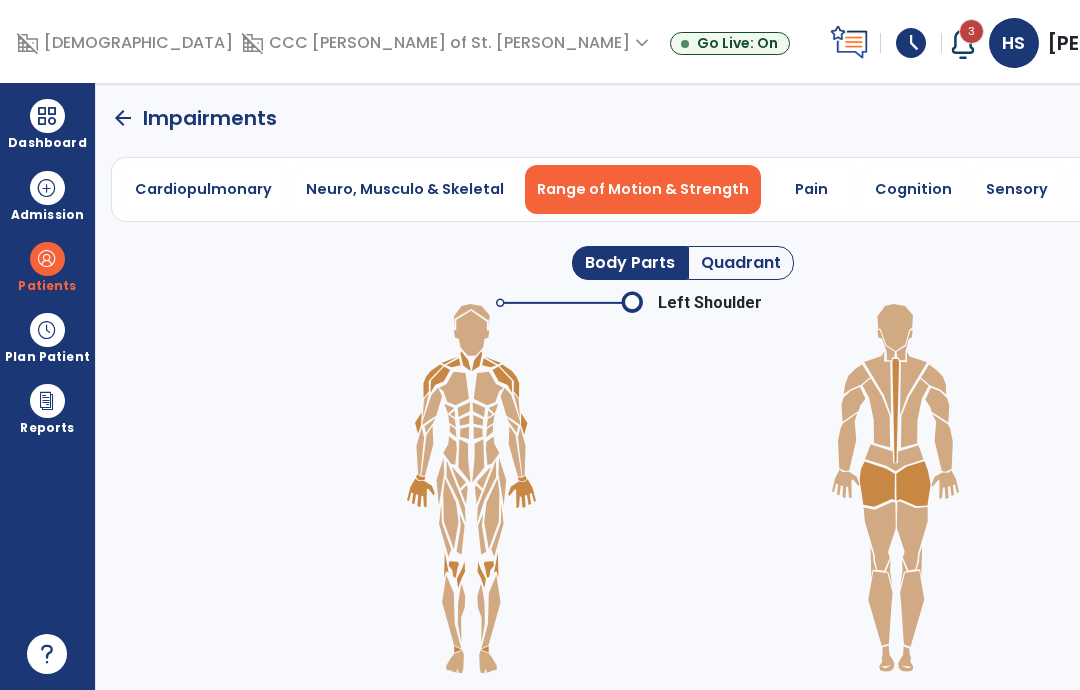 click 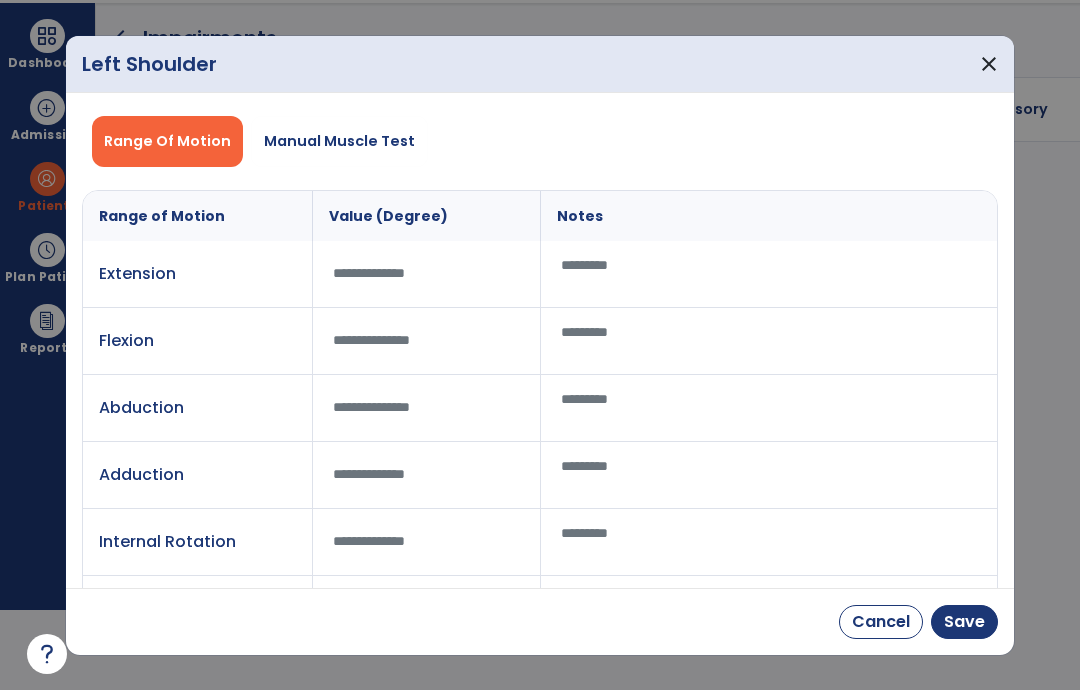 scroll, scrollTop: 0, scrollLeft: 0, axis: both 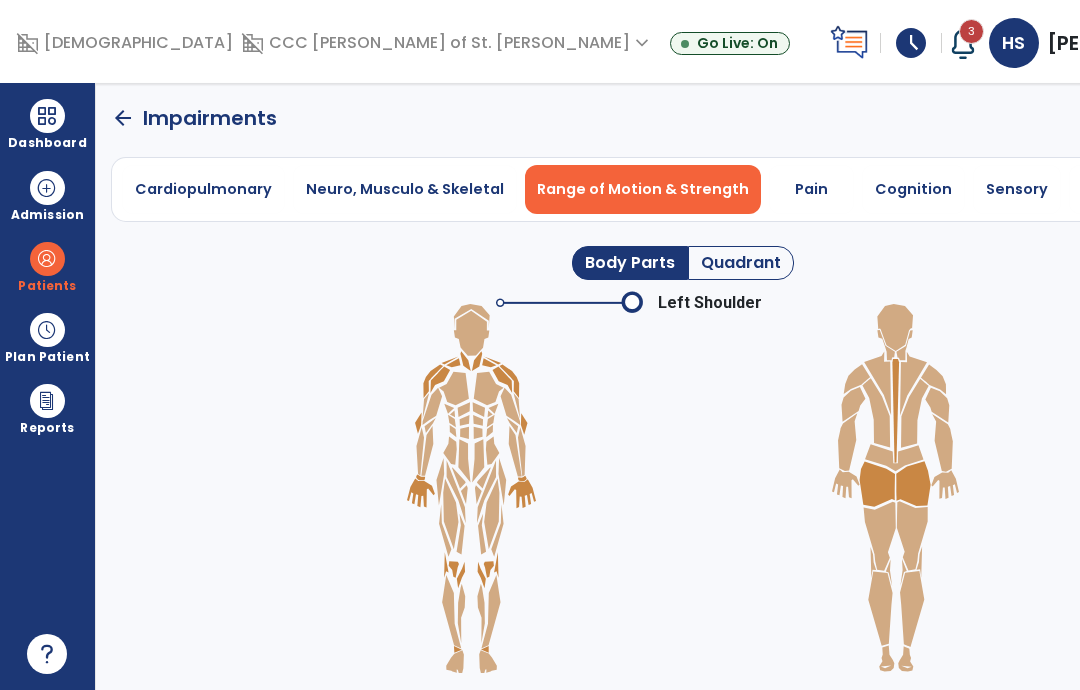 click on "Quadrant" 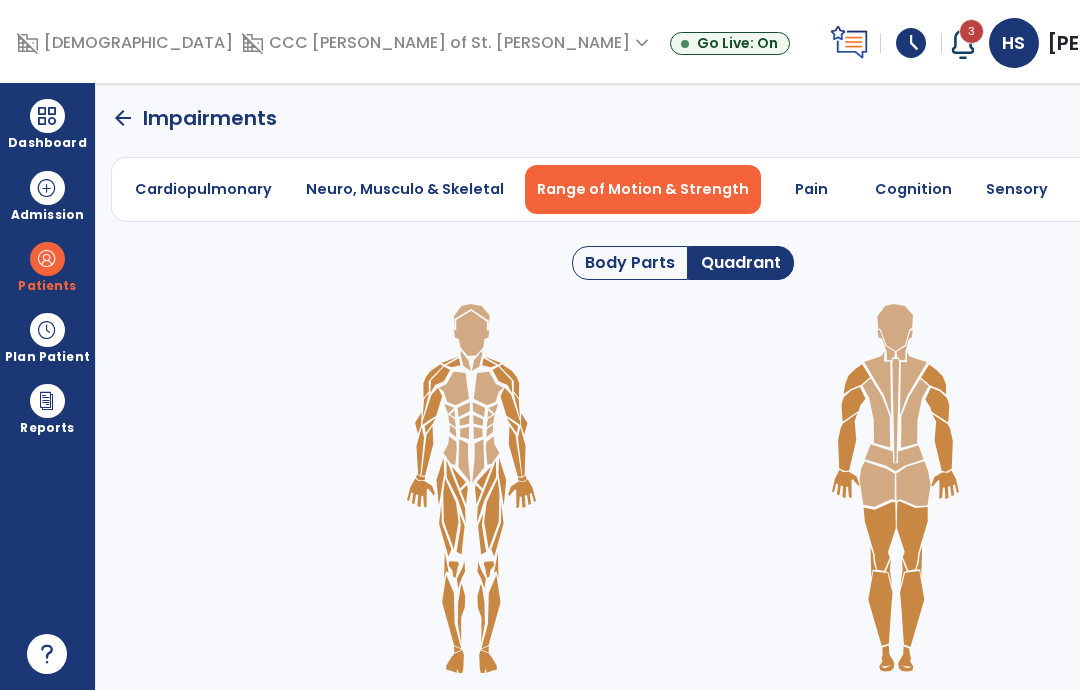 click 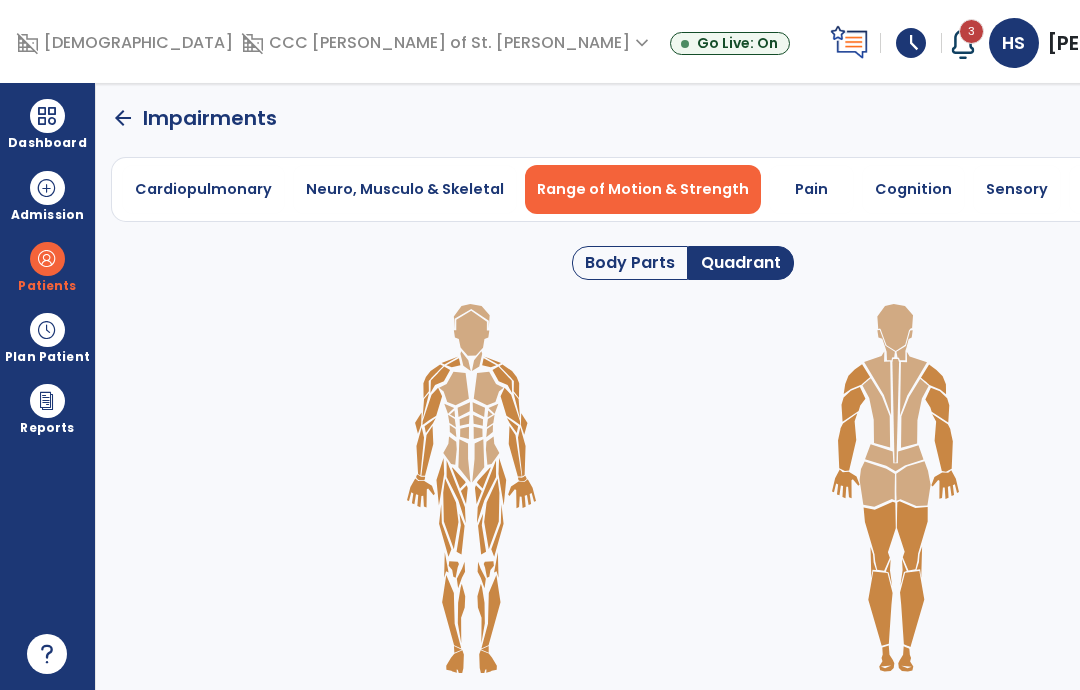 click on "Range of Motion & Strength" at bounding box center (643, 189) 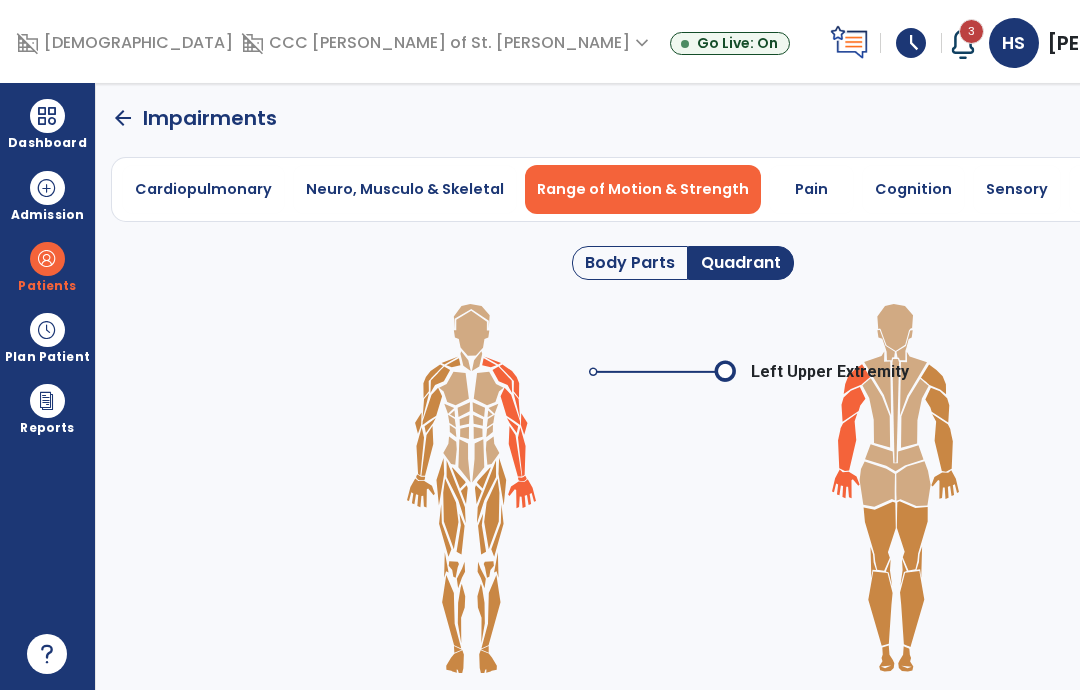 click 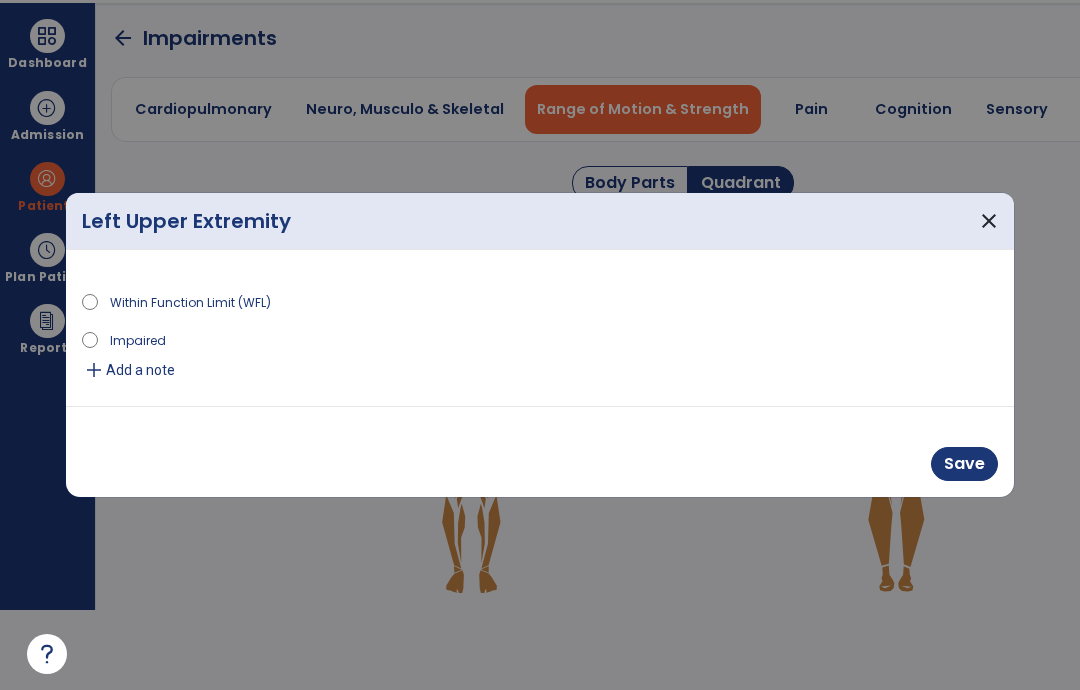 click on "Save" at bounding box center (964, 464) 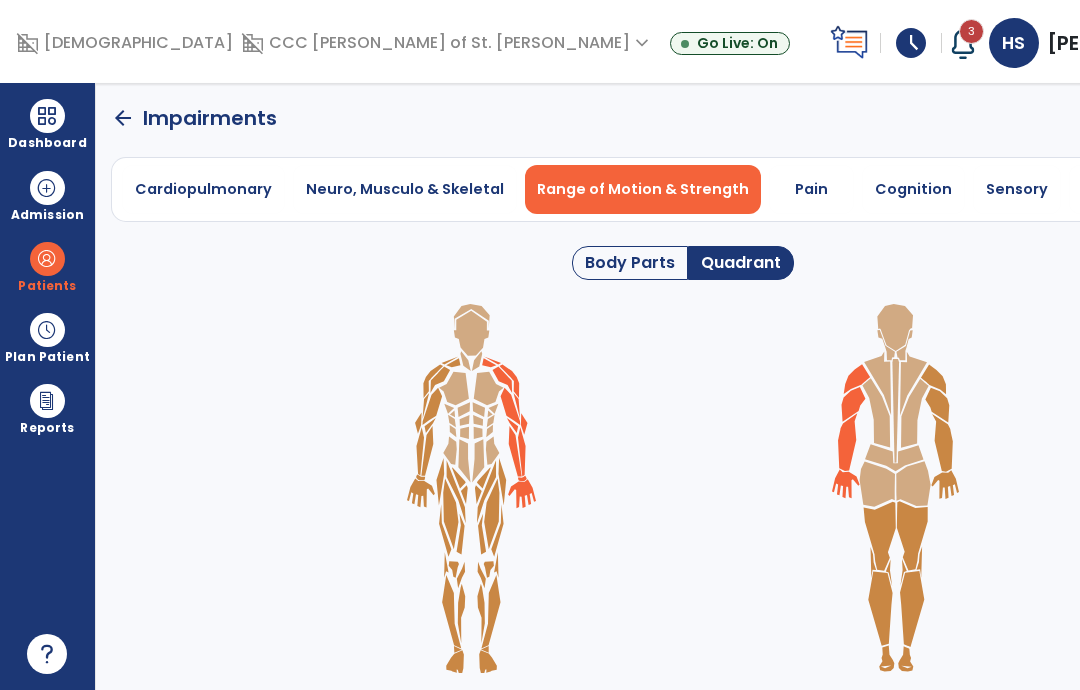 click 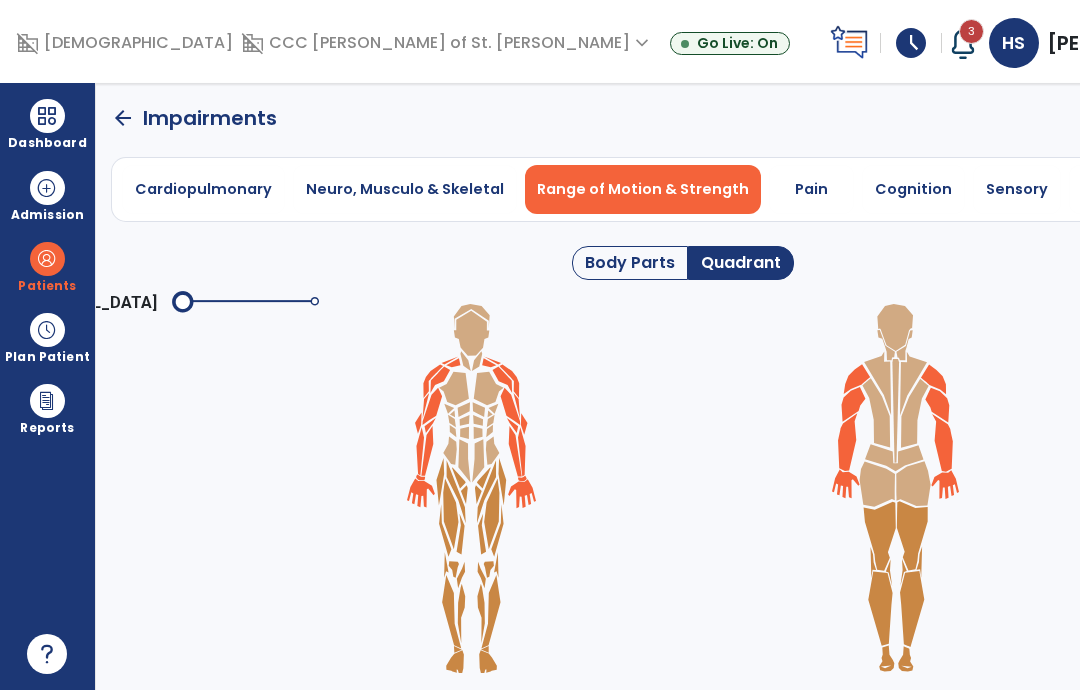 click 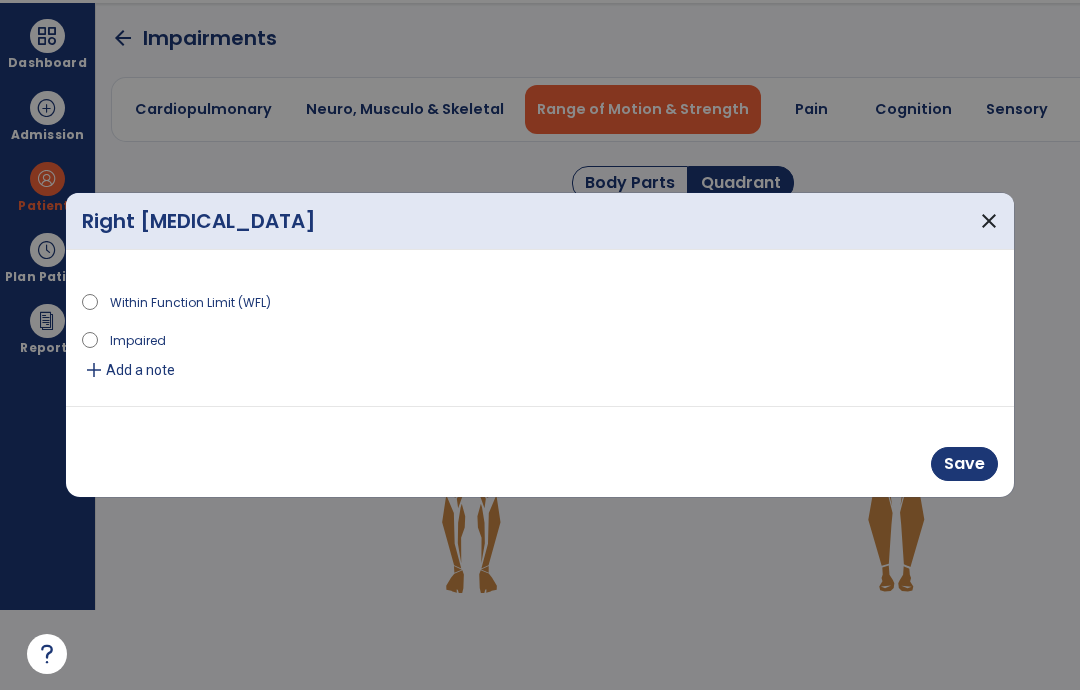 click on "Save" at bounding box center (964, 464) 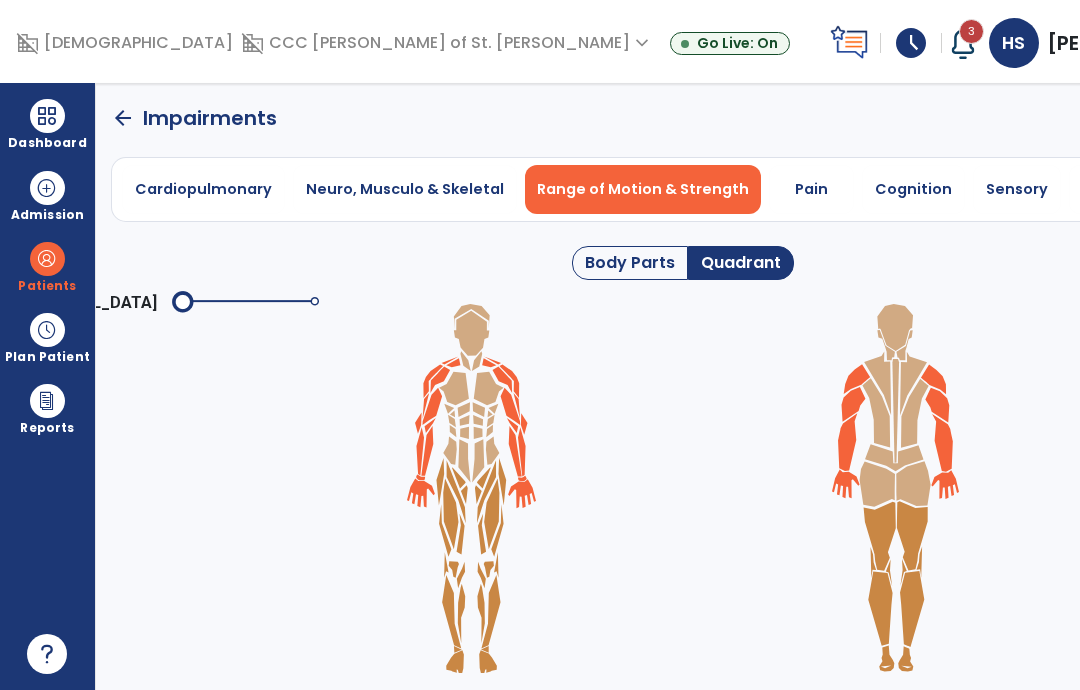 scroll, scrollTop: 80, scrollLeft: 0, axis: vertical 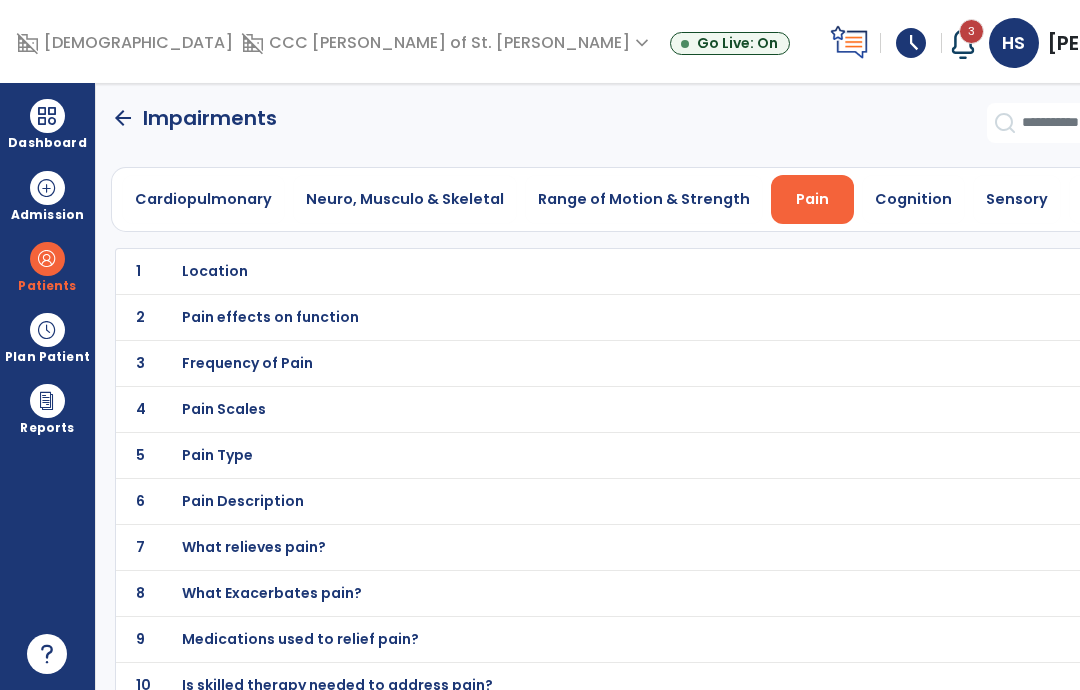 click on "Location" at bounding box center [639, 271] 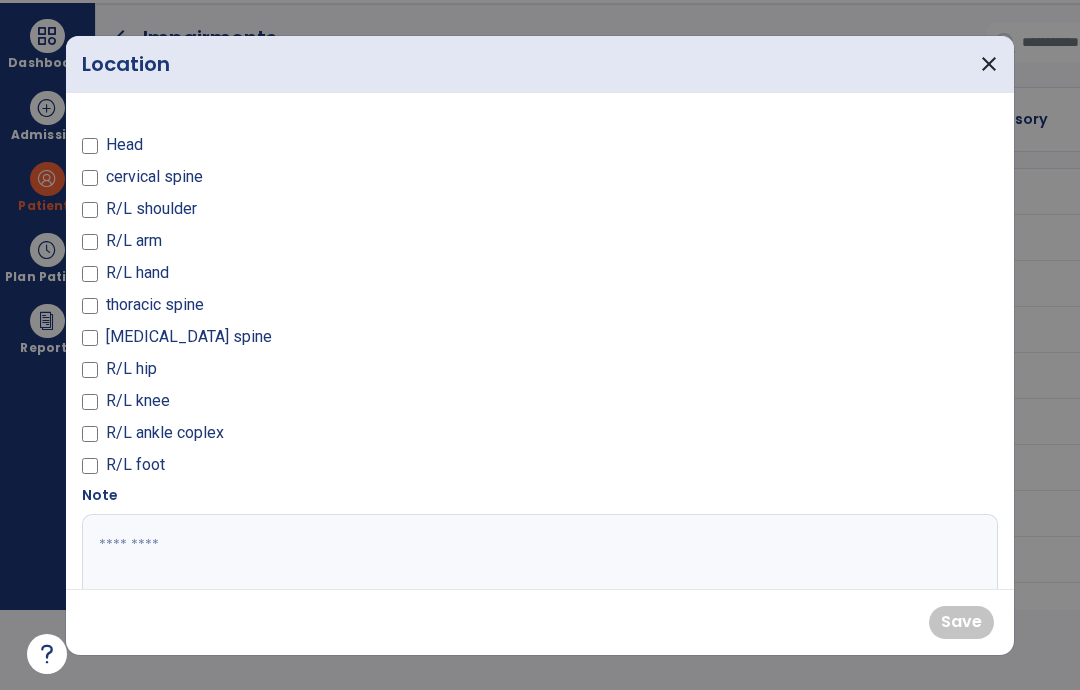 scroll, scrollTop: 0, scrollLeft: 0, axis: both 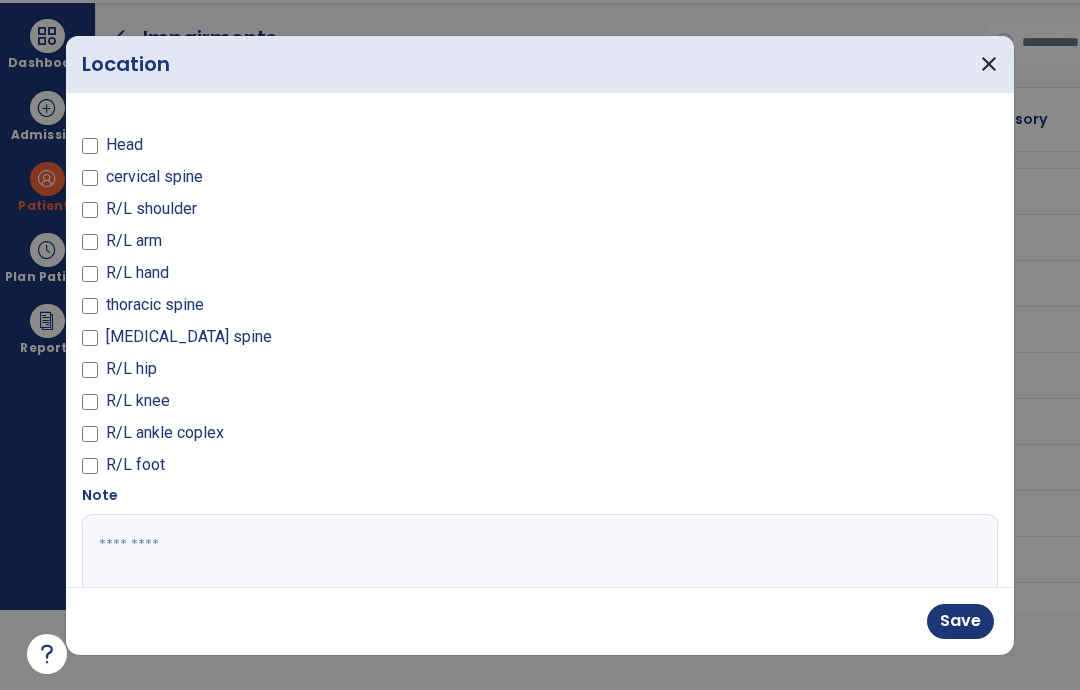 click on "Save" at bounding box center (960, 621) 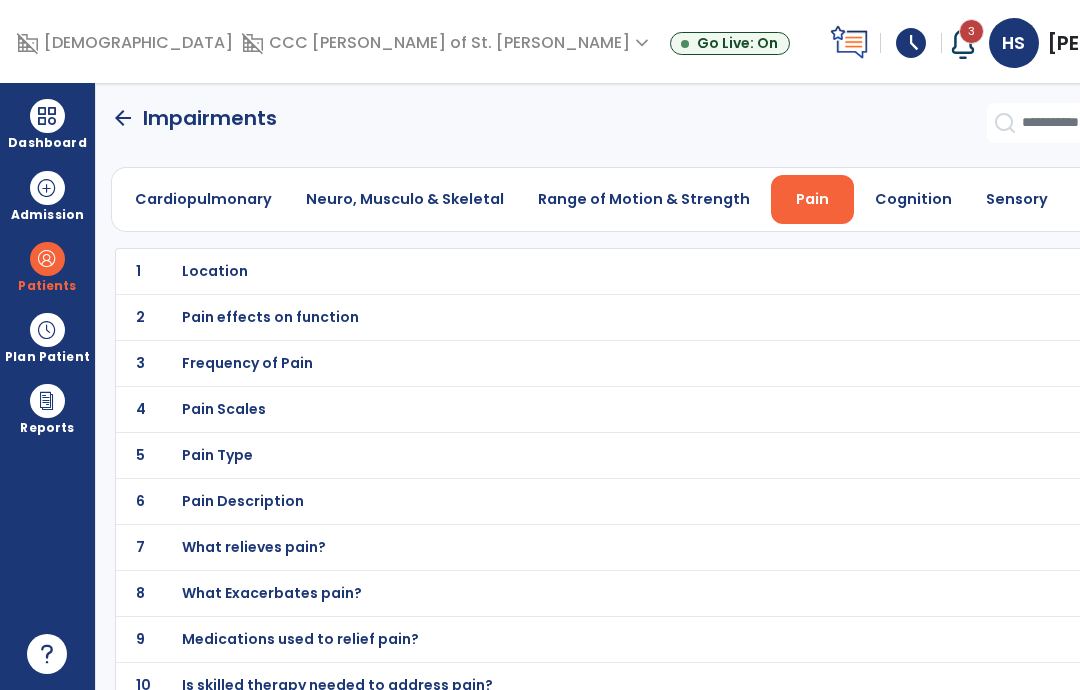 scroll, scrollTop: 80, scrollLeft: 0, axis: vertical 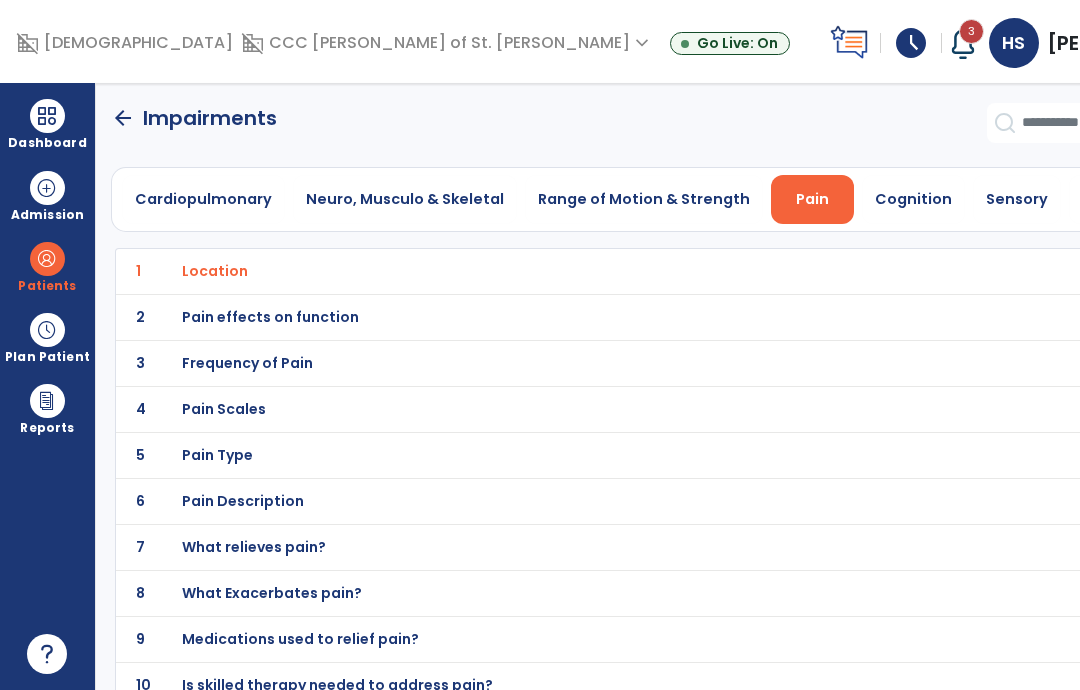 click on "Pain effects on function" at bounding box center (639, 271) 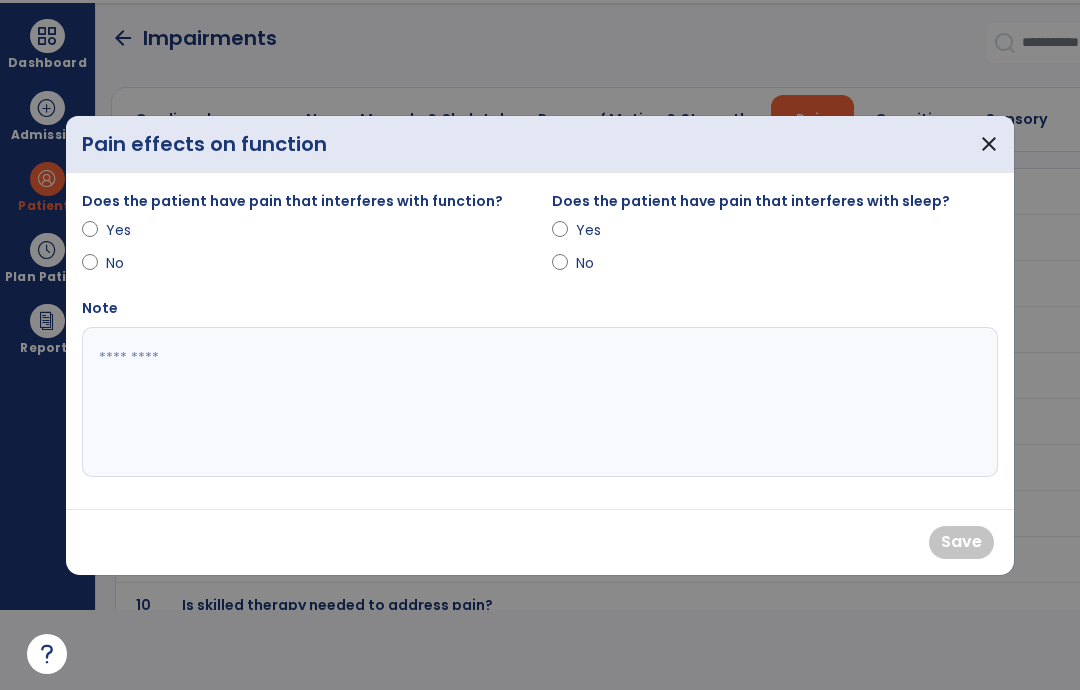 scroll, scrollTop: 0, scrollLeft: 0, axis: both 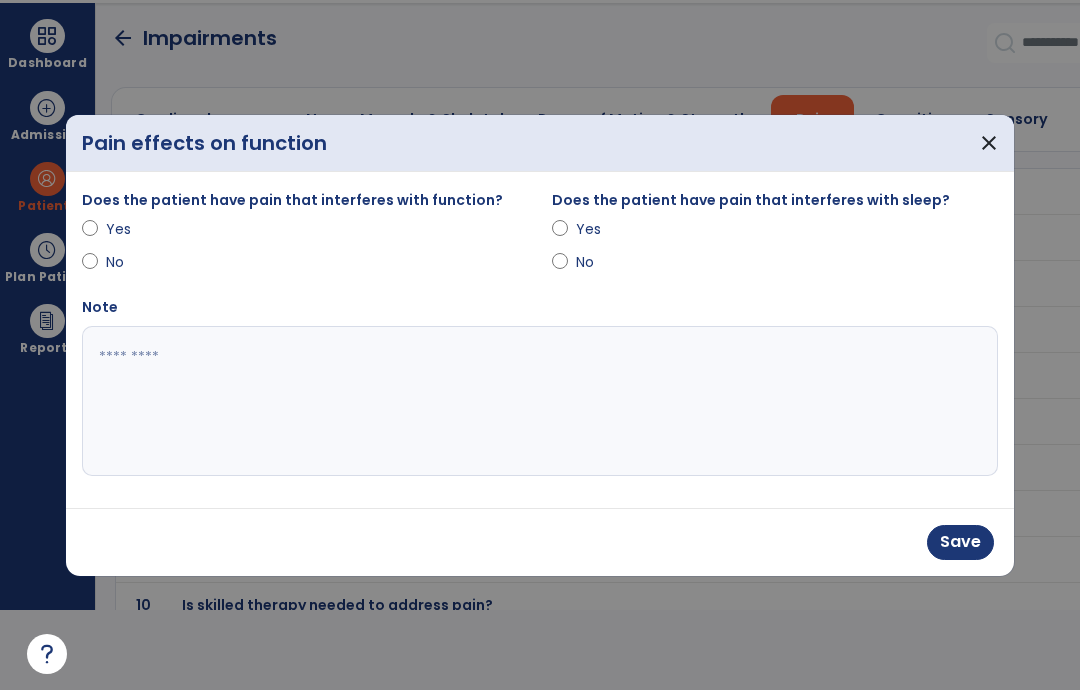 click on "Yes" at bounding box center (611, 229) 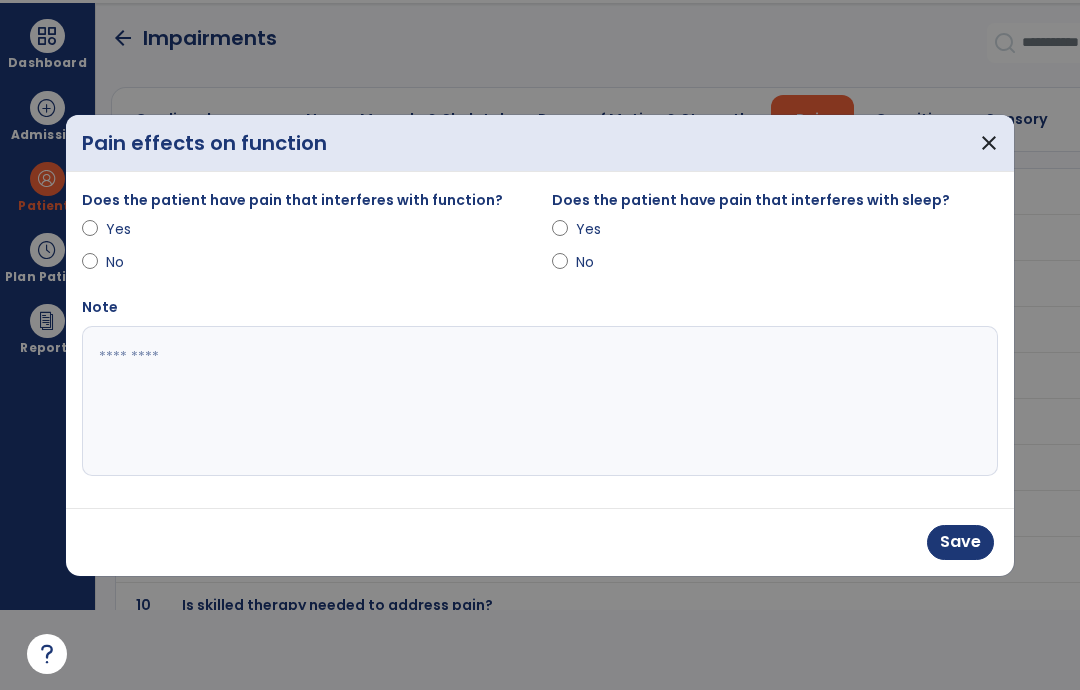 click on "Save" at bounding box center (960, 542) 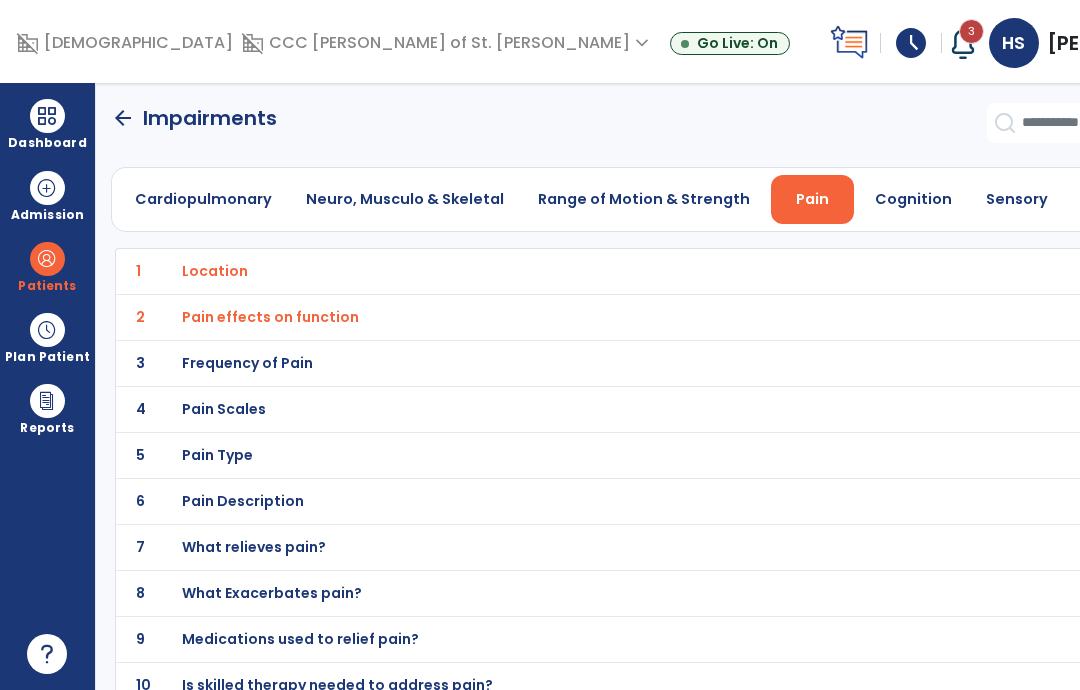 click on "3 Frequency of Pain" 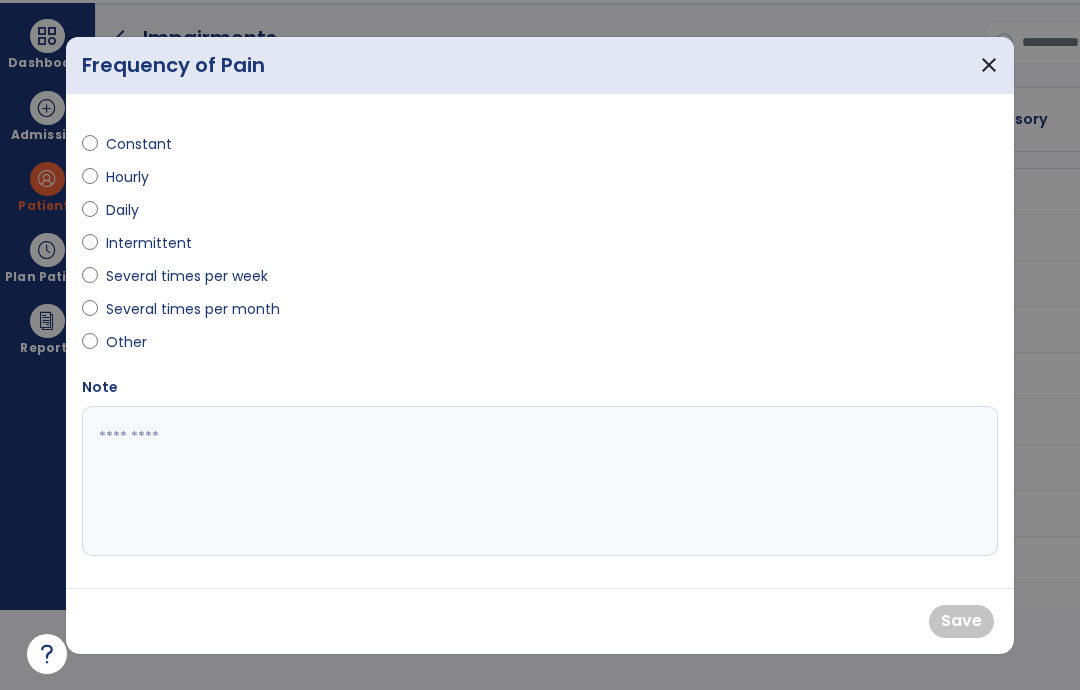 scroll, scrollTop: 0, scrollLeft: 0, axis: both 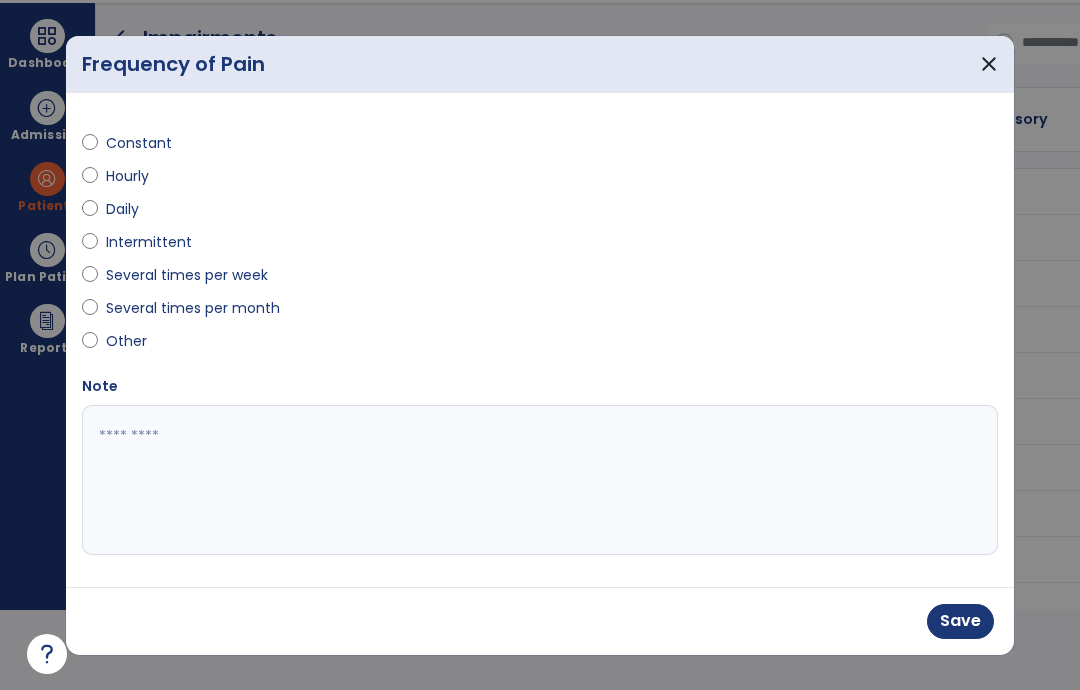click on "Save" at bounding box center [960, 621] 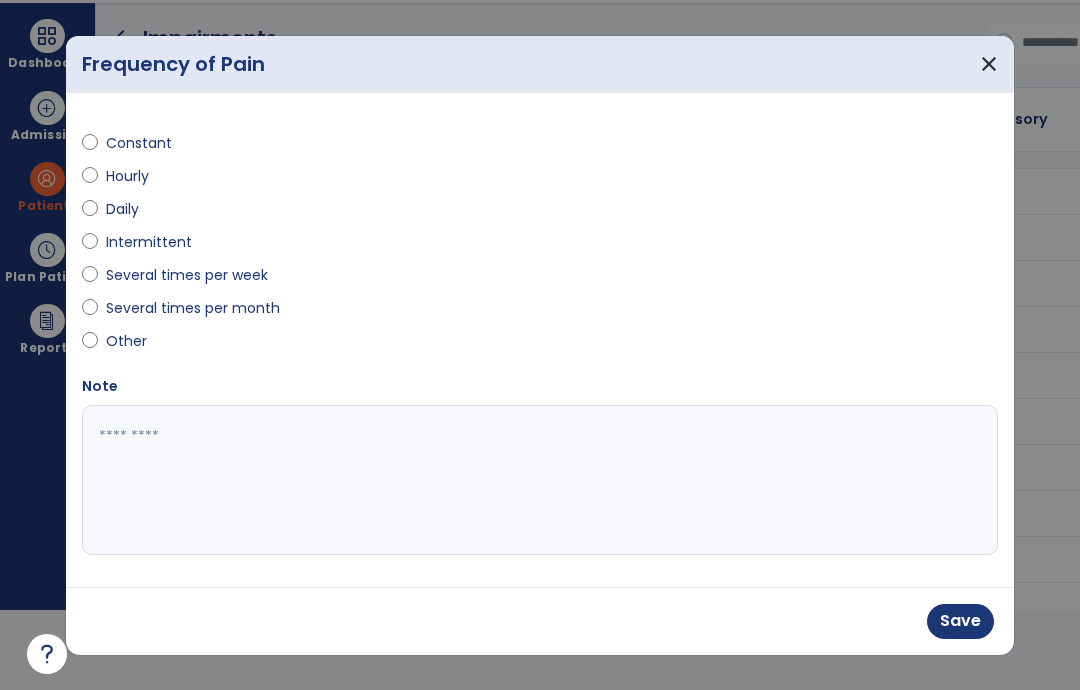 scroll, scrollTop: 80, scrollLeft: 0, axis: vertical 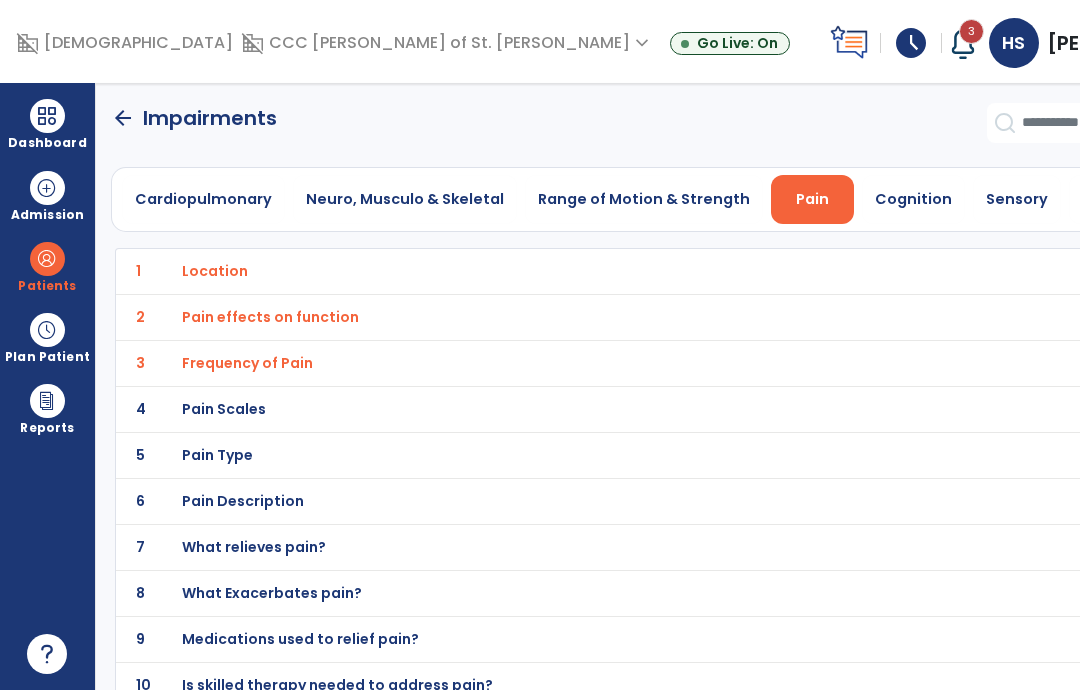 click on "Cognition" at bounding box center [913, 199] 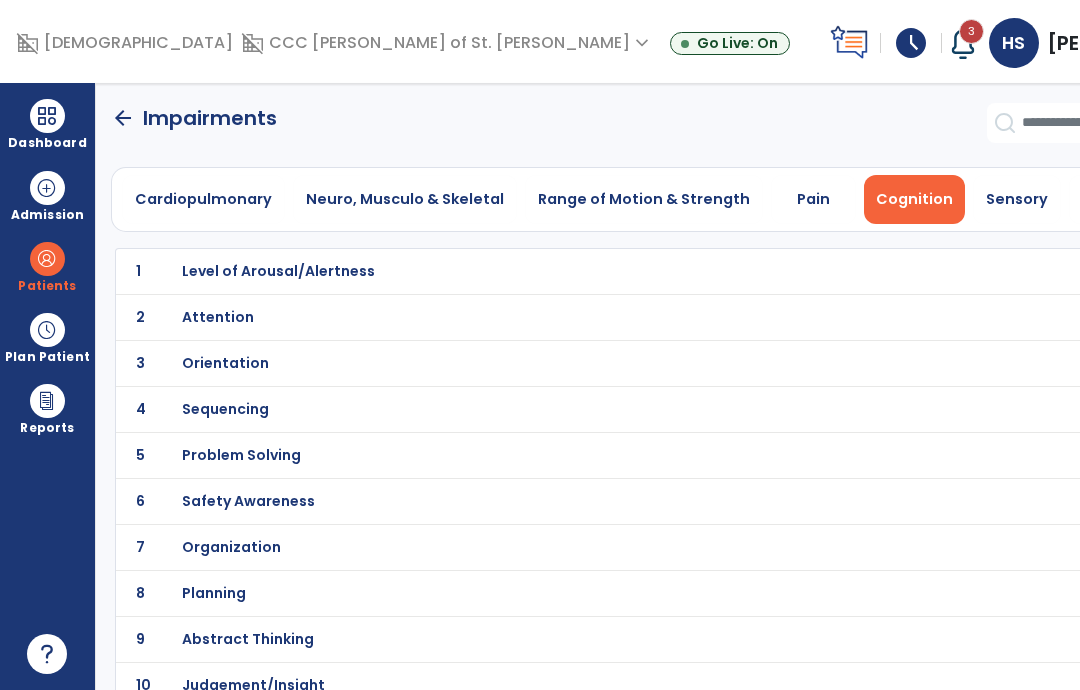 click on "Level of Arousal/Alertness" at bounding box center (278, 271) 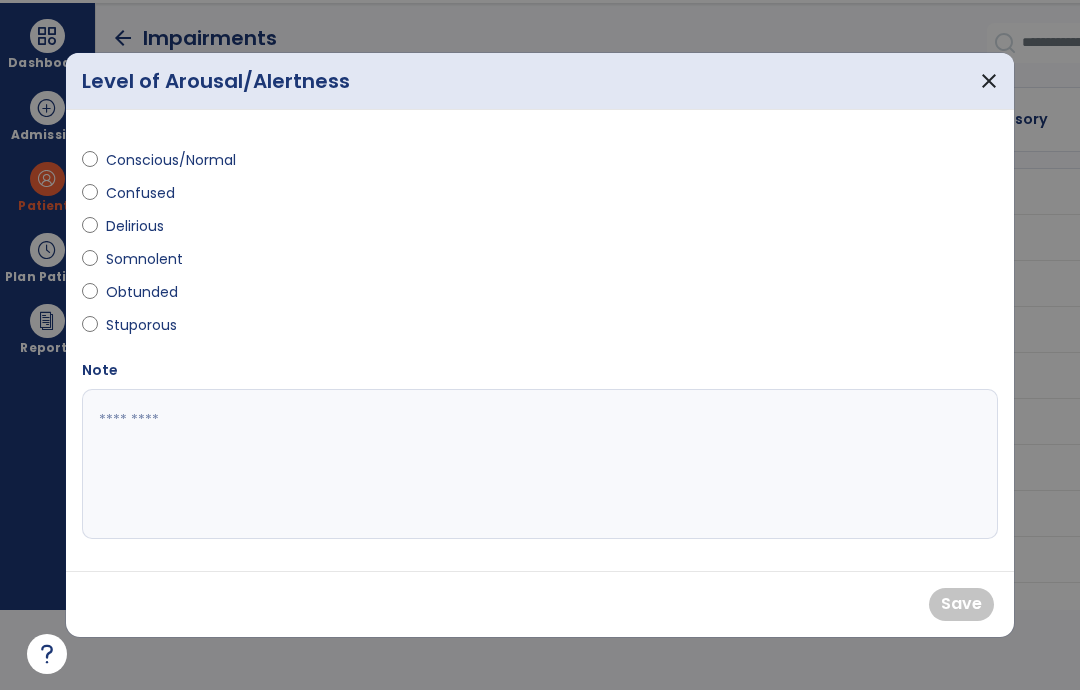 scroll, scrollTop: 0, scrollLeft: 0, axis: both 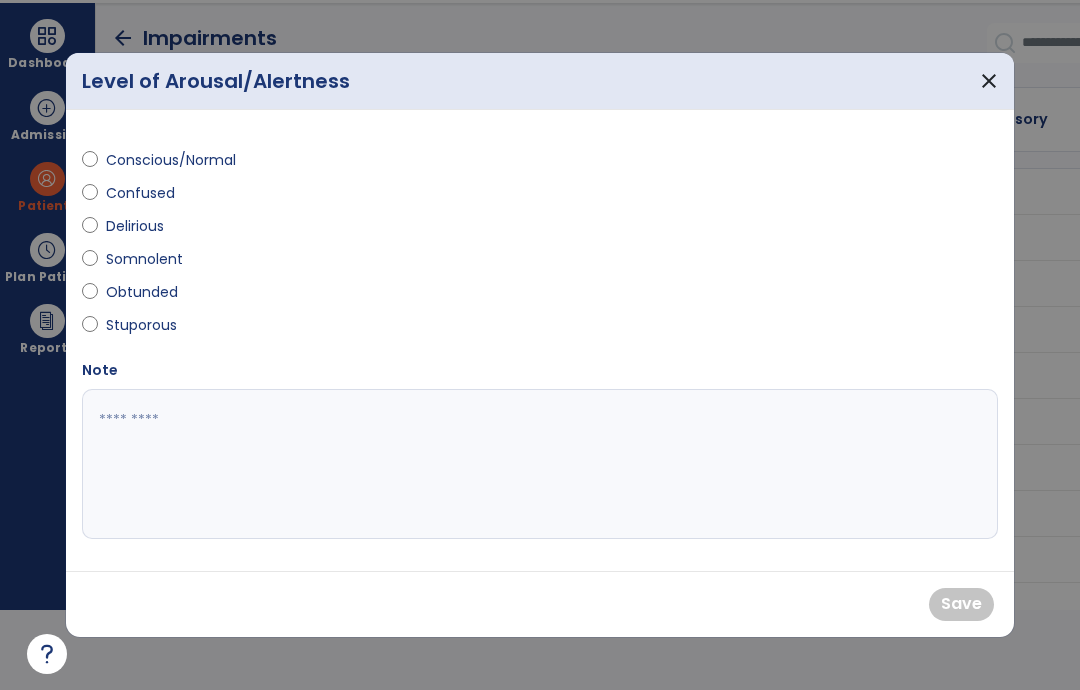 click on "Conscious/Normal" at bounding box center (171, 160) 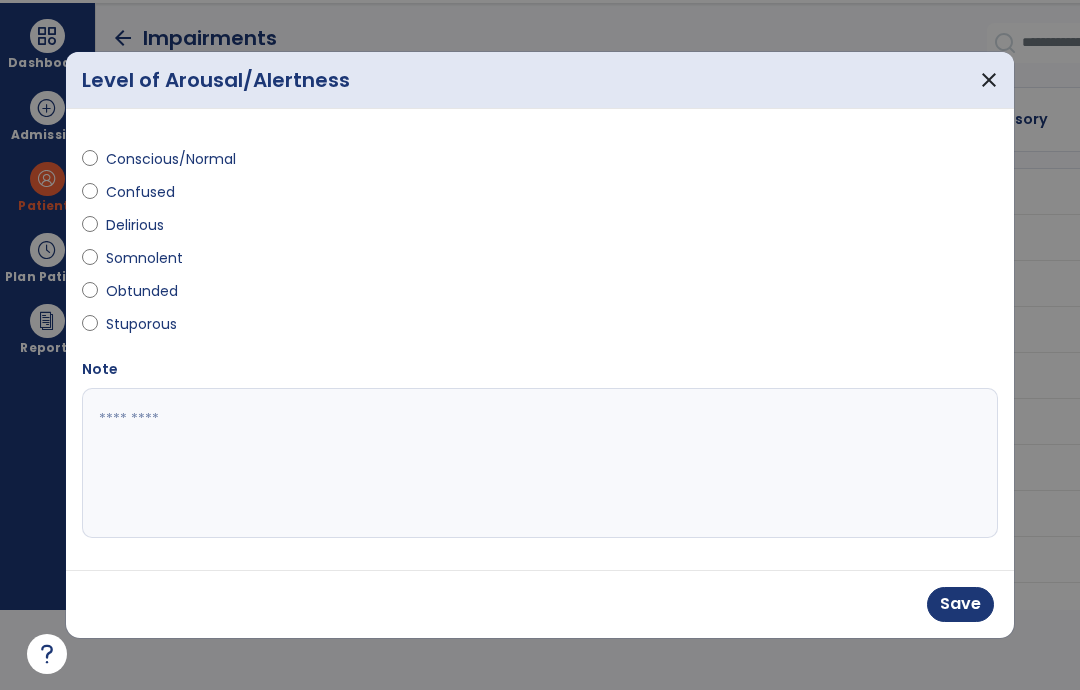 click on "Save" at bounding box center [960, 604] 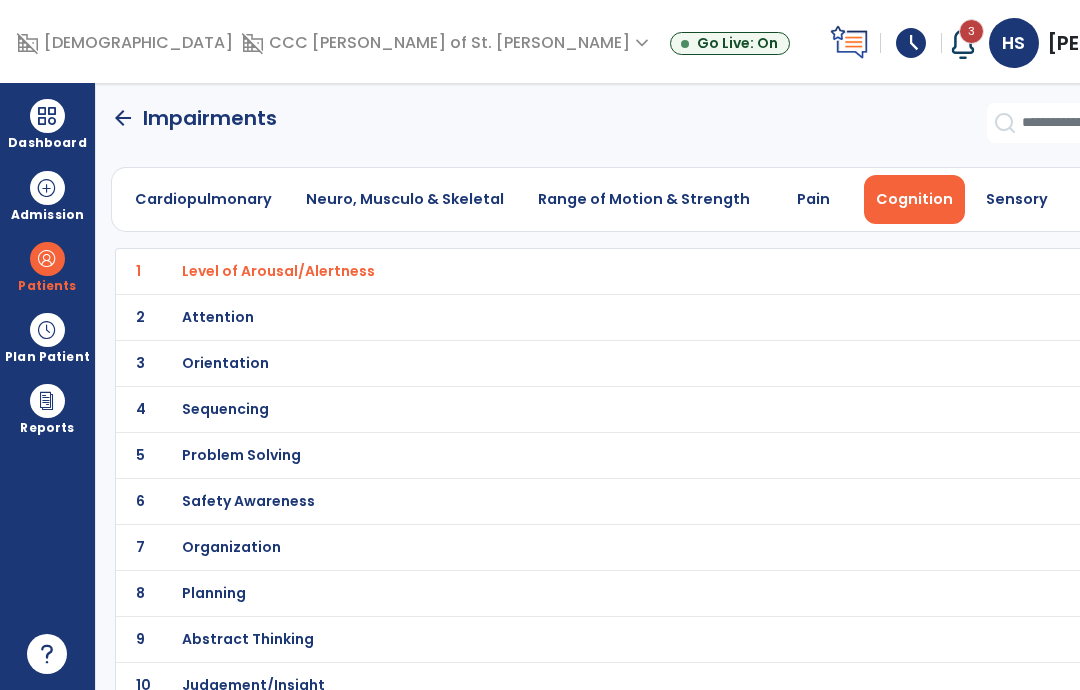 click on "Attention" at bounding box center (639, 271) 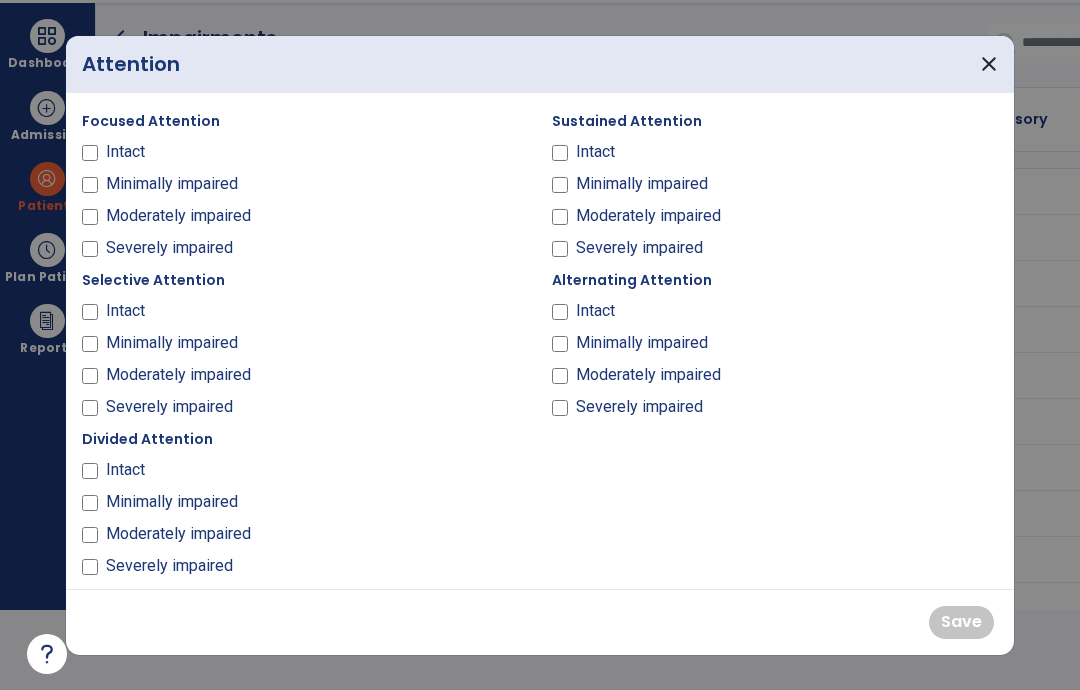 scroll, scrollTop: 0, scrollLeft: 0, axis: both 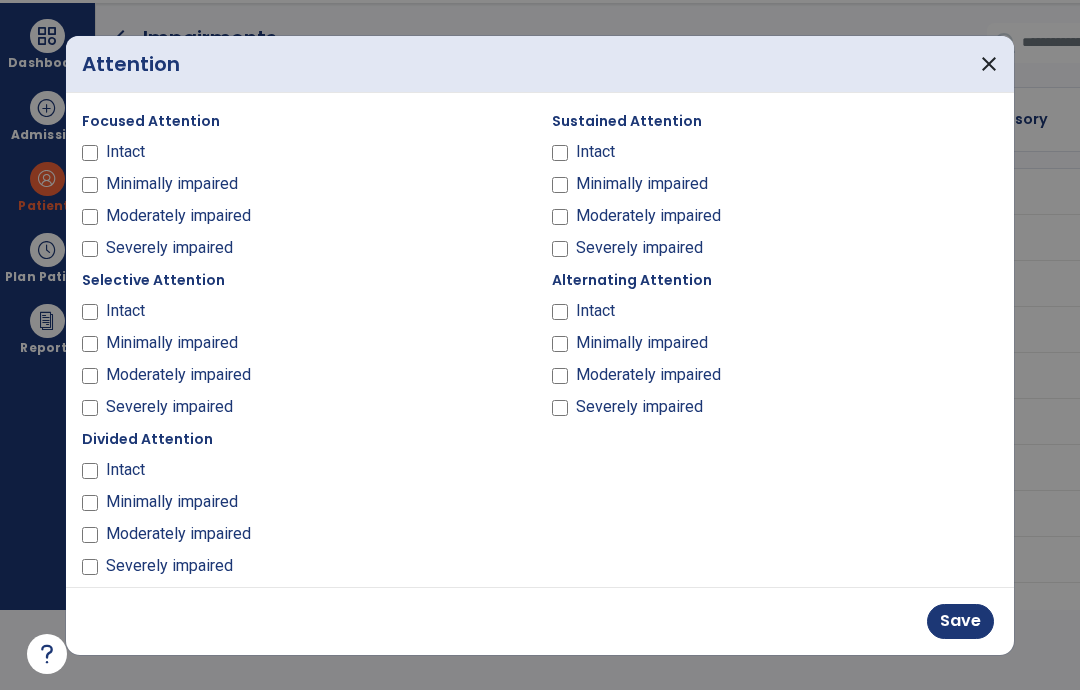 click on "Save" at bounding box center [960, 621] 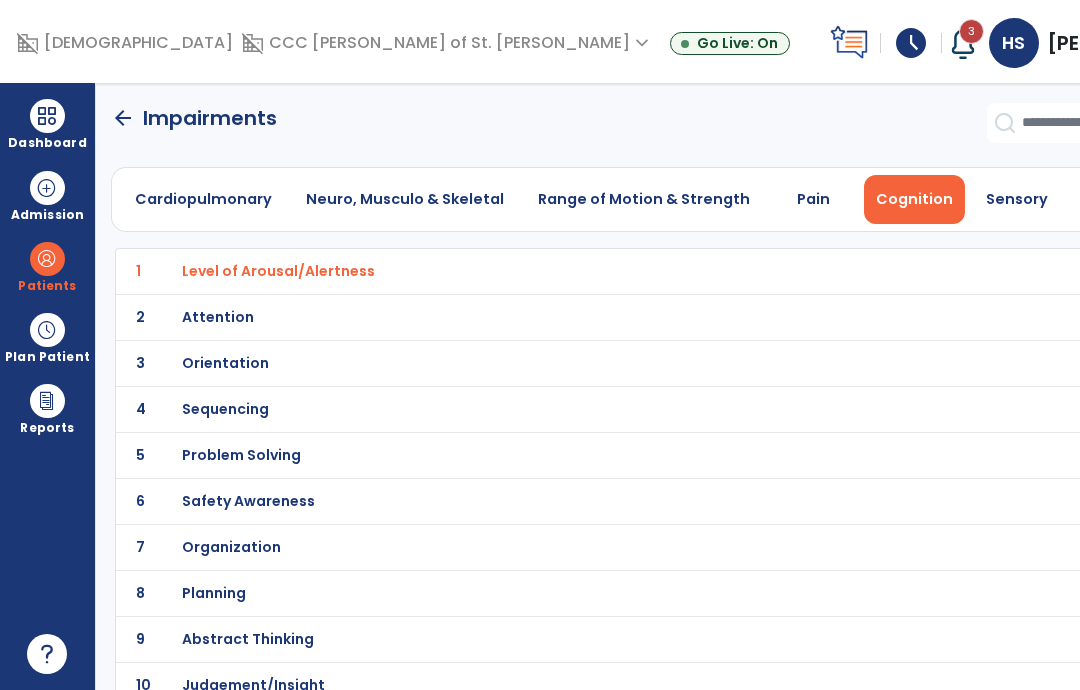 scroll, scrollTop: 80, scrollLeft: 0, axis: vertical 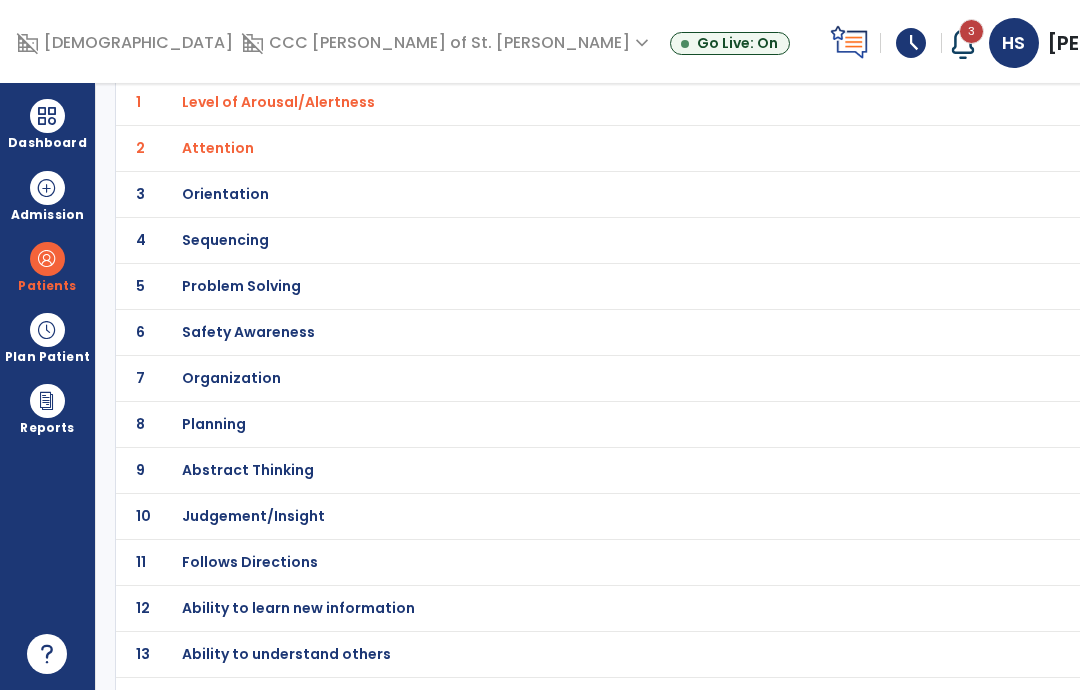 click on "11 Follows Directions" 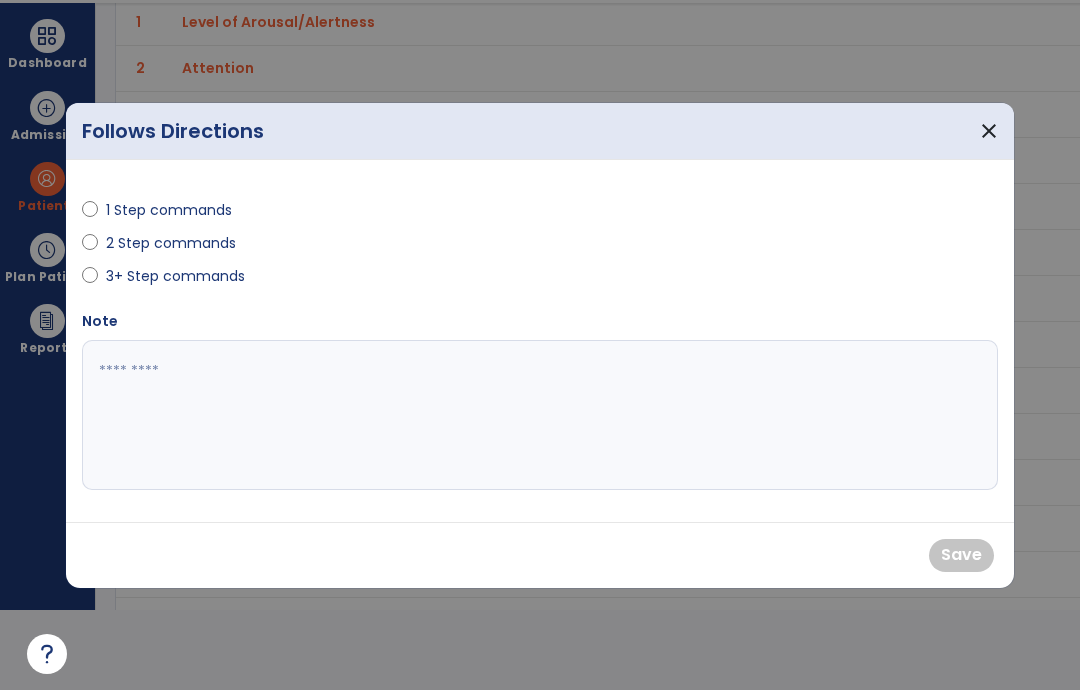 click on "2 Step commands" at bounding box center (171, 243) 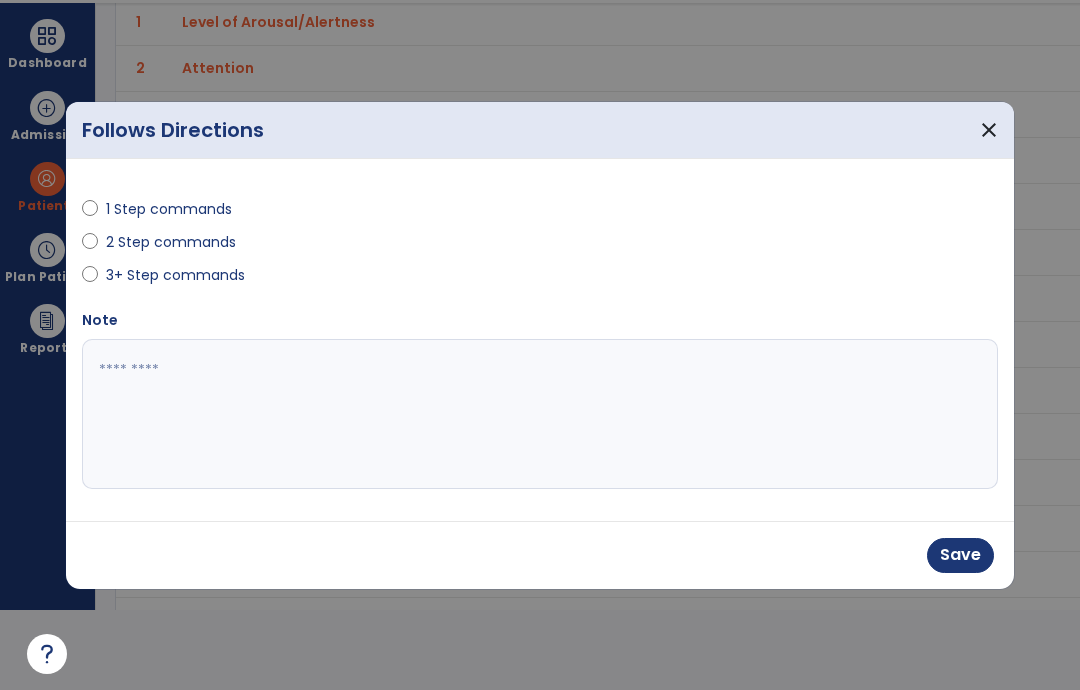 click on "Save" at bounding box center (960, 555) 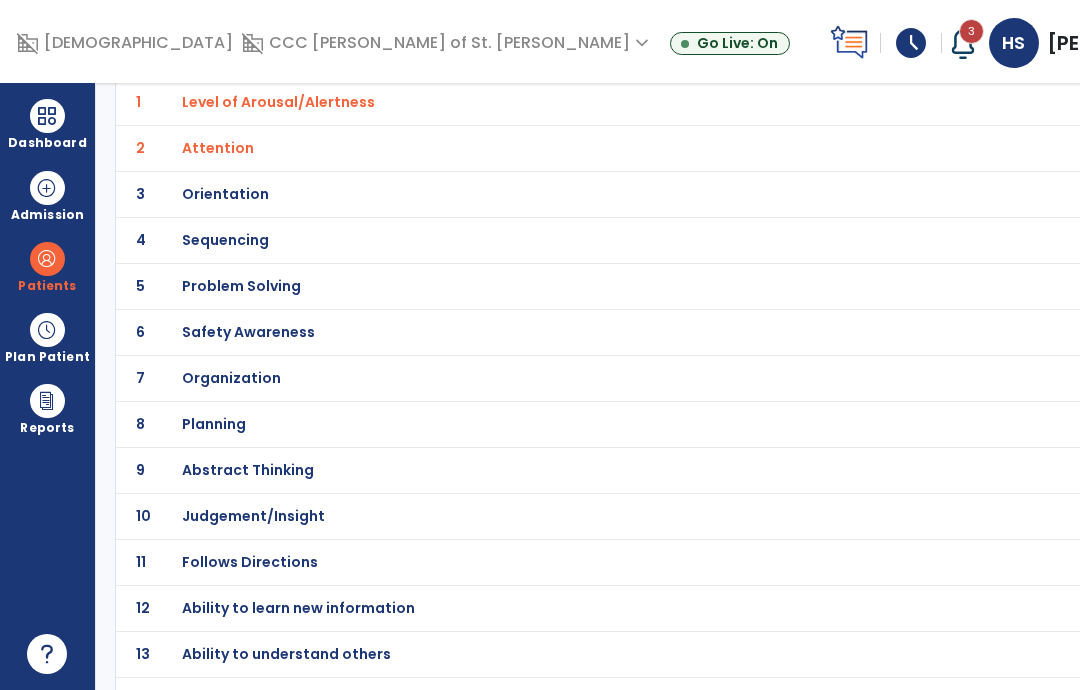 scroll, scrollTop: 80, scrollLeft: 0, axis: vertical 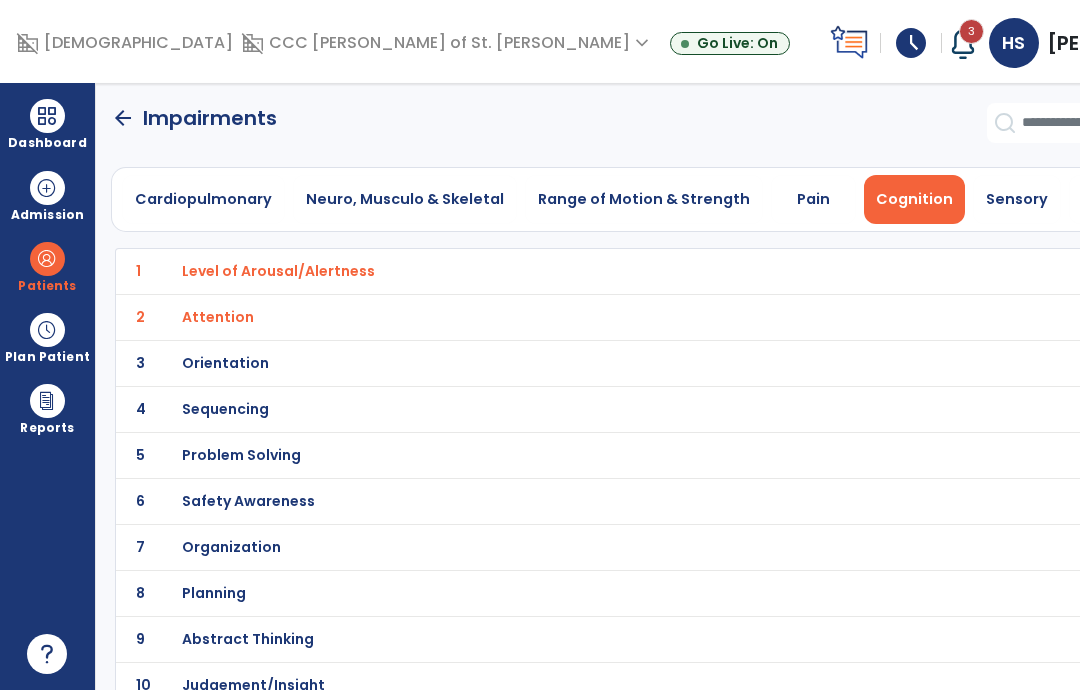 click on "arrow_back" 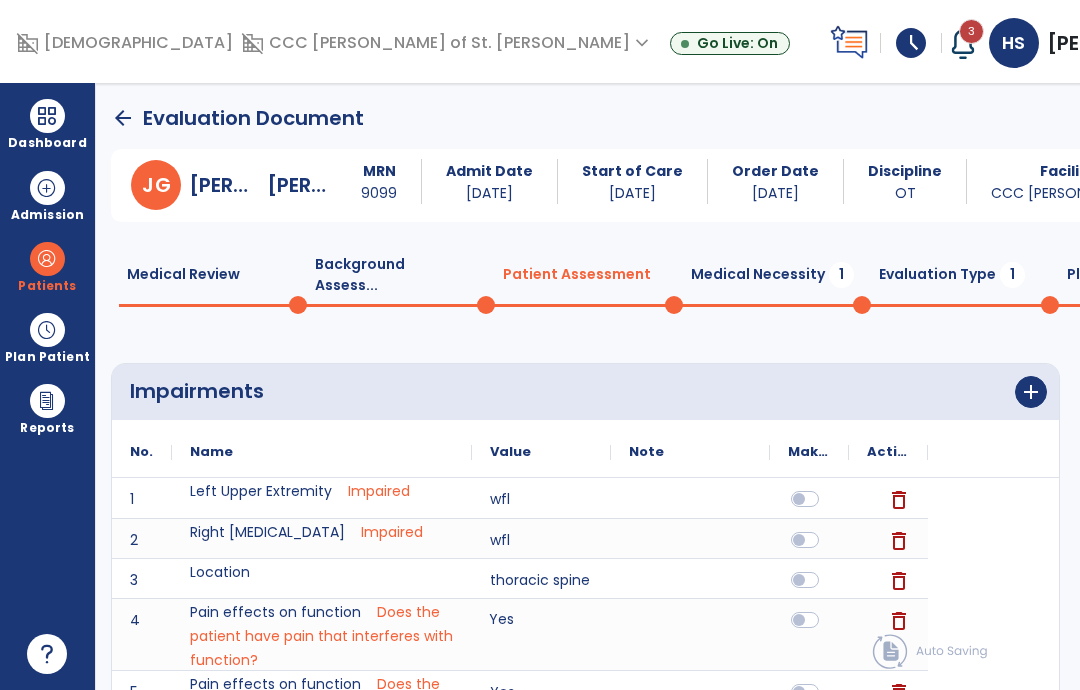 scroll, scrollTop: 0, scrollLeft: 0, axis: both 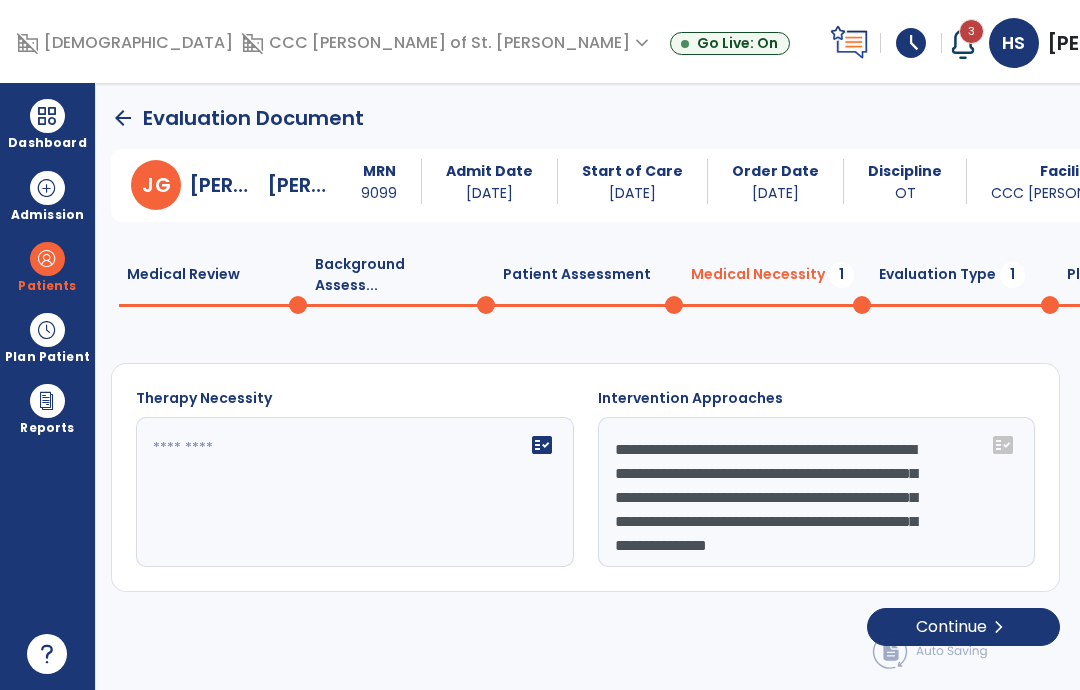 click on "fact_check" 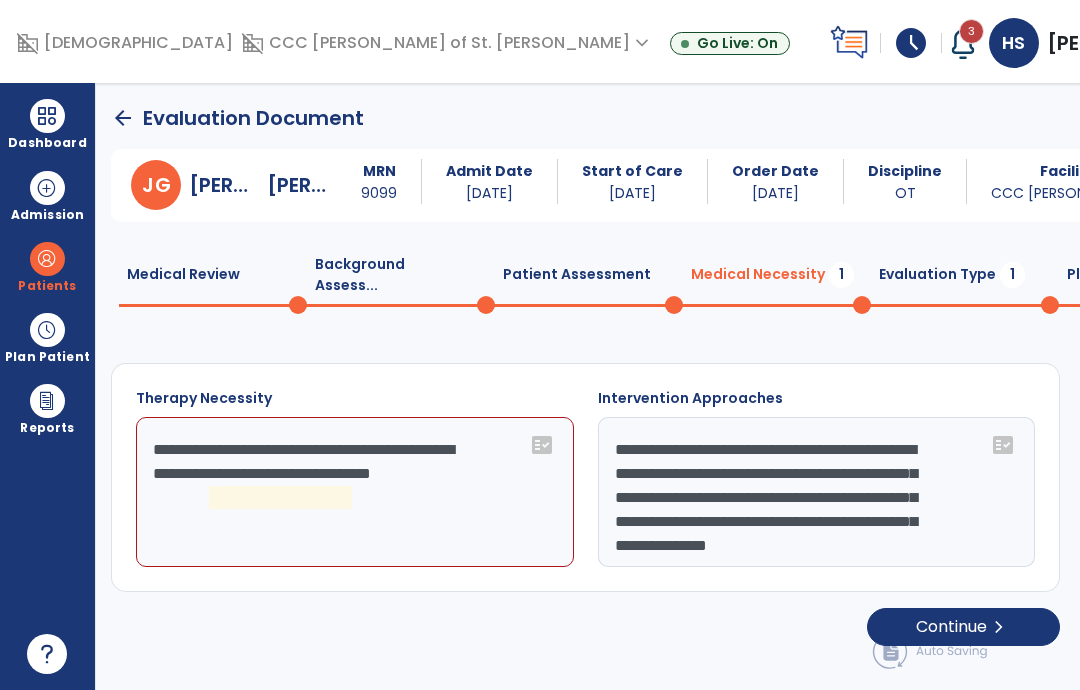 click on "**********" 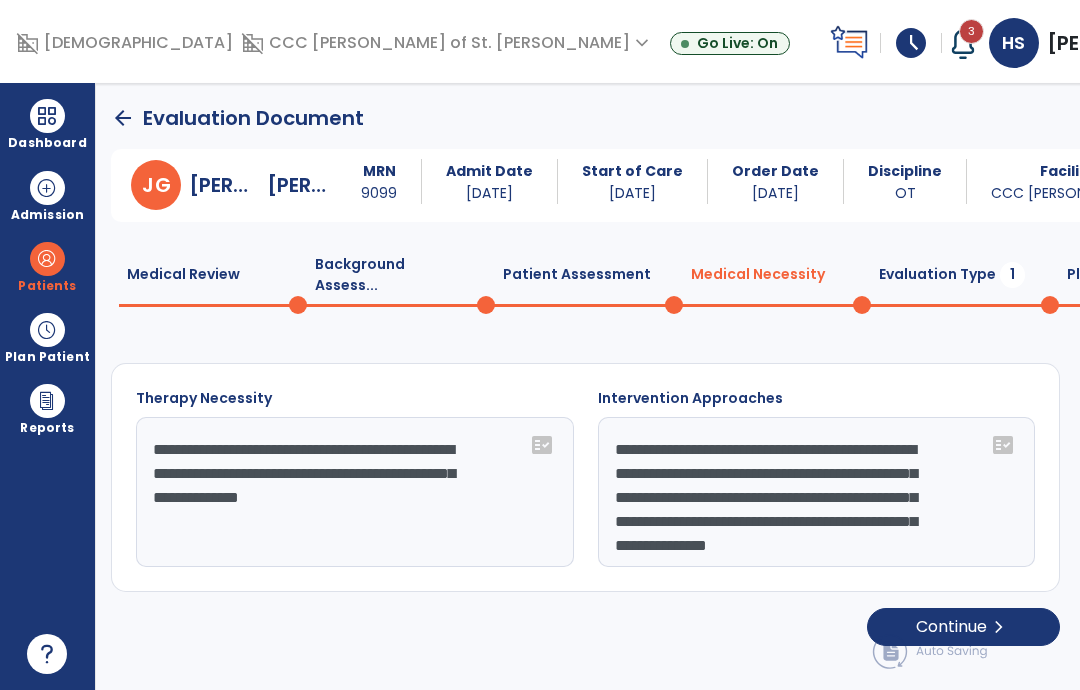 type on "**********" 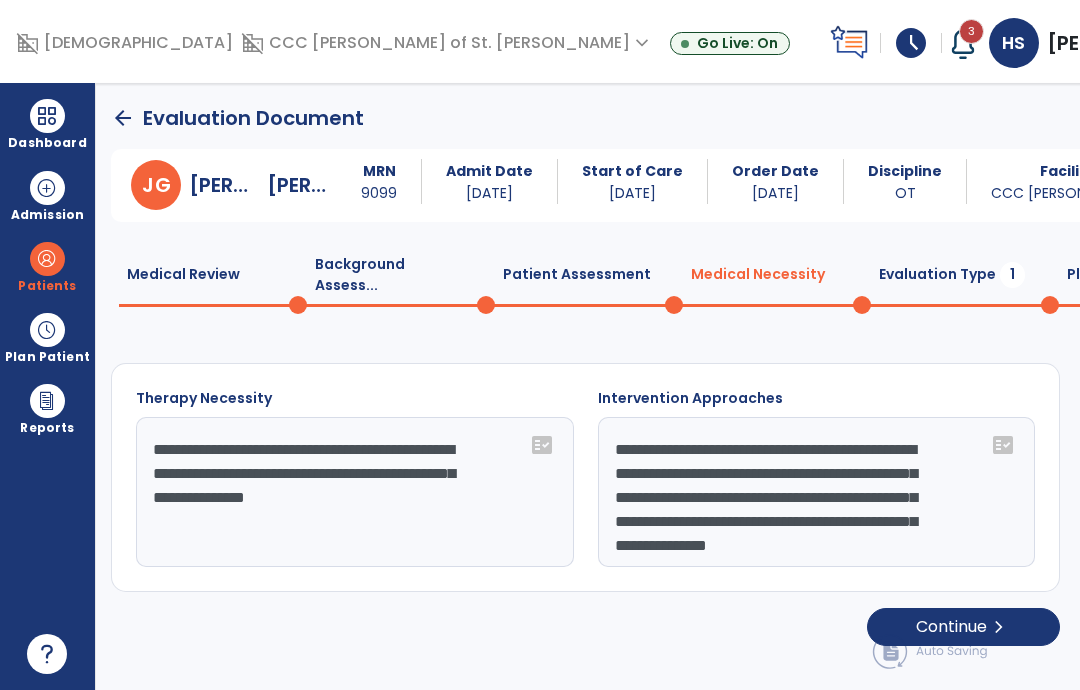 scroll, scrollTop: 64, scrollLeft: 0, axis: vertical 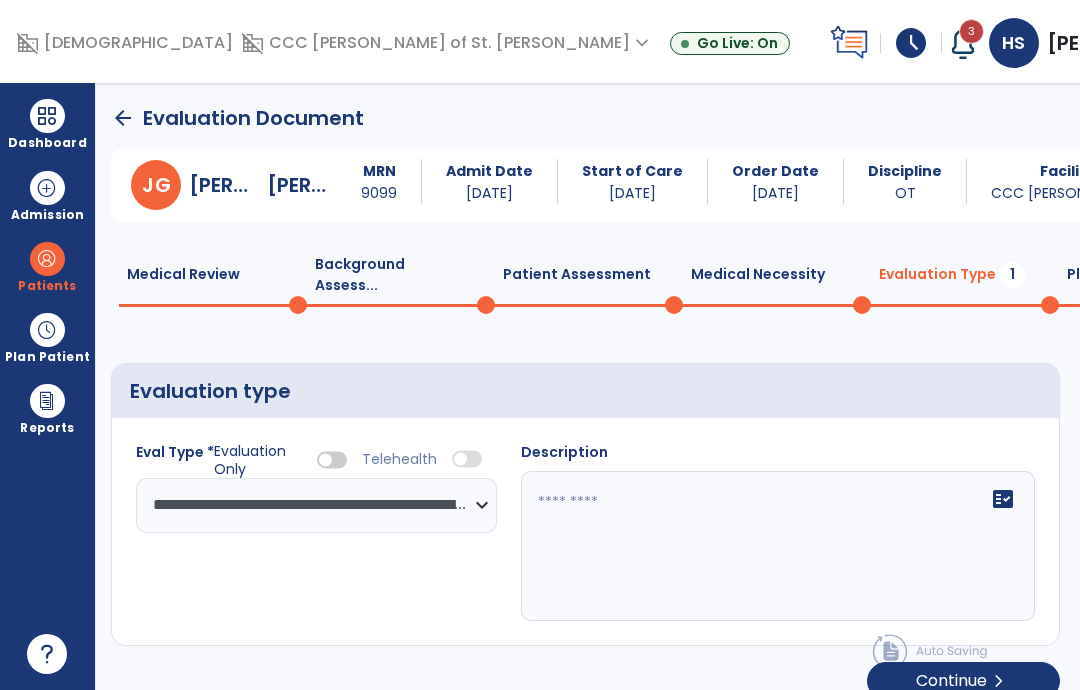 click 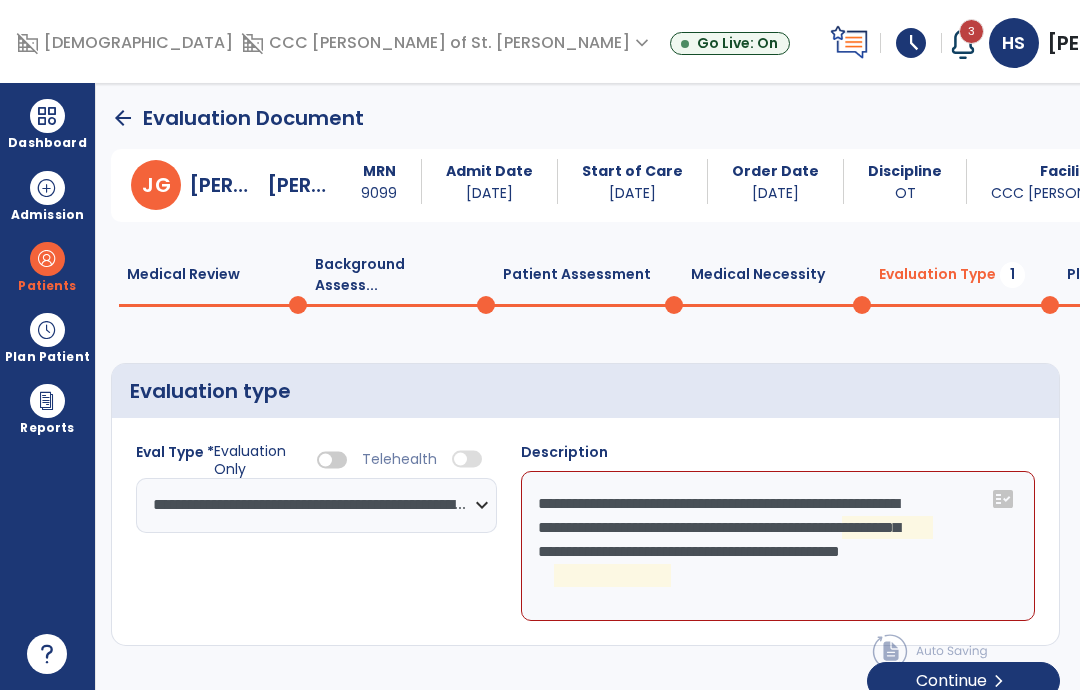 click on "**********" 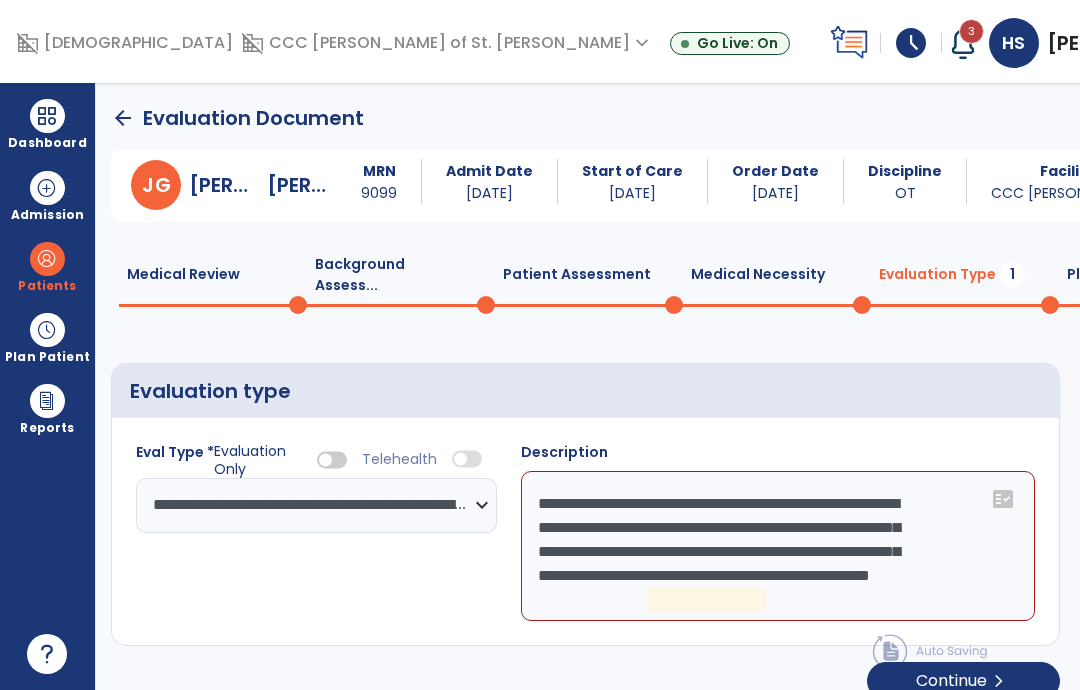 scroll, scrollTop: 58, scrollLeft: 0, axis: vertical 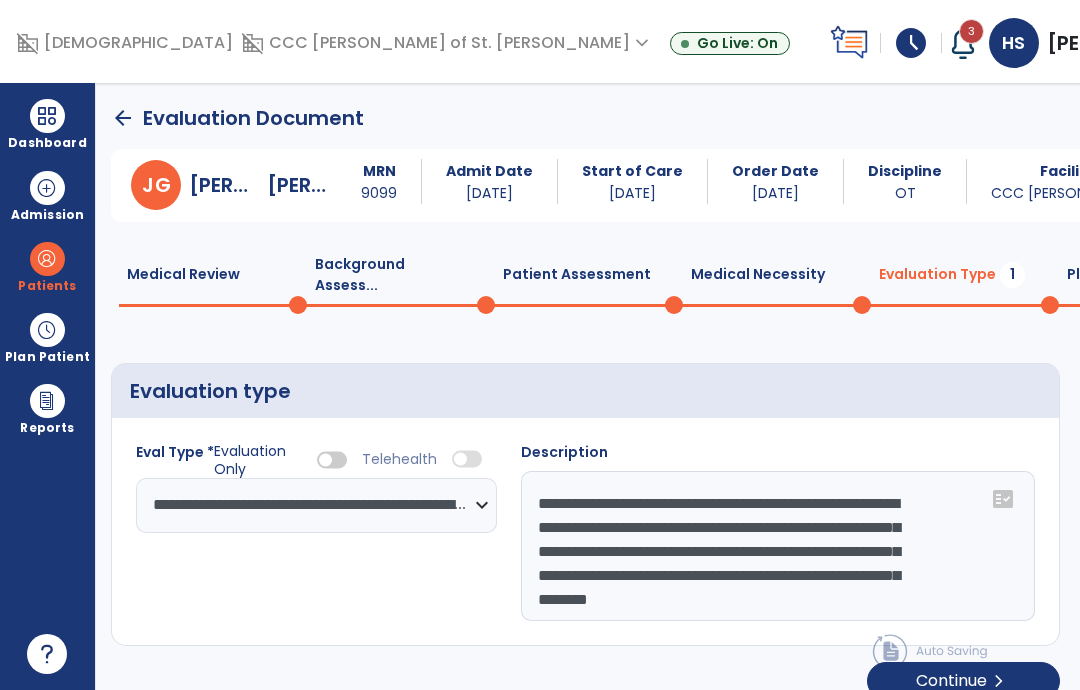 type on "**********" 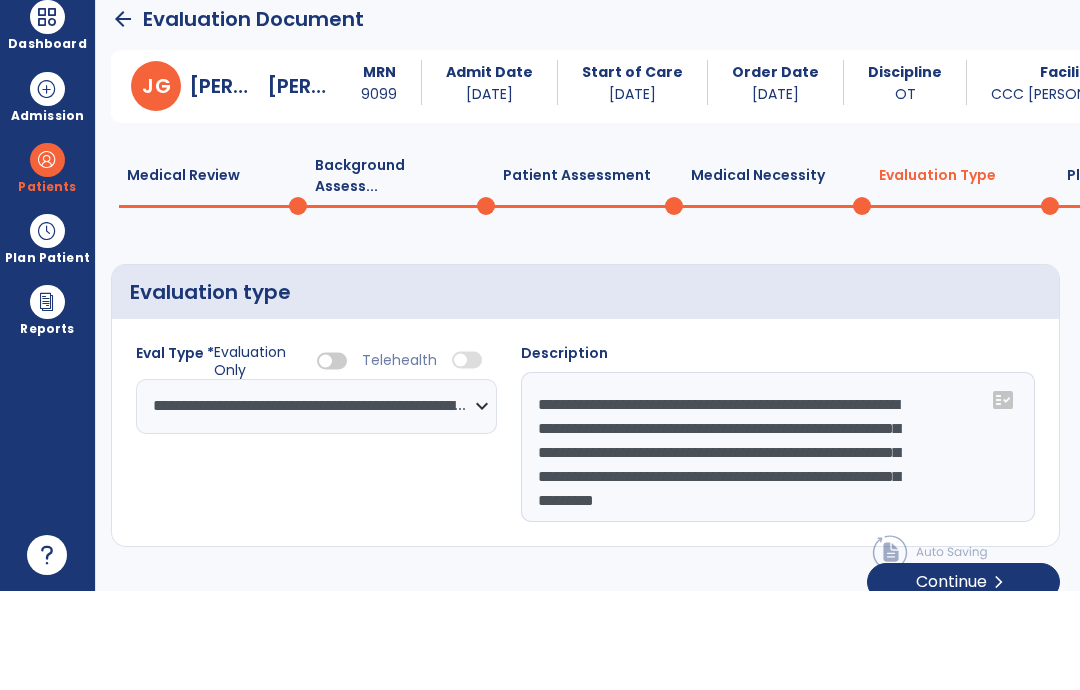 click on "chevron_right" 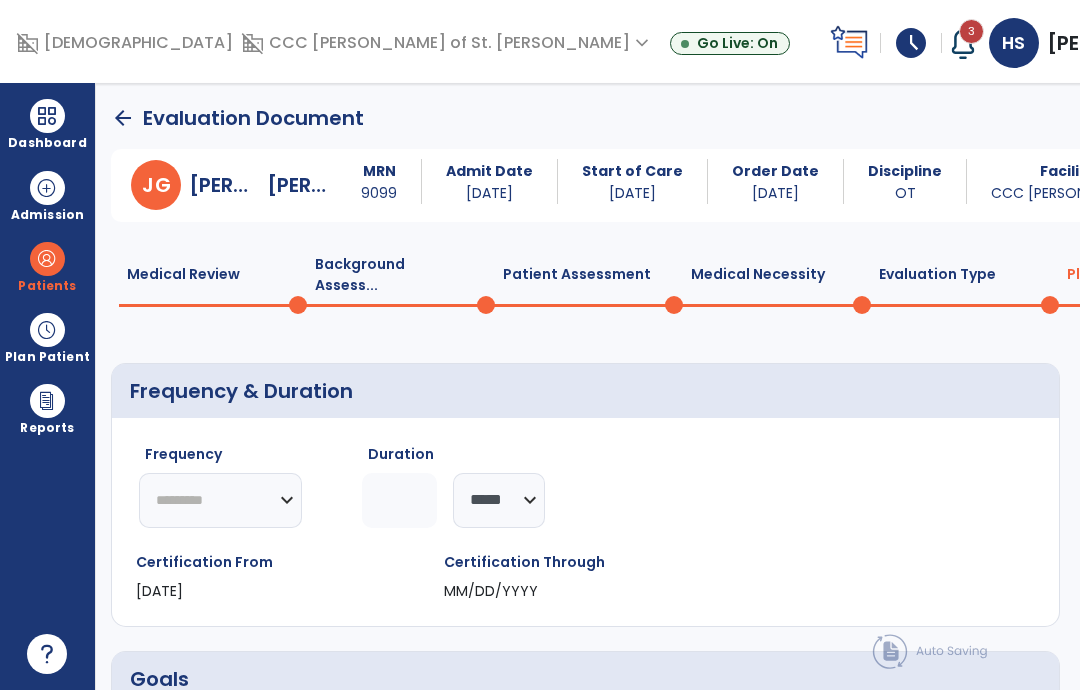 click 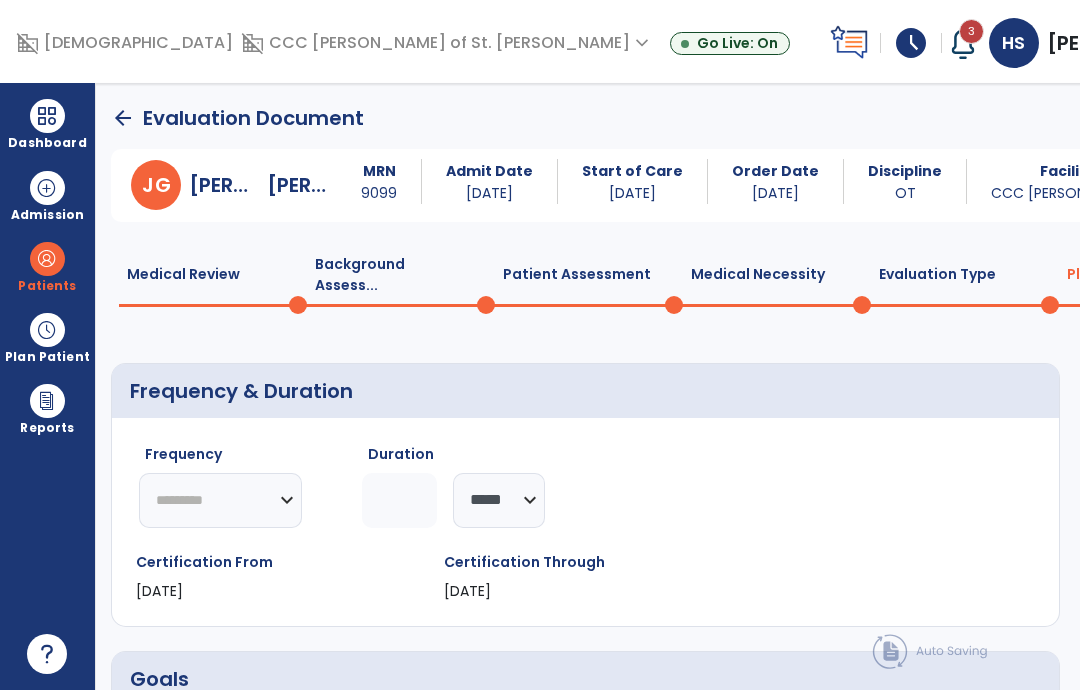 select on "**" 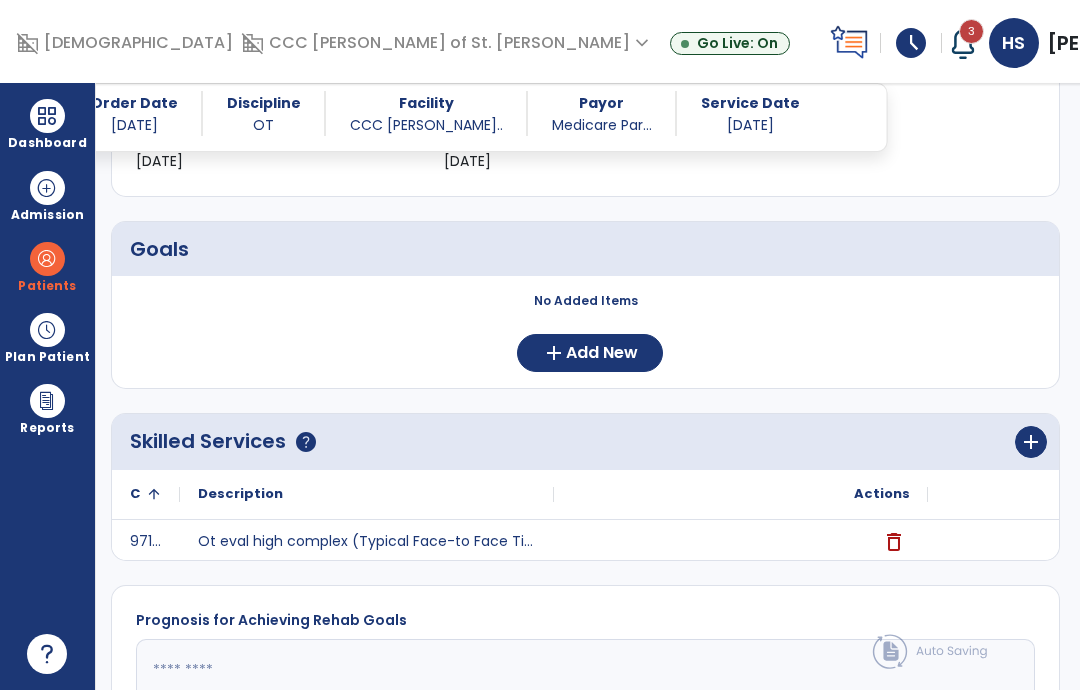 scroll, scrollTop: 435, scrollLeft: 0, axis: vertical 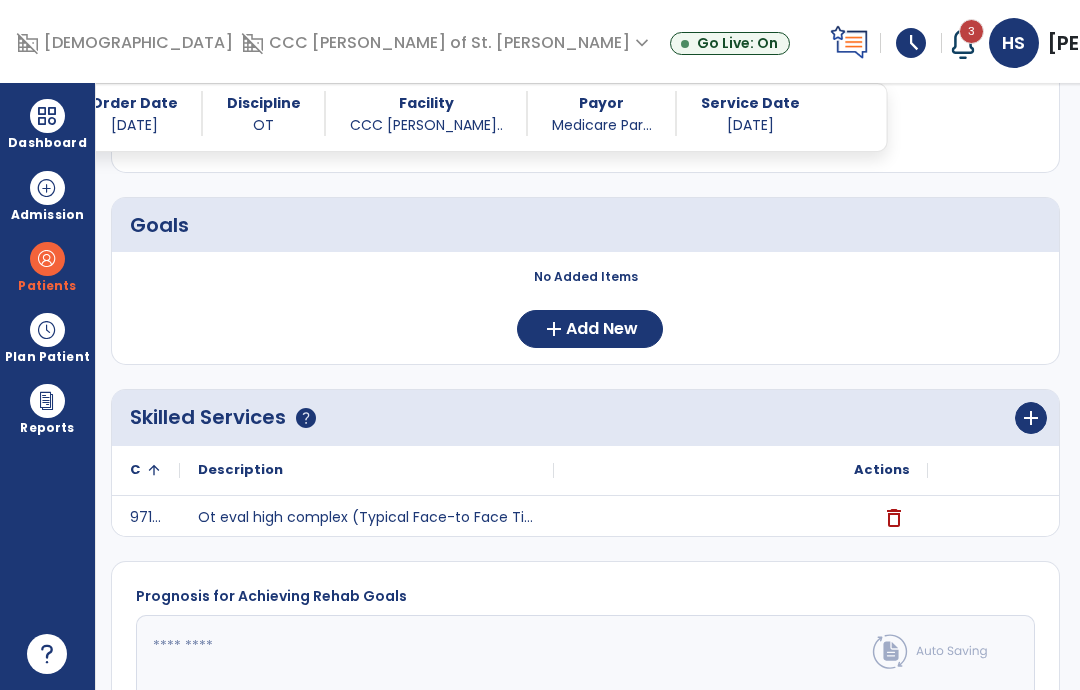 click on "add" 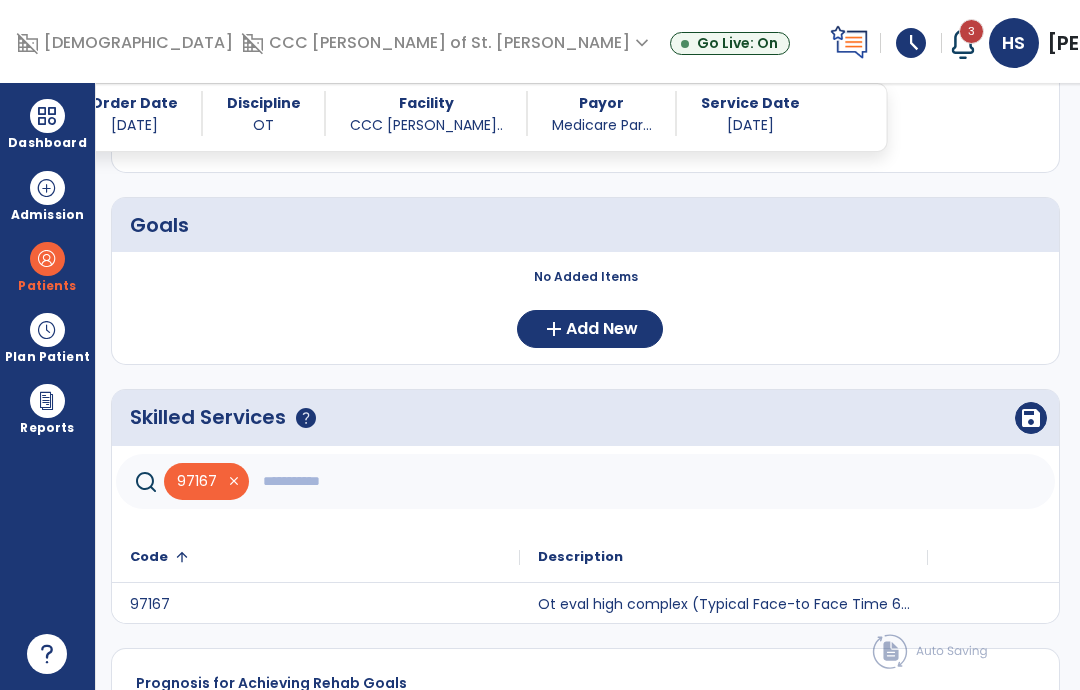 click 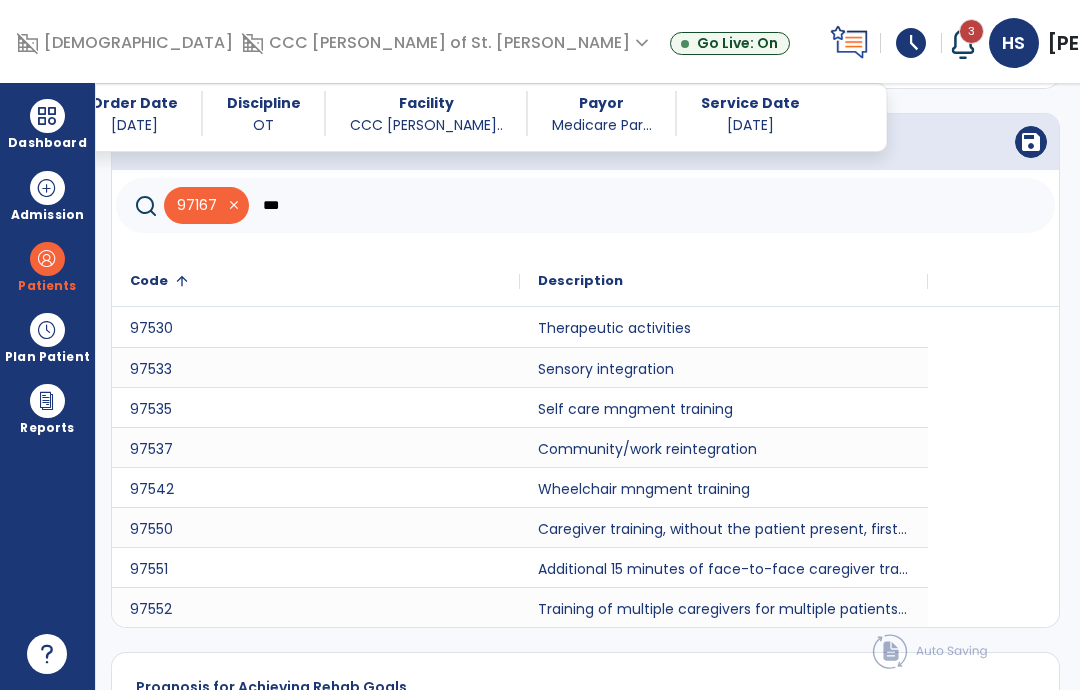 scroll, scrollTop: 737, scrollLeft: 0, axis: vertical 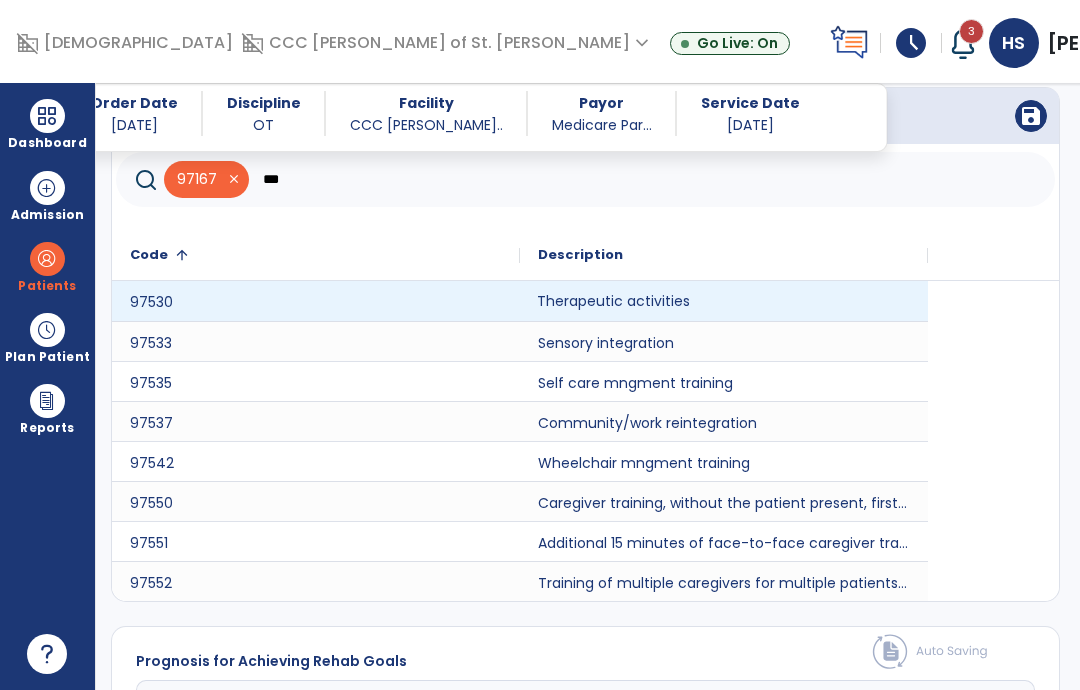 click on "Therapeutic activities" 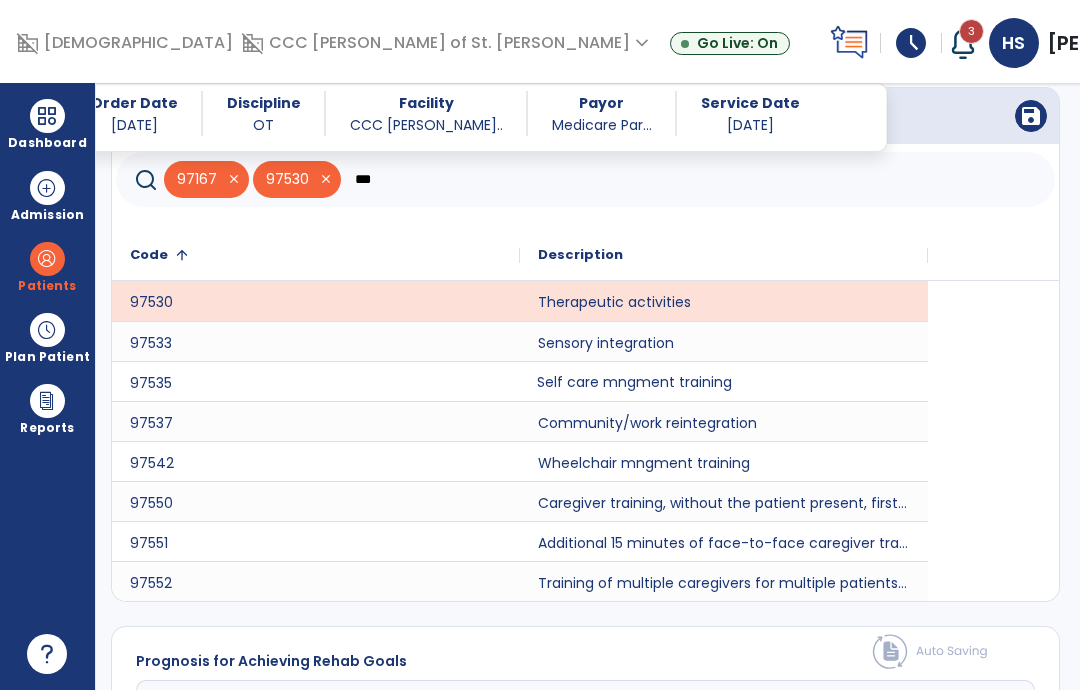 click on "Self care mngment training" 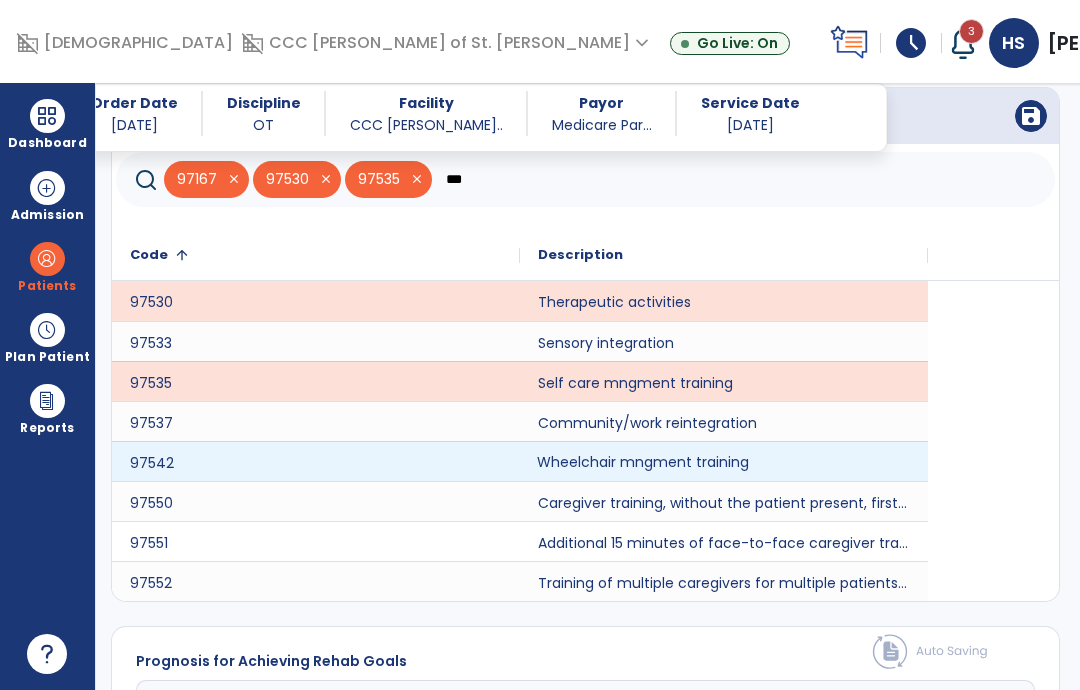 click on "Wheelchair mngment training" 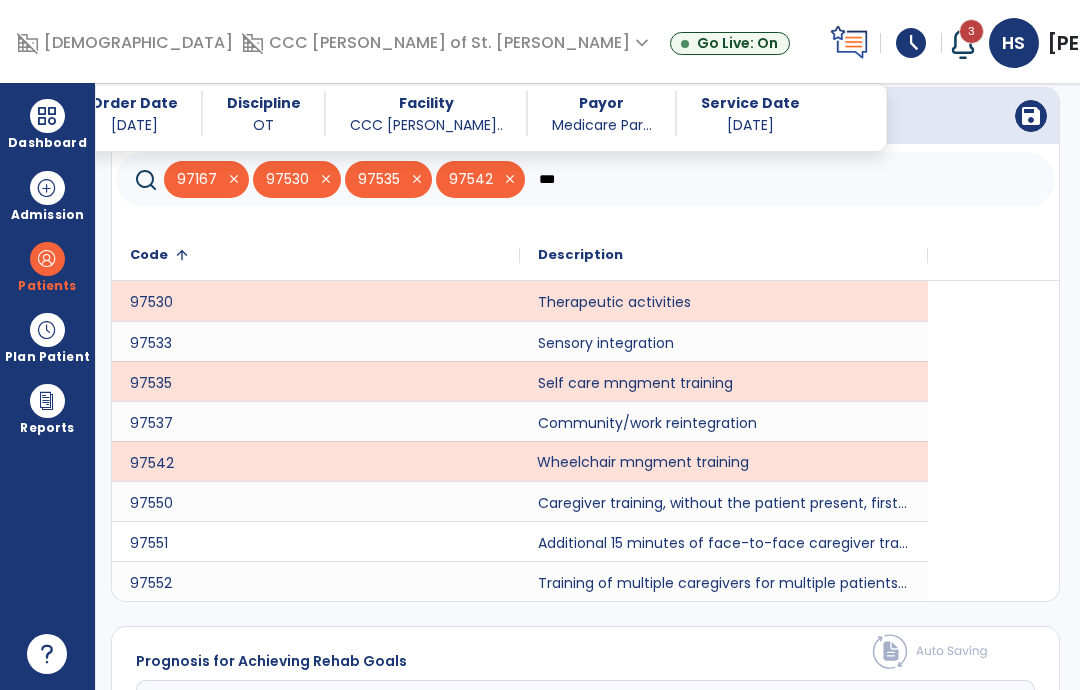 click on "Wheelchair mngment training" 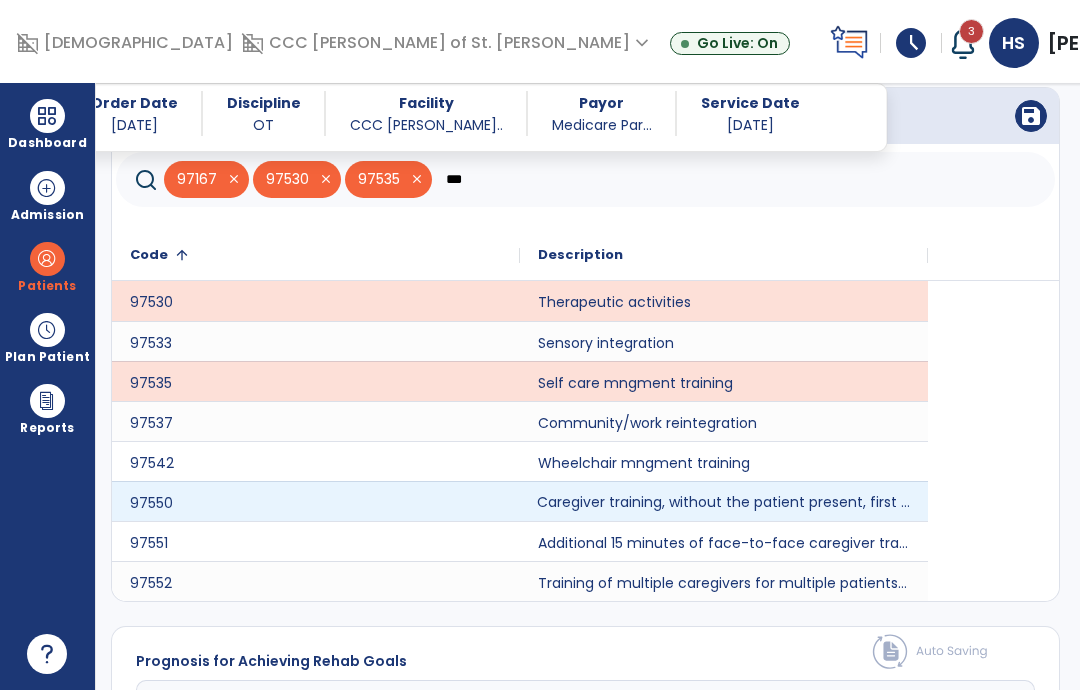 click on "Caregiver training, without the patient present, first 30 minutes." 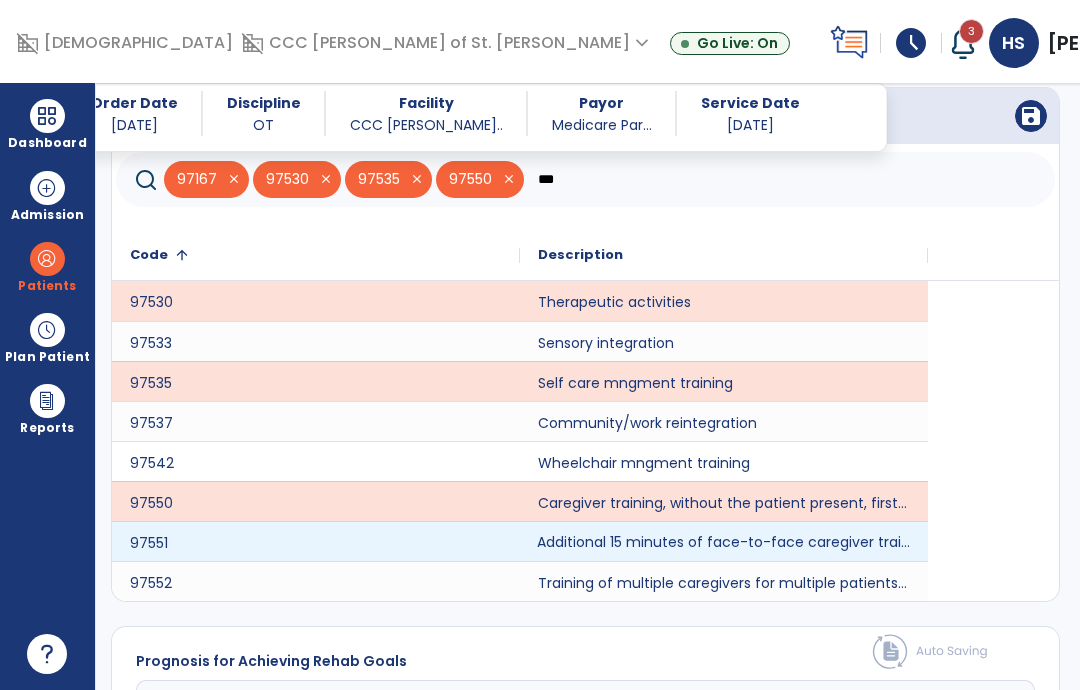 click on "Additional 15 minutes of face-to-face caregiver training, without the patient present, after 97550 is billed." 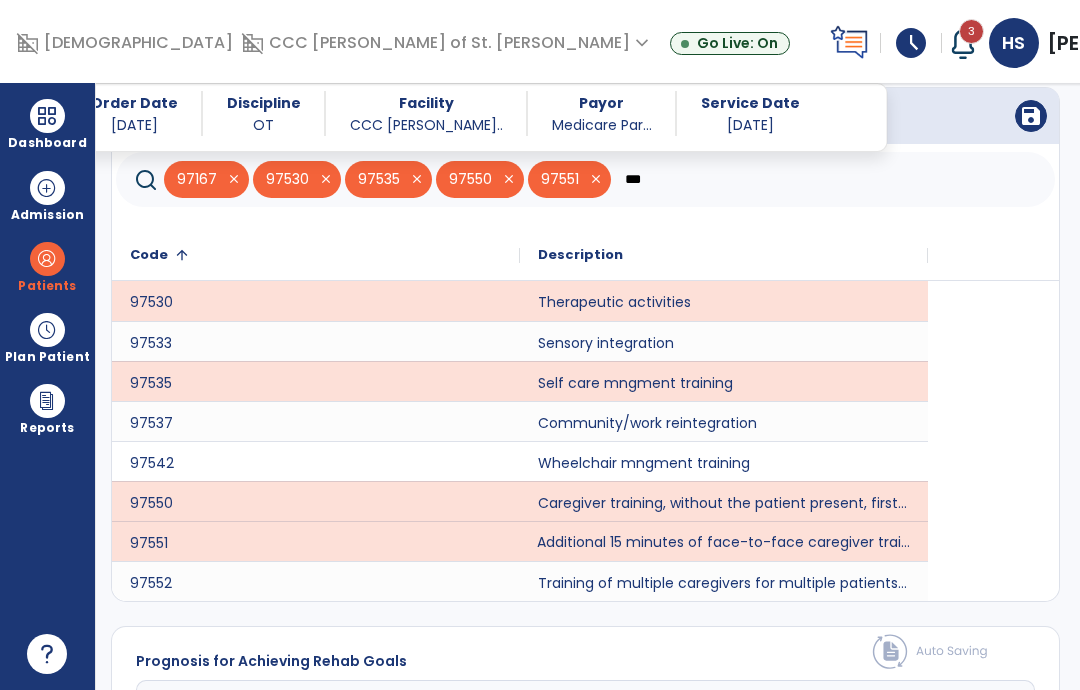 click on "***" 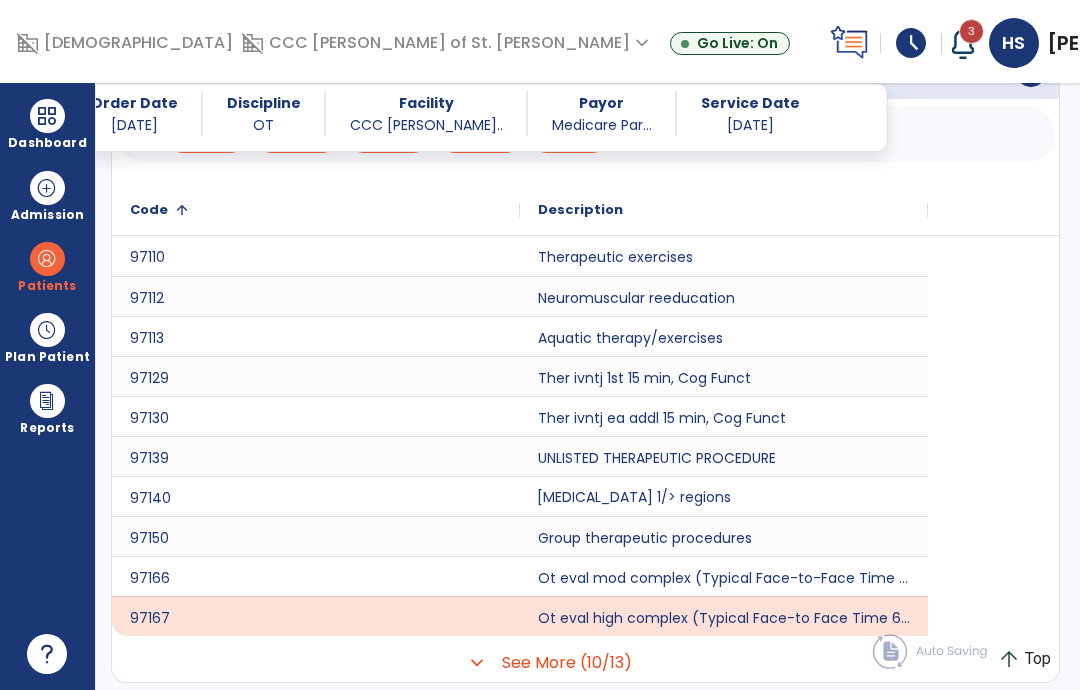scroll, scrollTop: 782, scrollLeft: 0, axis: vertical 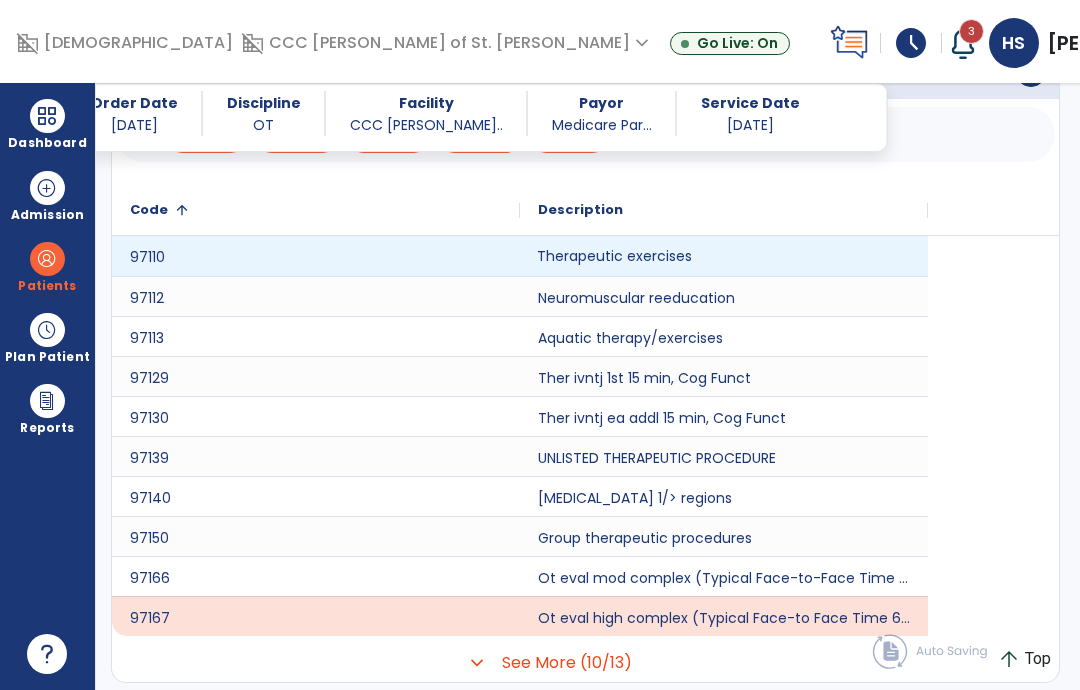 type on "***" 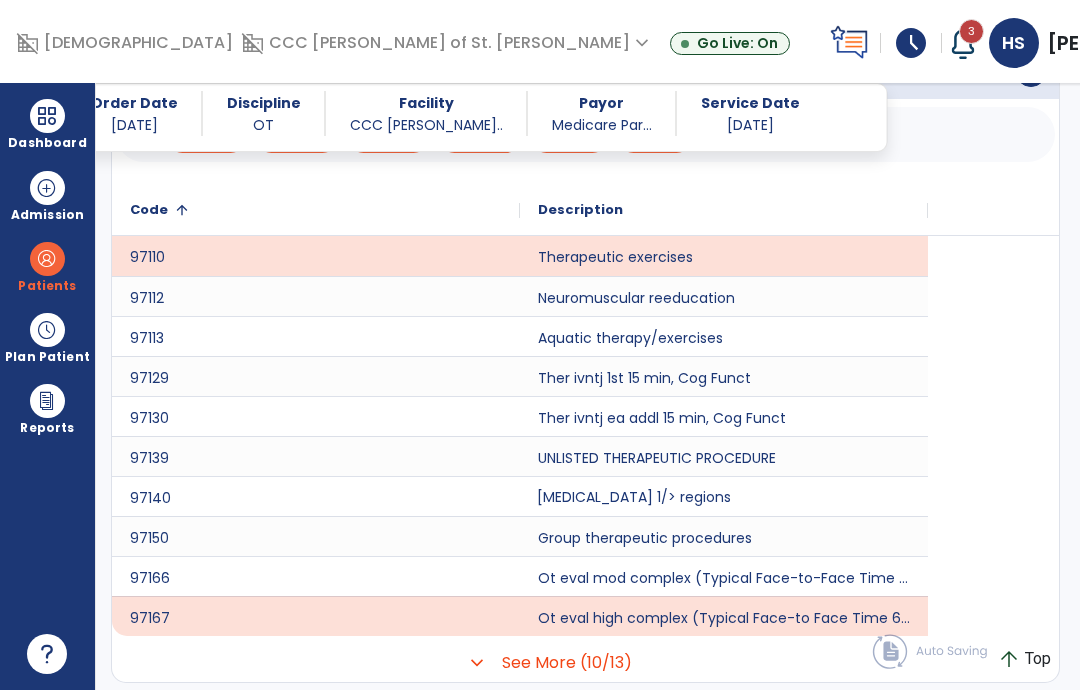 click on "[MEDICAL_DATA] 1/> regions" 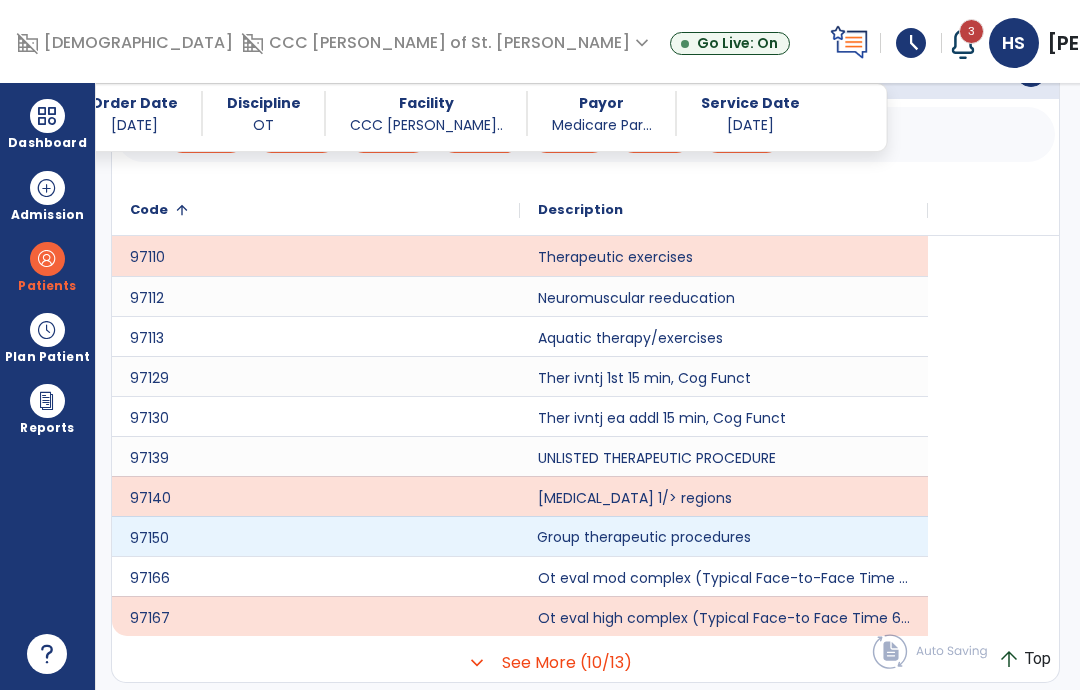 click on "Group therapeutic procedures" 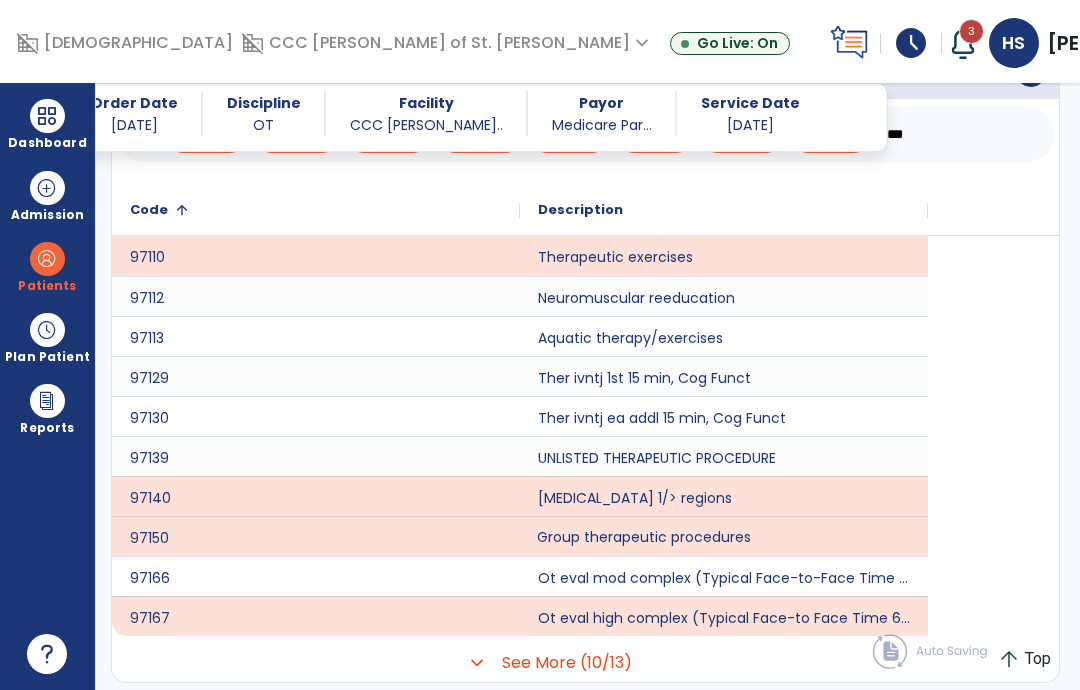 click on "save" 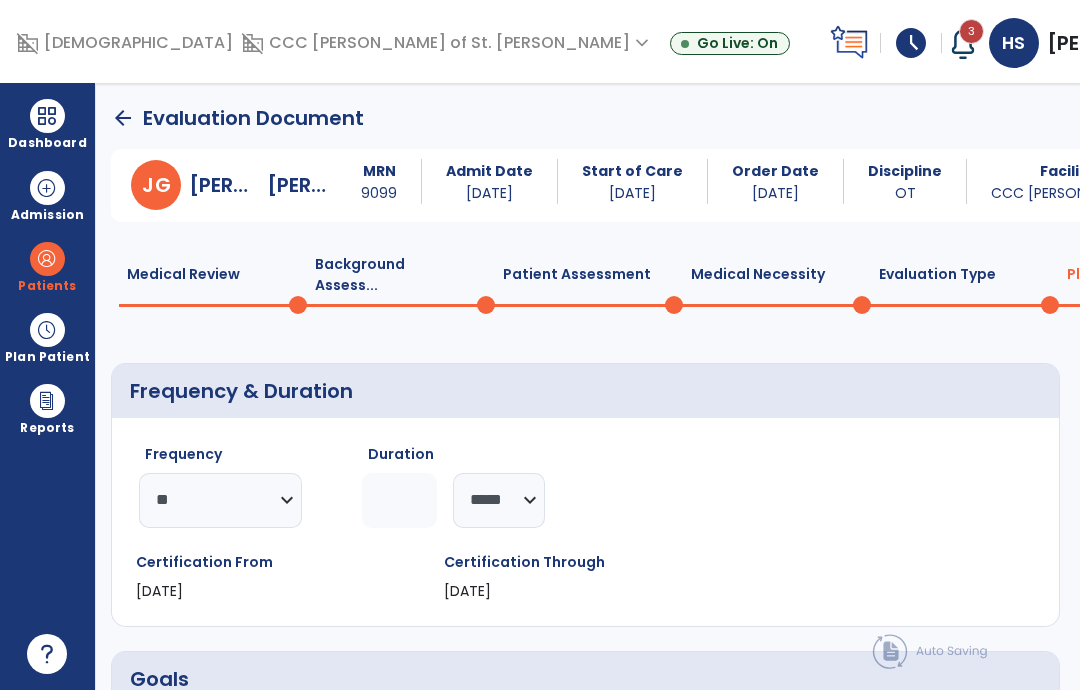 scroll, scrollTop: 0, scrollLeft: 0, axis: both 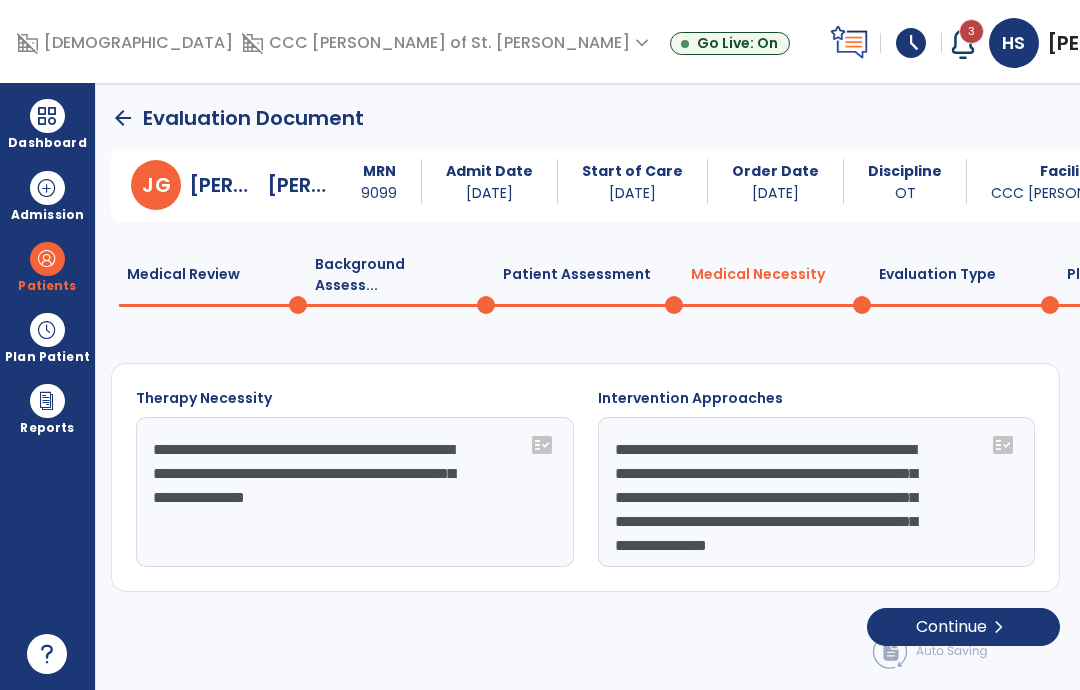 click on "Evaluation Type  0" 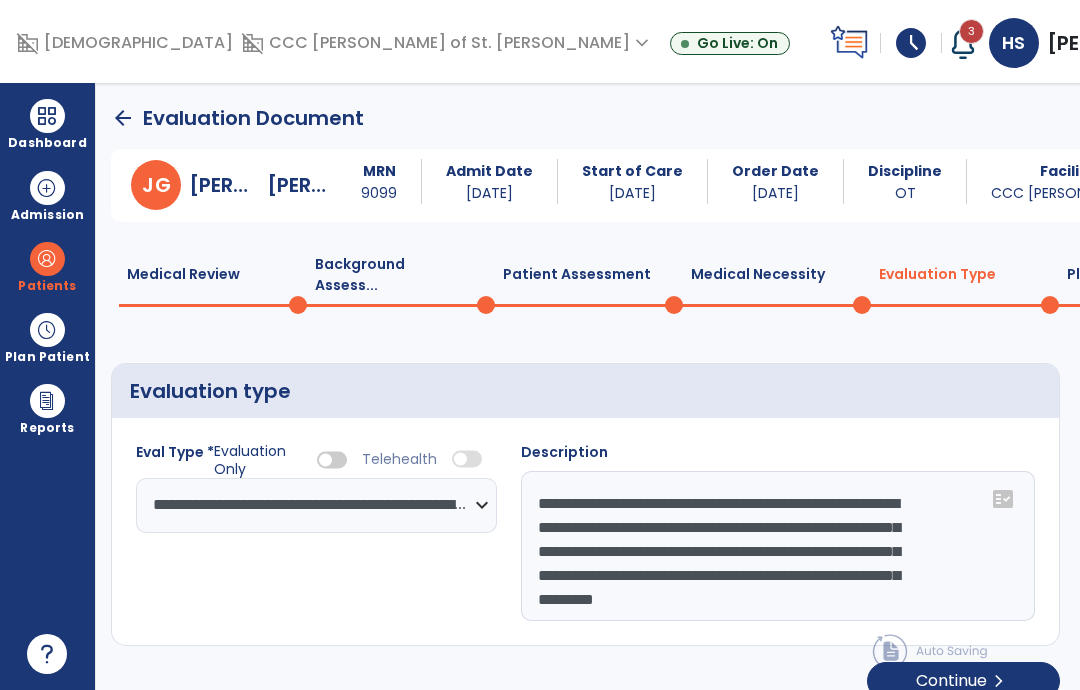 click on "Plan of Care  4" 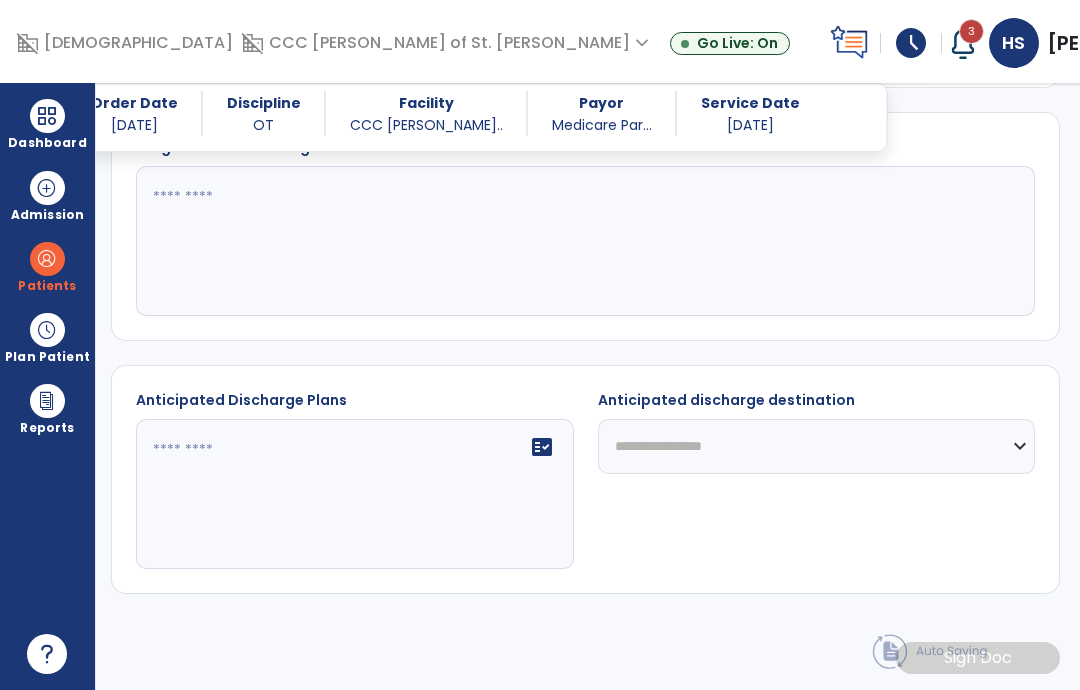 click 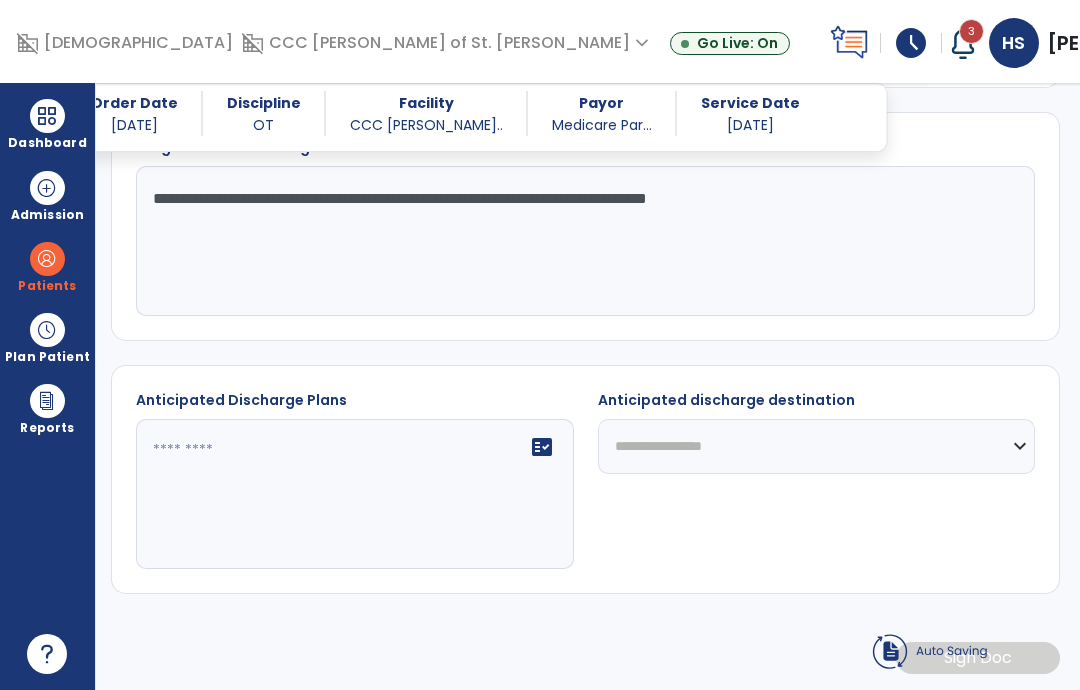 click on "**********" 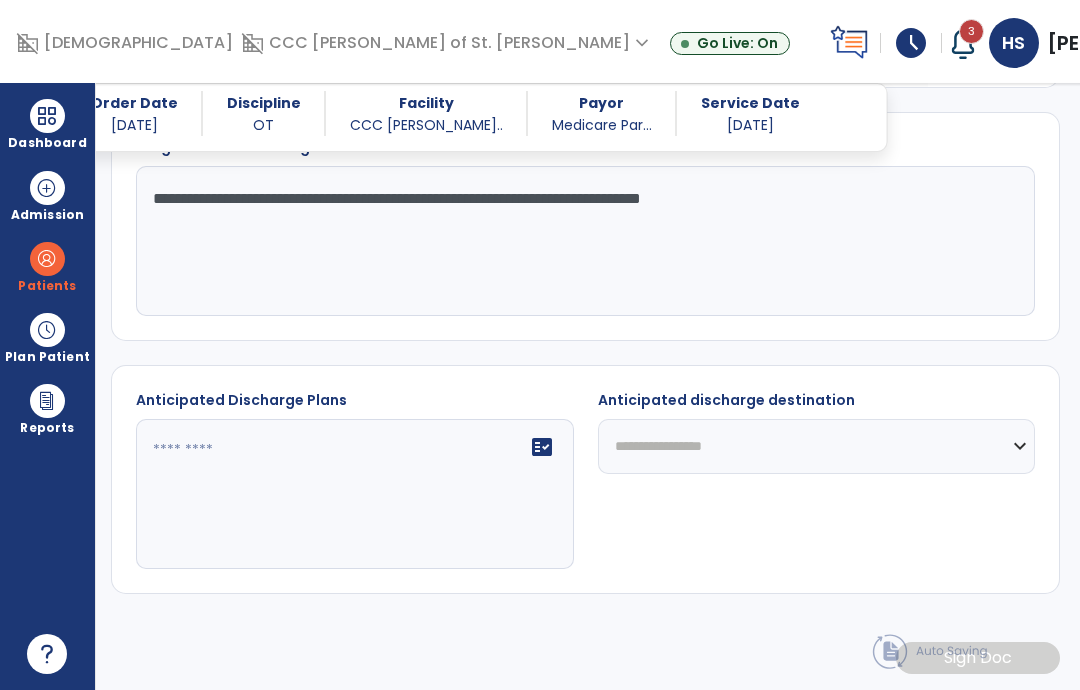 click on "**********" 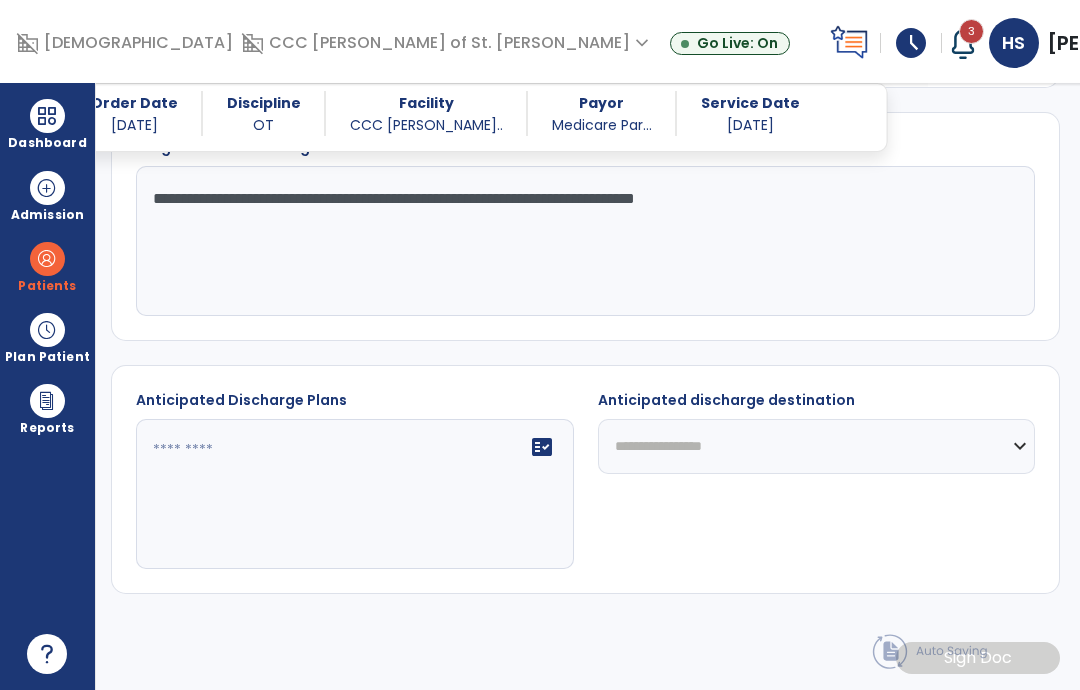 type on "**********" 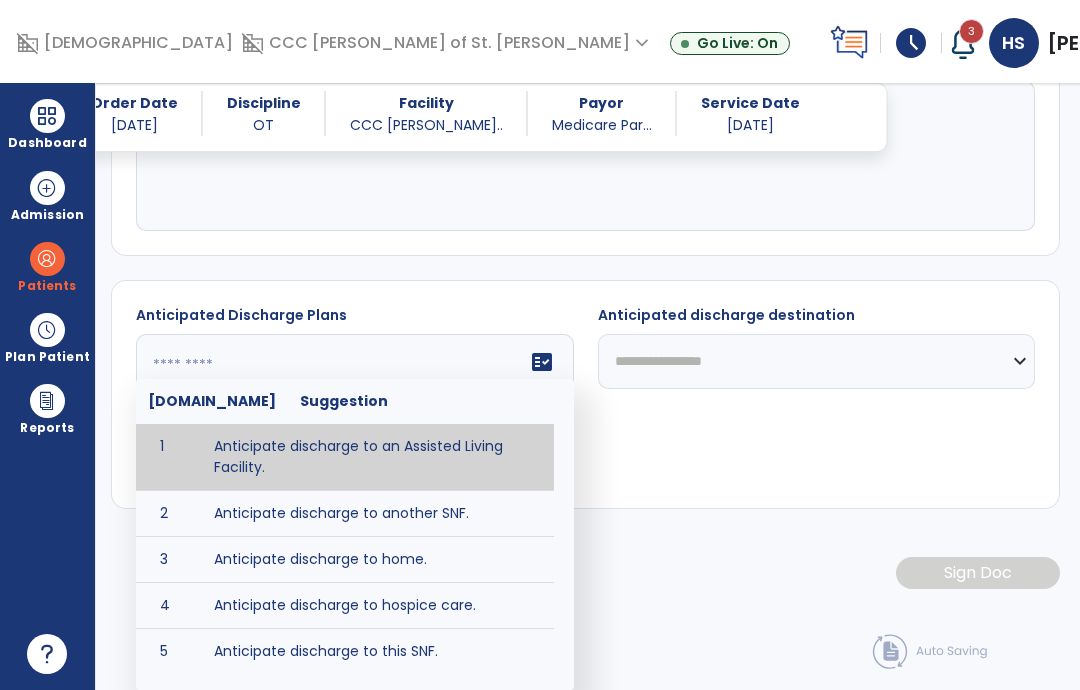 scroll, scrollTop: 1257, scrollLeft: 0, axis: vertical 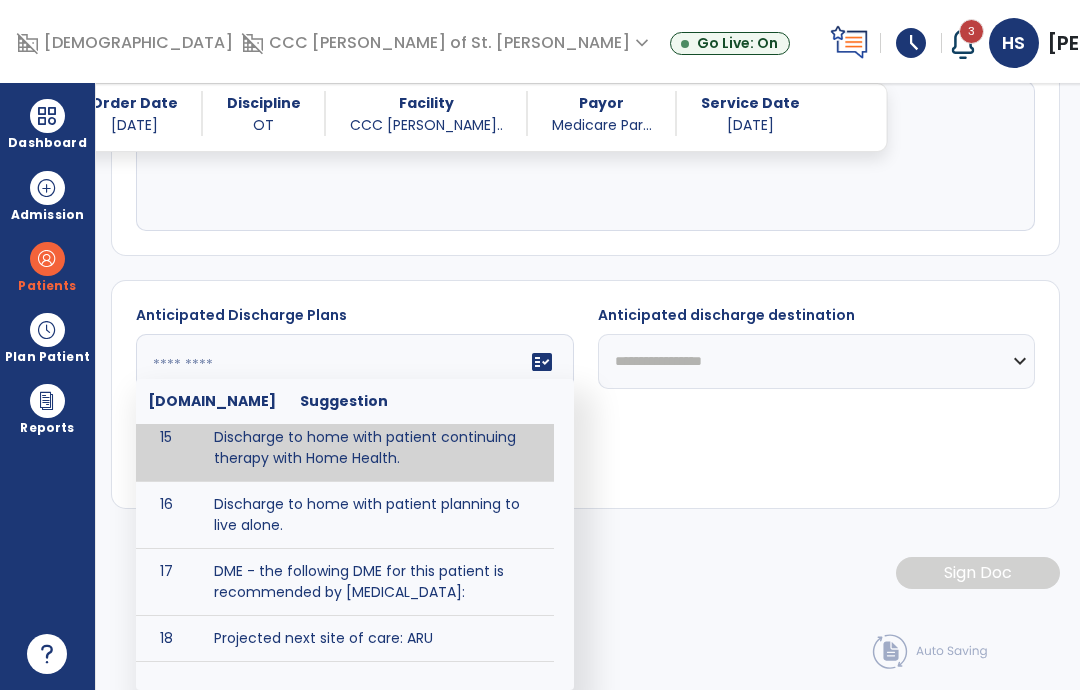 type on "**********" 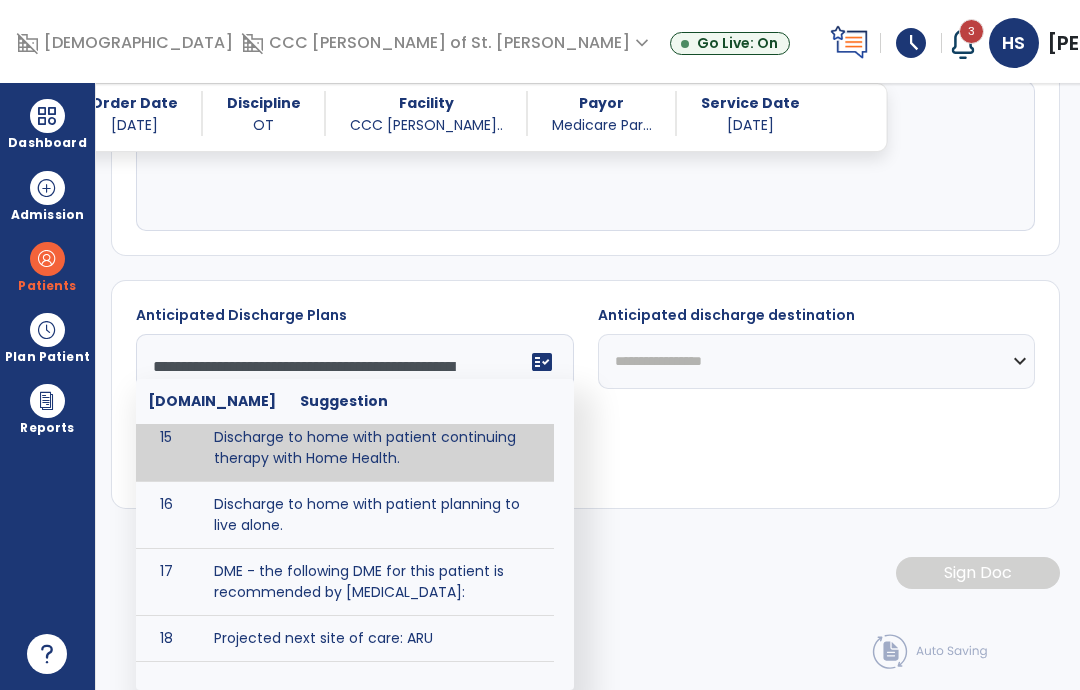 scroll, scrollTop: 1172, scrollLeft: 0, axis: vertical 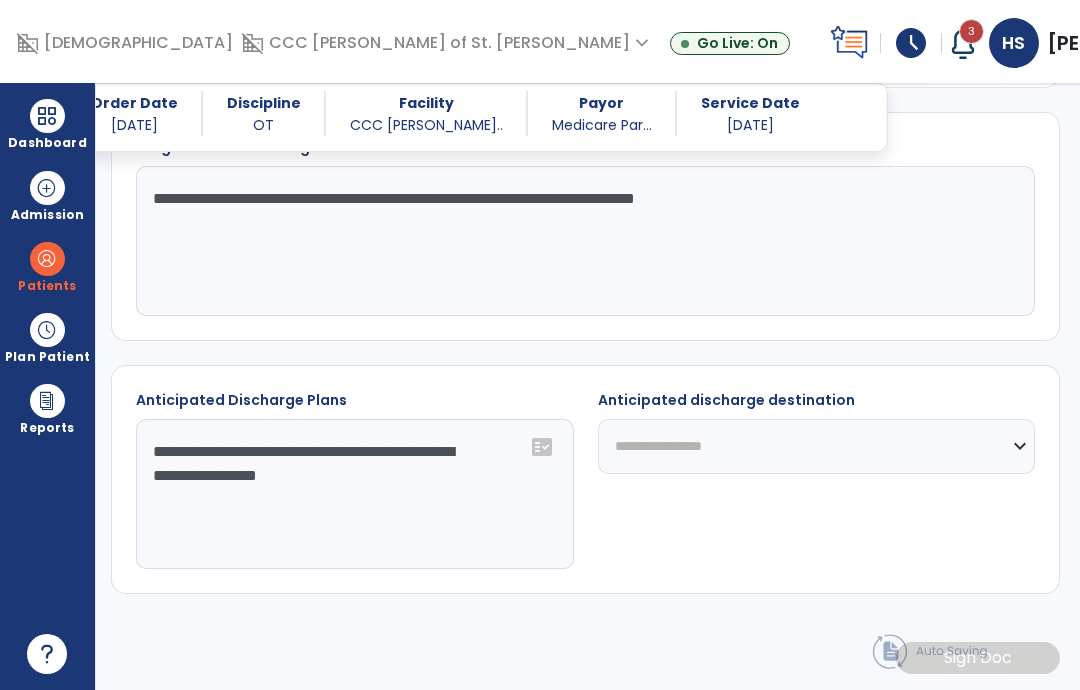 click on "**********" 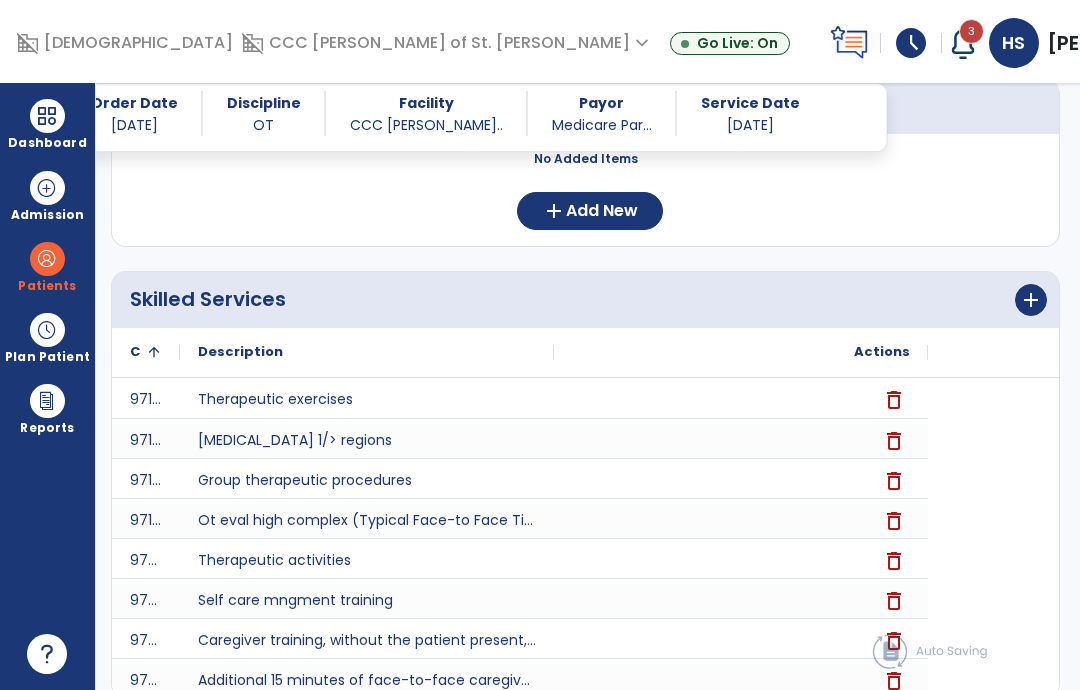 scroll, scrollTop: 555, scrollLeft: 0, axis: vertical 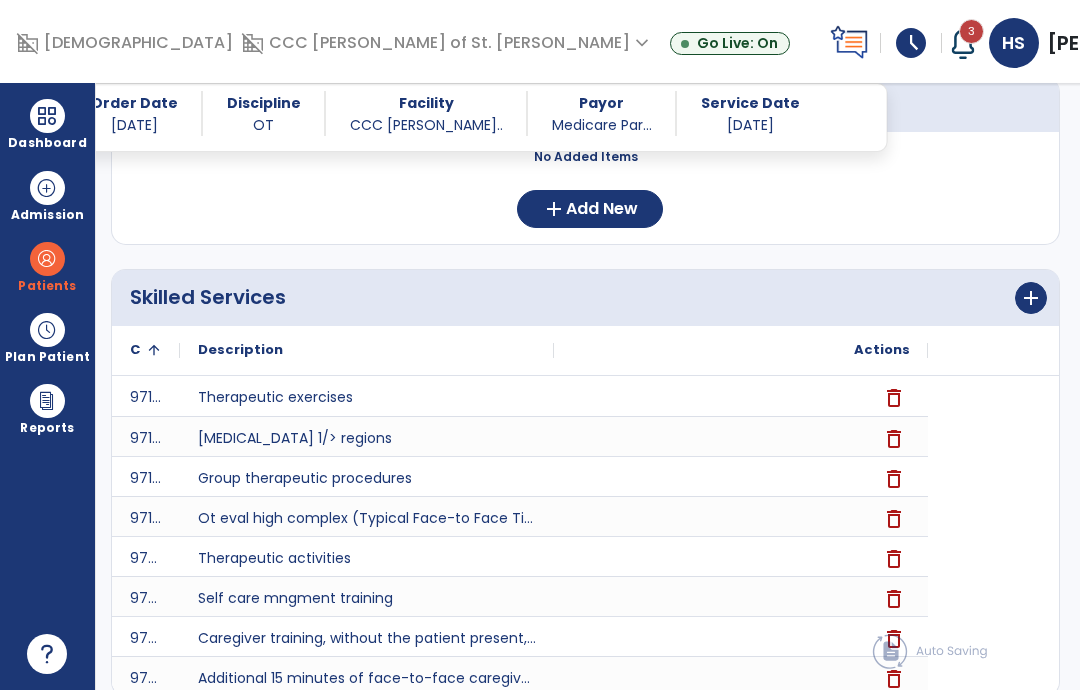 click on "Add New" at bounding box center (602, 209) 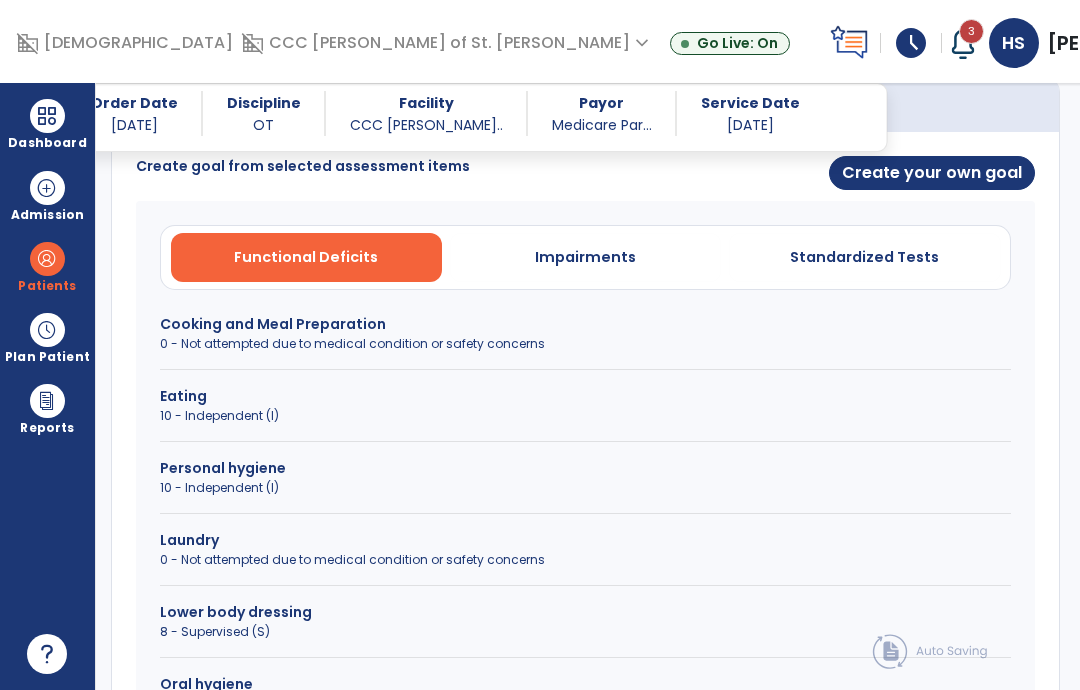 click on "Create your own goal" at bounding box center [932, 173] 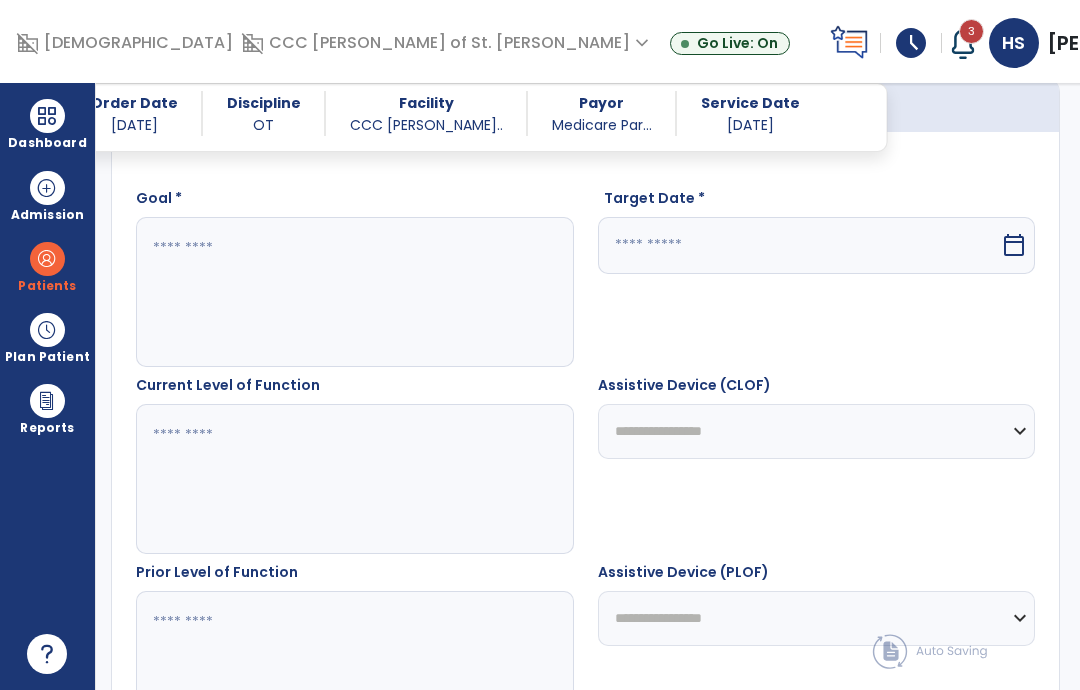 click at bounding box center (322, 292) 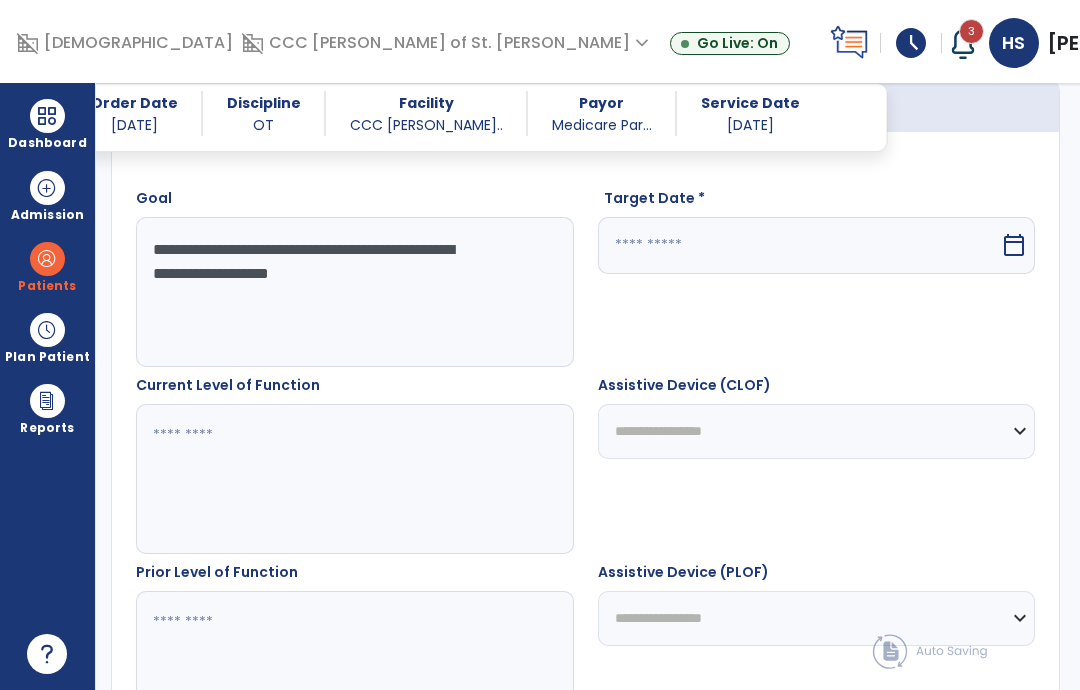 type on "**********" 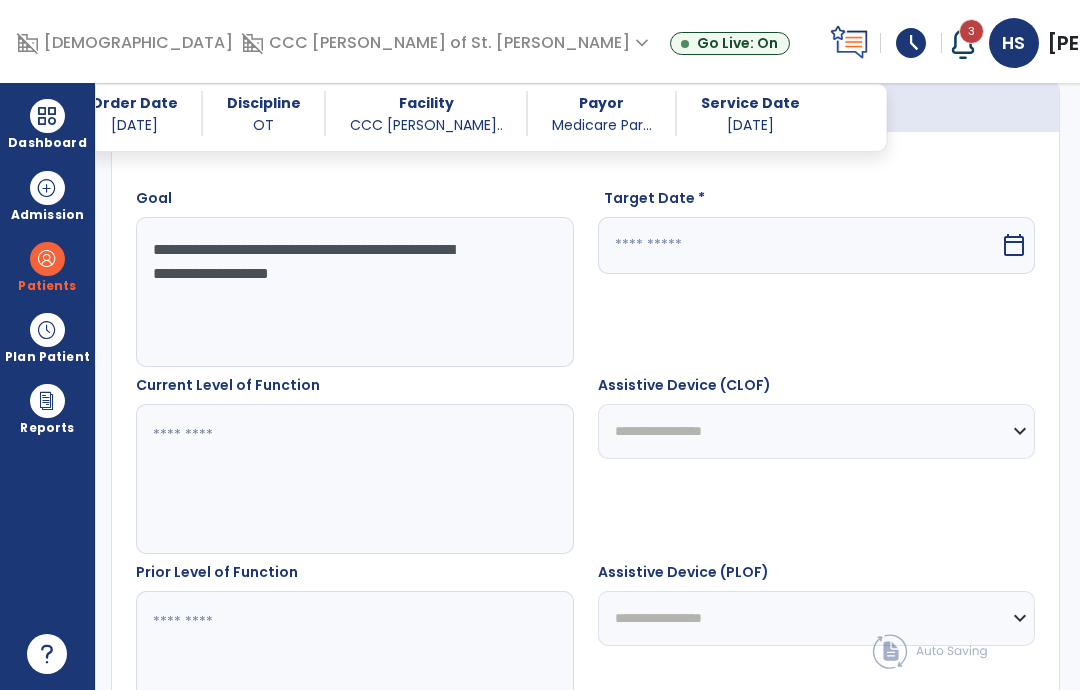 click at bounding box center (799, 245) 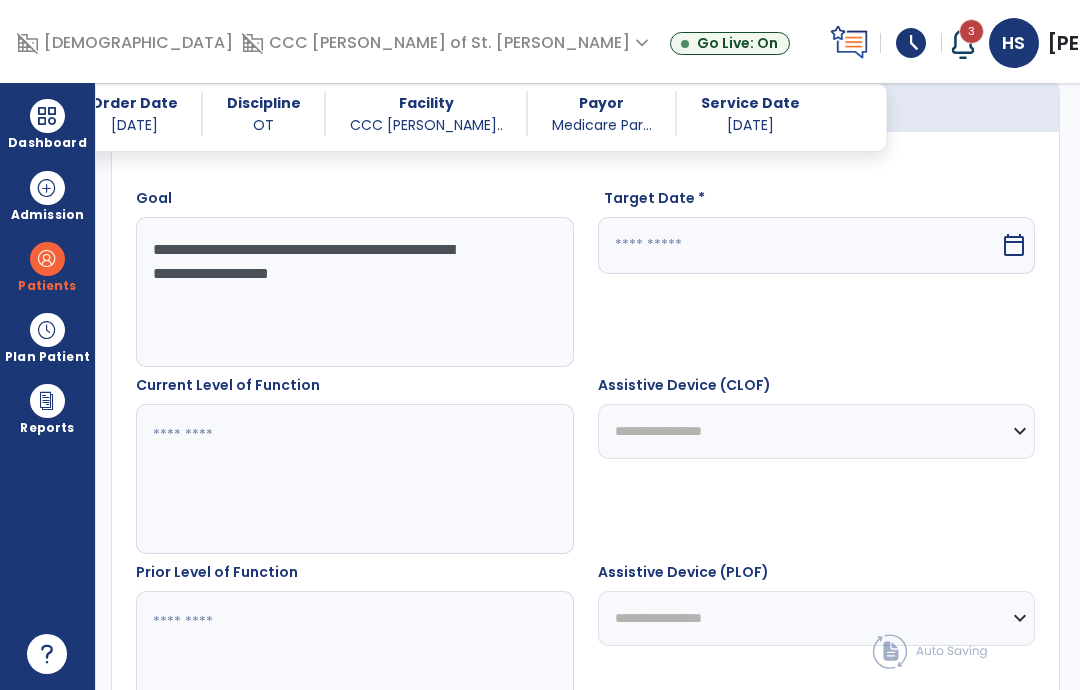 select on "*" 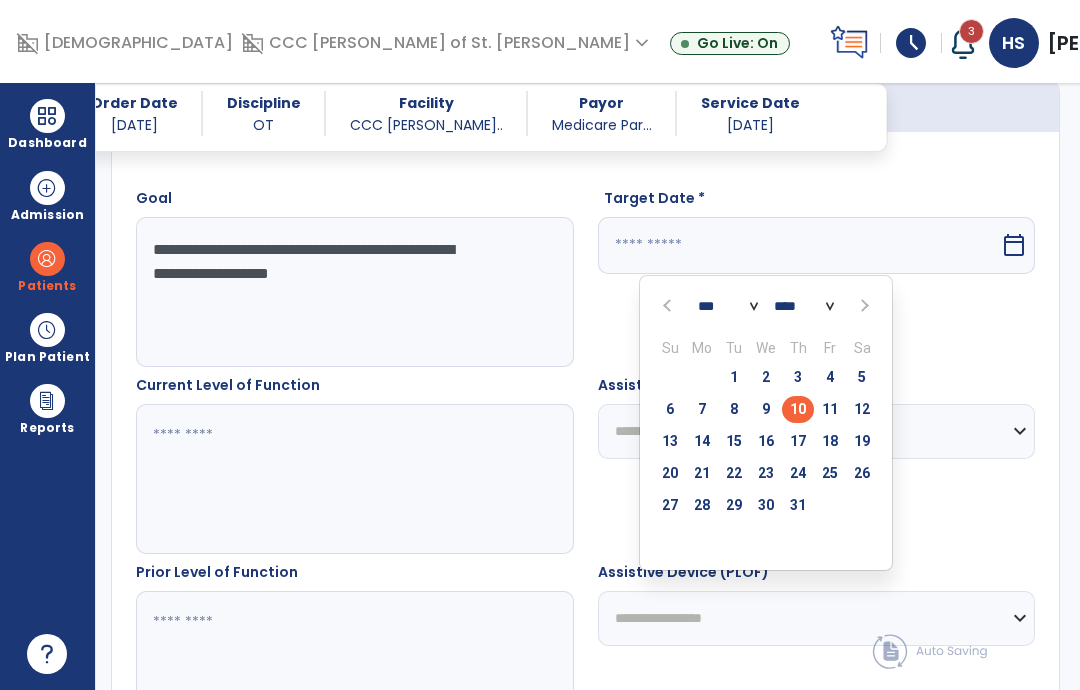 click on "31" at bounding box center (798, 505) 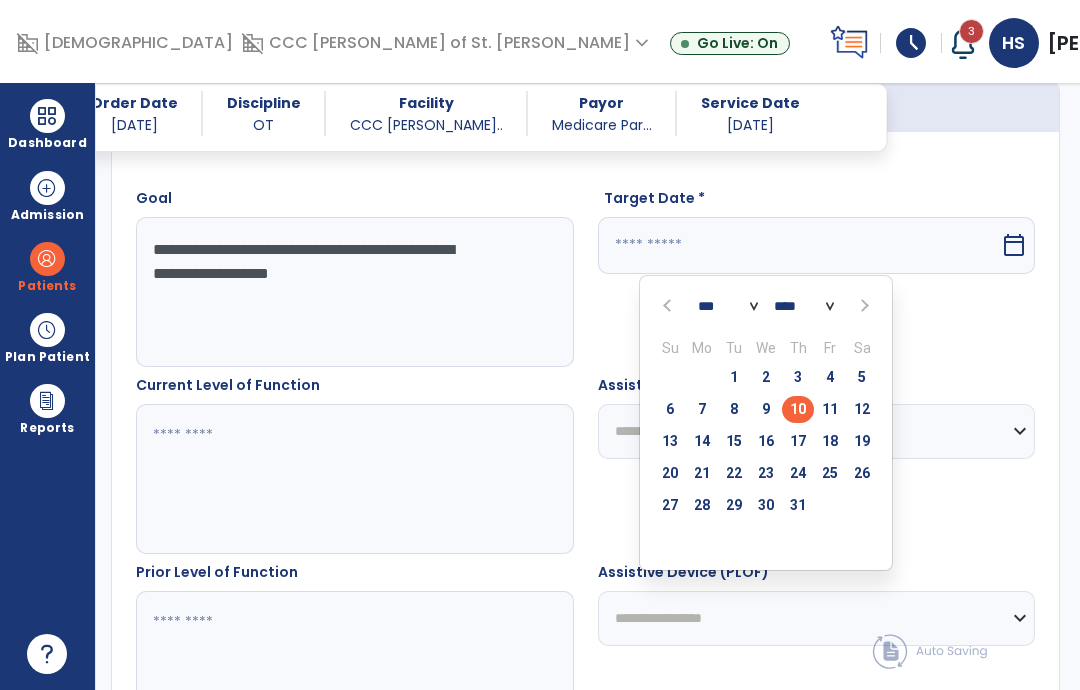 type on "*********" 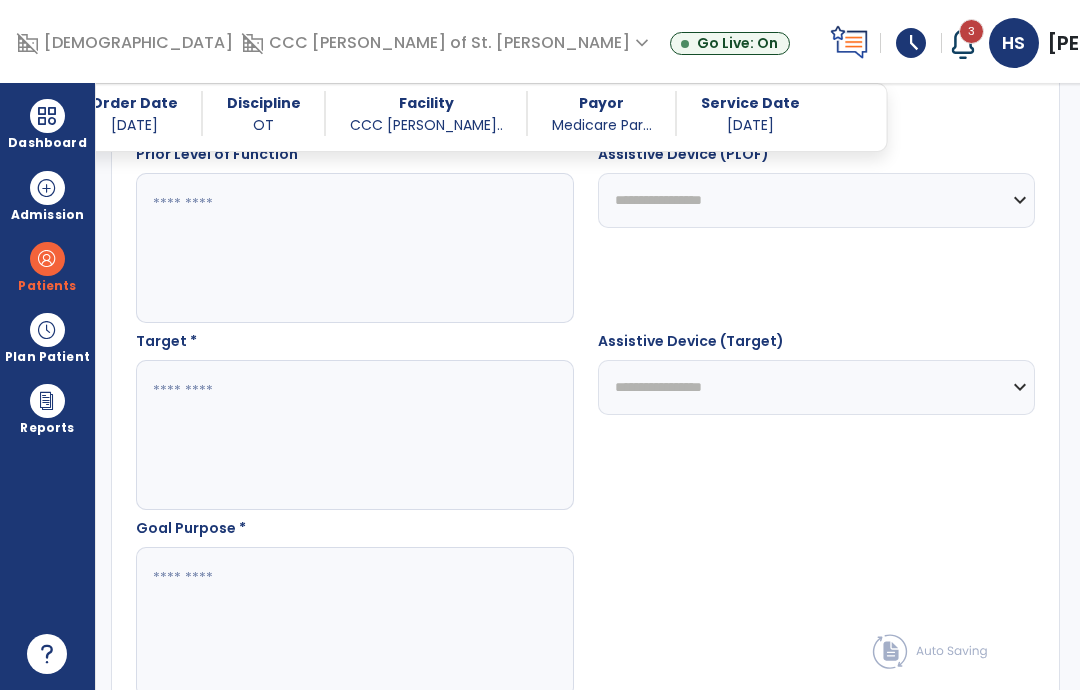 scroll, scrollTop: 974, scrollLeft: 0, axis: vertical 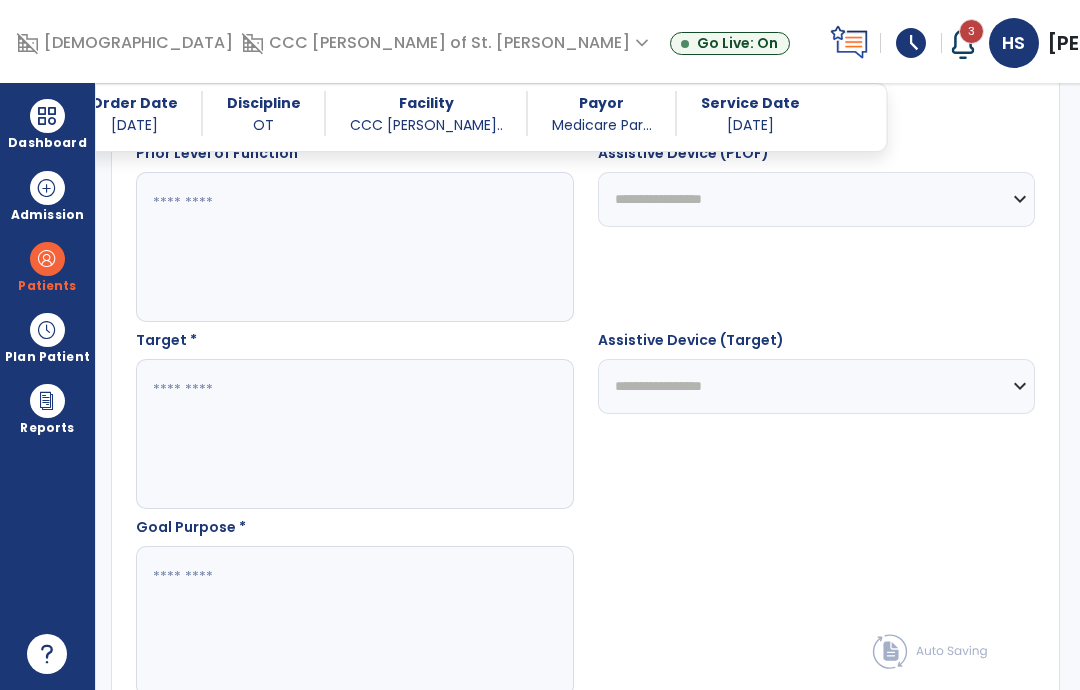 click at bounding box center [322, 434] 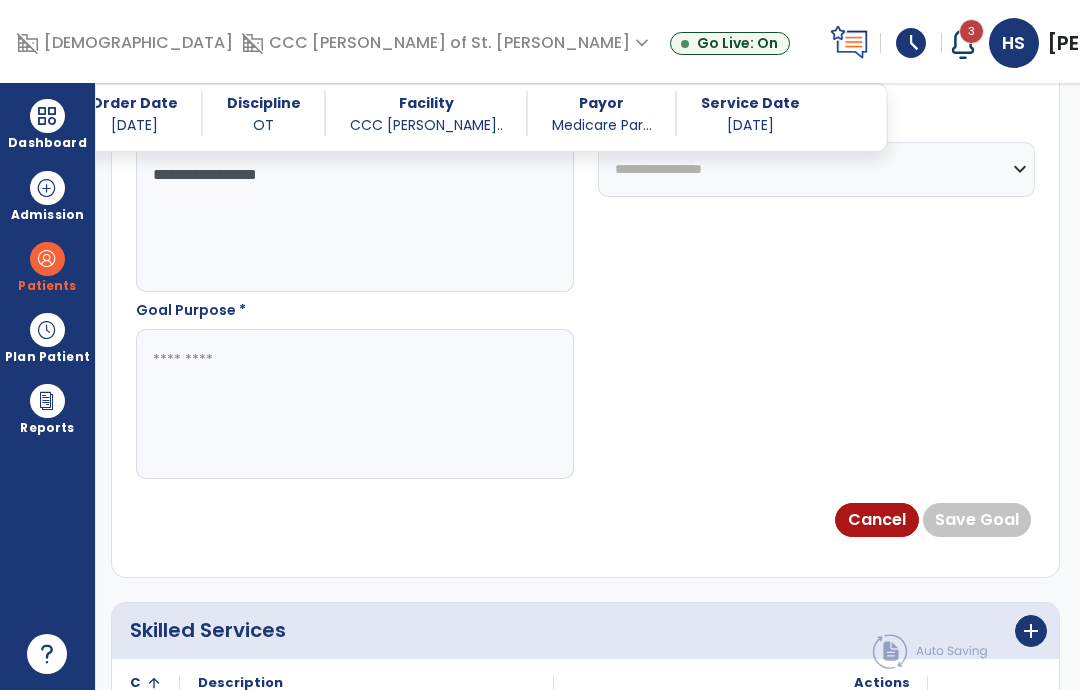 scroll, scrollTop: 1191, scrollLeft: 0, axis: vertical 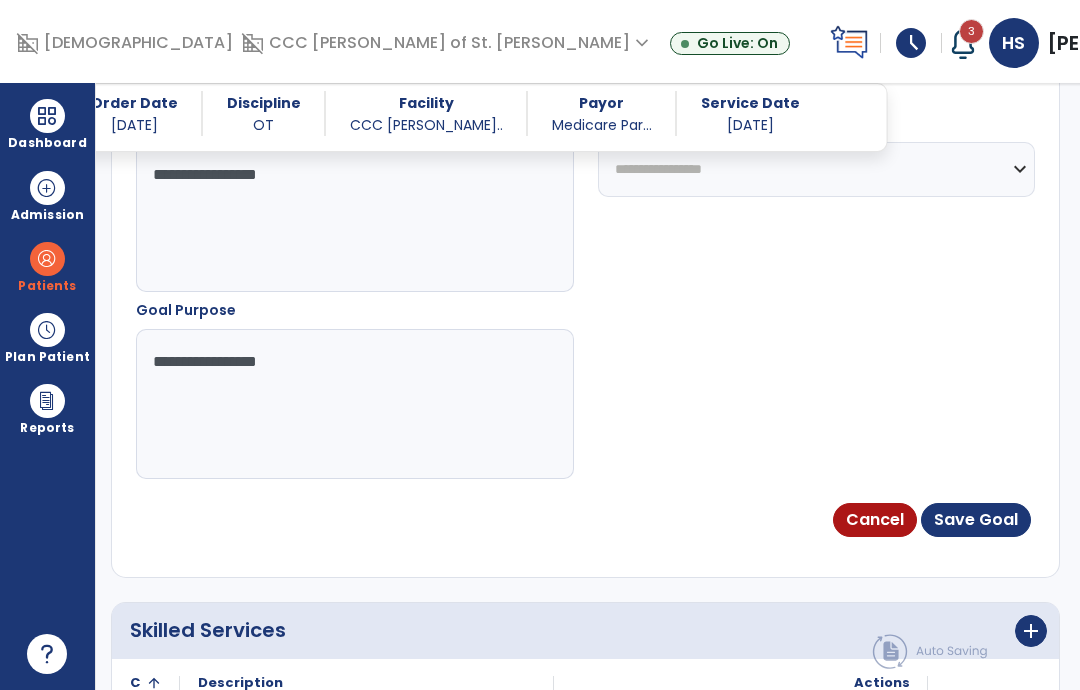 type on "**********" 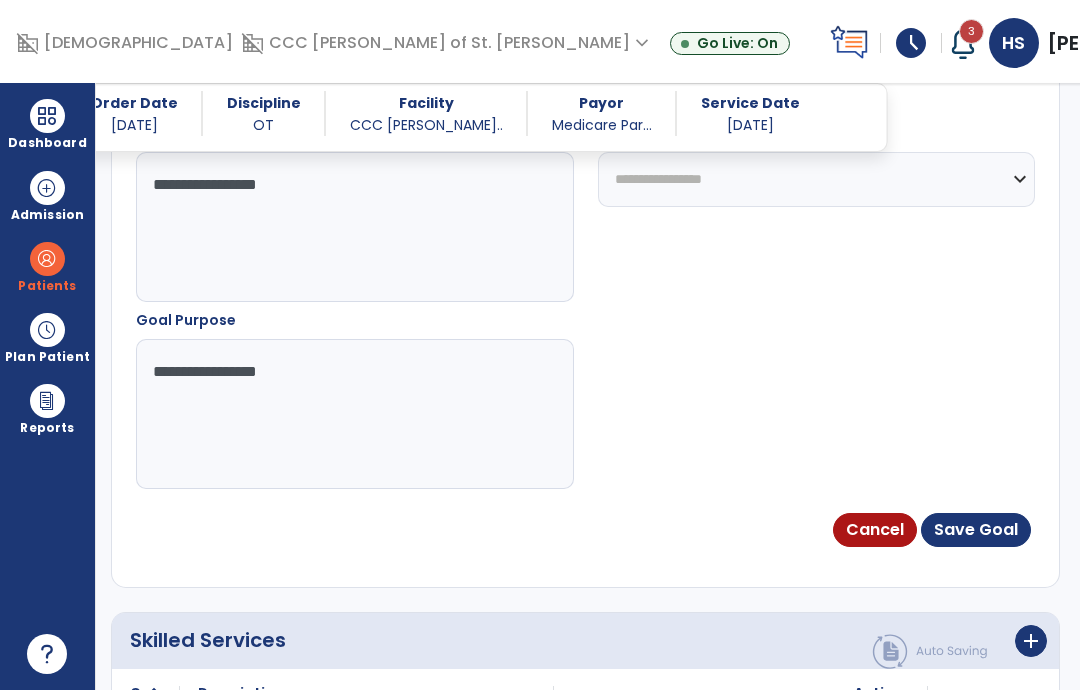 scroll, scrollTop: 1233, scrollLeft: 0, axis: vertical 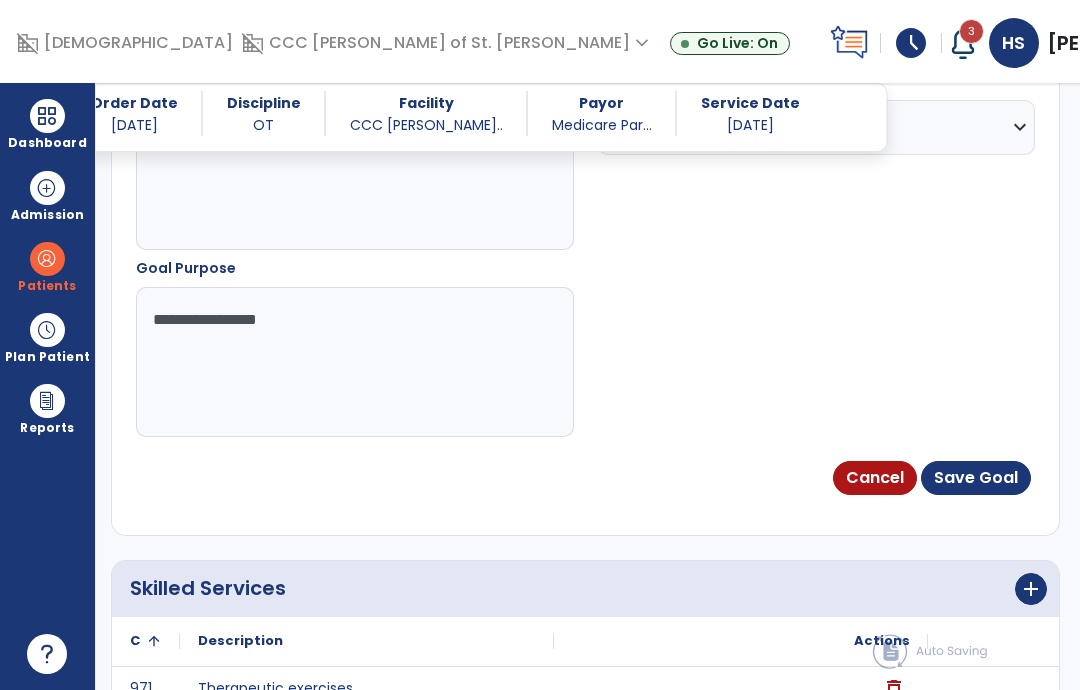click on "Save Goal" at bounding box center [976, 478] 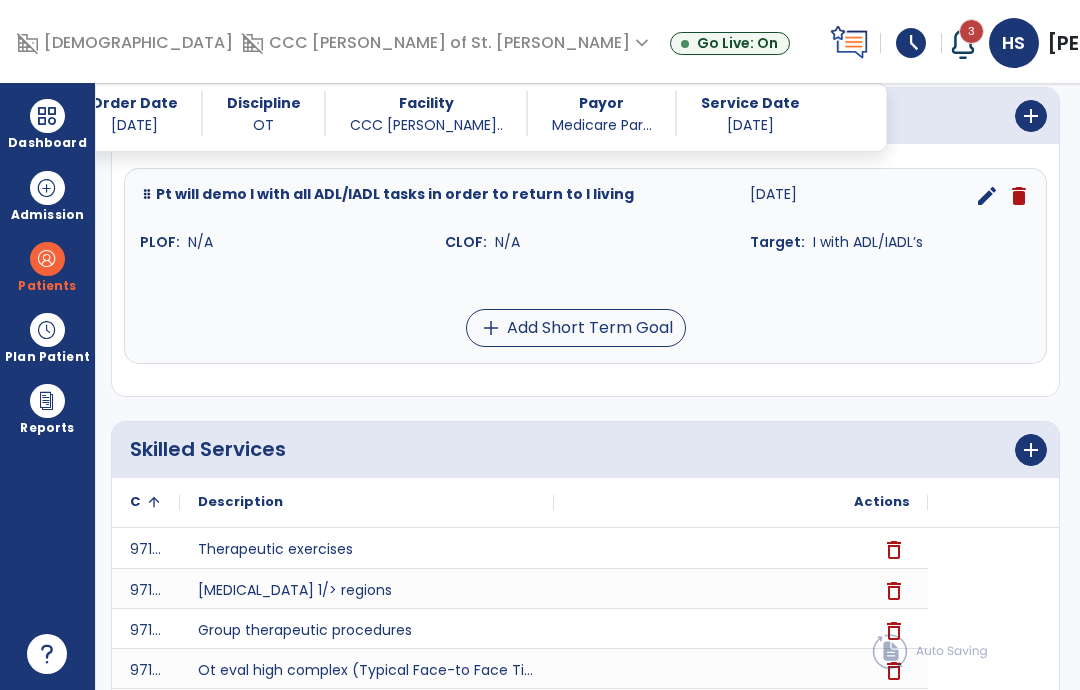 scroll, scrollTop: 548, scrollLeft: 0, axis: vertical 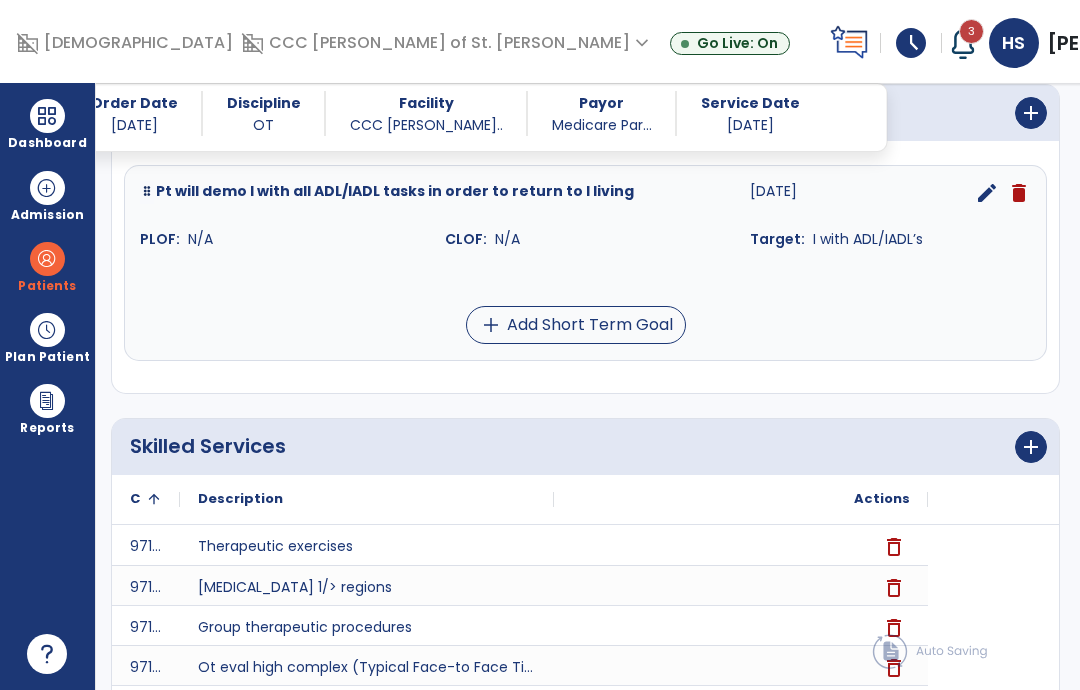 click on "add  Add Short Term Goal" at bounding box center (576, 325) 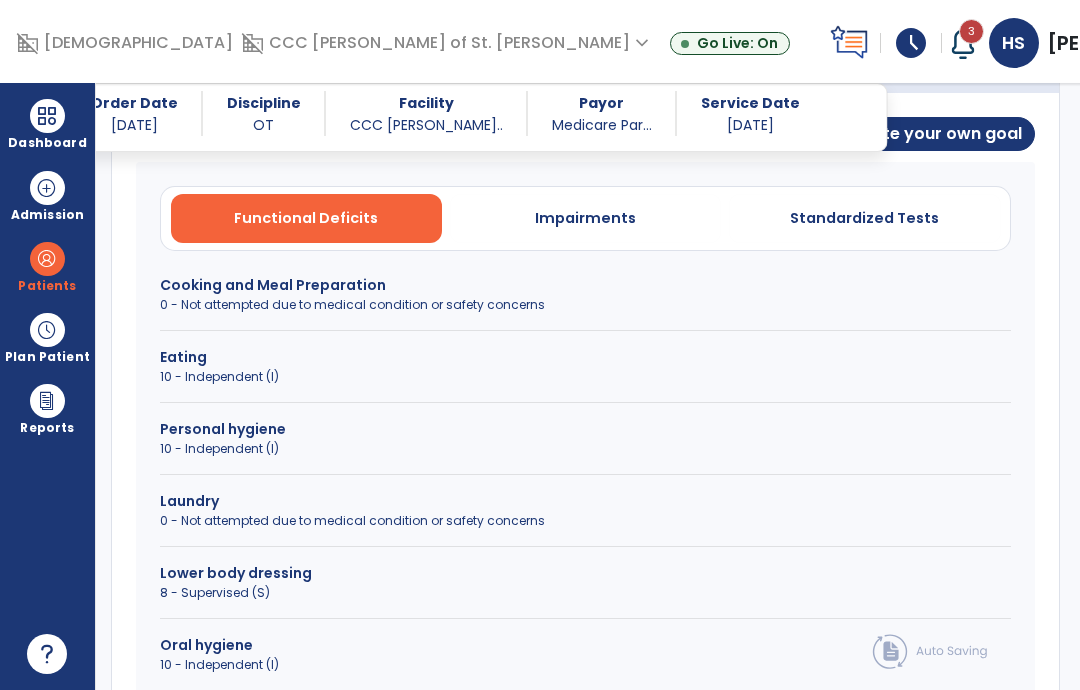 scroll, scrollTop: 610, scrollLeft: 0, axis: vertical 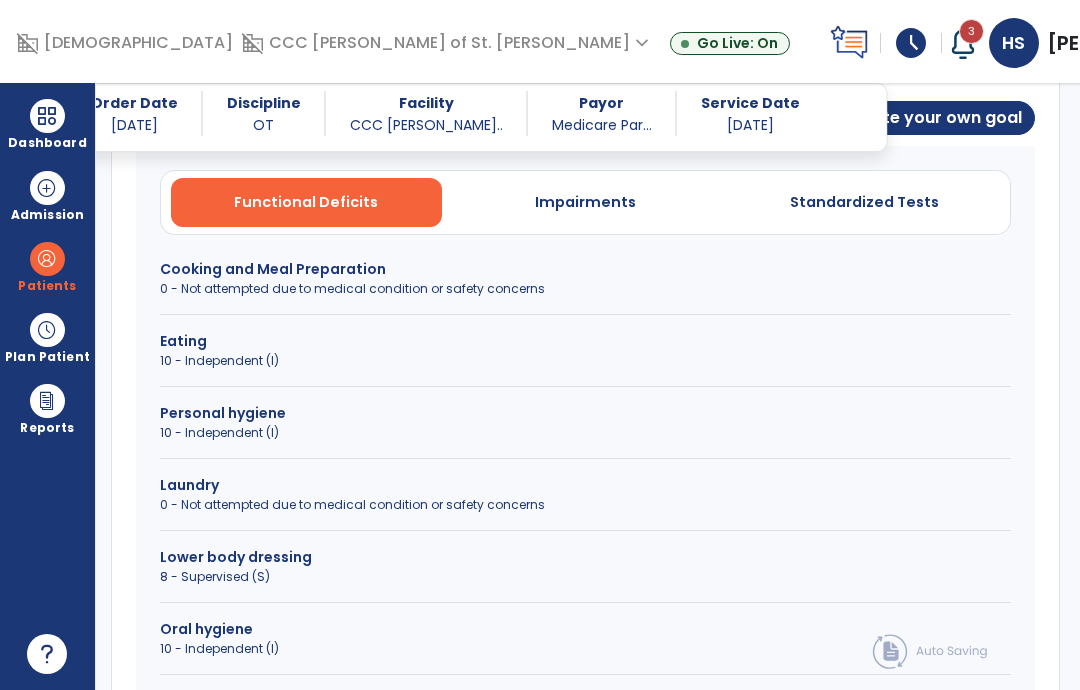 click on "Cooking and Meal Preparation" at bounding box center [585, 269] 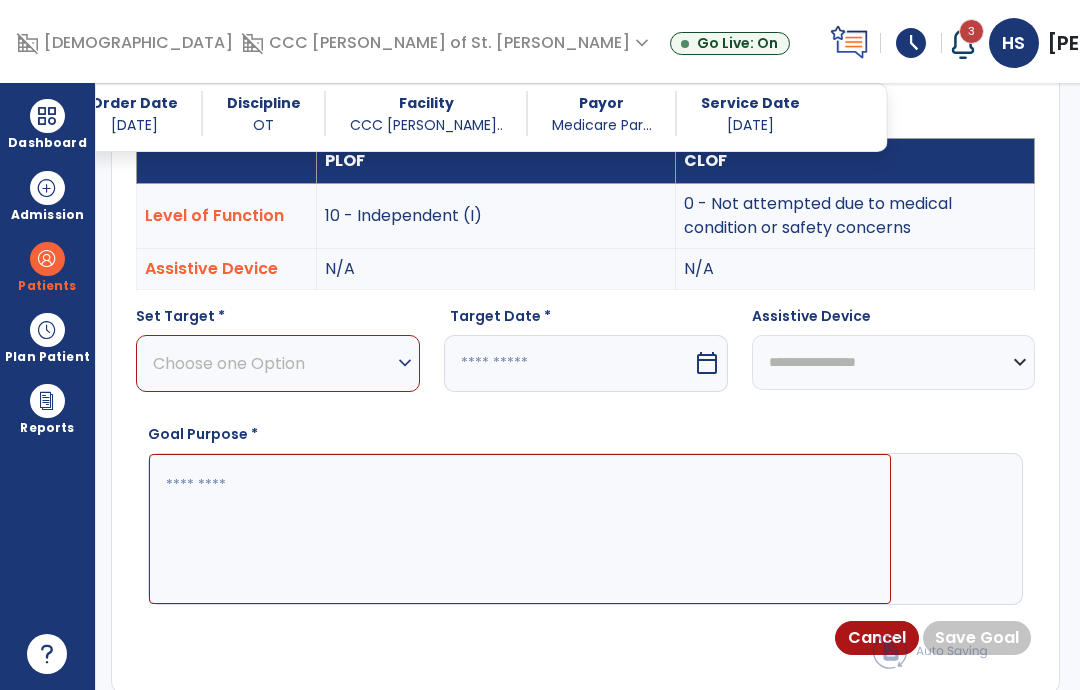 click on "Choose one Option" at bounding box center (273, 363) 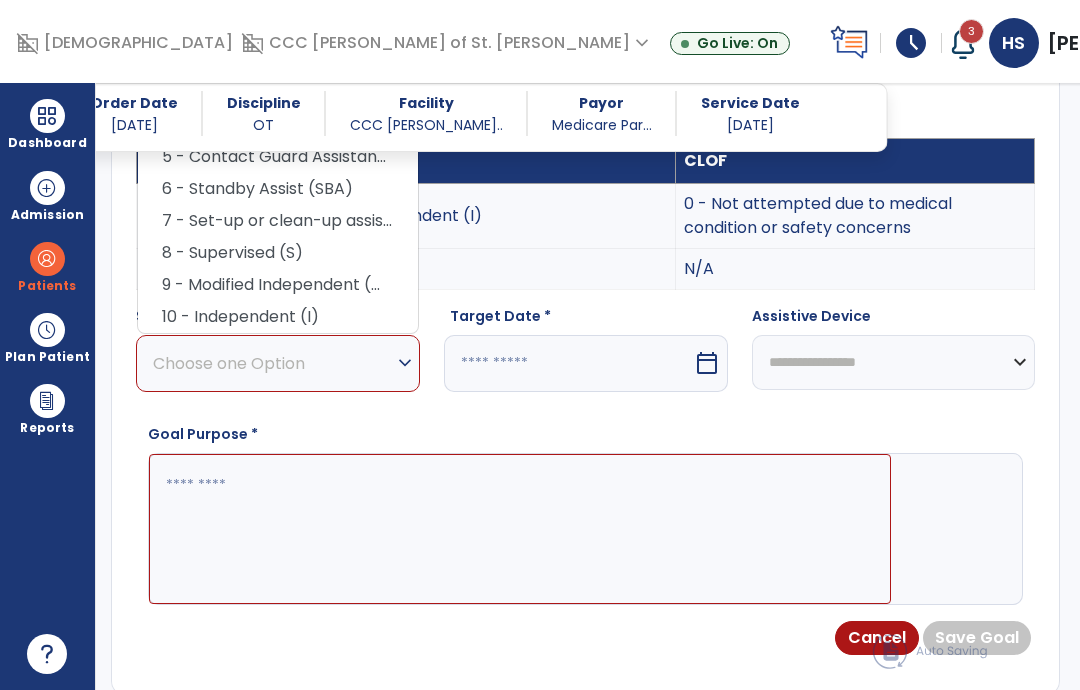 click on "10 - Independent (I)" at bounding box center [278, 317] 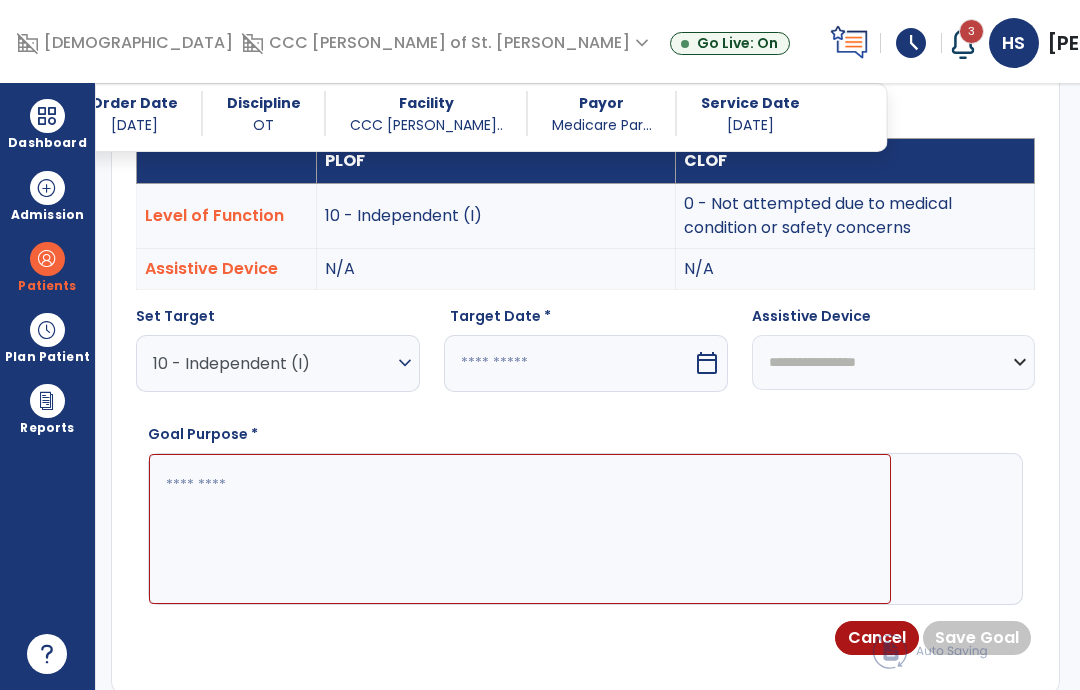 click at bounding box center (568, 363) 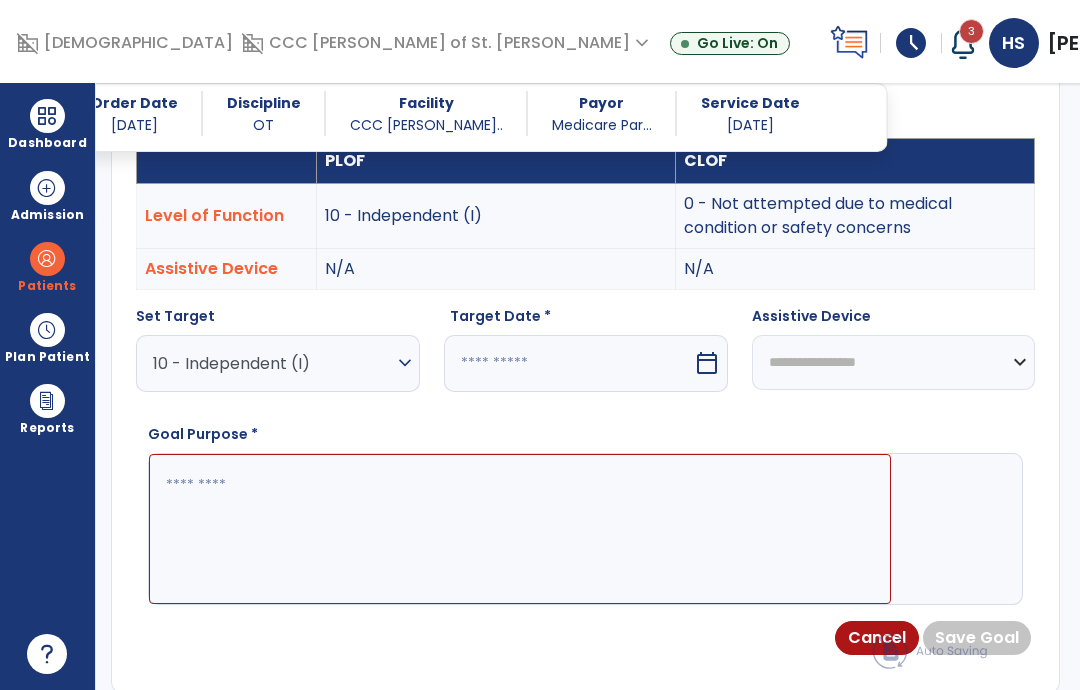 select on "*" 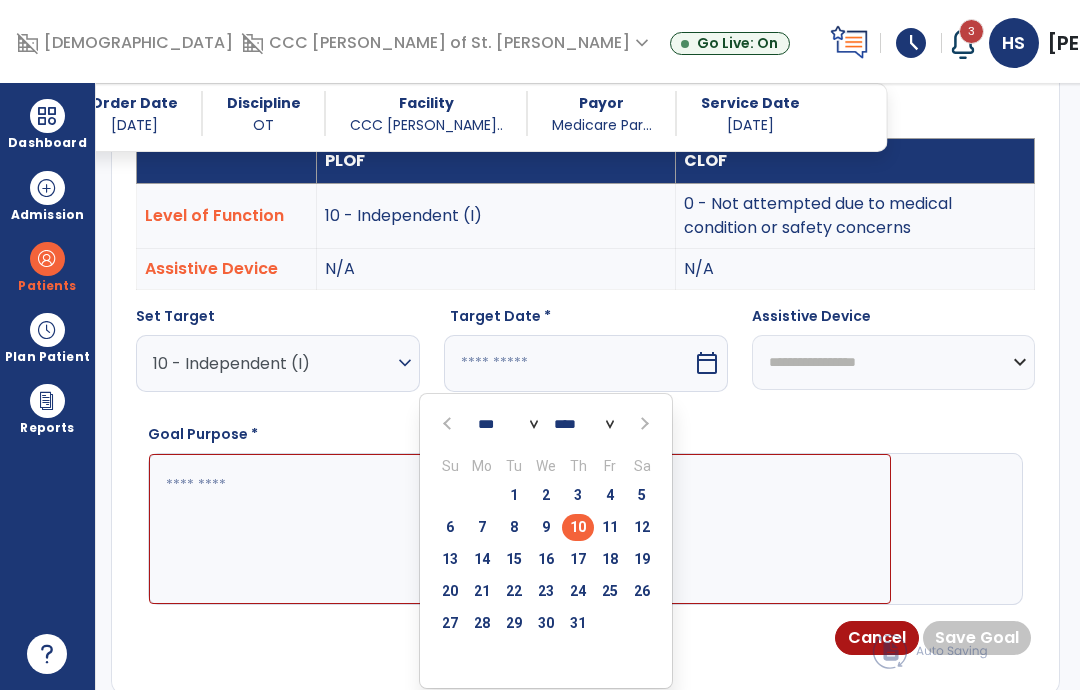 click on "31" at bounding box center (578, 623) 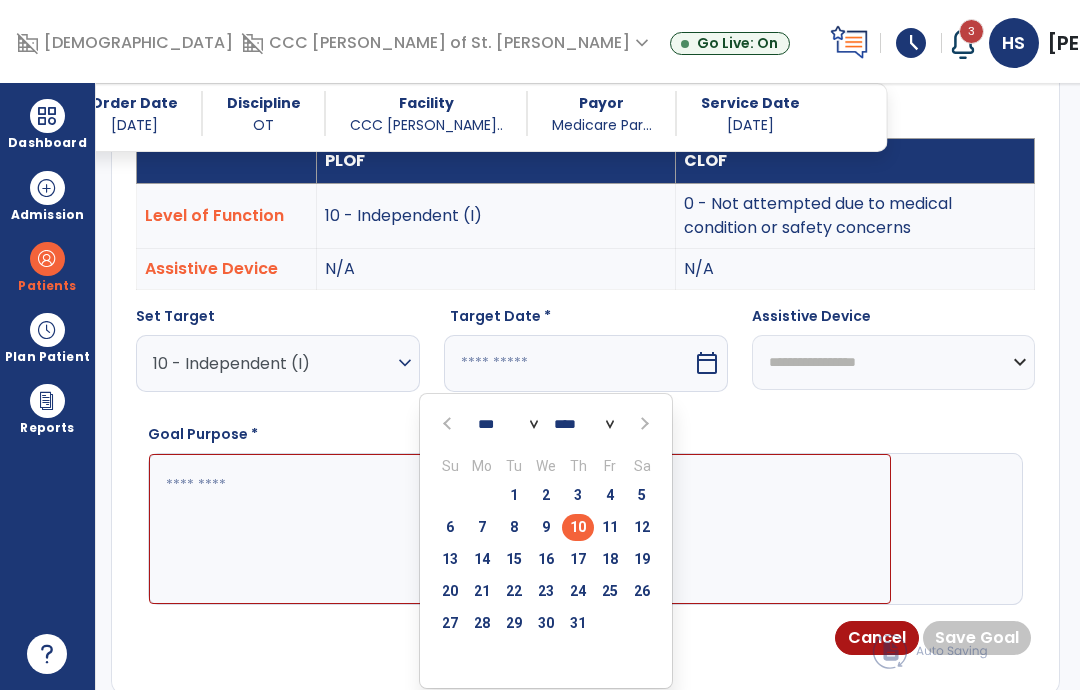 type on "*********" 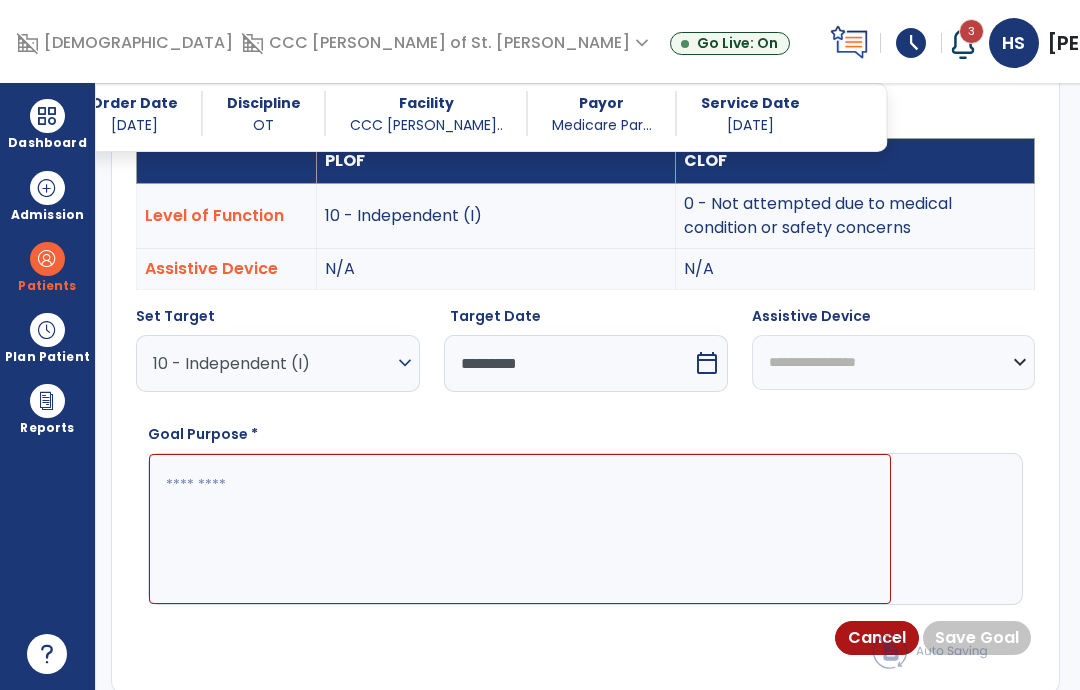 click at bounding box center (520, 529) 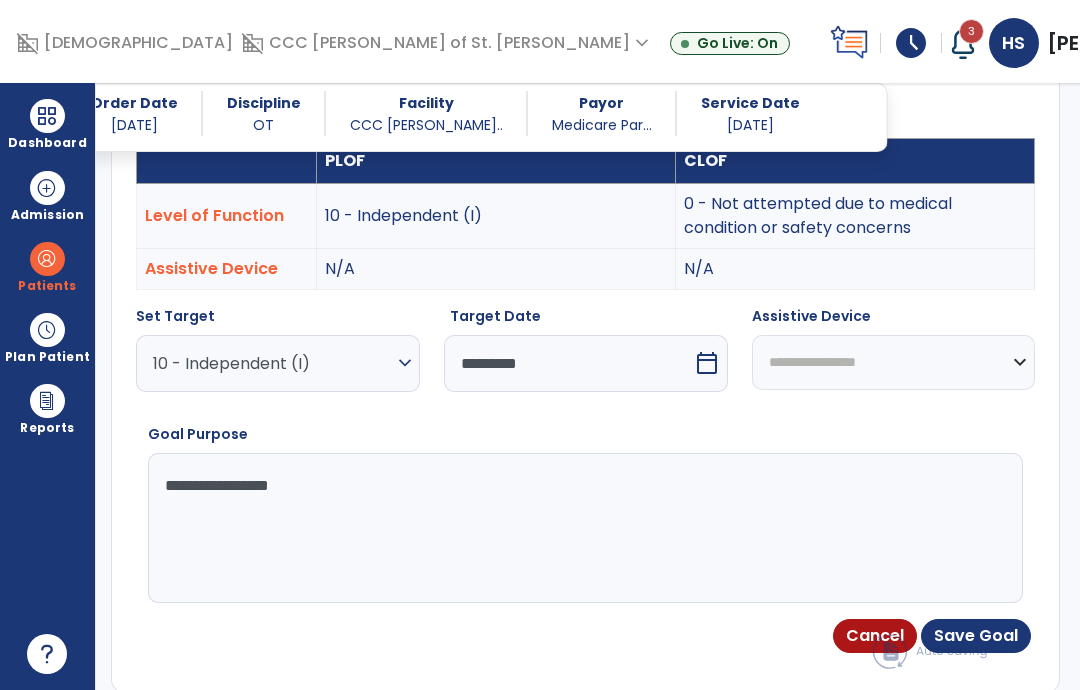type on "**********" 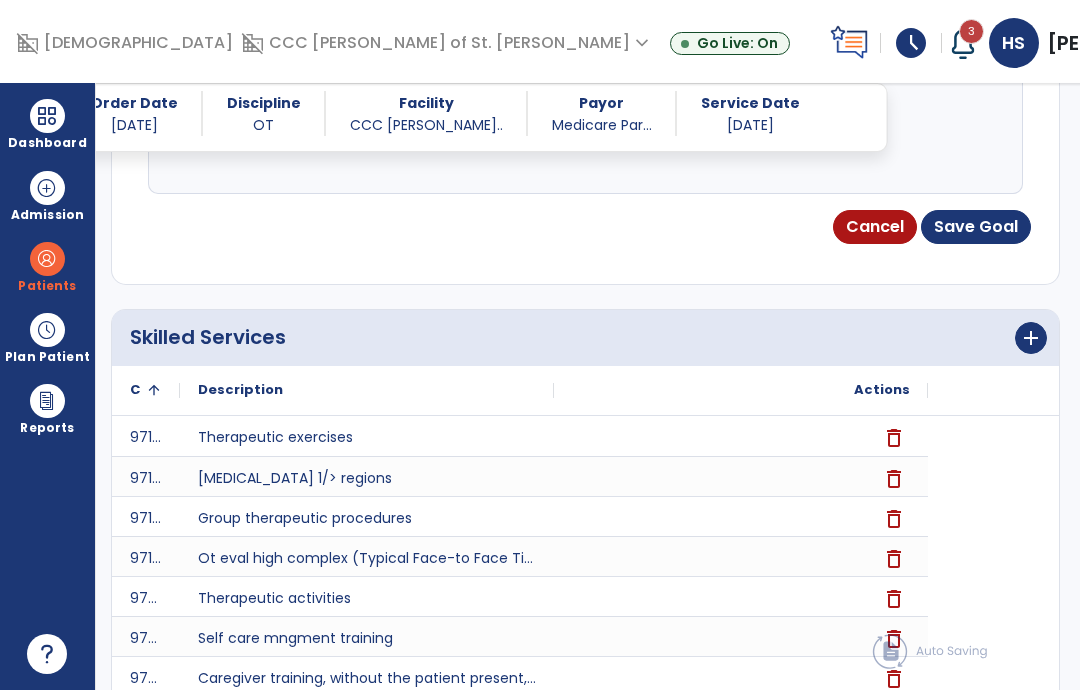scroll, scrollTop: 1002, scrollLeft: 0, axis: vertical 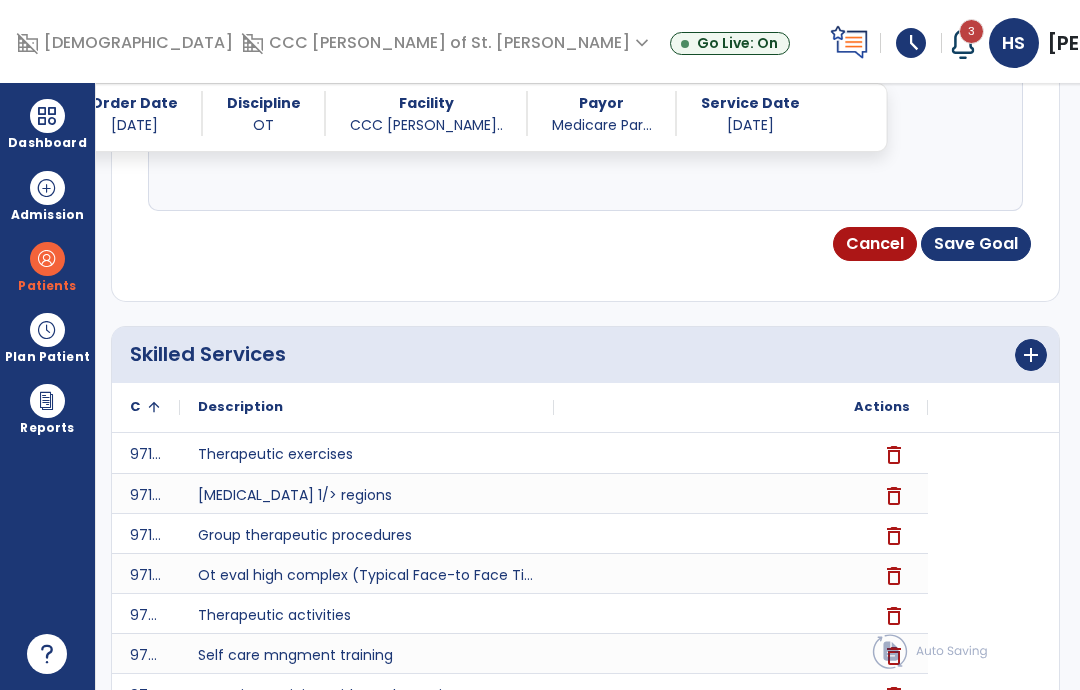 click on "Save Goal" at bounding box center [976, 244] 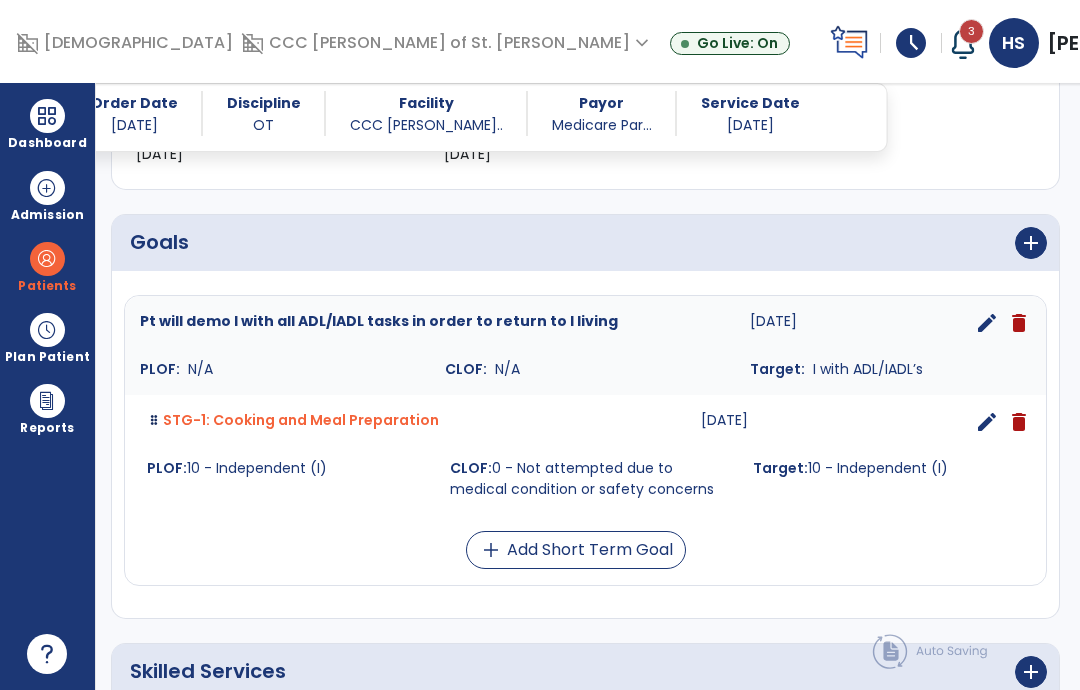 scroll, scrollTop: 428, scrollLeft: 0, axis: vertical 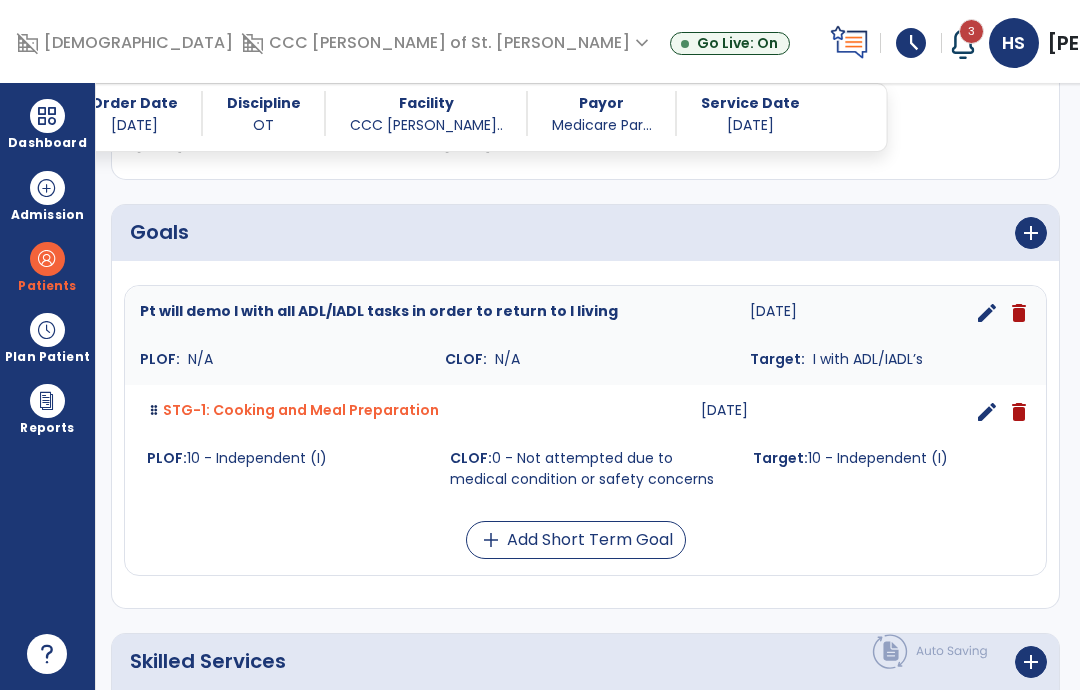 click on "add  Add Short Term Goal" at bounding box center [576, 540] 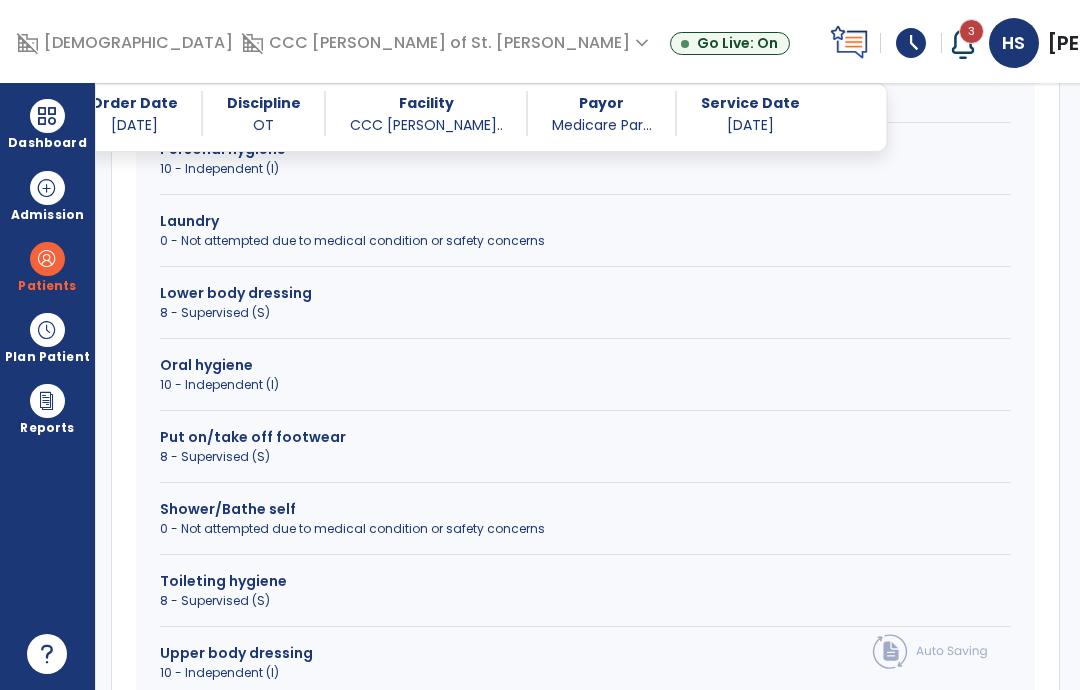 scroll, scrollTop: 803, scrollLeft: 0, axis: vertical 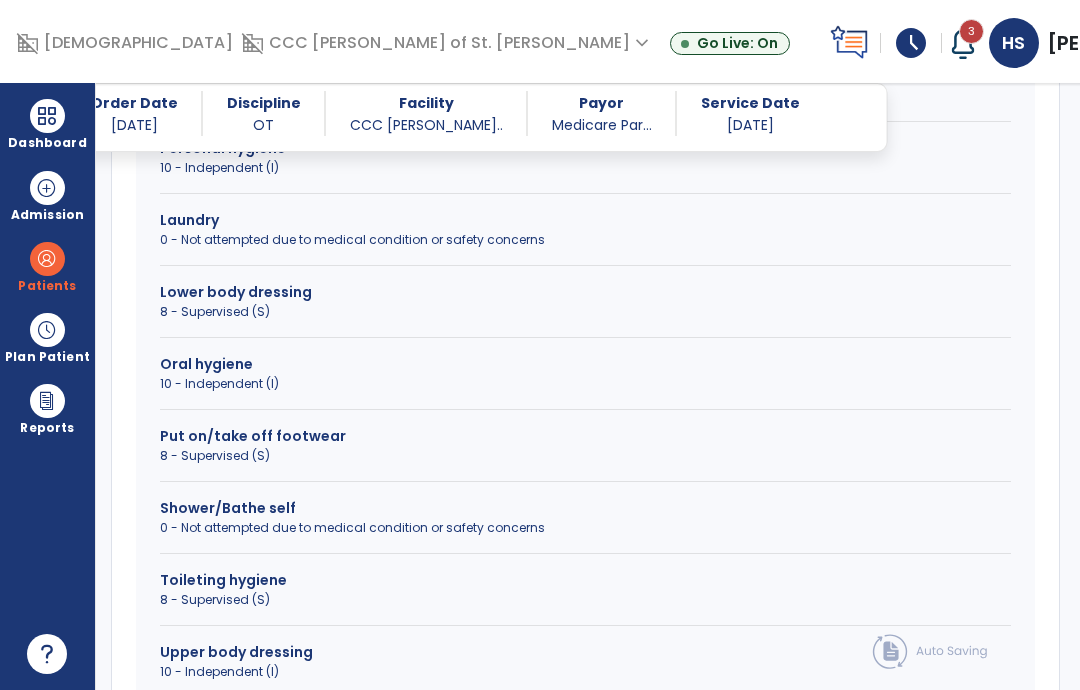 click on "0 - Not attempted due to medical condition or safety concerns" at bounding box center (585, 240) 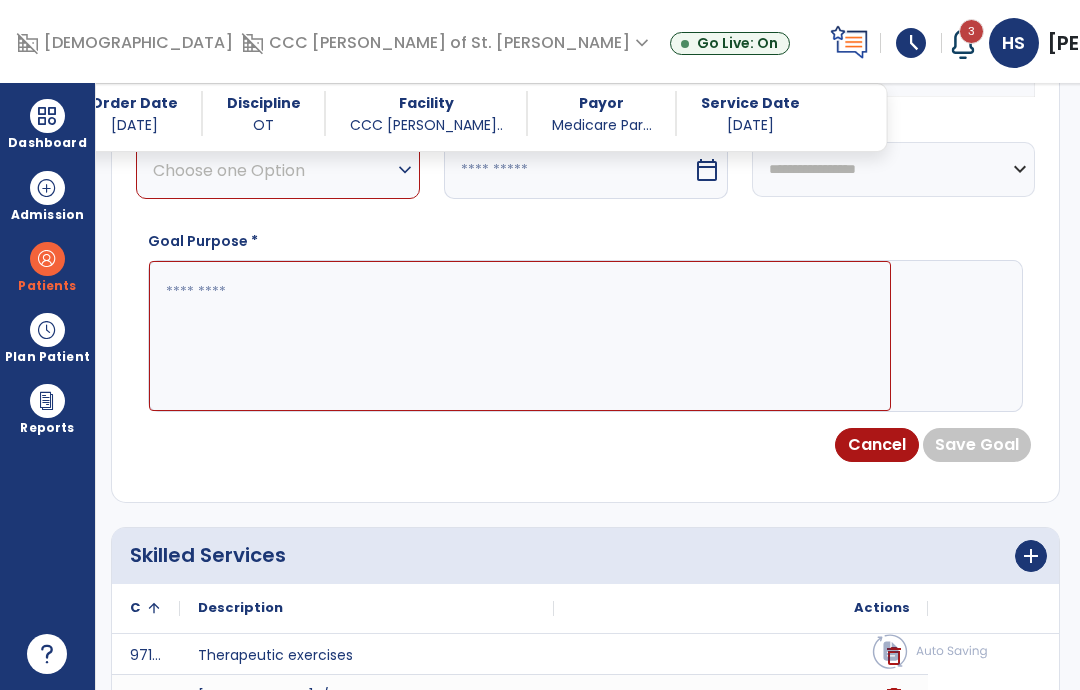 click on "expand_more" at bounding box center (405, 170) 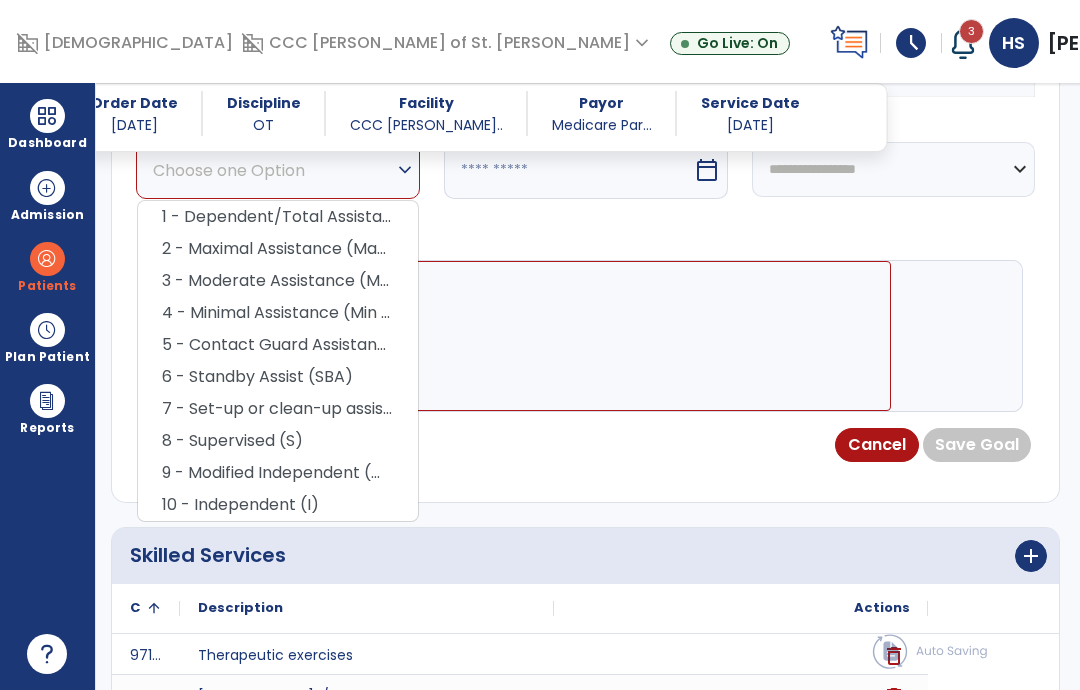 click on "10 - Independent (I)" at bounding box center [278, 505] 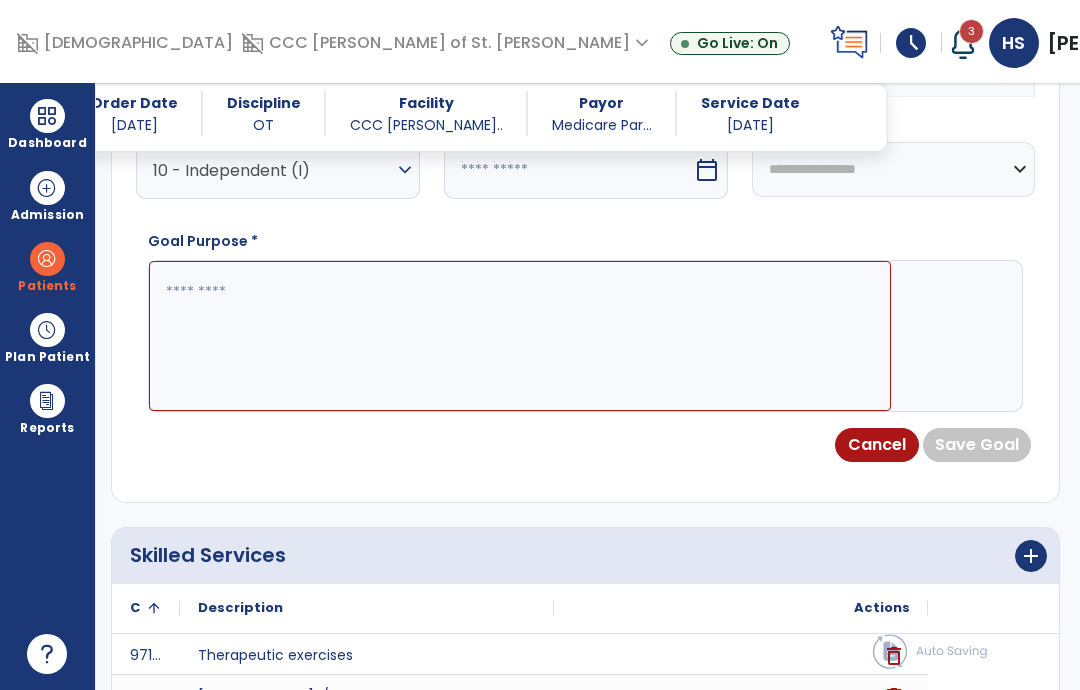click on "calendar_today" at bounding box center [707, 170] 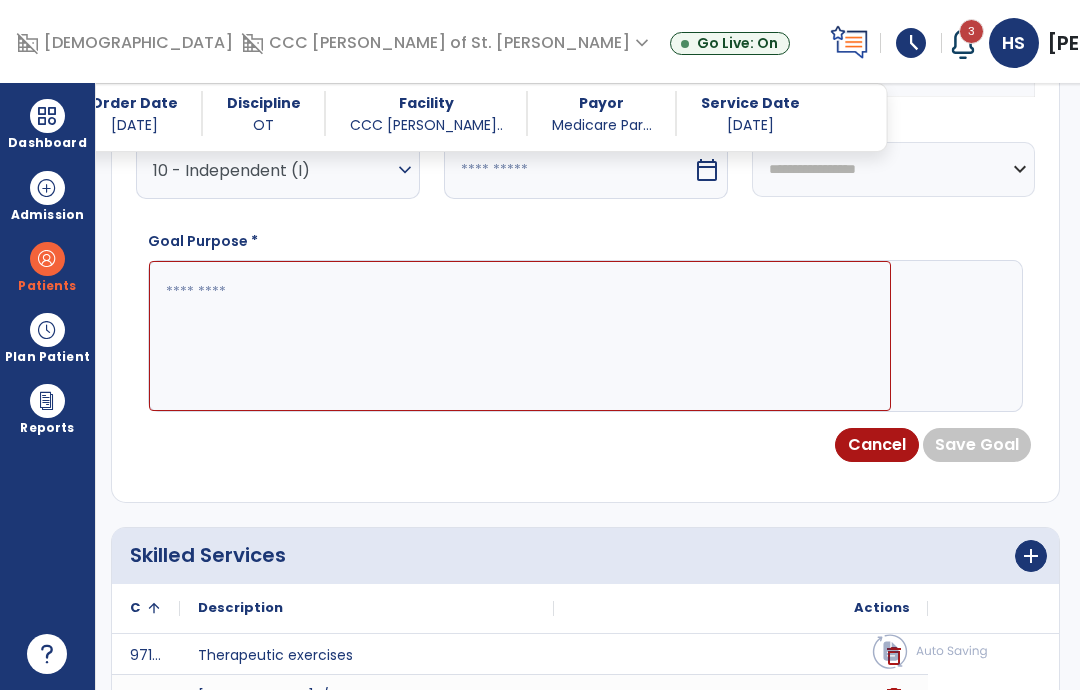select on "*" 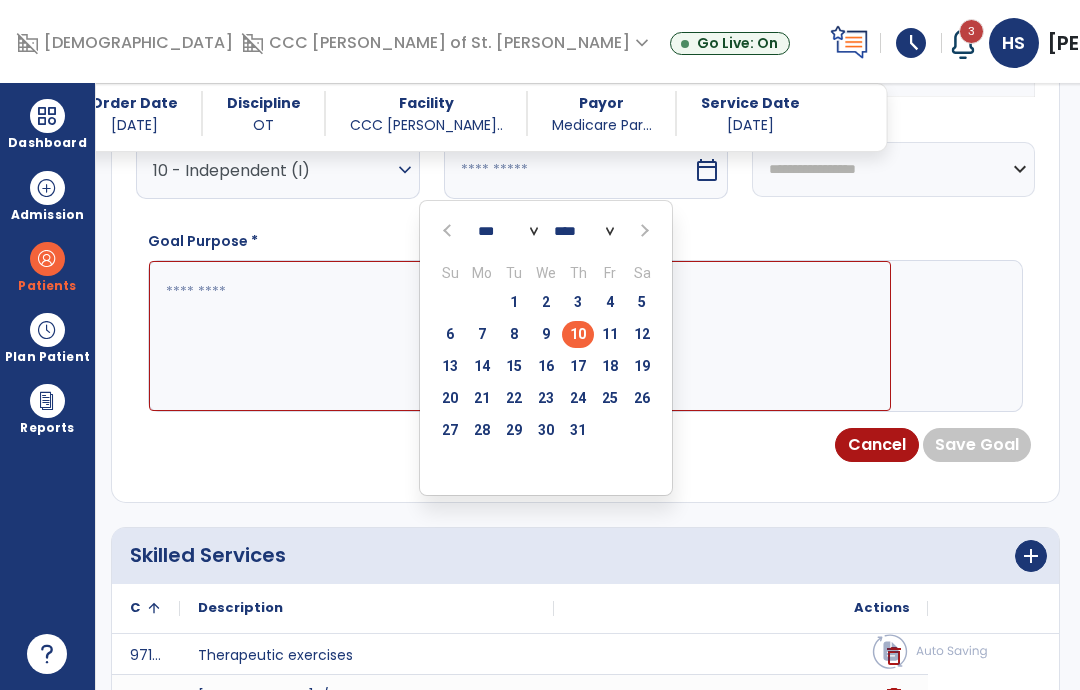 click on "31" at bounding box center (578, 430) 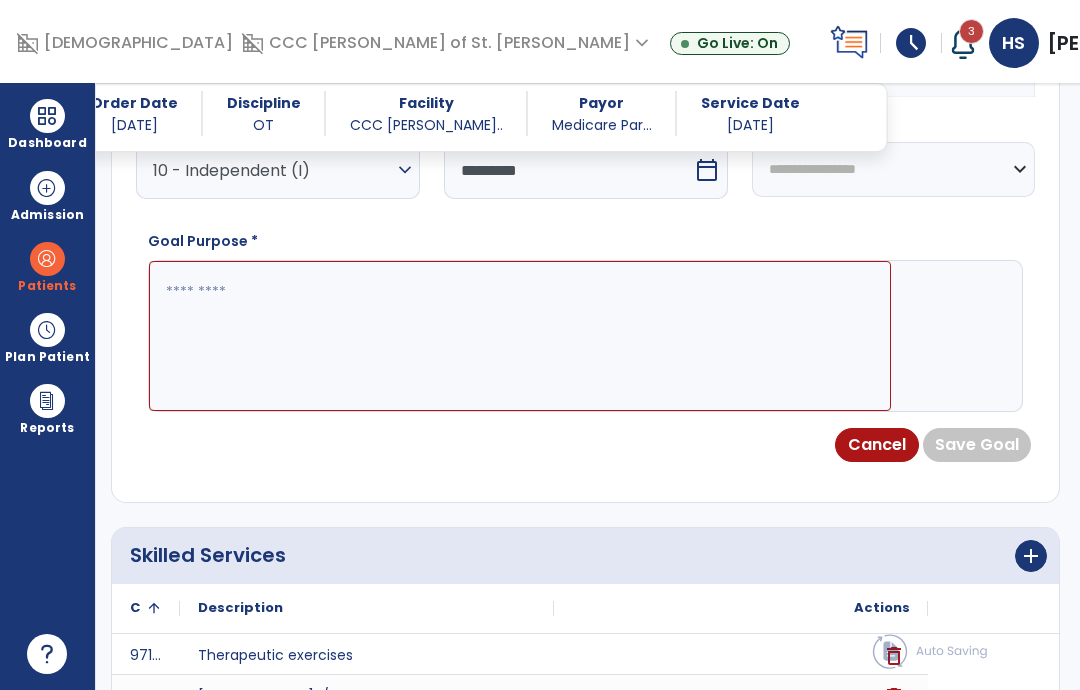 click at bounding box center (520, 336) 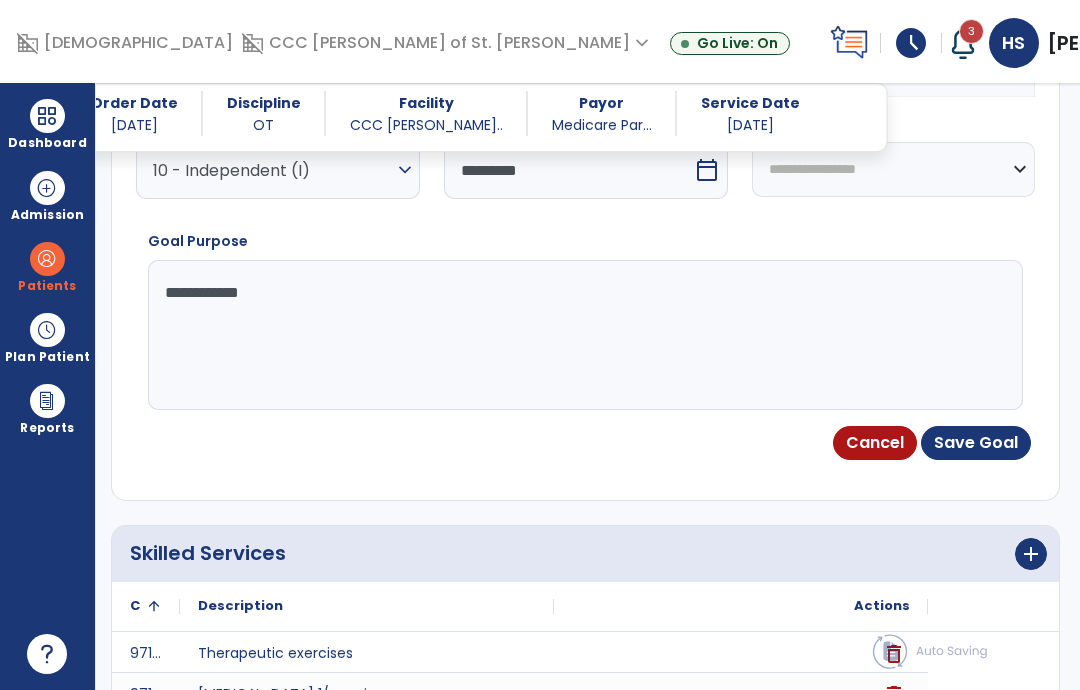 type on "**********" 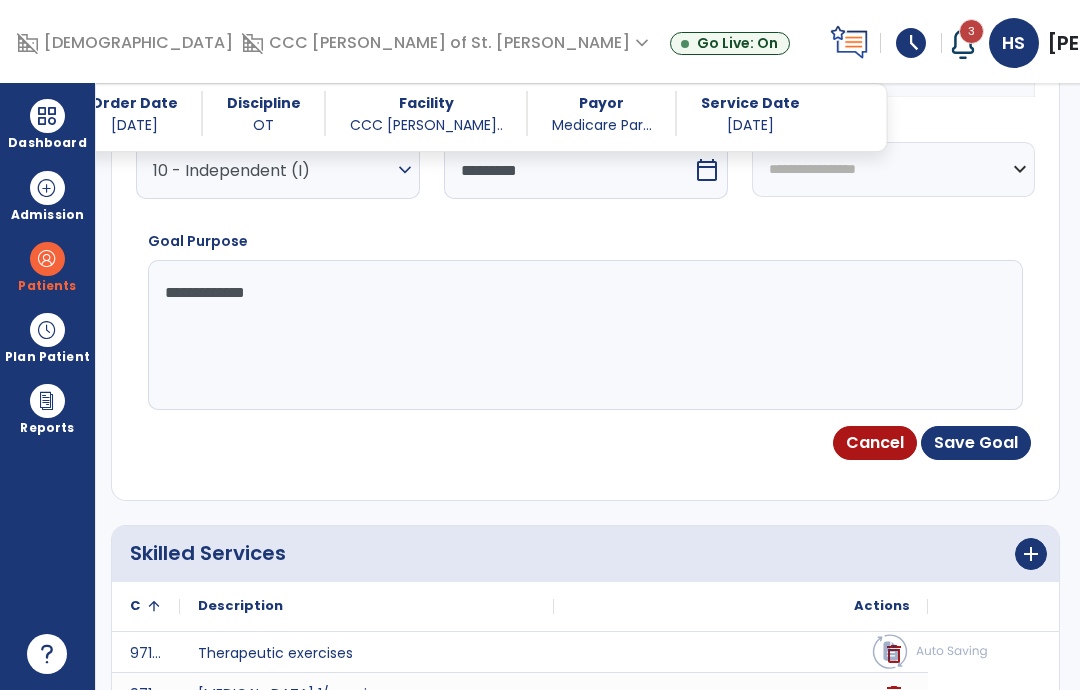 click on "Save Goal" at bounding box center (976, 443) 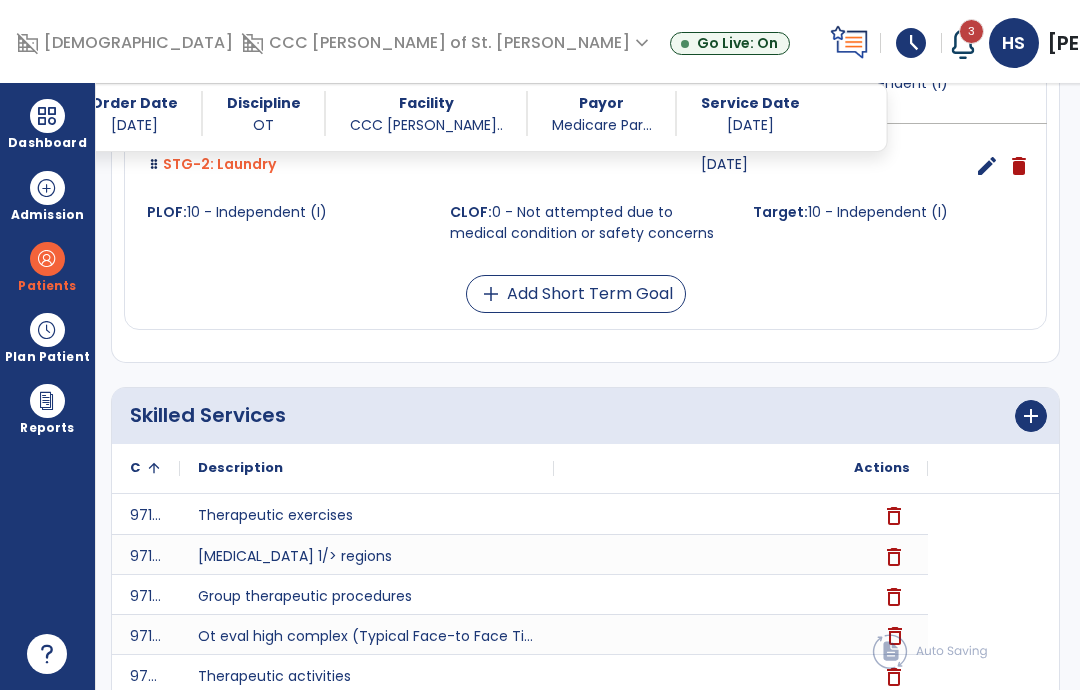 click on "add  Add Short Term Goal" at bounding box center [576, 294] 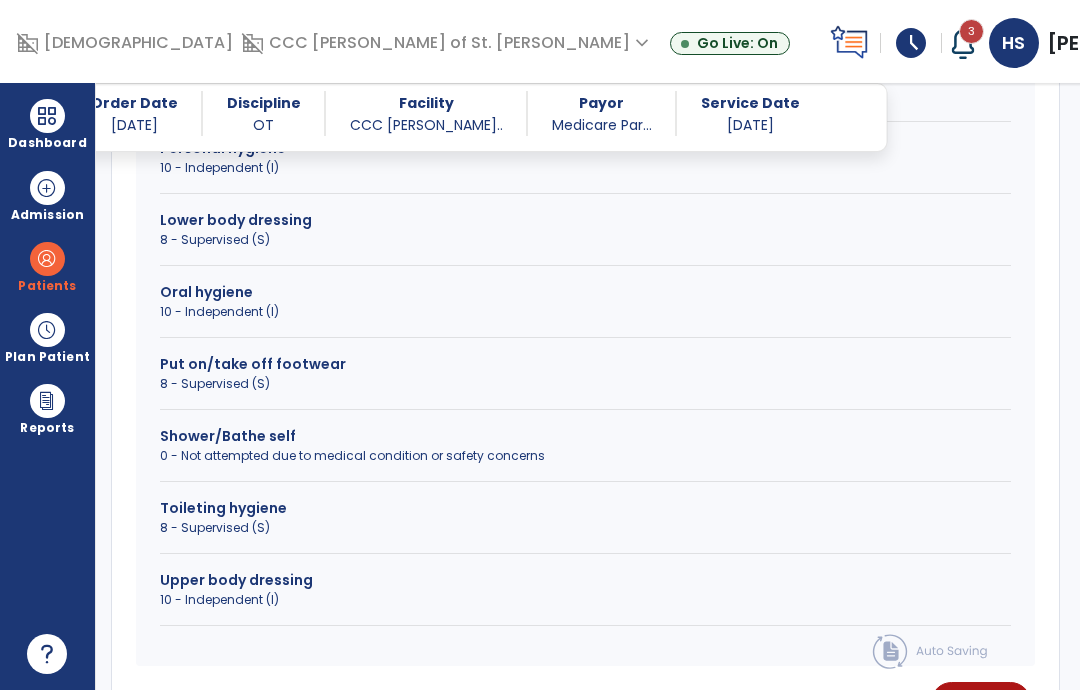 click on "Shower/Bathe self" at bounding box center (585, 436) 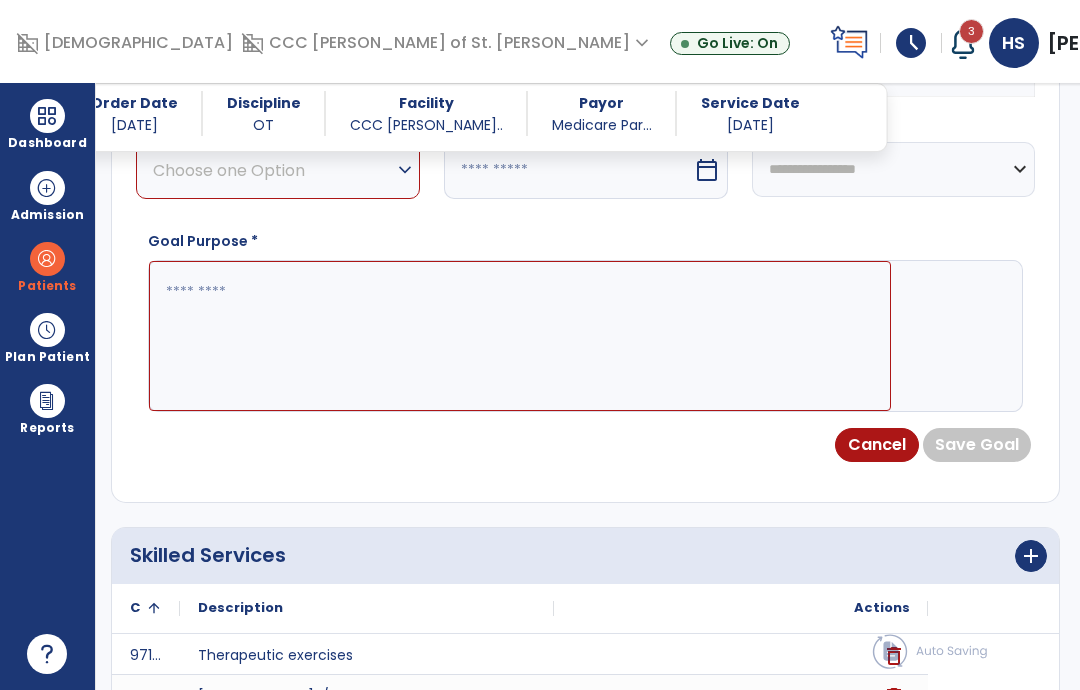 click on "expand_more" at bounding box center (405, 170) 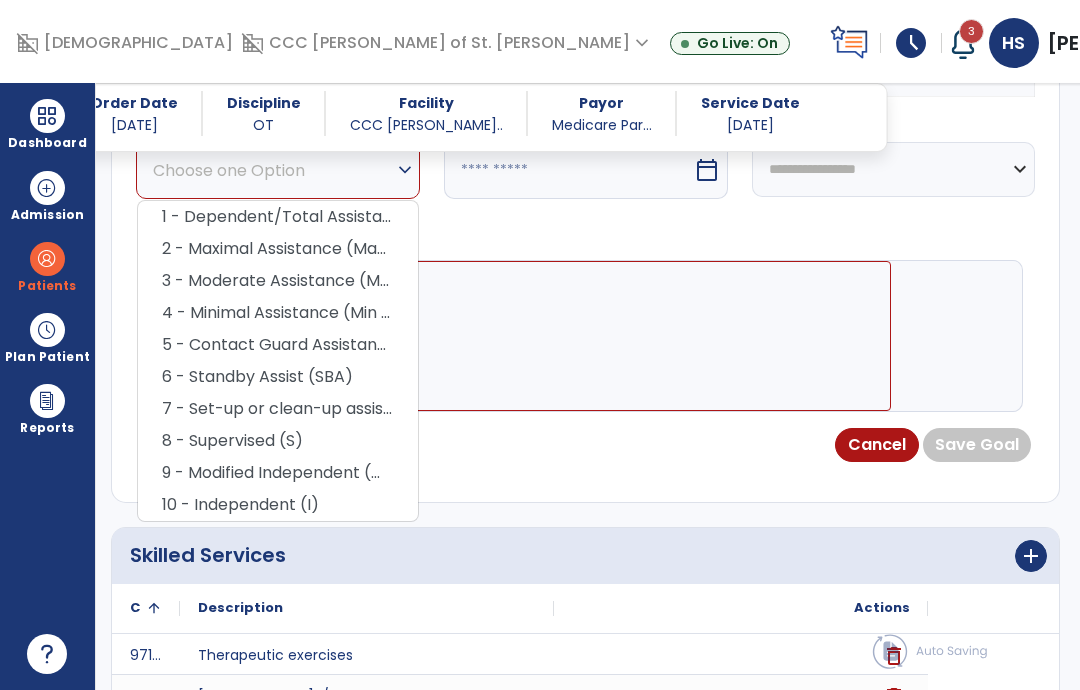 click on "10 - Independent (I)" at bounding box center [278, 505] 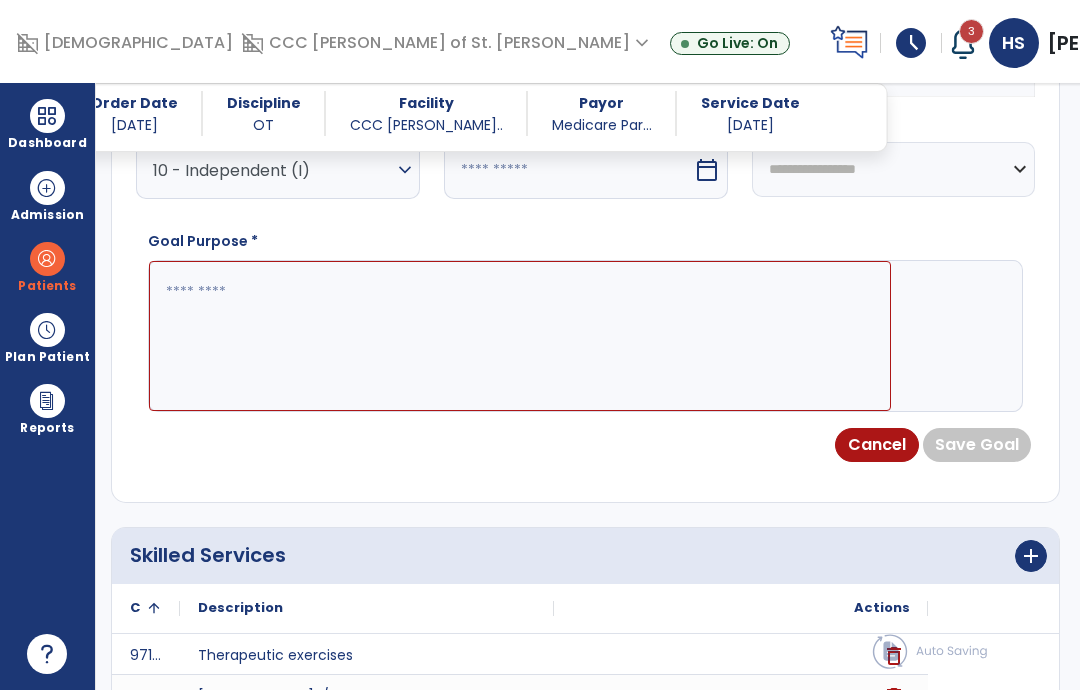 click on "calendar_today" at bounding box center [707, 170] 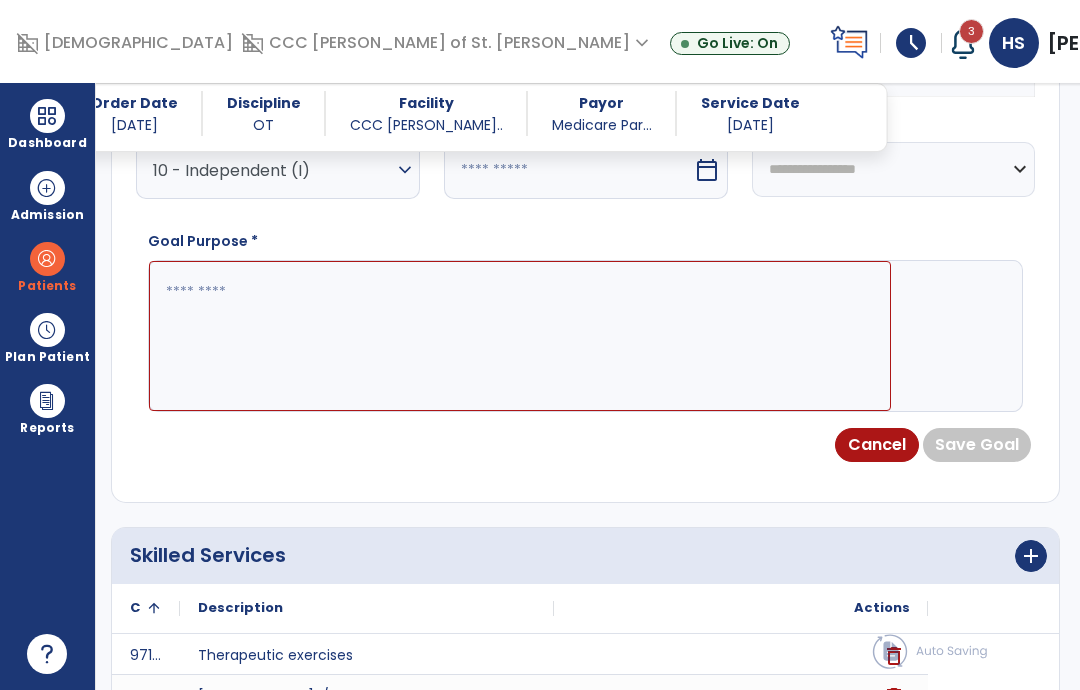 select on "*" 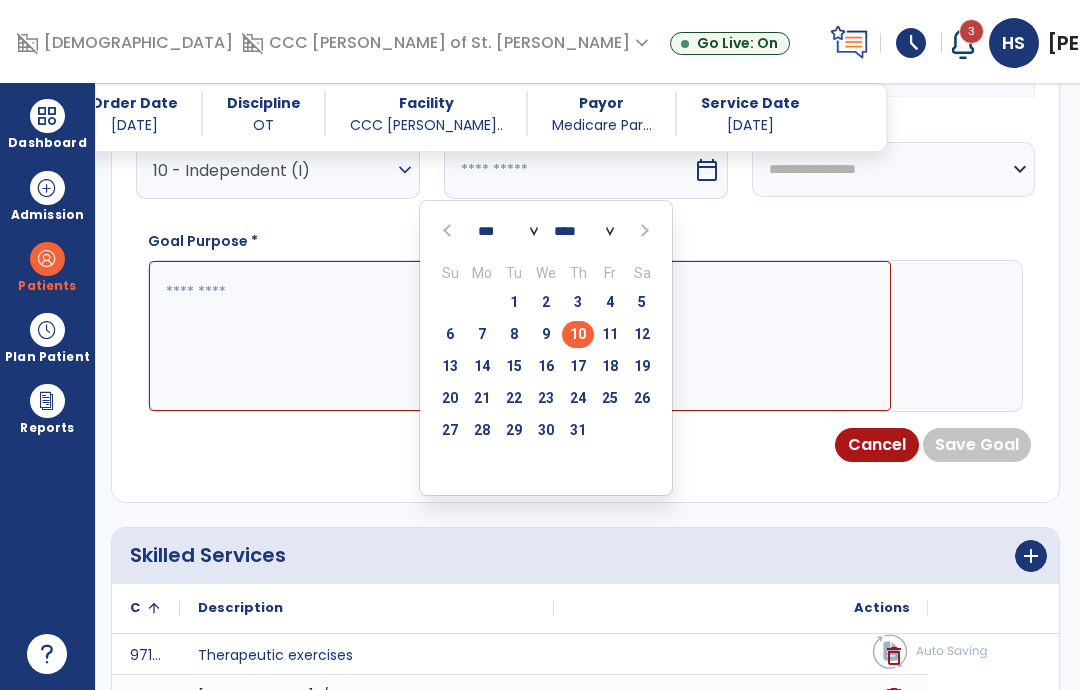 click on "31" at bounding box center (578, 430) 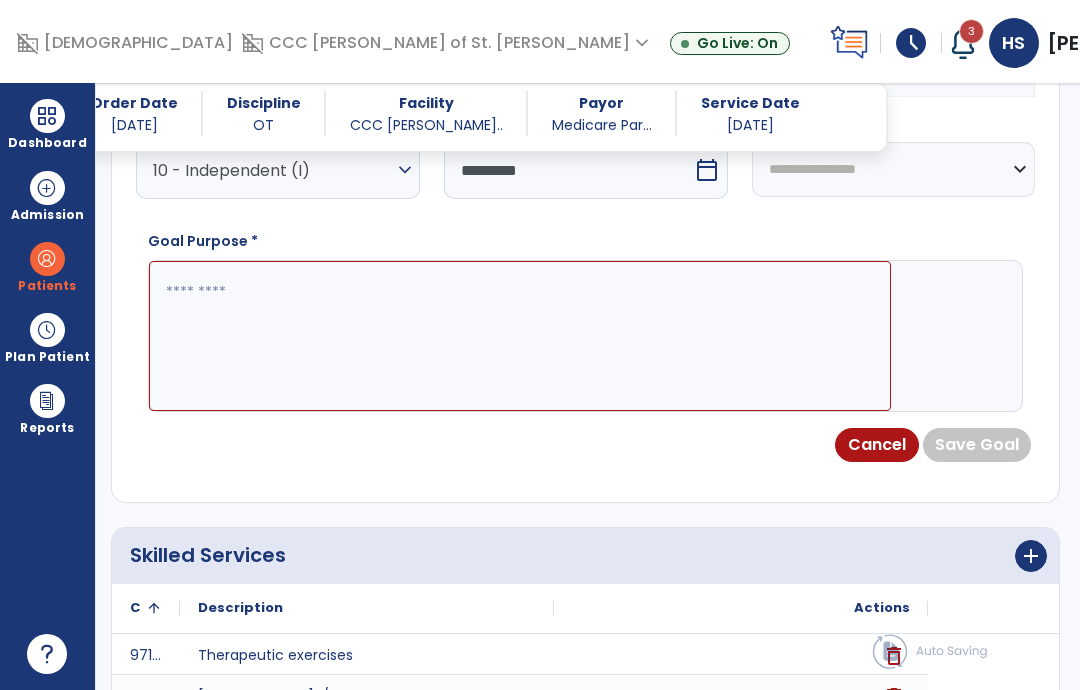 click at bounding box center [520, 336] 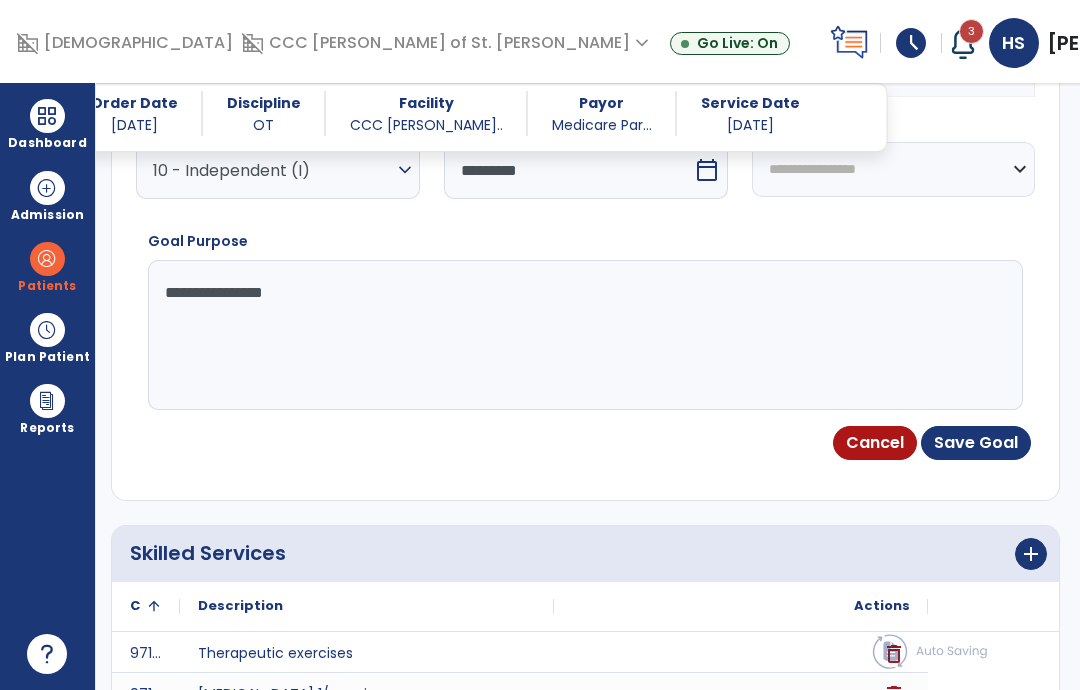 type on "**********" 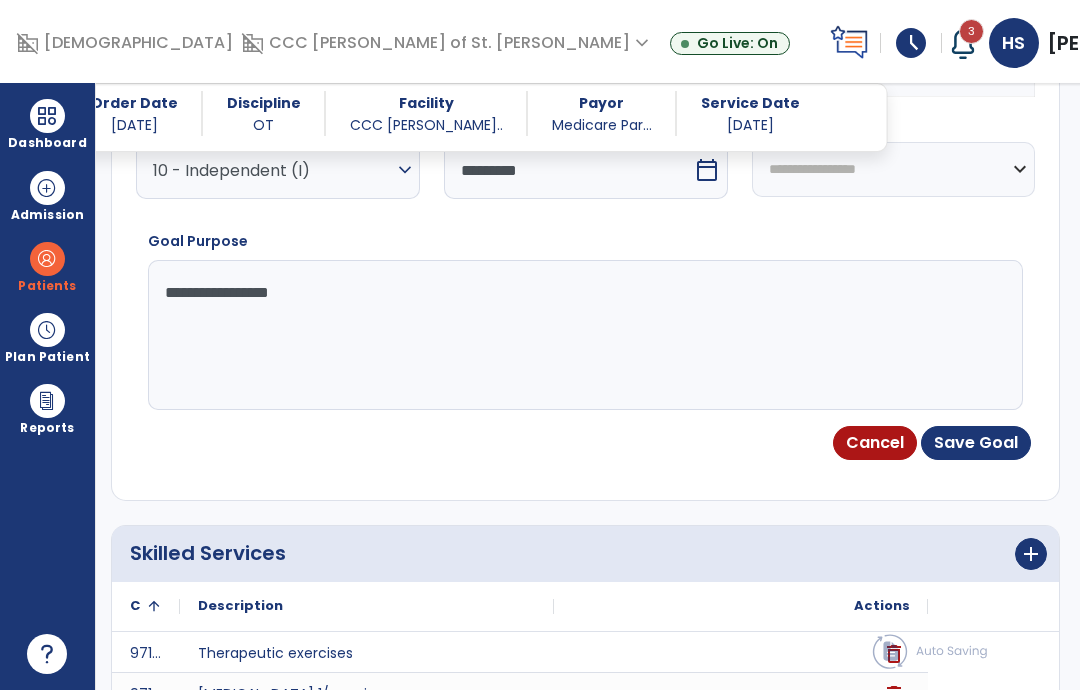 click on "Save Goal" at bounding box center [976, 443] 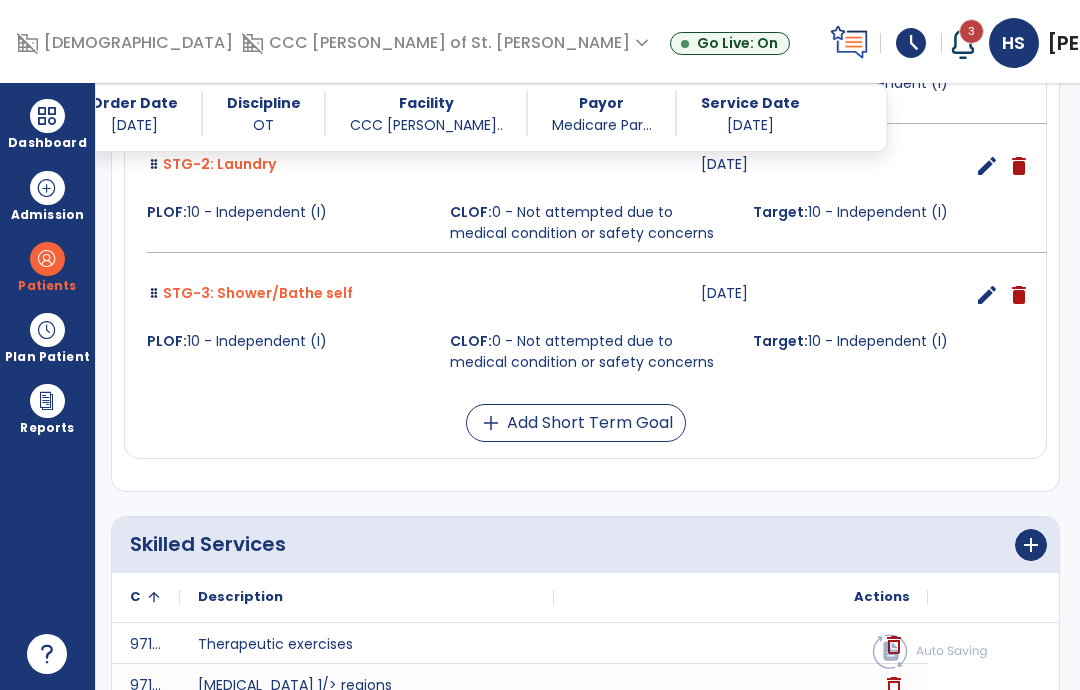 click on "add  Add Short Term Goal" at bounding box center [576, 423] 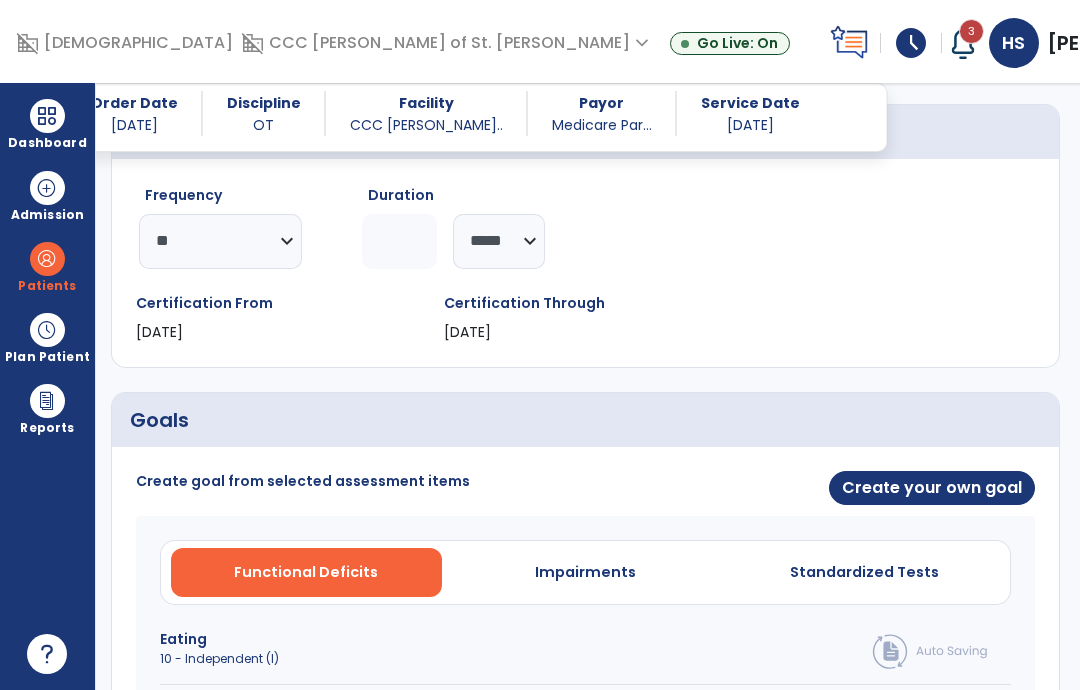 scroll, scrollTop: 261, scrollLeft: 0, axis: vertical 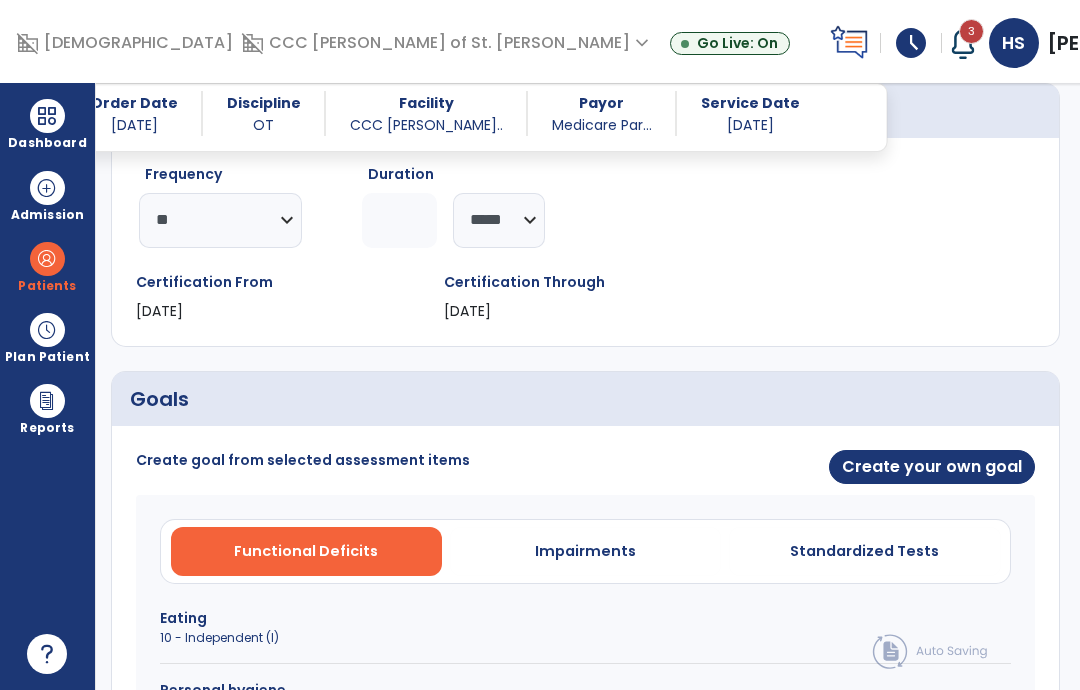 click on "Create your own goal" at bounding box center [932, 467] 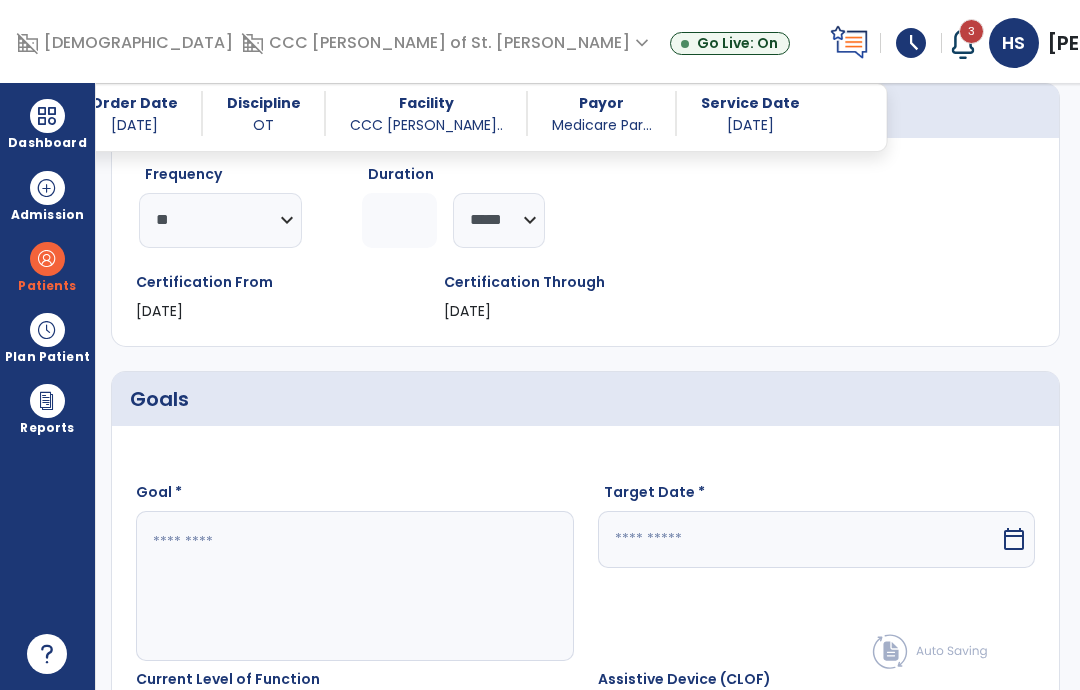 click at bounding box center (322, 586) 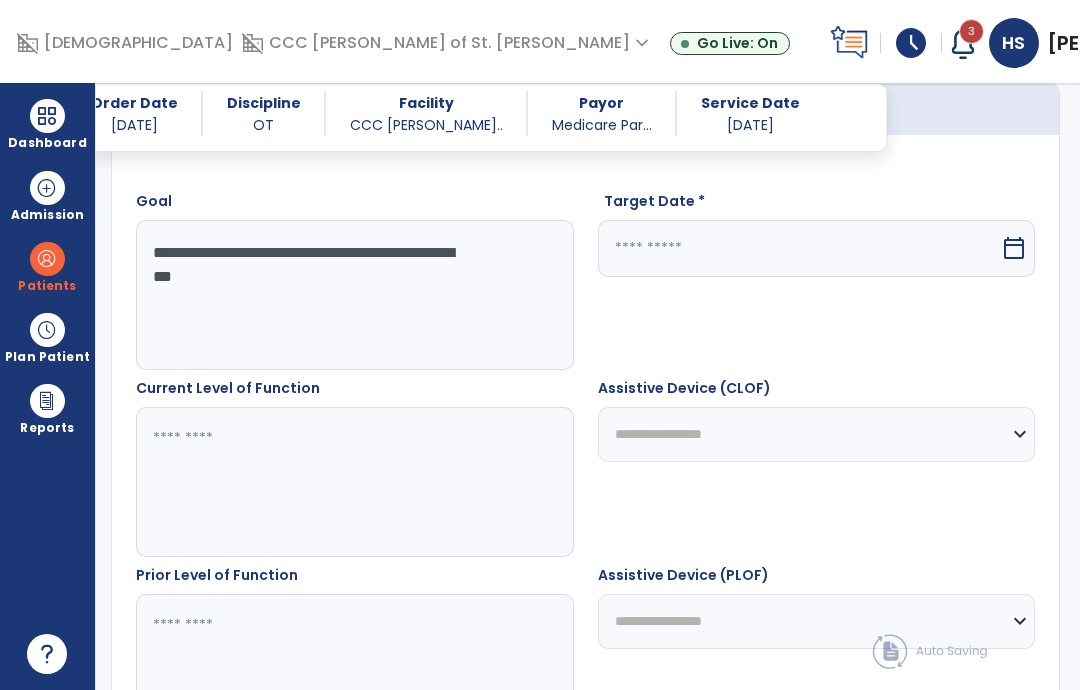 scroll, scrollTop: 552, scrollLeft: 0, axis: vertical 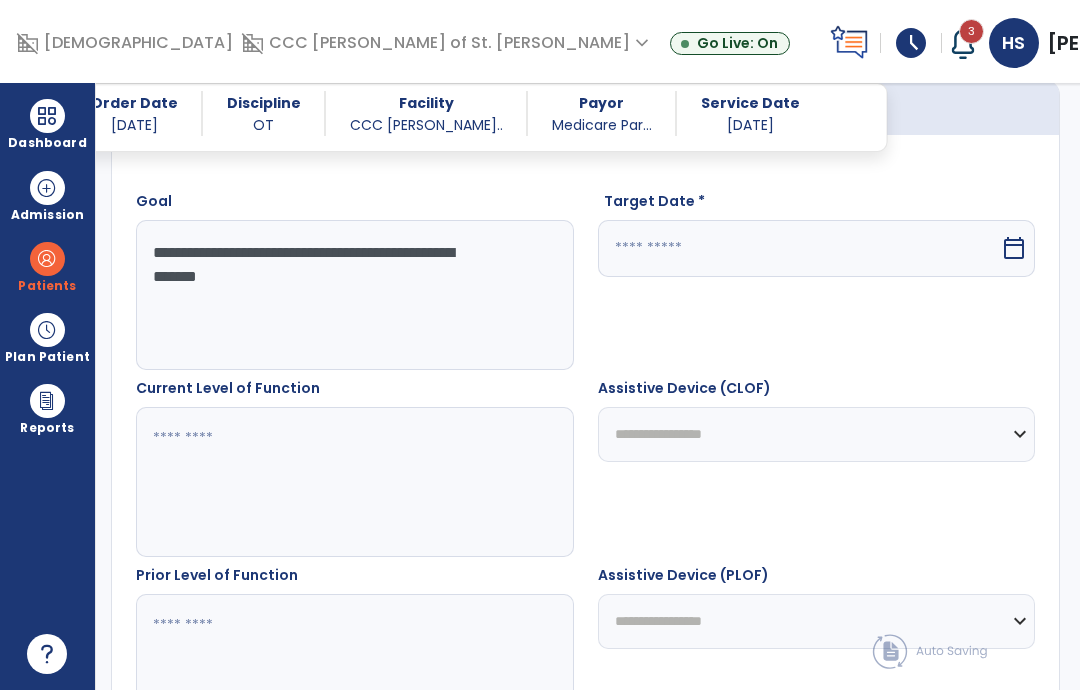 type on "**********" 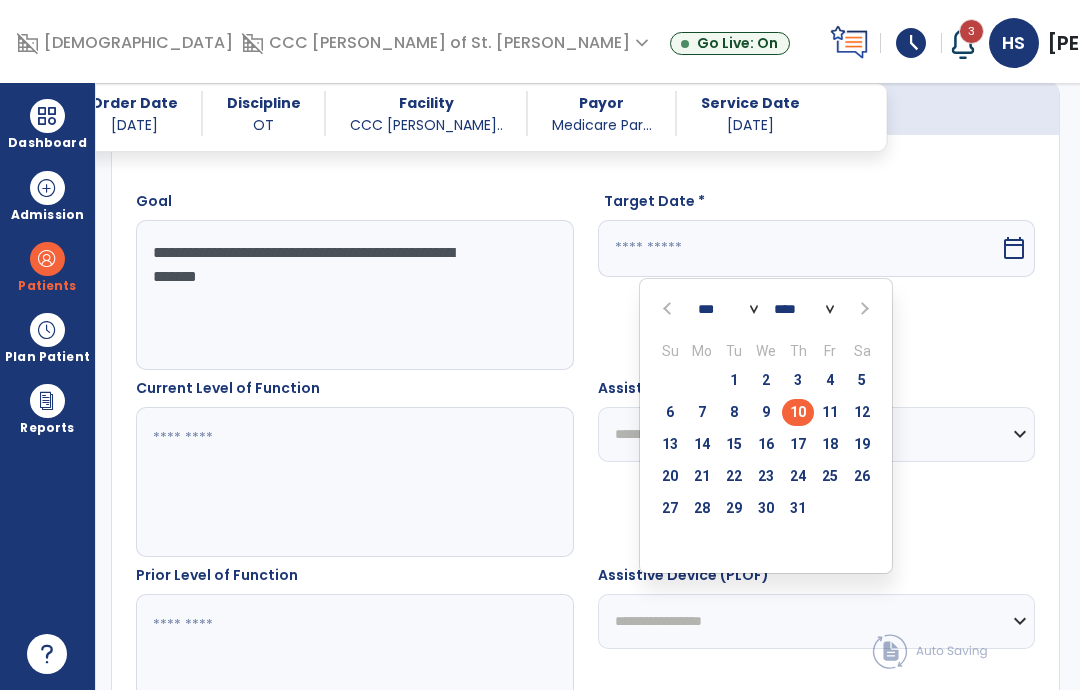 type on "*********" 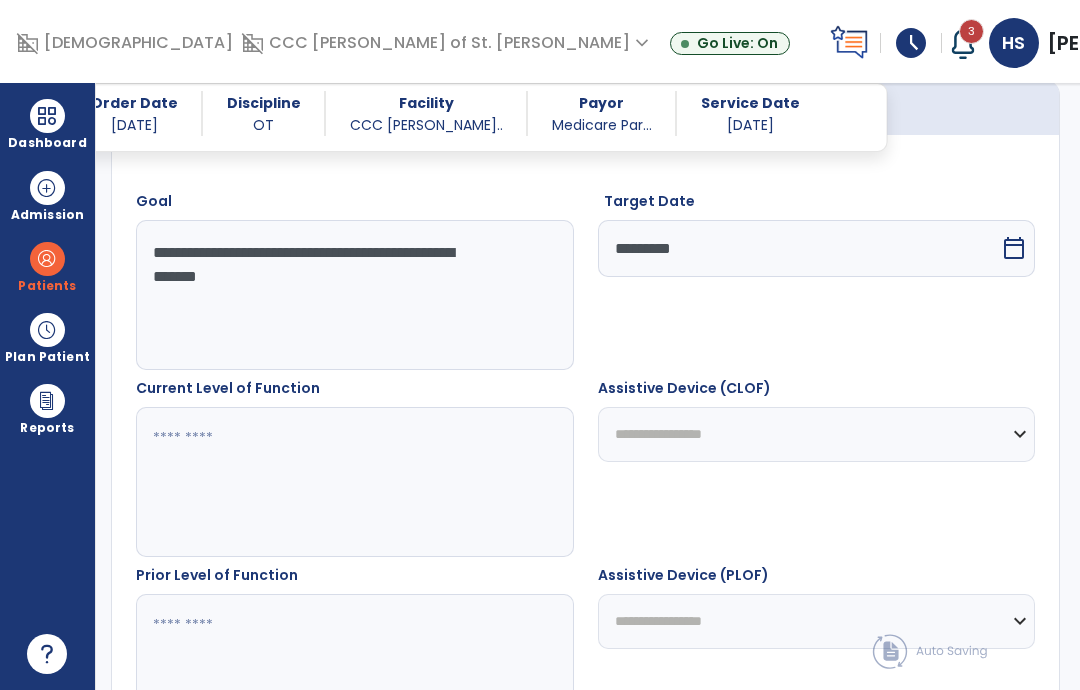 click on "calendar_today" at bounding box center [1014, 248] 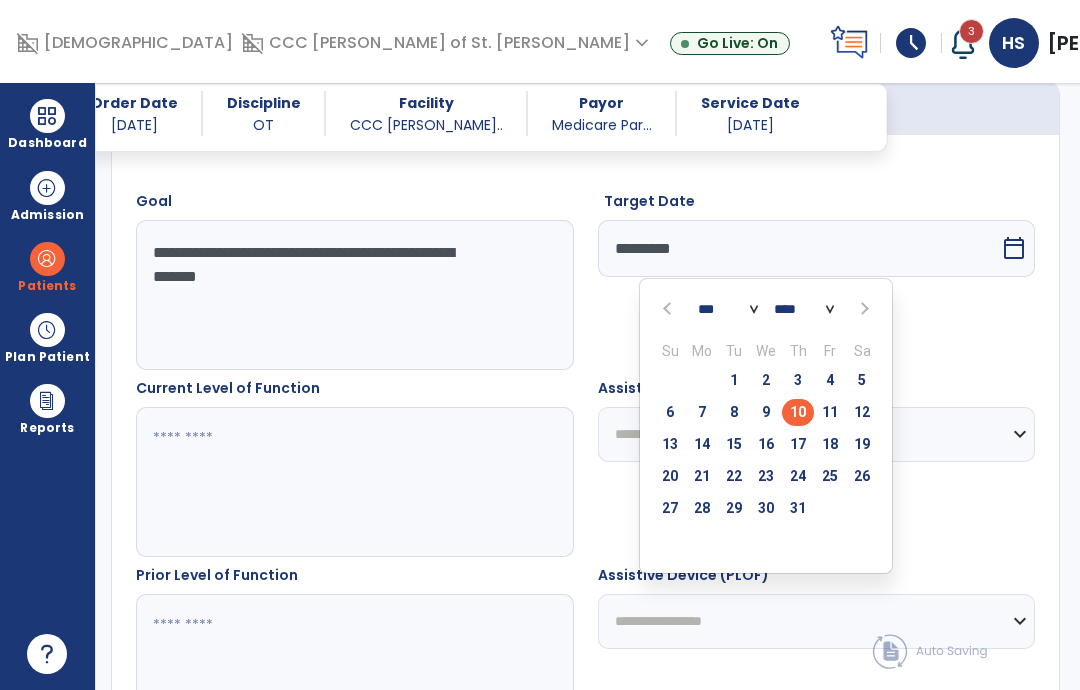 click on "31" at bounding box center (798, 508) 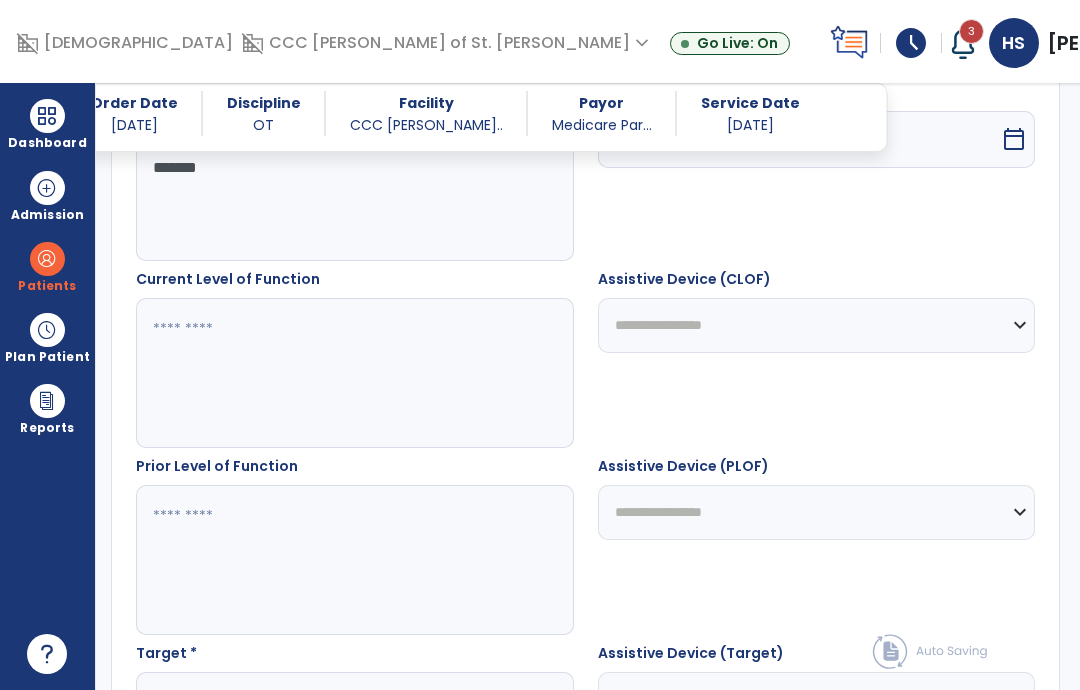 scroll, scrollTop: 661, scrollLeft: 0, axis: vertical 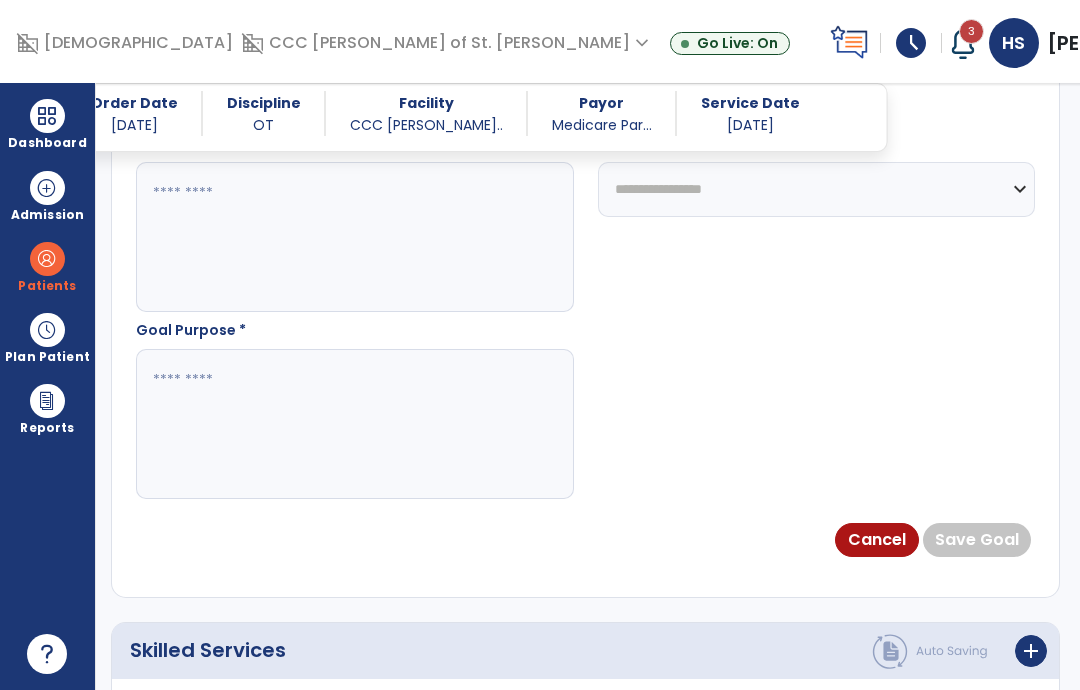 type on "**********" 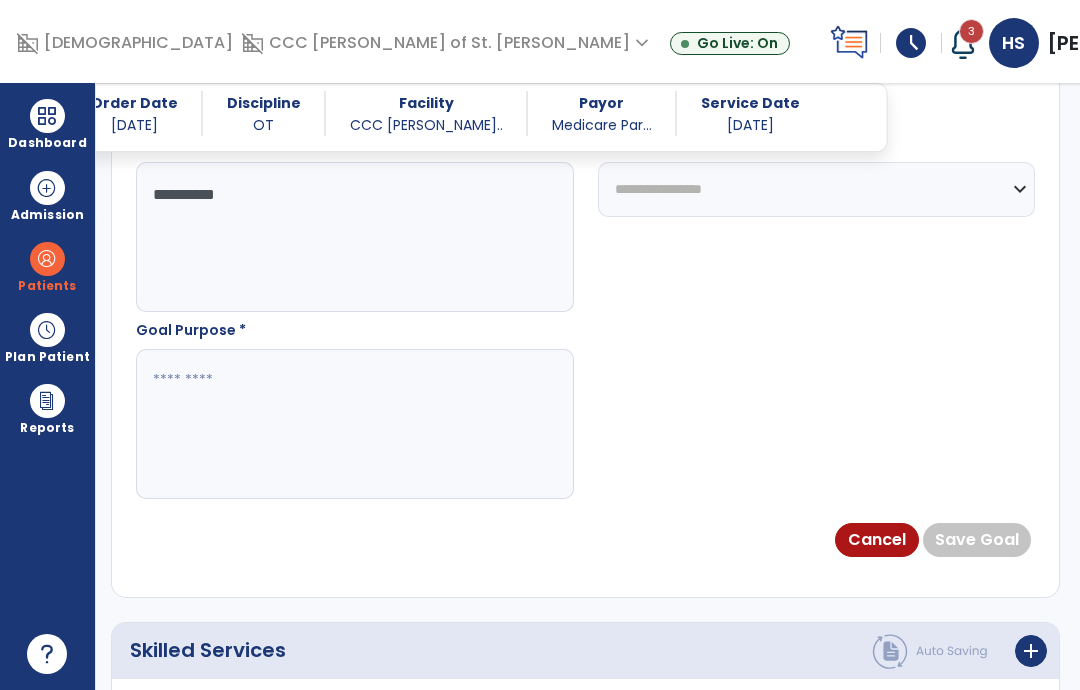 type on "**********" 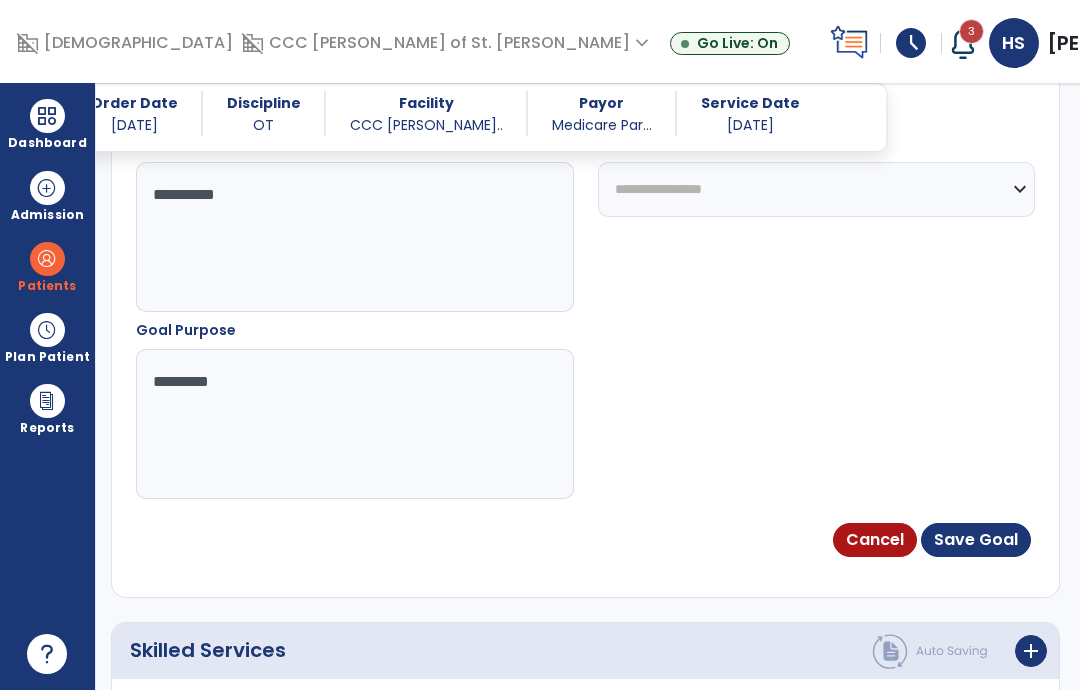type on "**********" 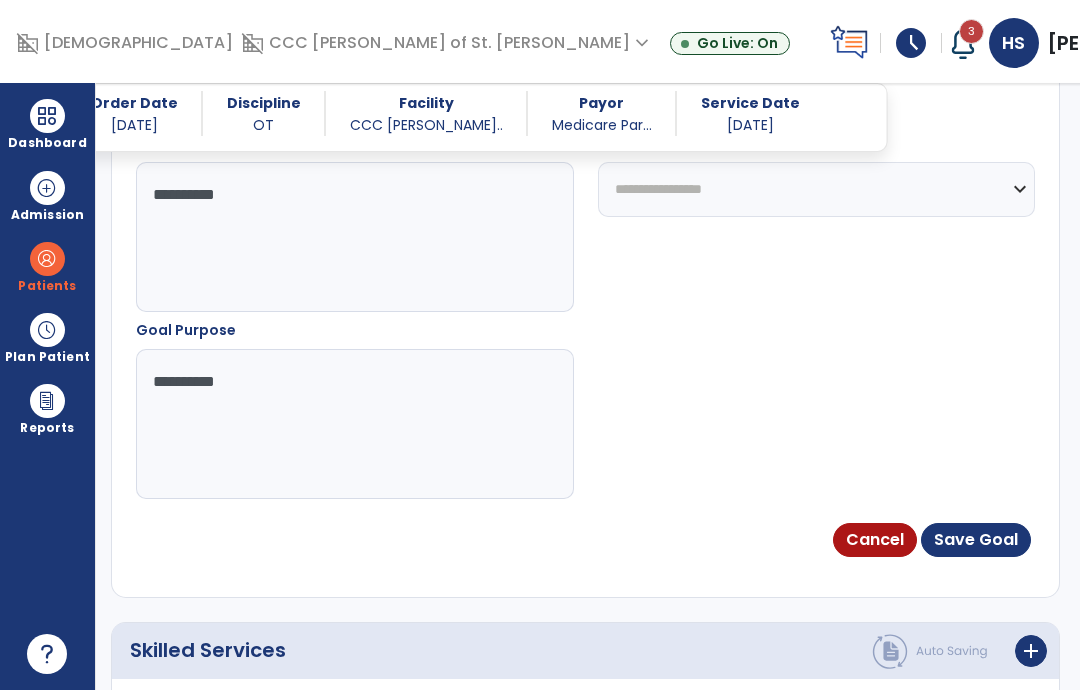 click on "Save Goal" at bounding box center (976, 540) 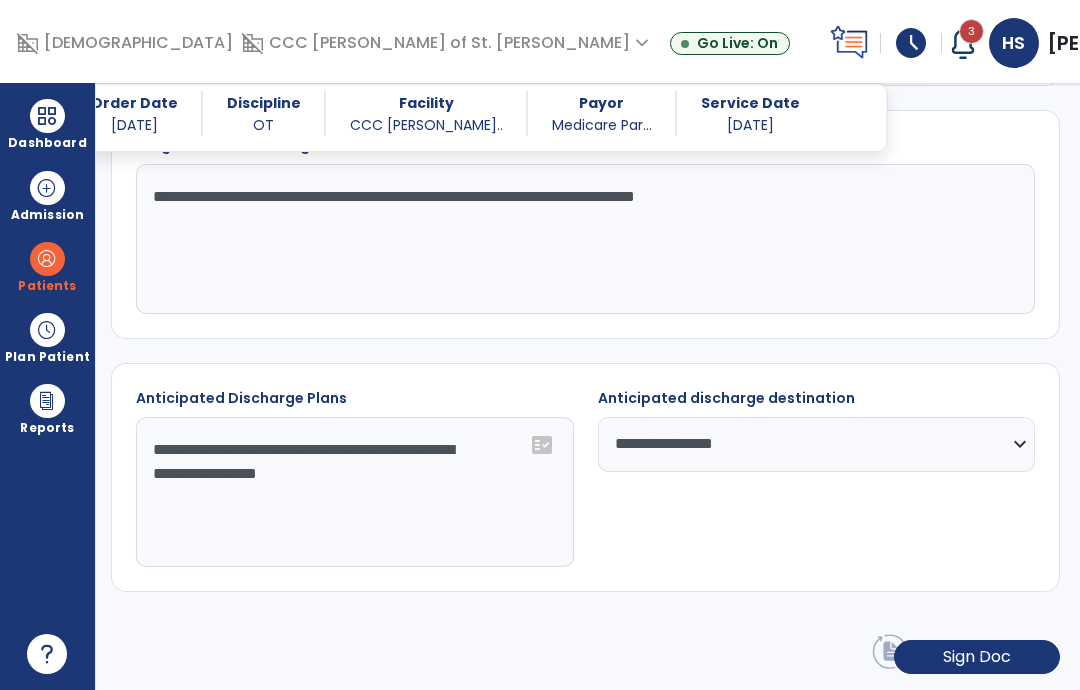 scroll, scrollTop: 1858, scrollLeft: 0, axis: vertical 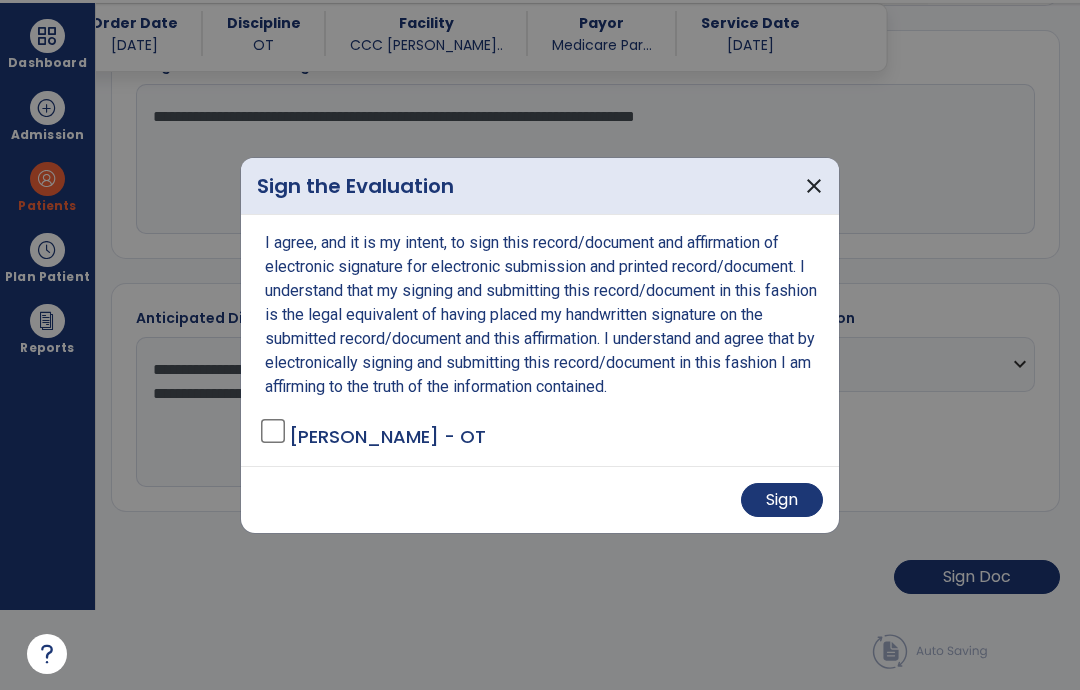 click on "Sign" at bounding box center [782, 500] 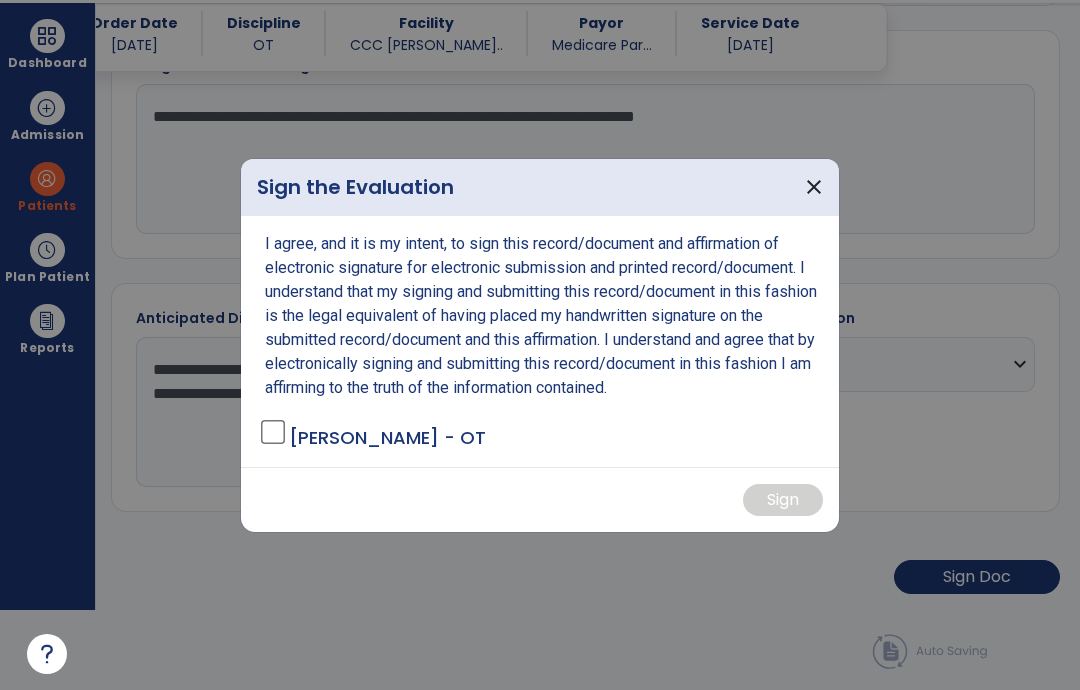 scroll, scrollTop: 1856, scrollLeft: 0, axis: vertical 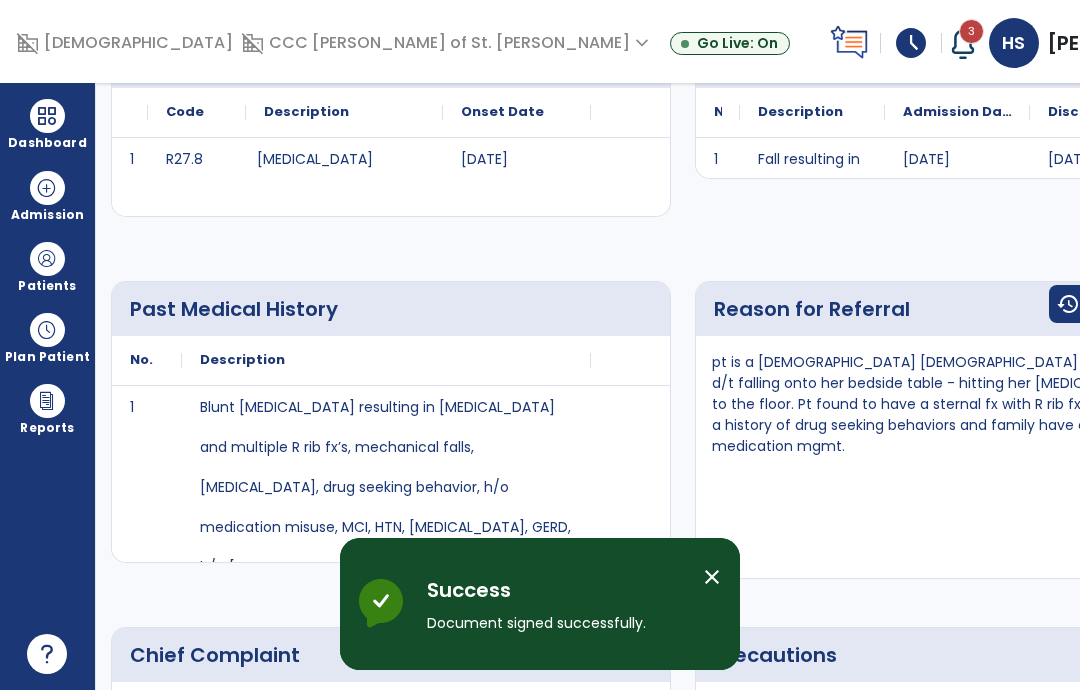 click on "arrow_back" 